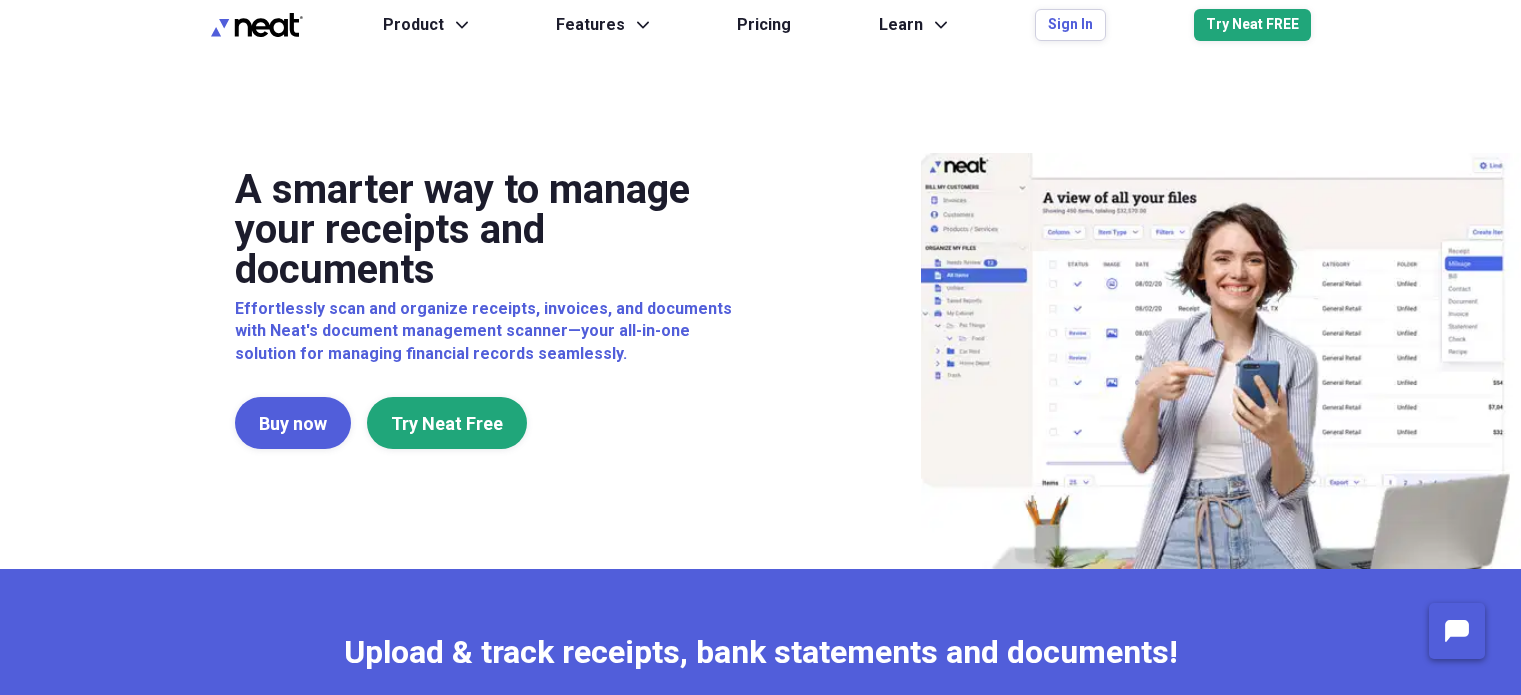 scroll, scrollTop: 0, scrollLeft: 0, axis: both 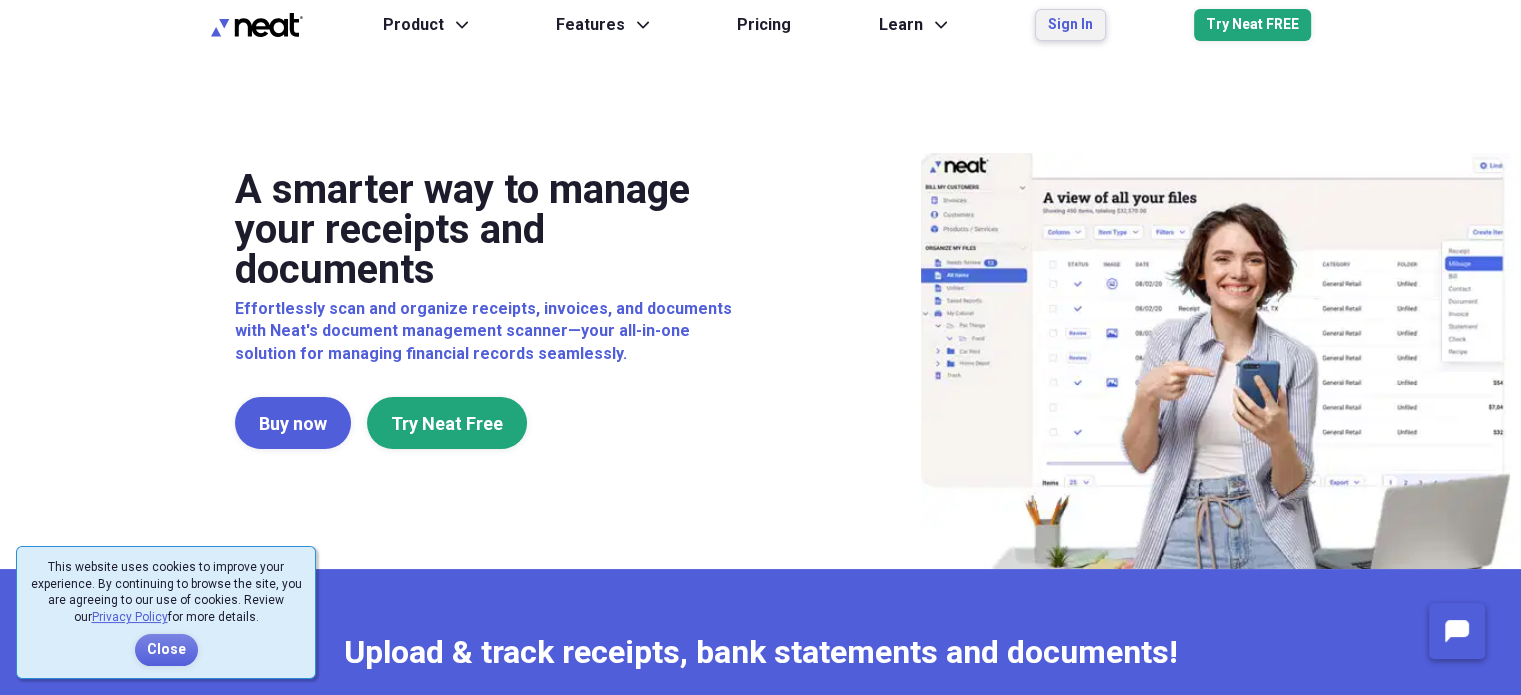 click on "Sign In" at bounding box center [1070, 25] 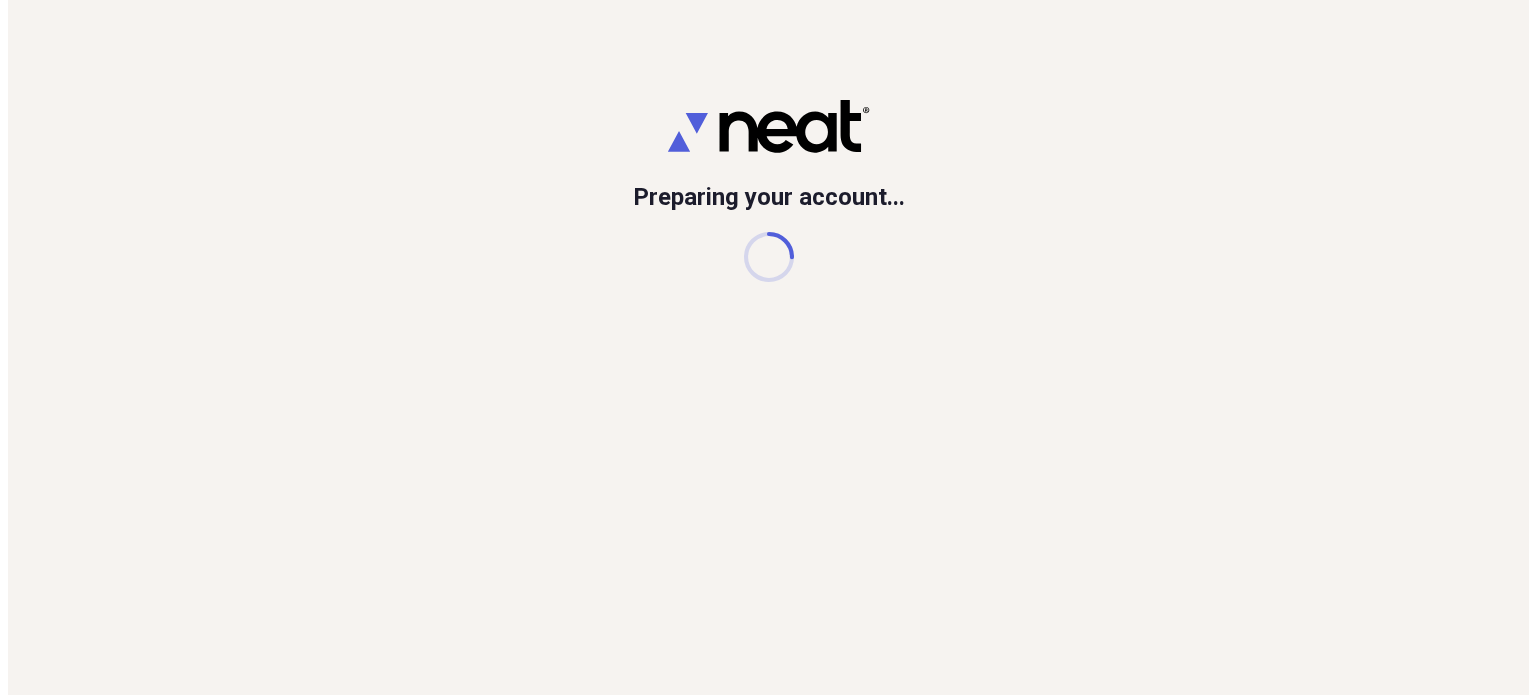 scroll, scrollTop: 0, scrollLeft: 0, axis: both 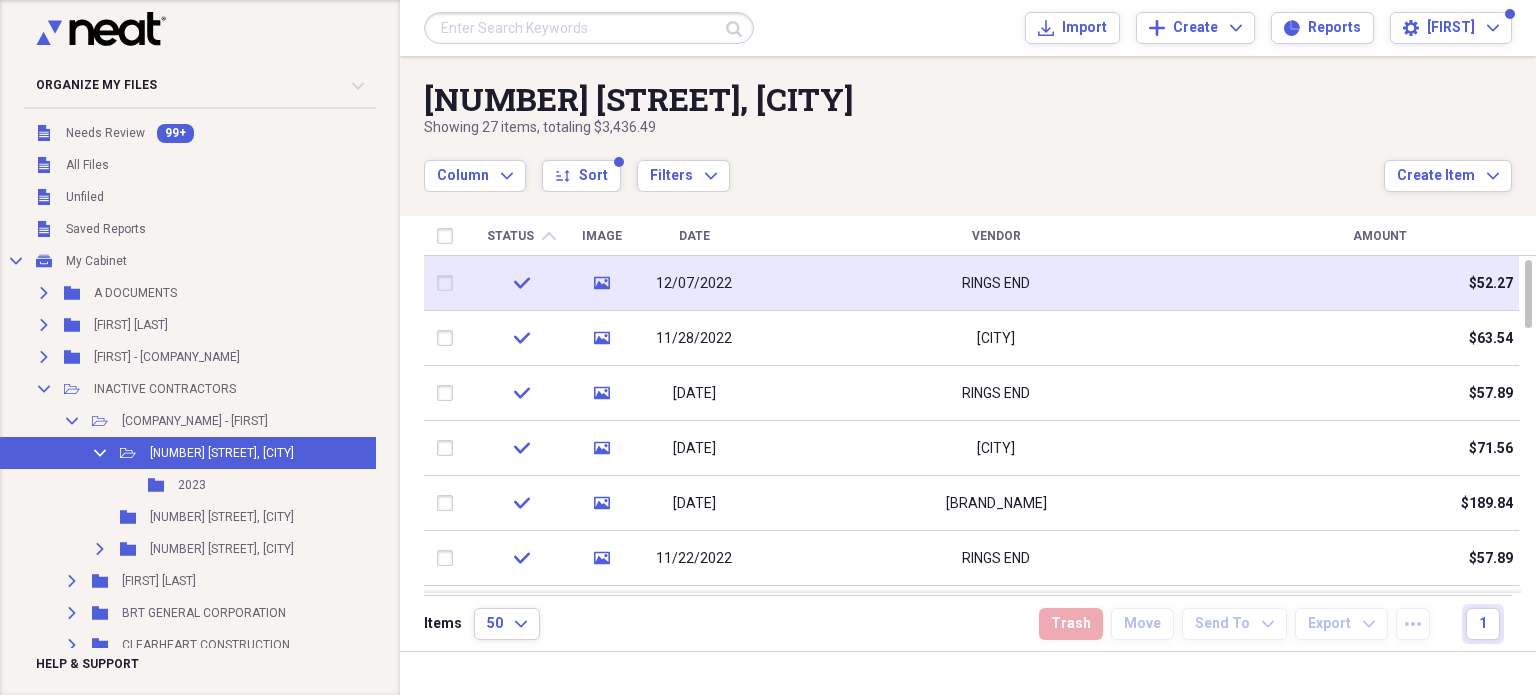 click on "RINGS END" at bounding box center (996, 283) 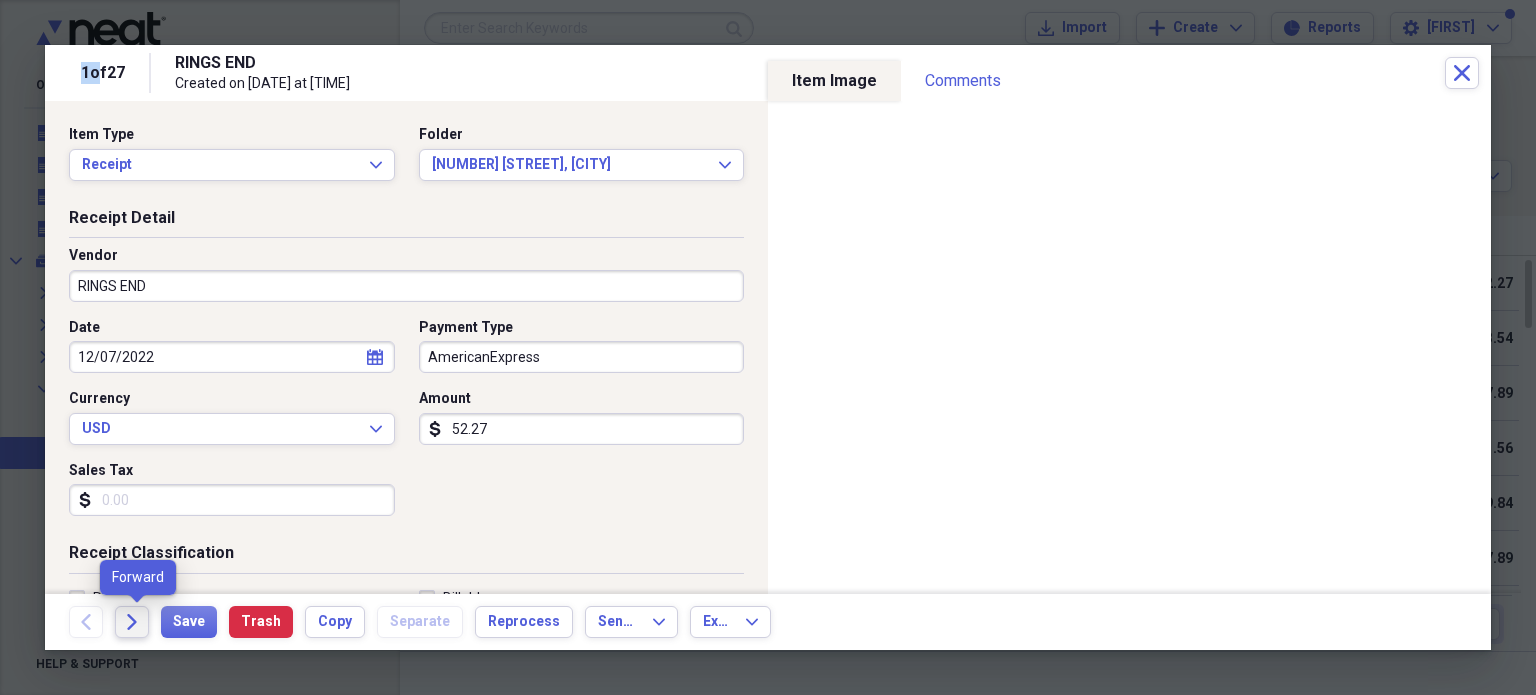 click 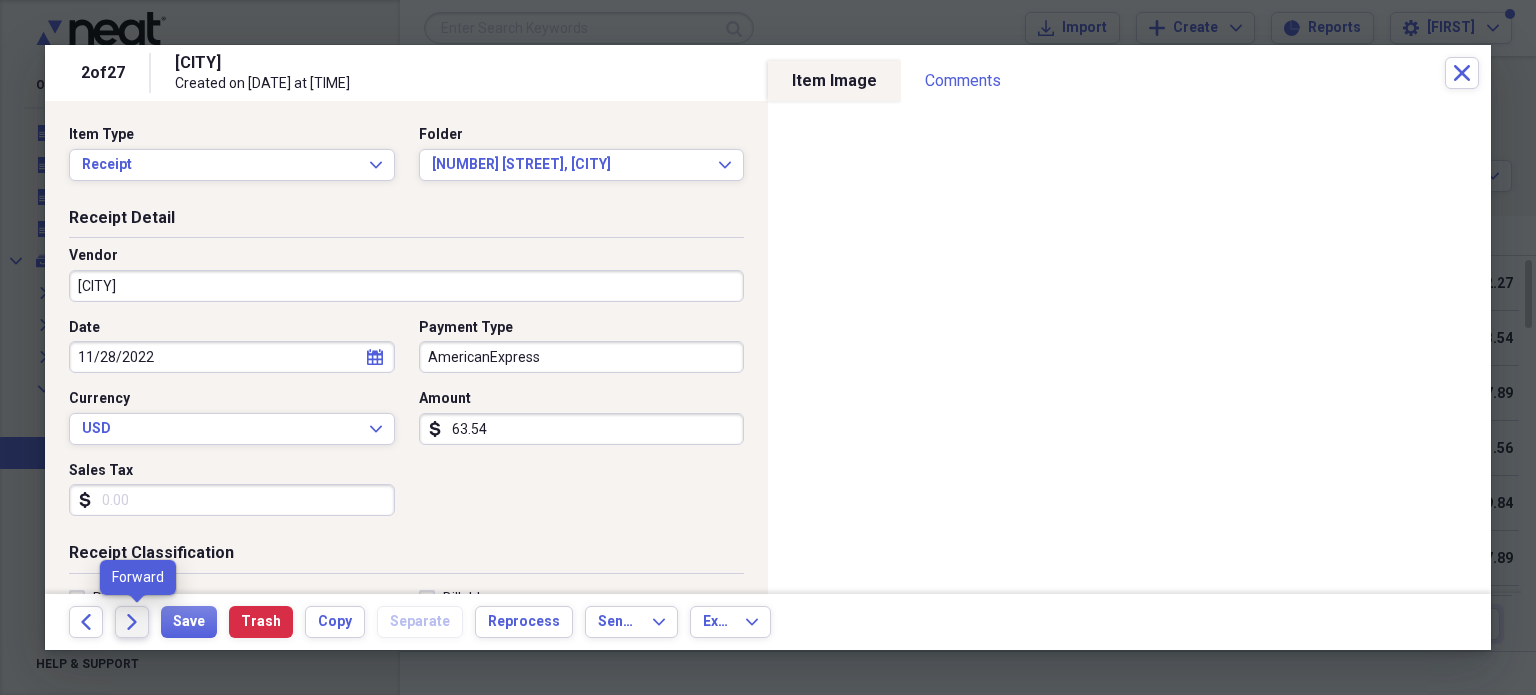 click on "Forward" 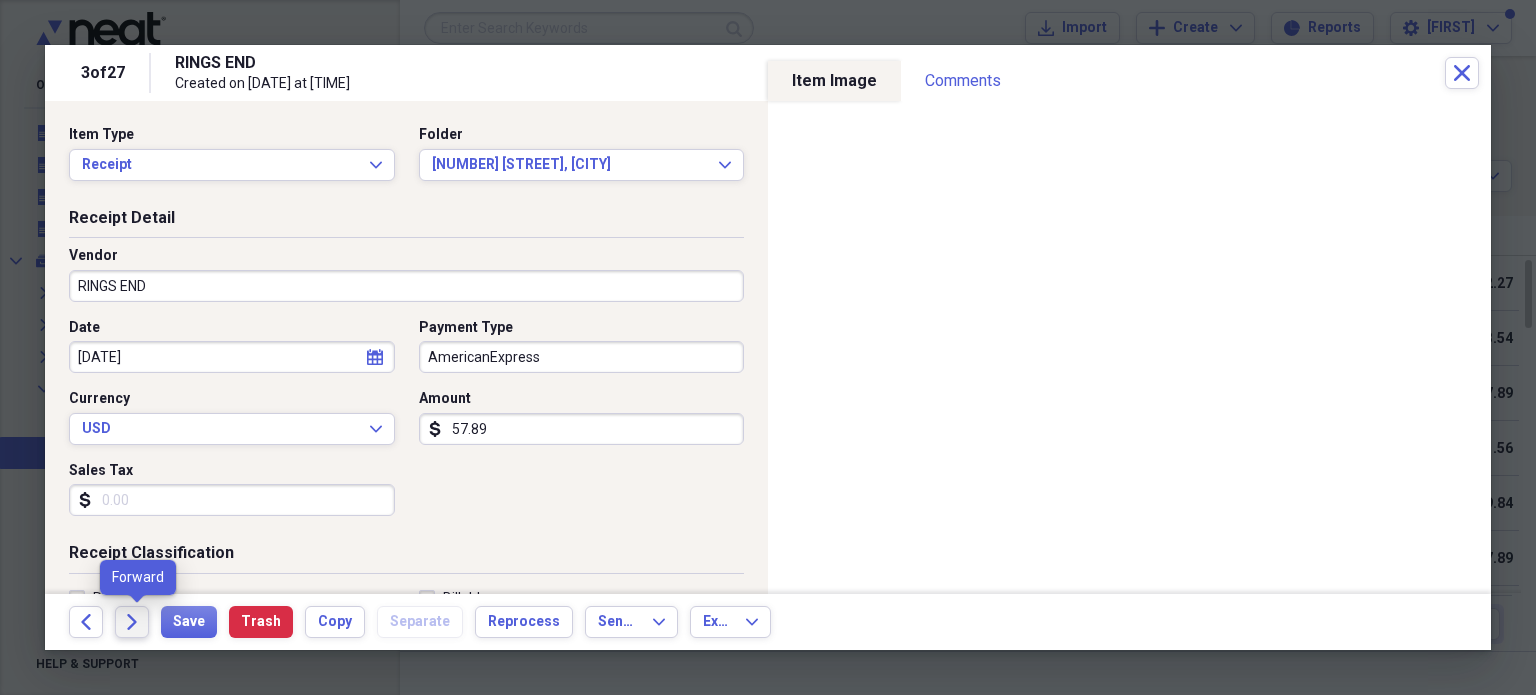 click on "Forward" 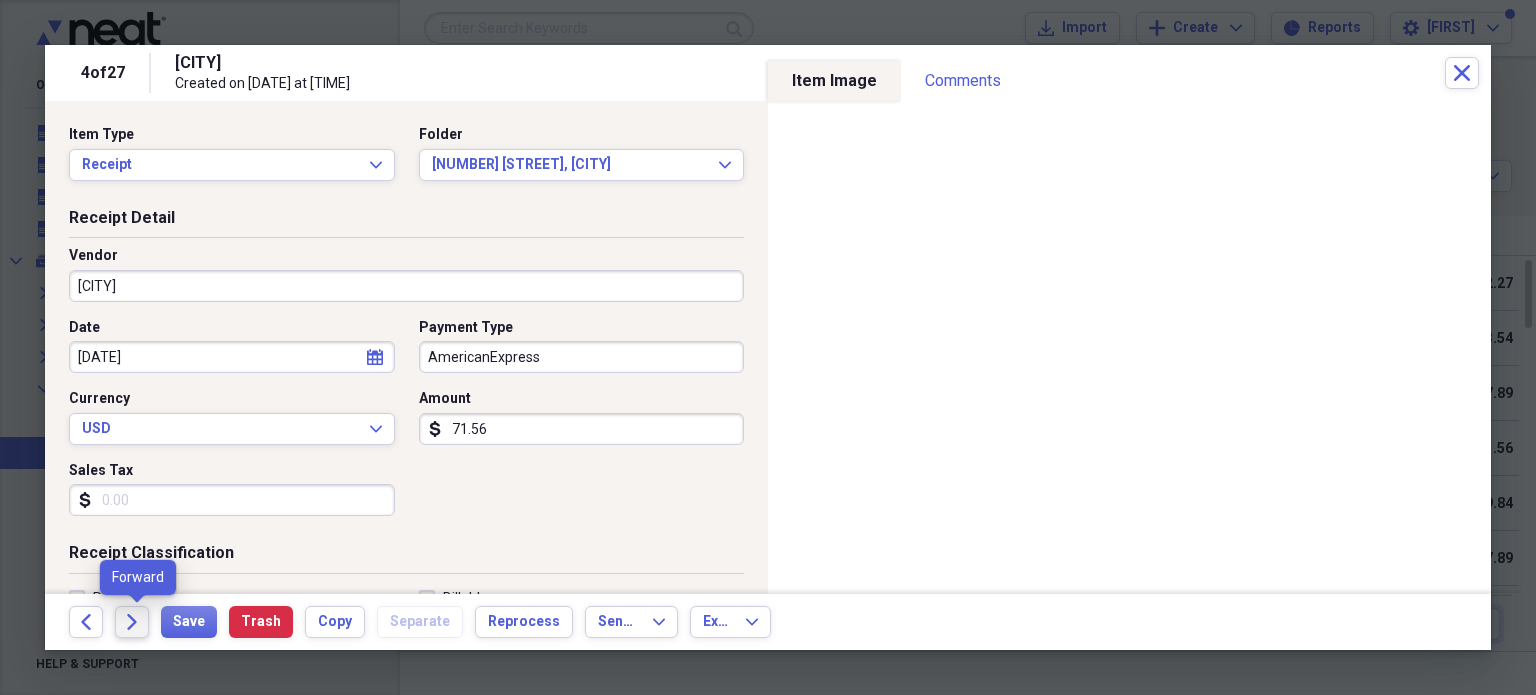 click 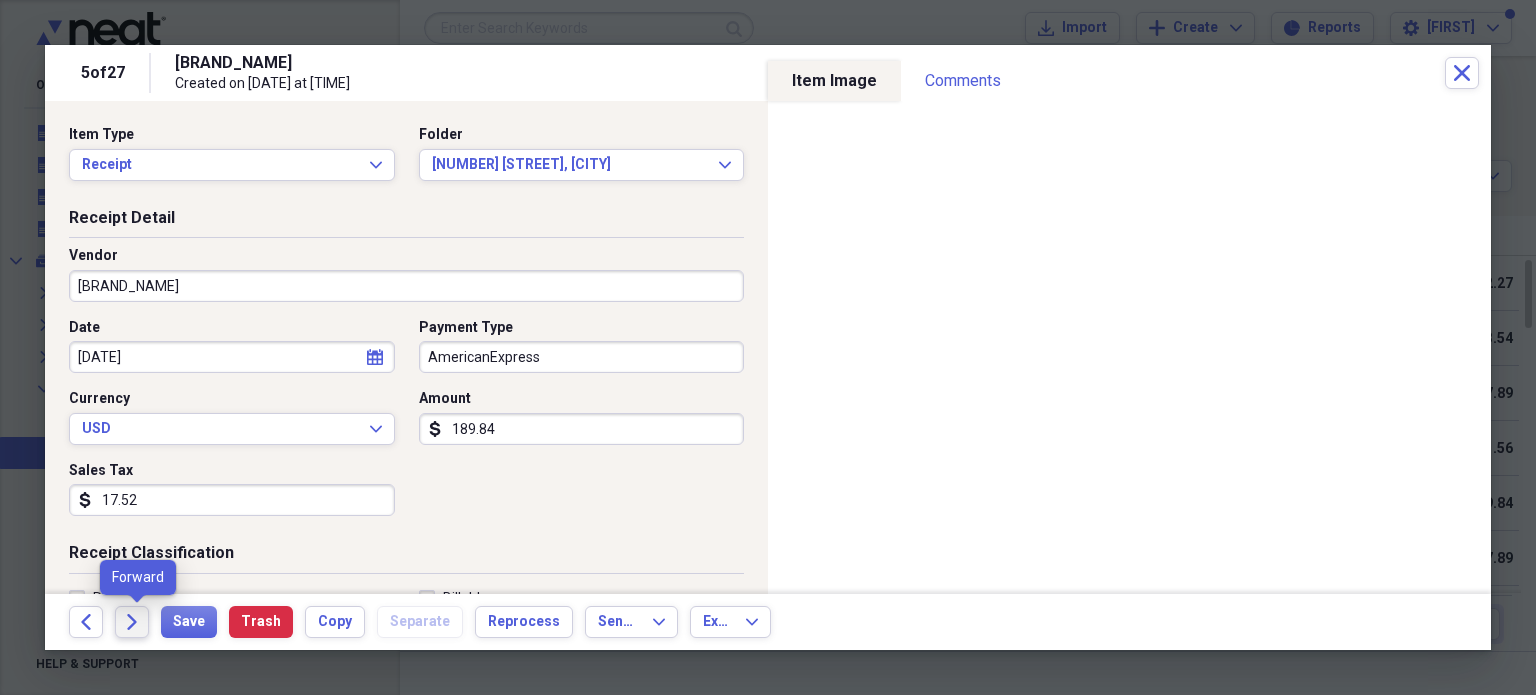 click on "Forward" 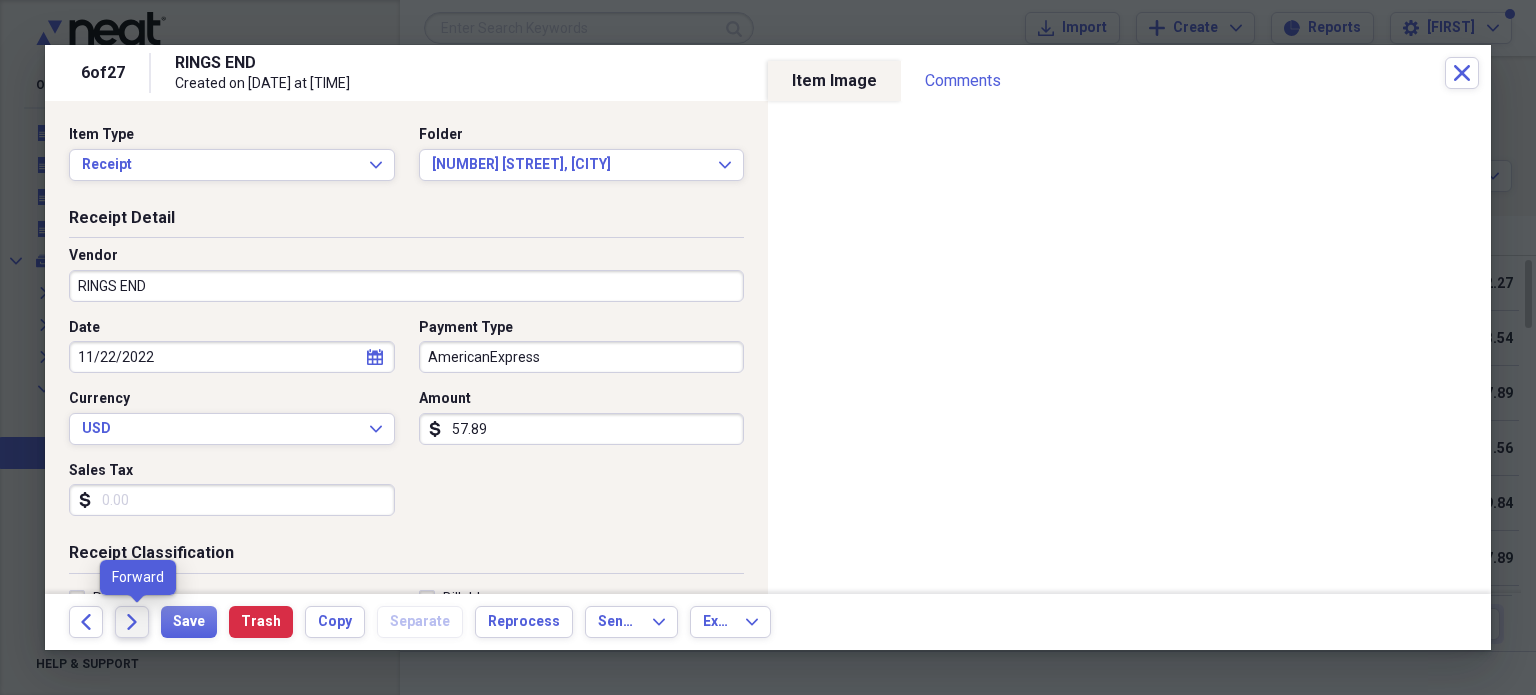 click on "Forward" 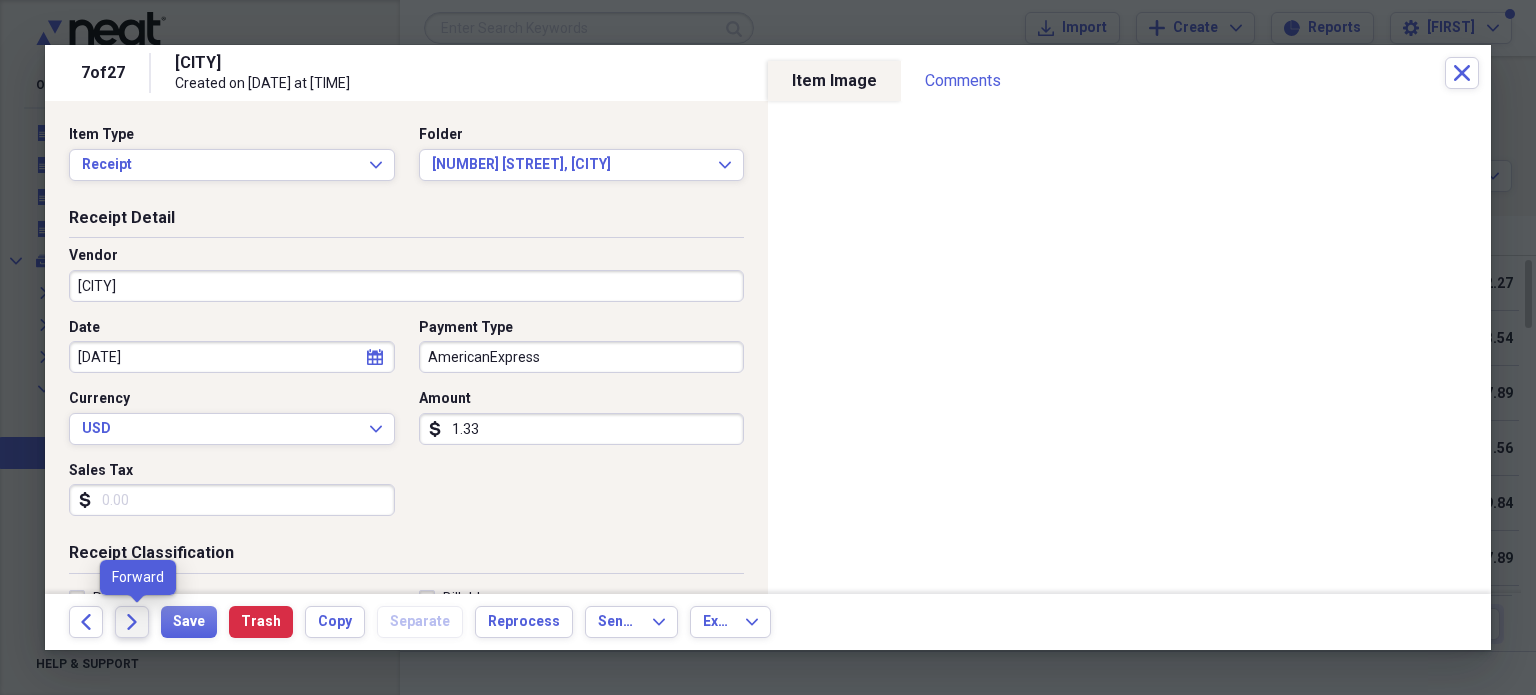 click 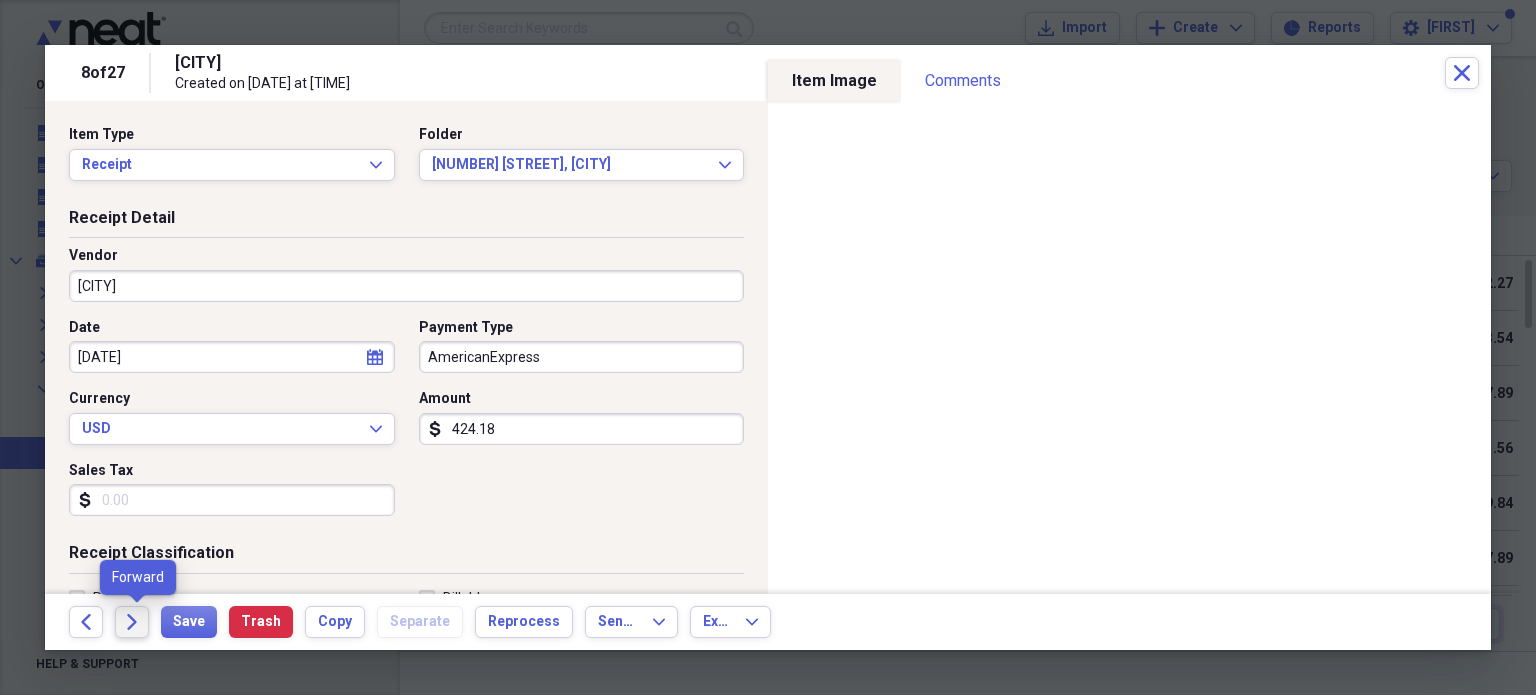 click on "Forward" 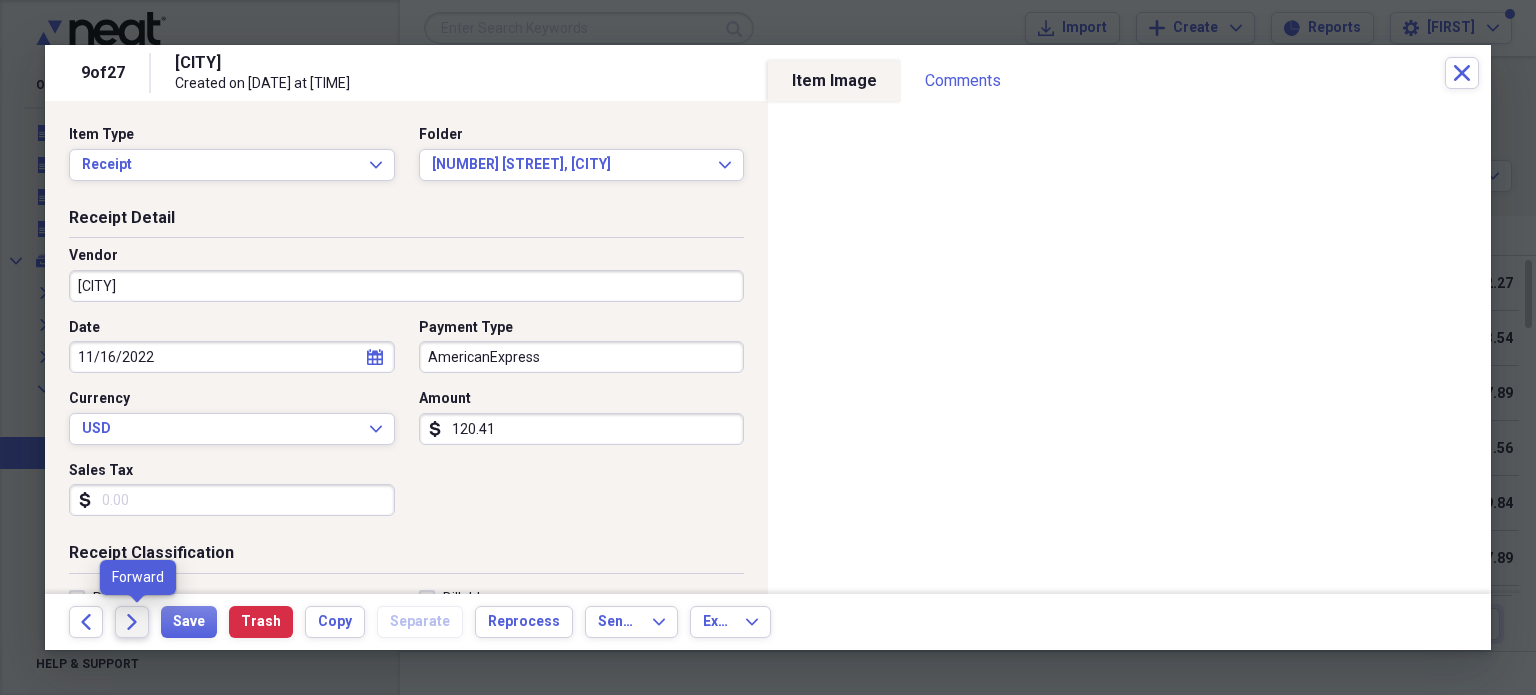 click on "Forward" at bounding box center (132, 622) 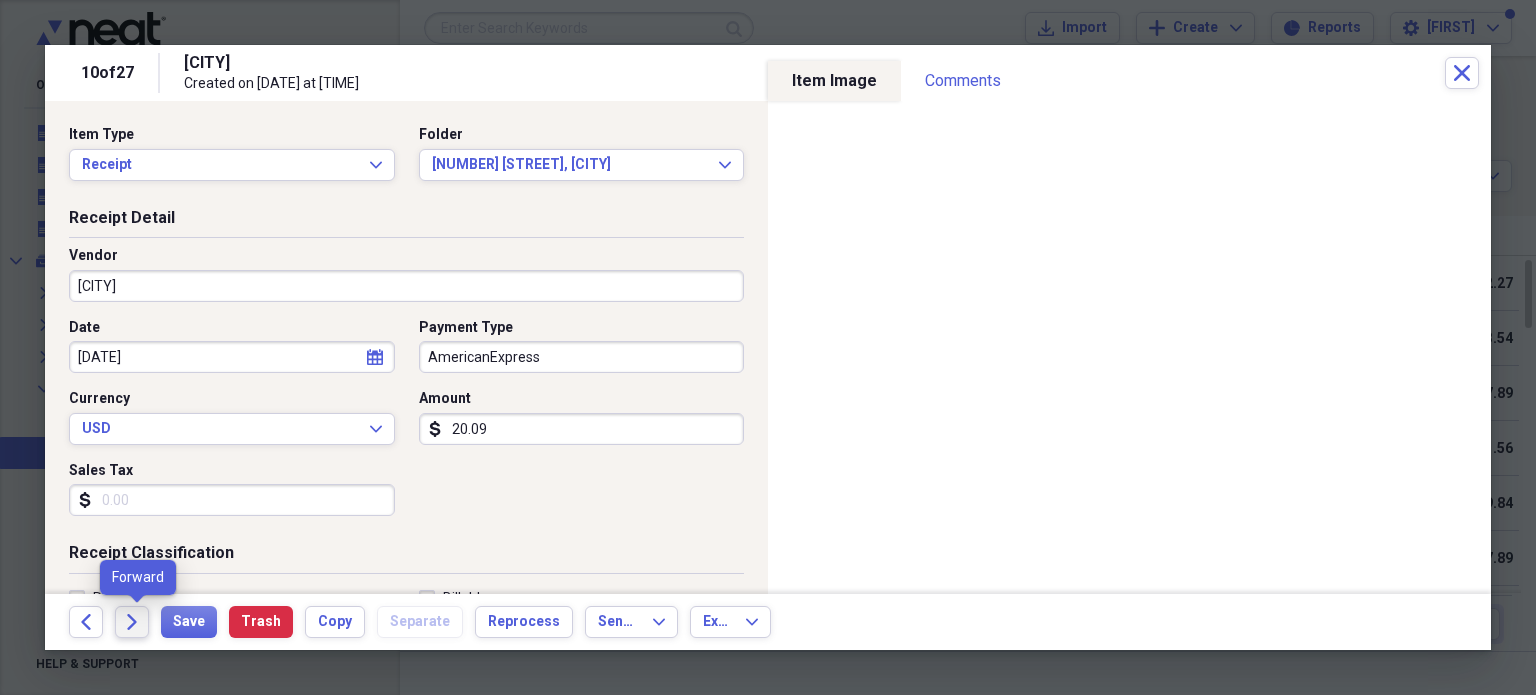 click on "Forward" 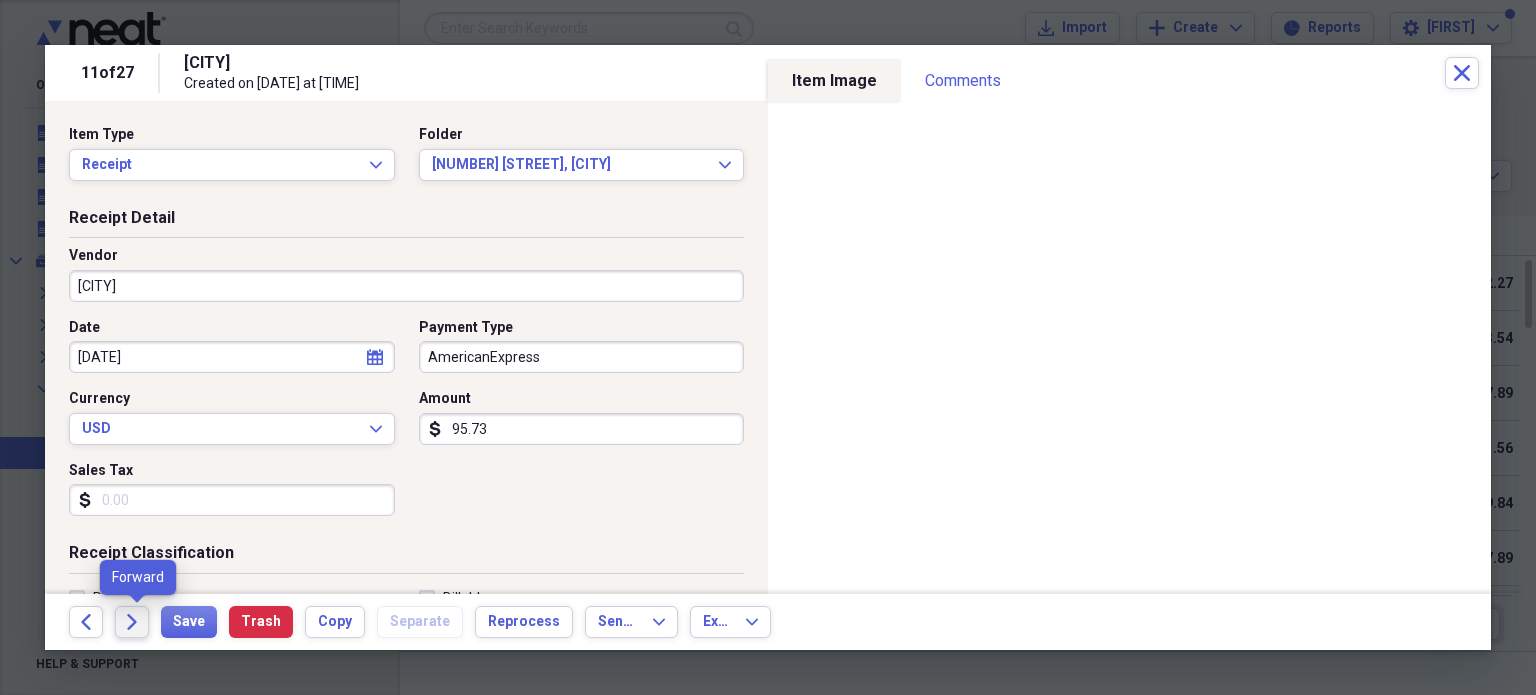 click on "Forward" 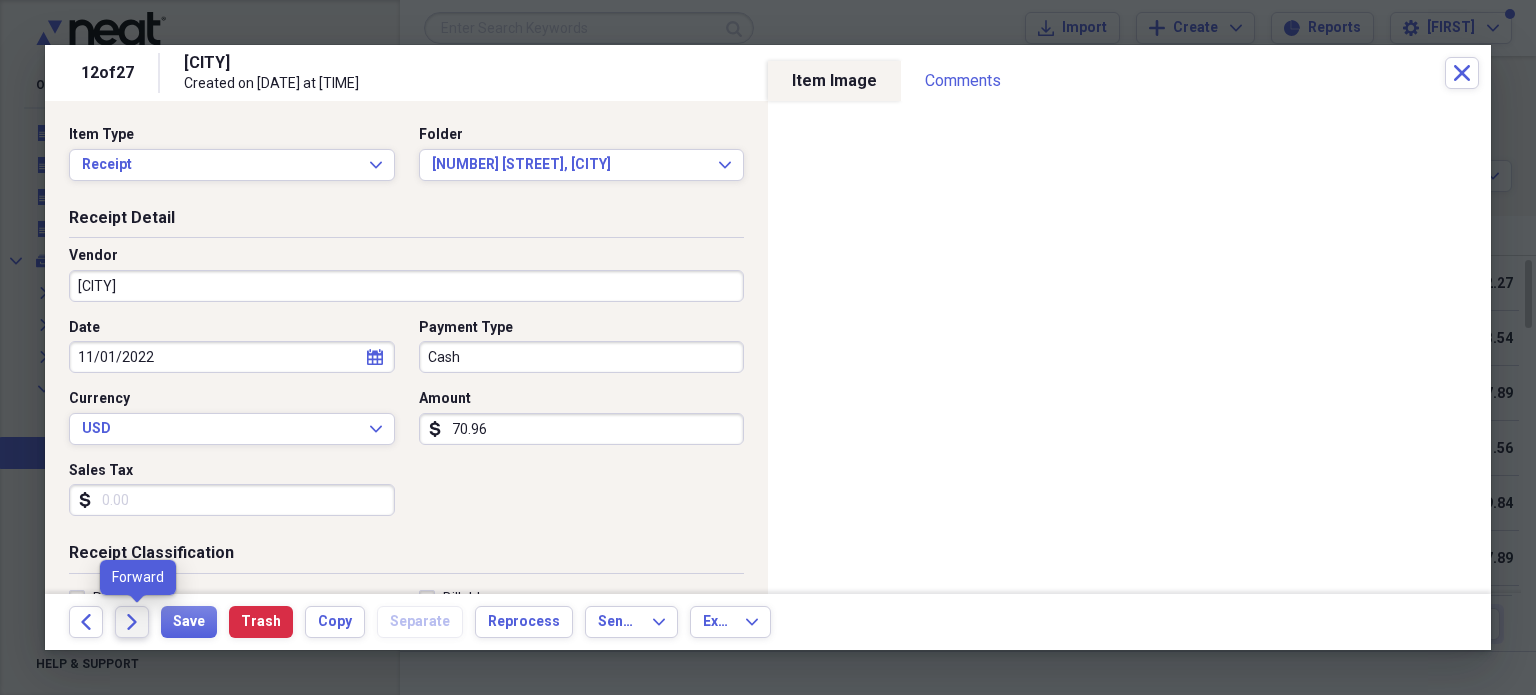 click on "Forward" at bounding box center [132, 622] 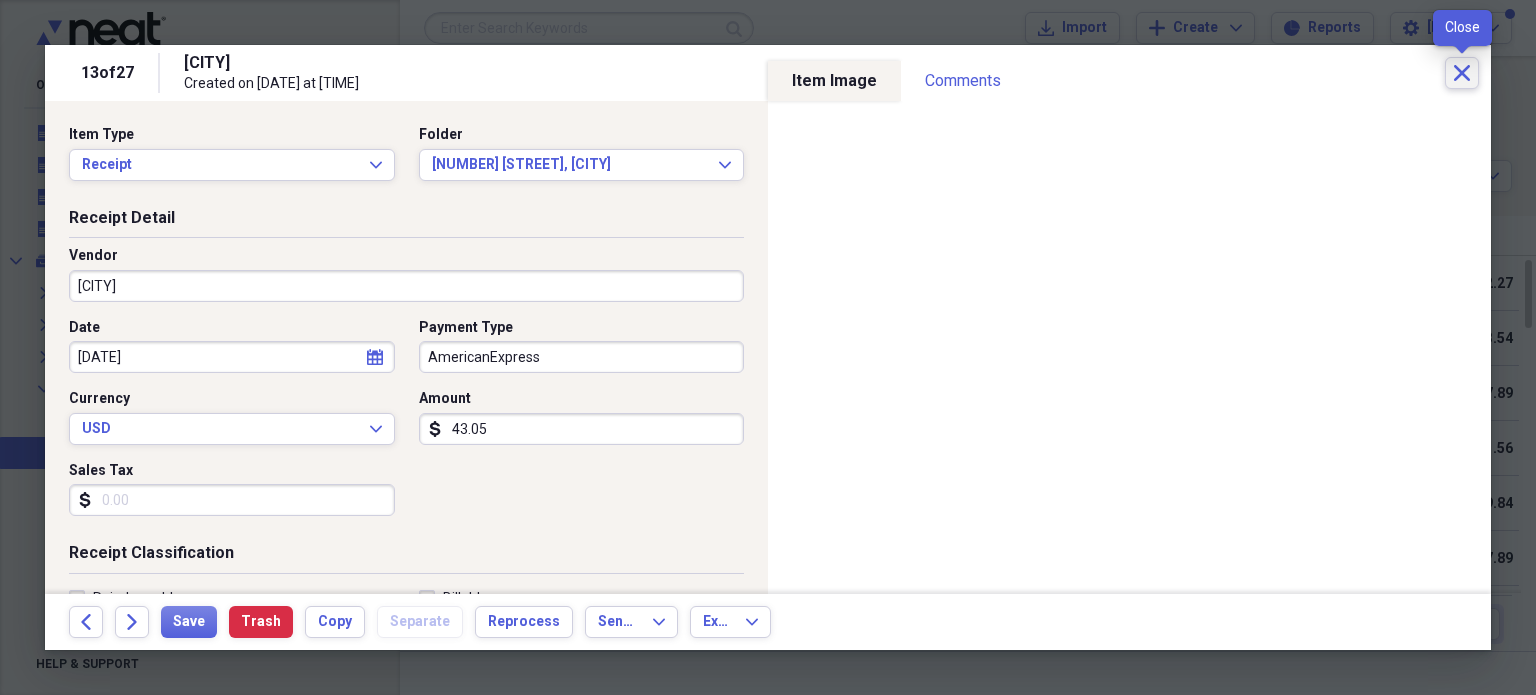 click on "Close" 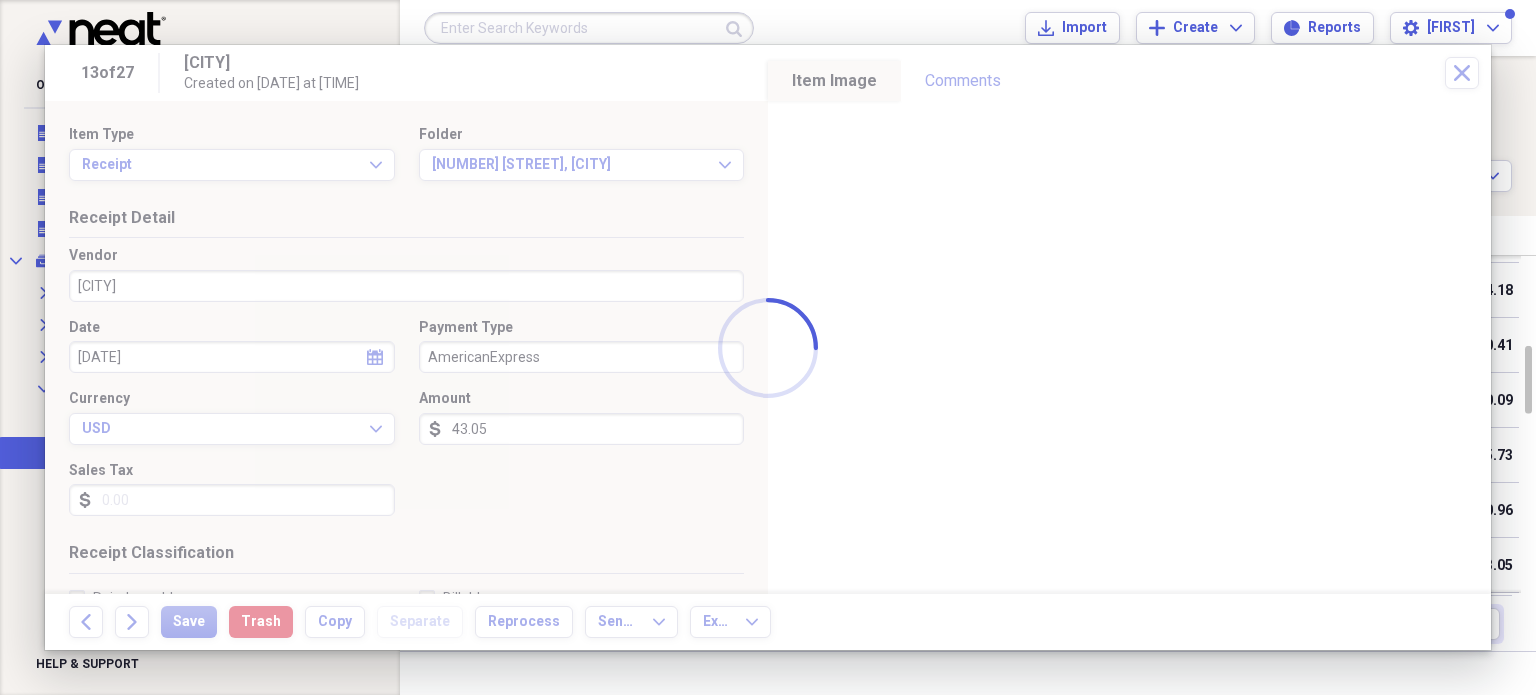 drag, startPoint x: 611, startPoint y: 255, endPoint x: 674, endPoint y: 244, distance: 63.953106 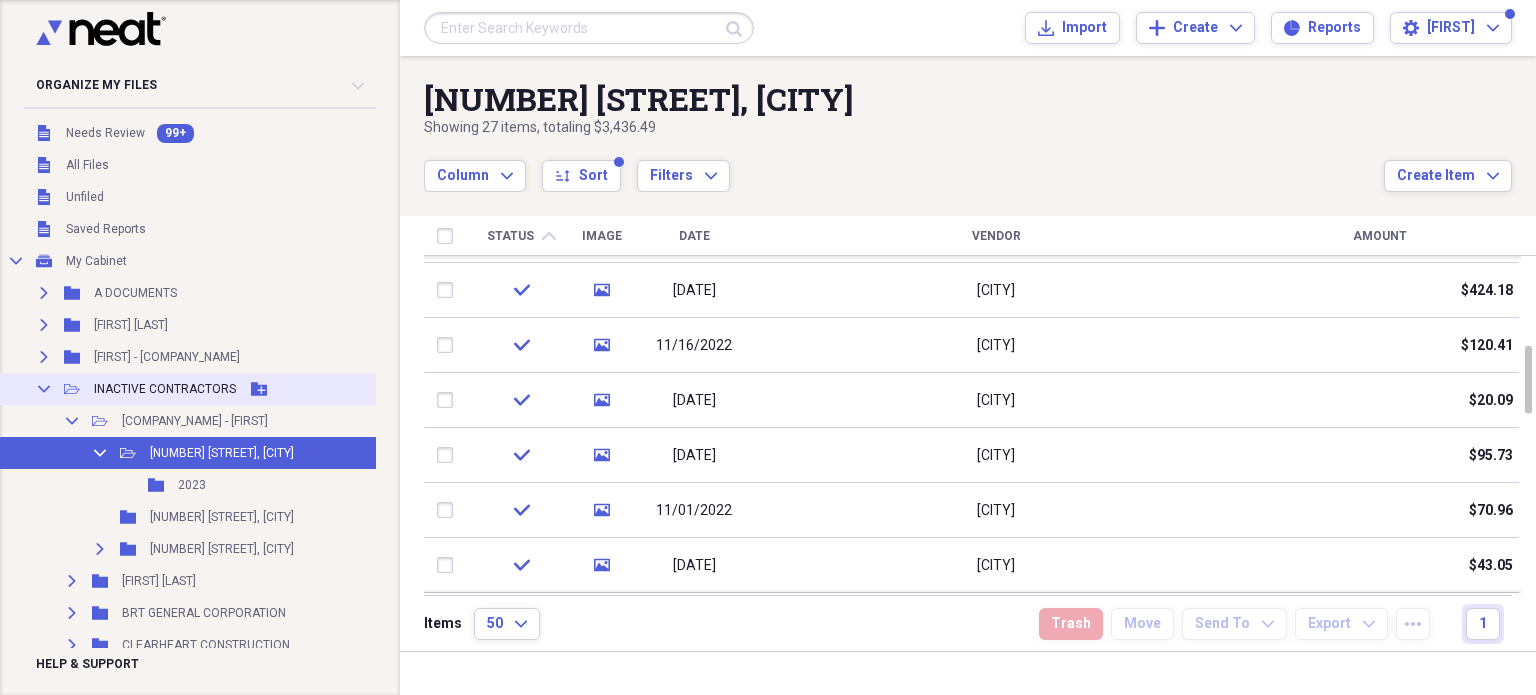 click on "Collapse" 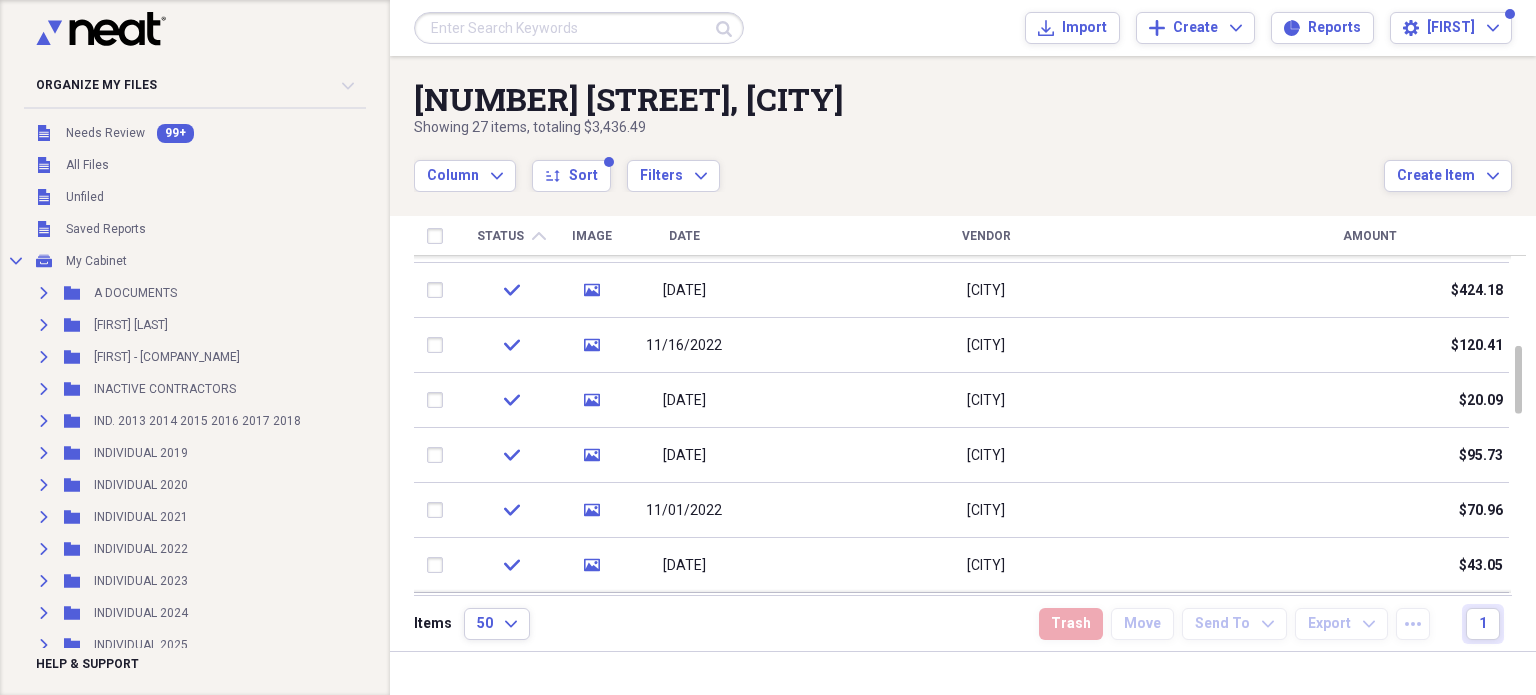 click on "Showing 27 items , totaling $3,436.49" at bounding box center (899, 128) 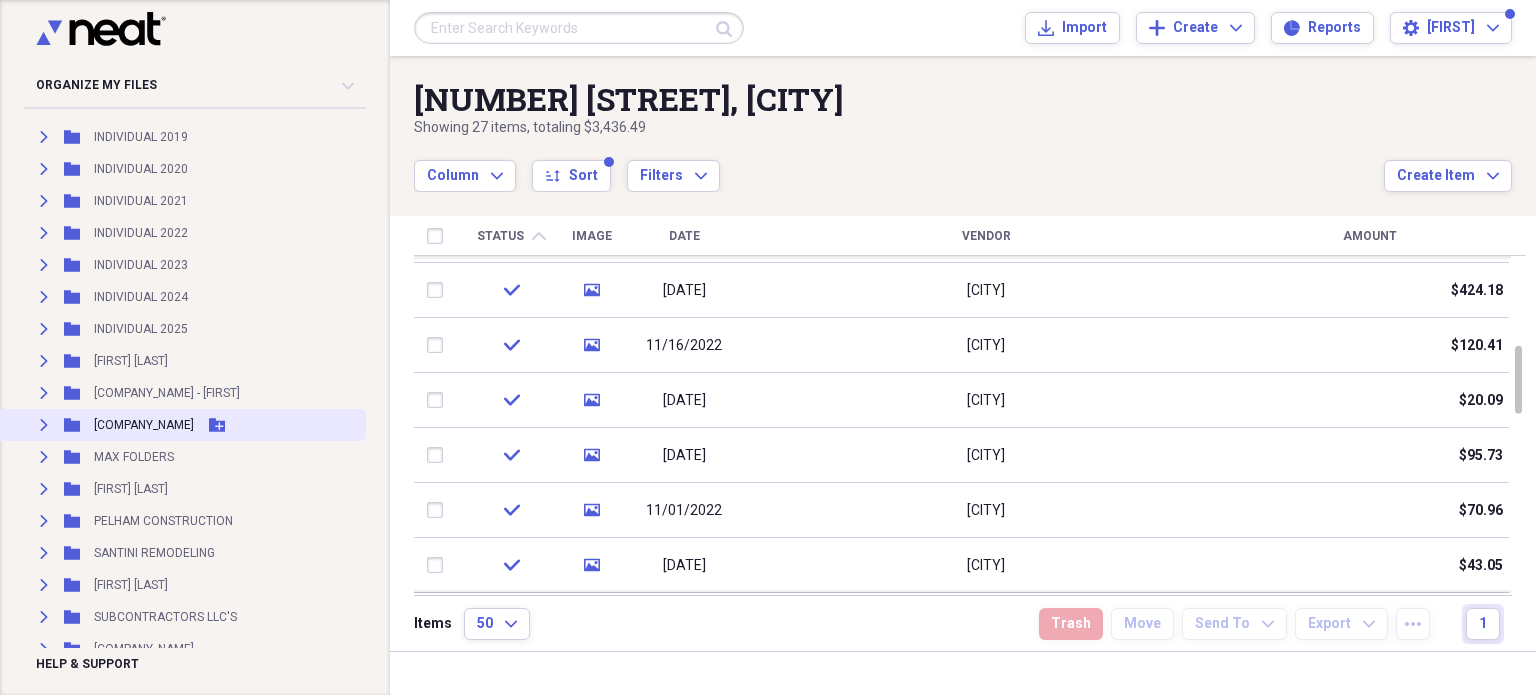scroll, scrollTop: 400, scrollLeft: 0, axis: vertical 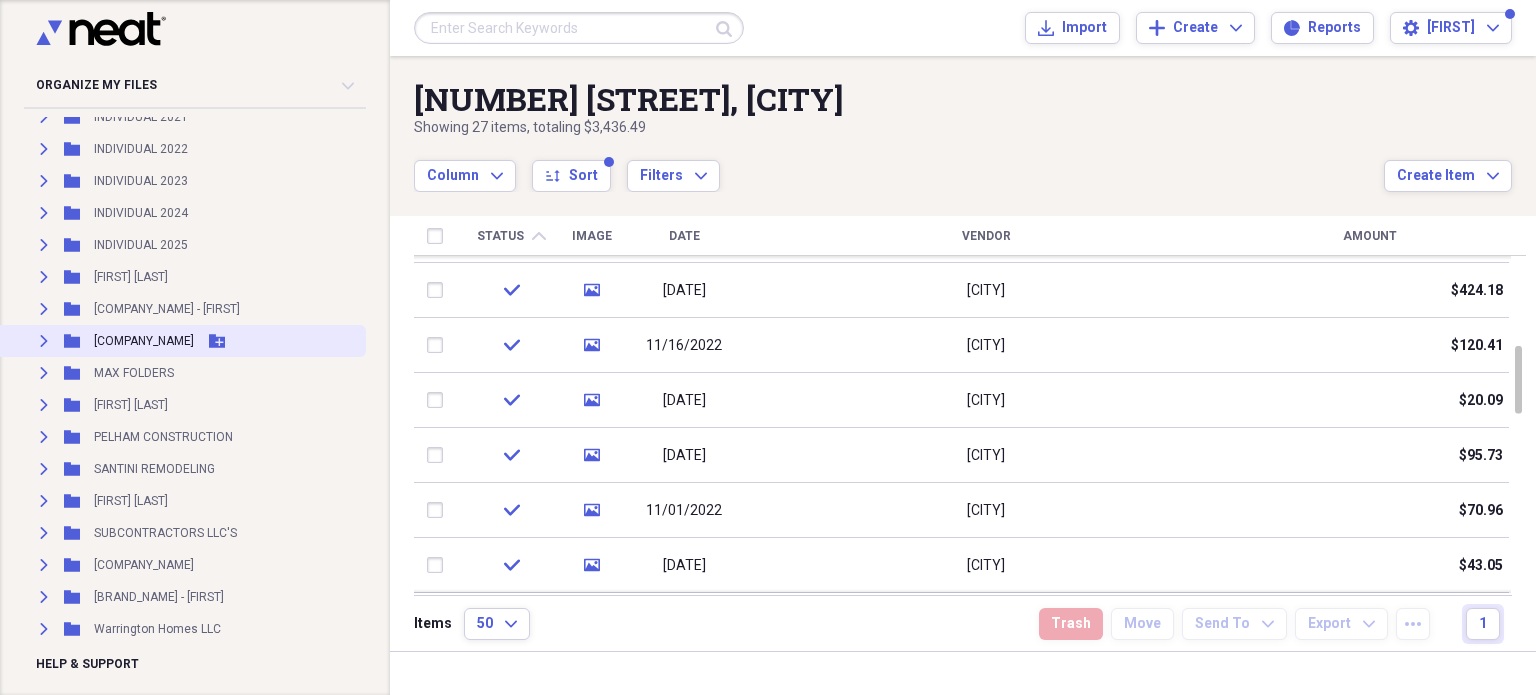 click on "Expand" 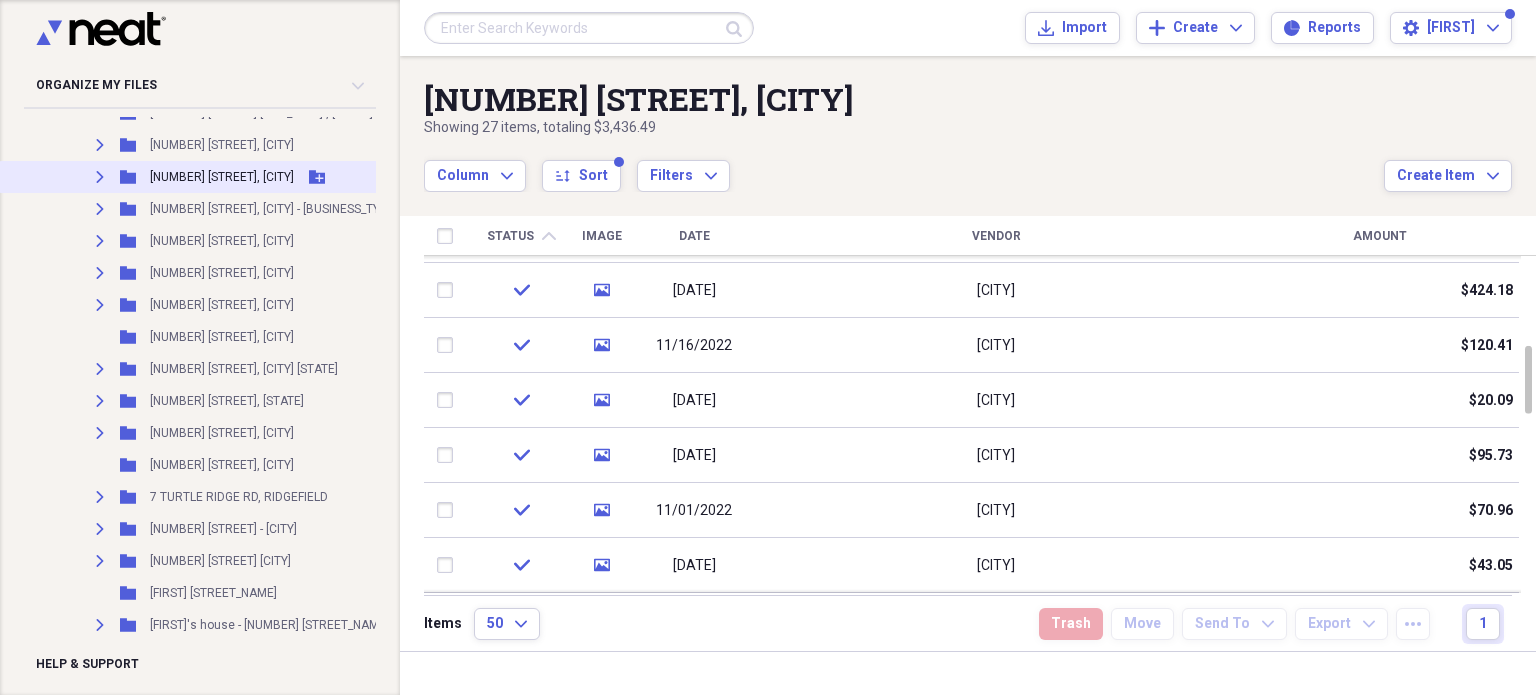 scroll, scrollTop: 1400, scrollLeft: 0, axis: vertical 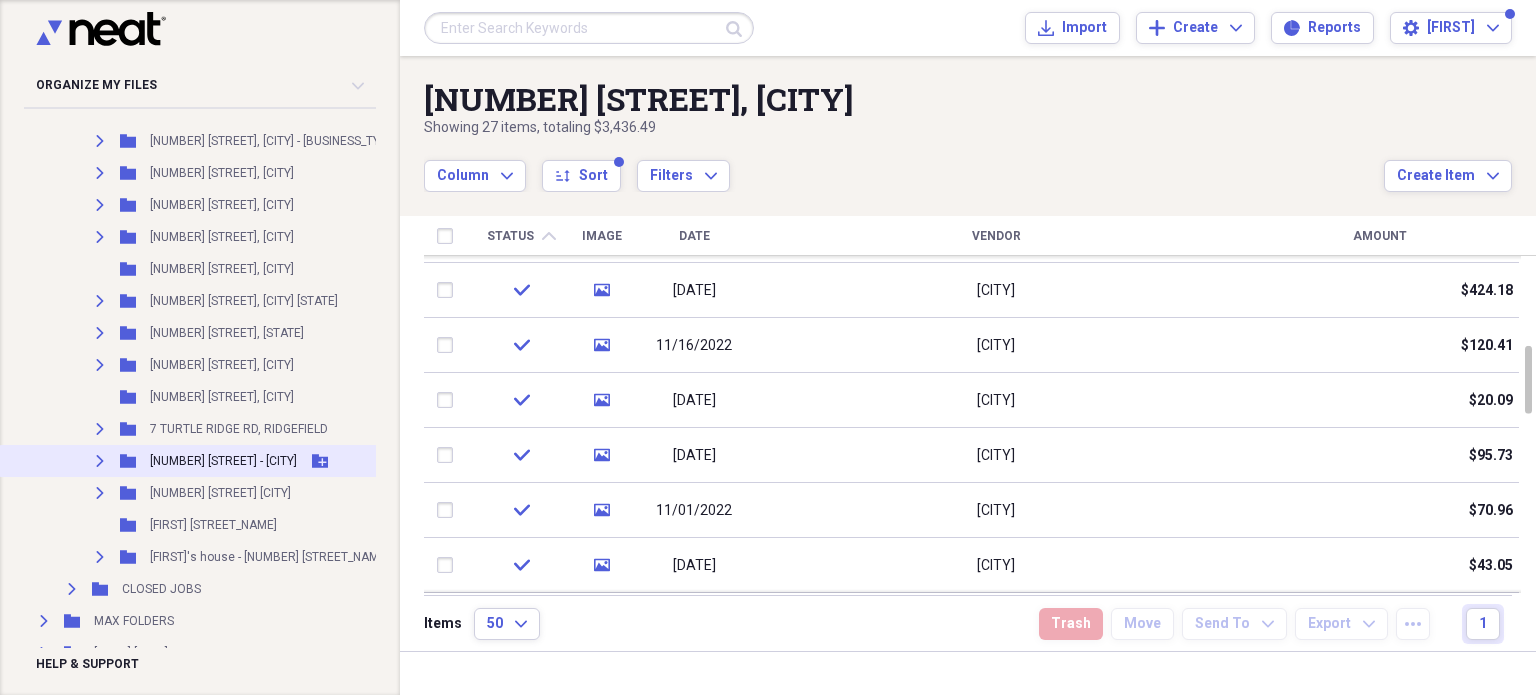 click on "Expand" 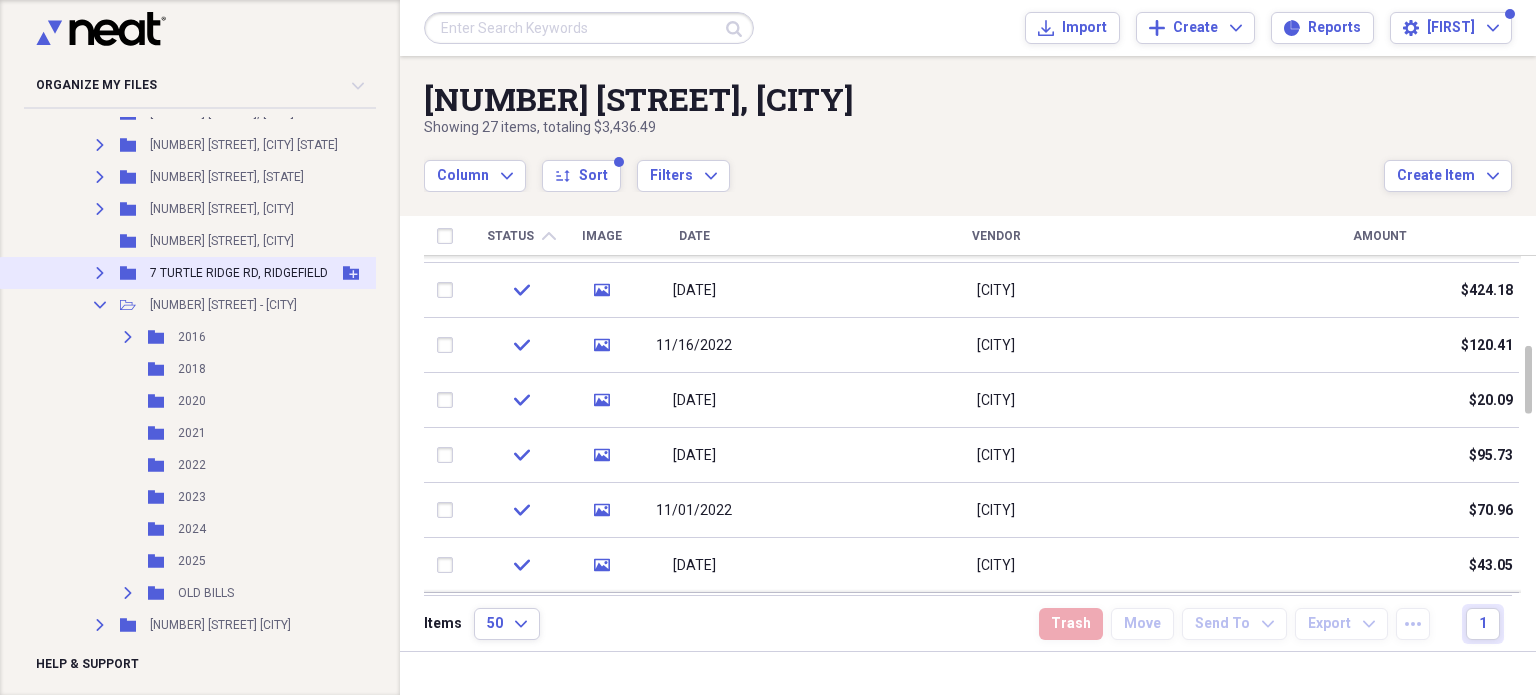 scroll, scrollTop: 1700, scrollLeft: 0, axis: vertical 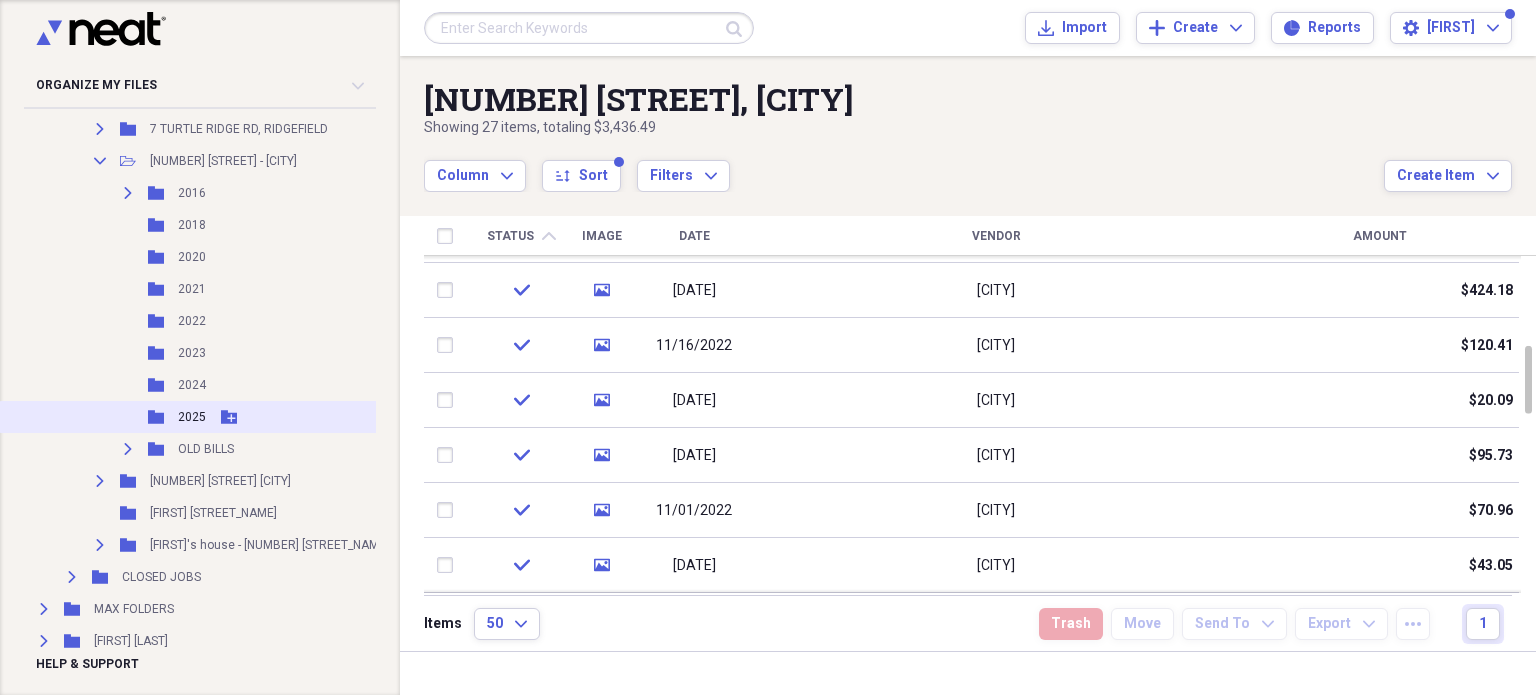 click on "2025" at bounding box center [192, 417] 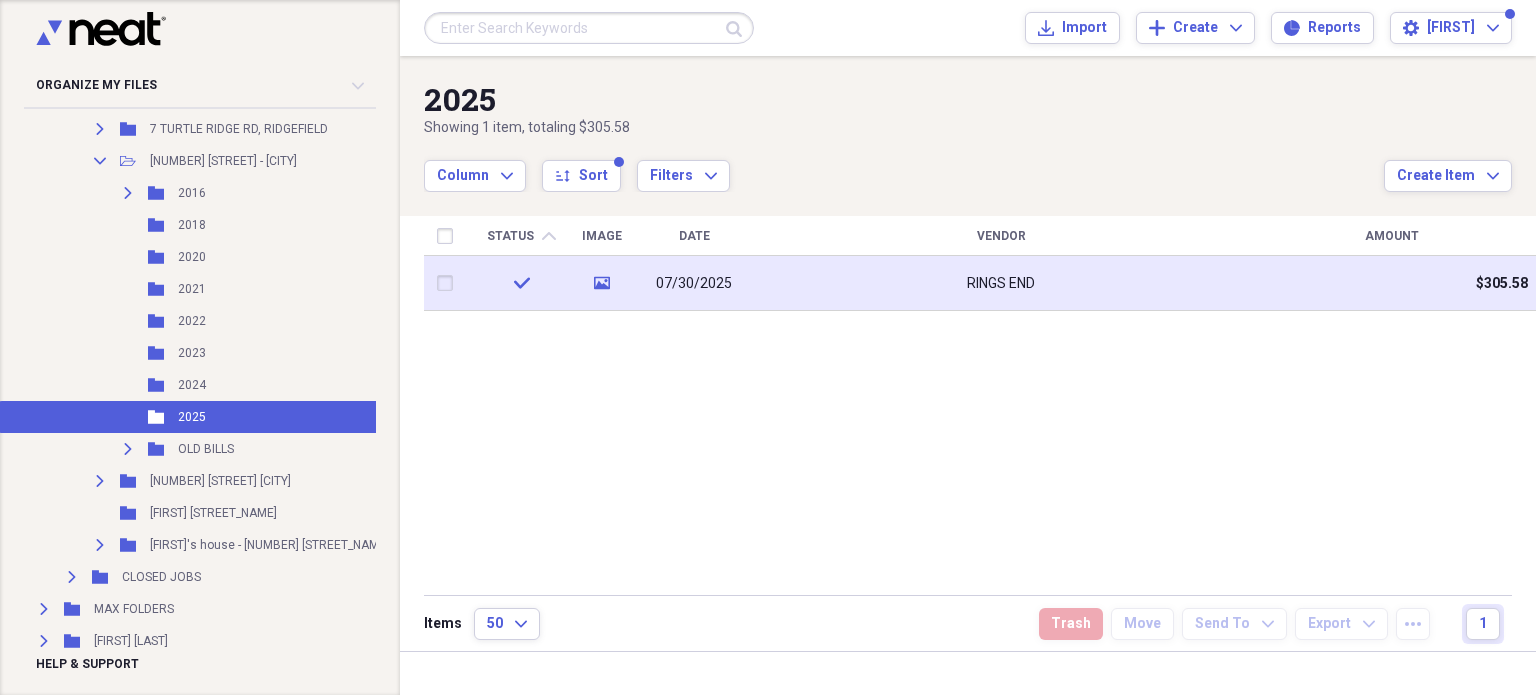 click on "RINGS END" at bounding box center [1001, 283] 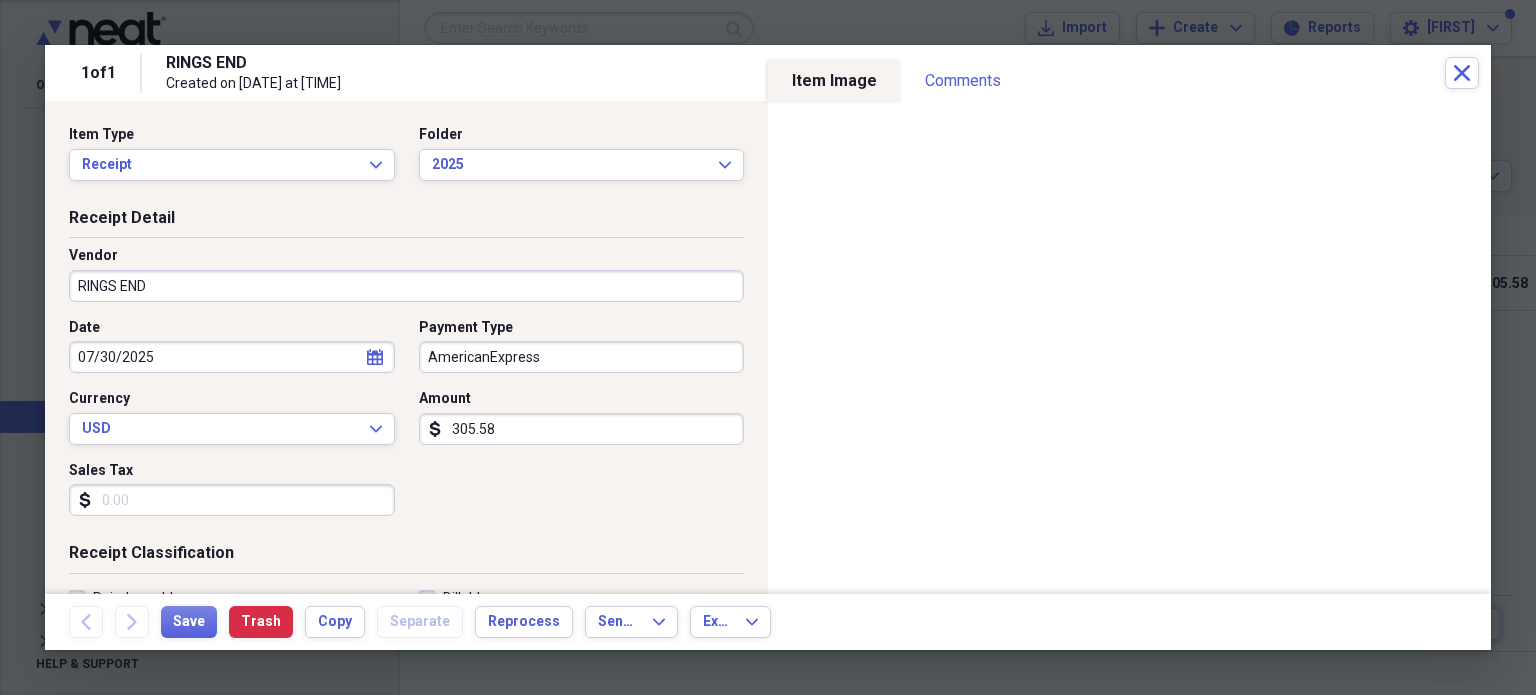 click on "305.58" at bounding box center (582, 429) 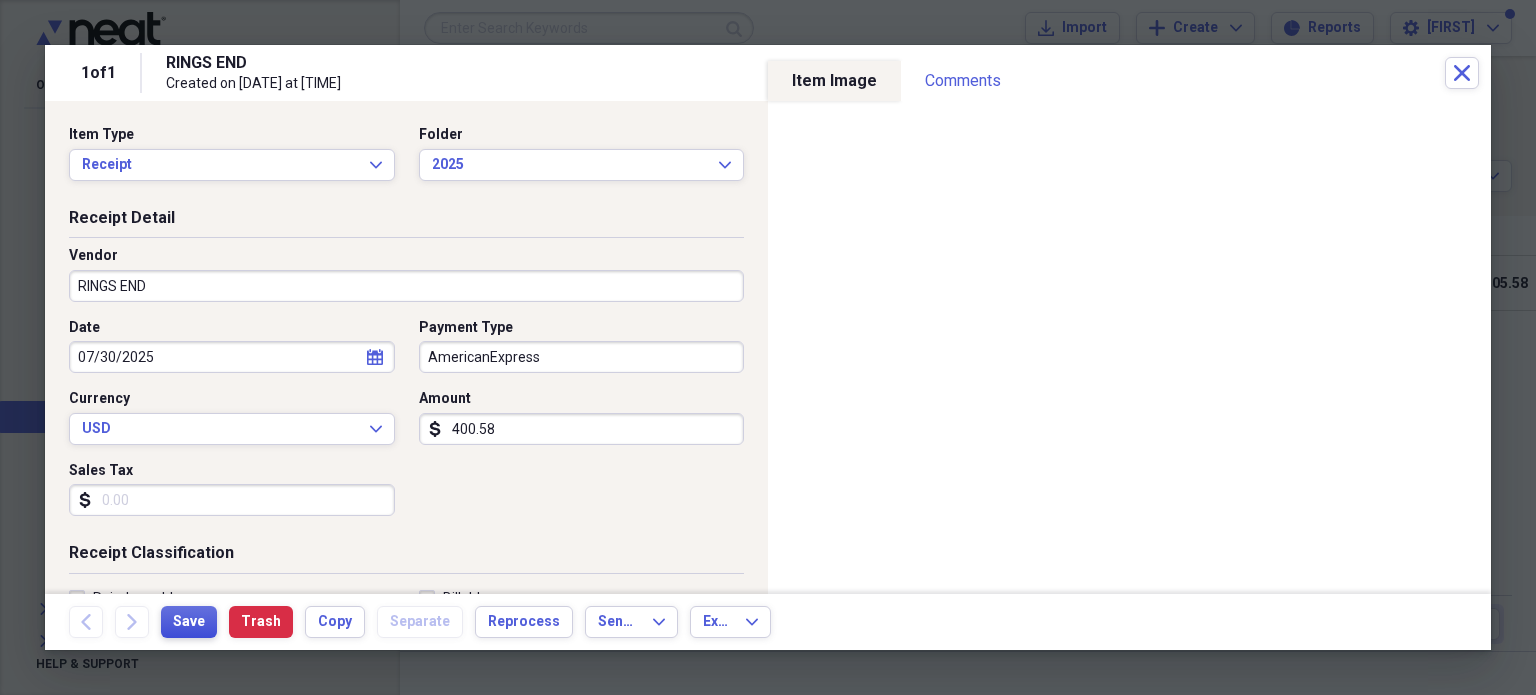 type on "400.58" 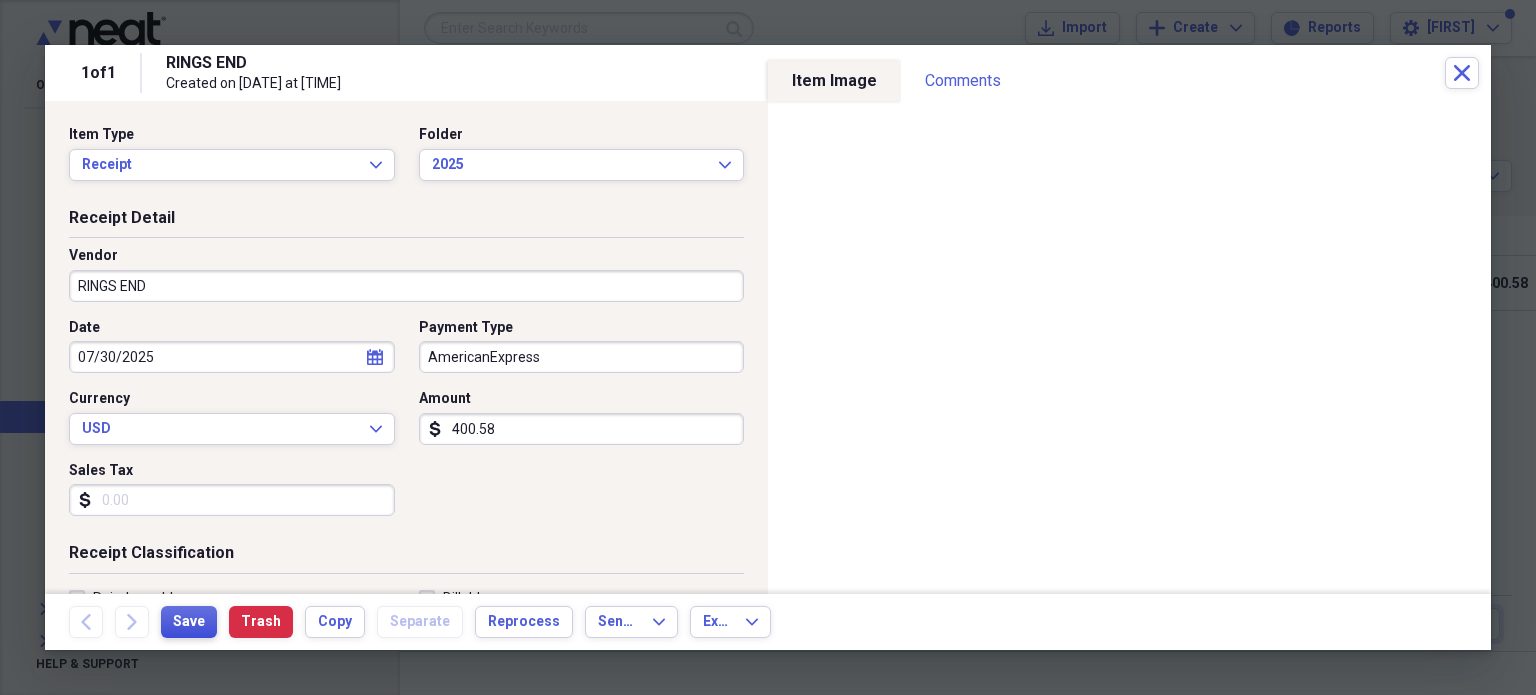 click on "Save" at bounding box center [189, 622] 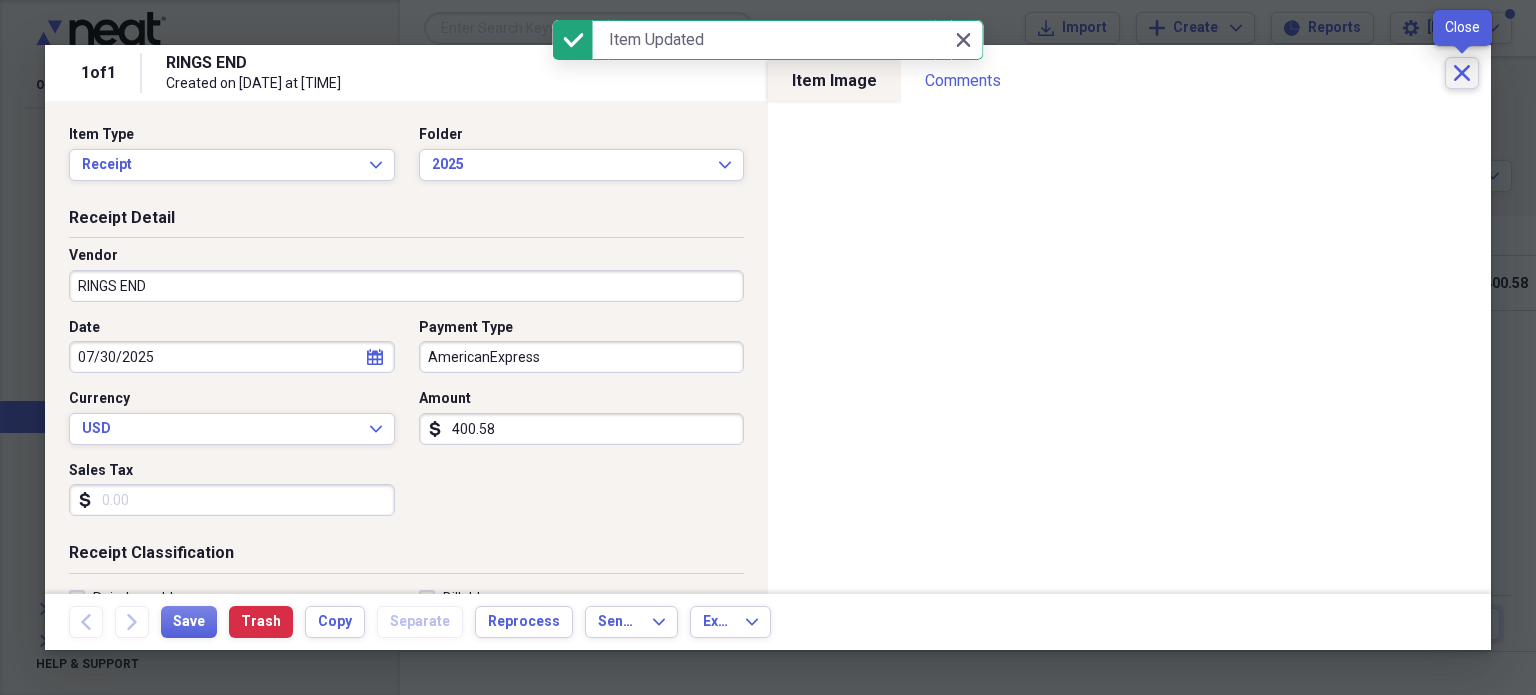 click on "Close" 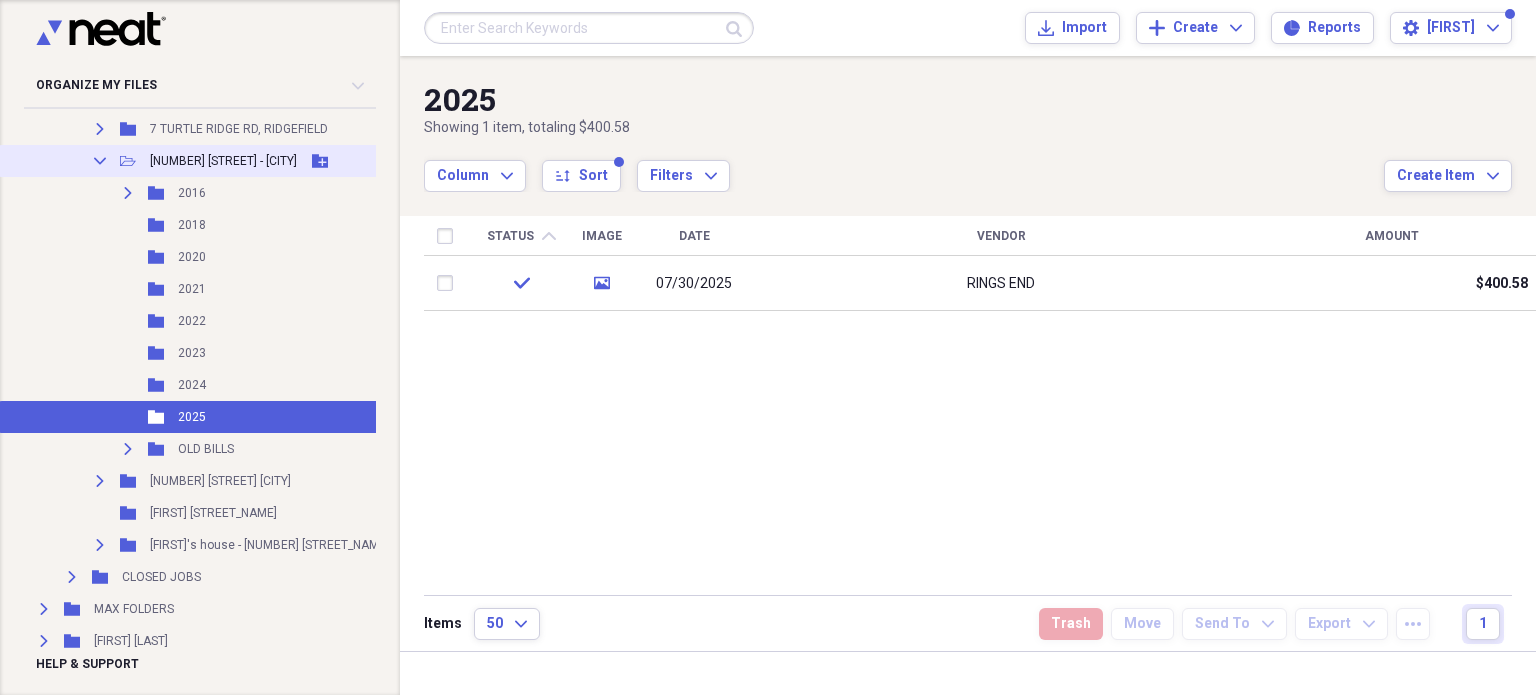 click on "Collapse" 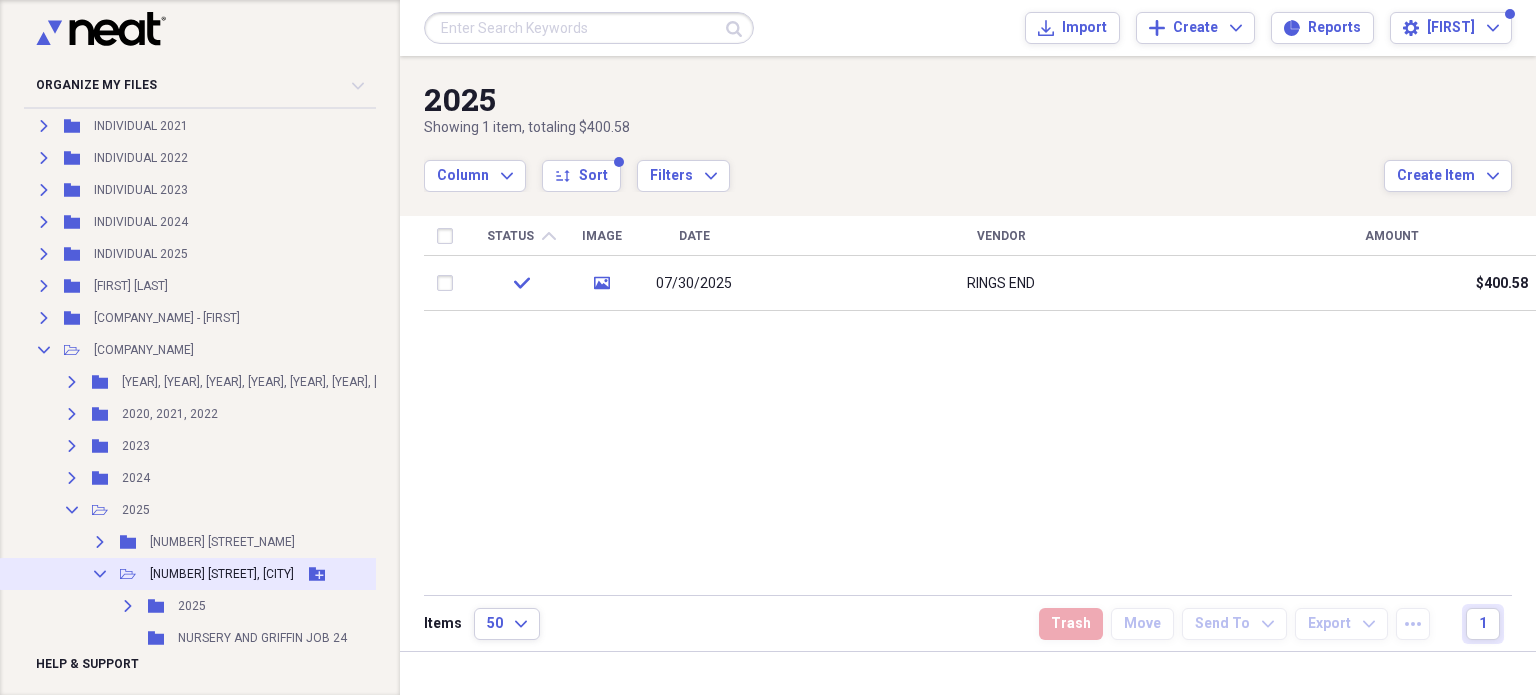 scroll, scrollTop: 390, scrollLeft: 0, axis: vertical 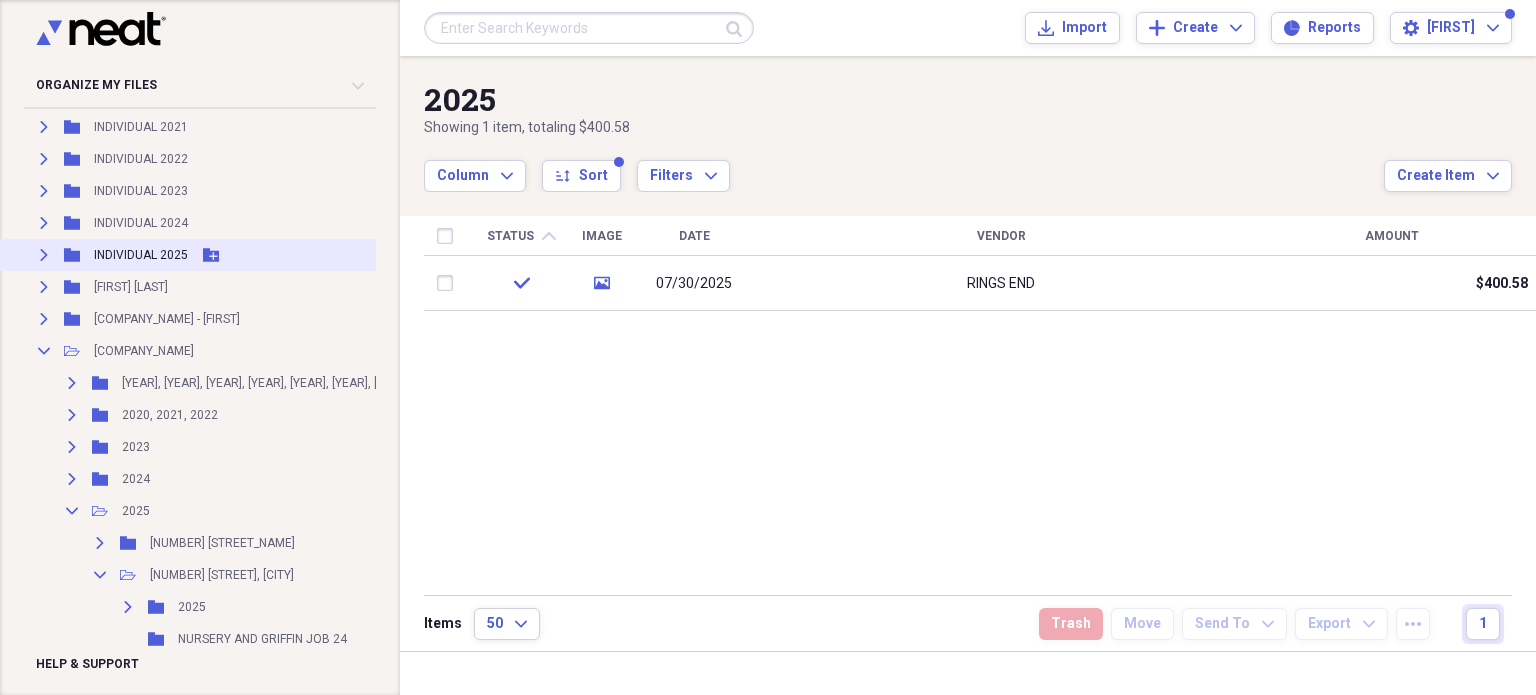 click 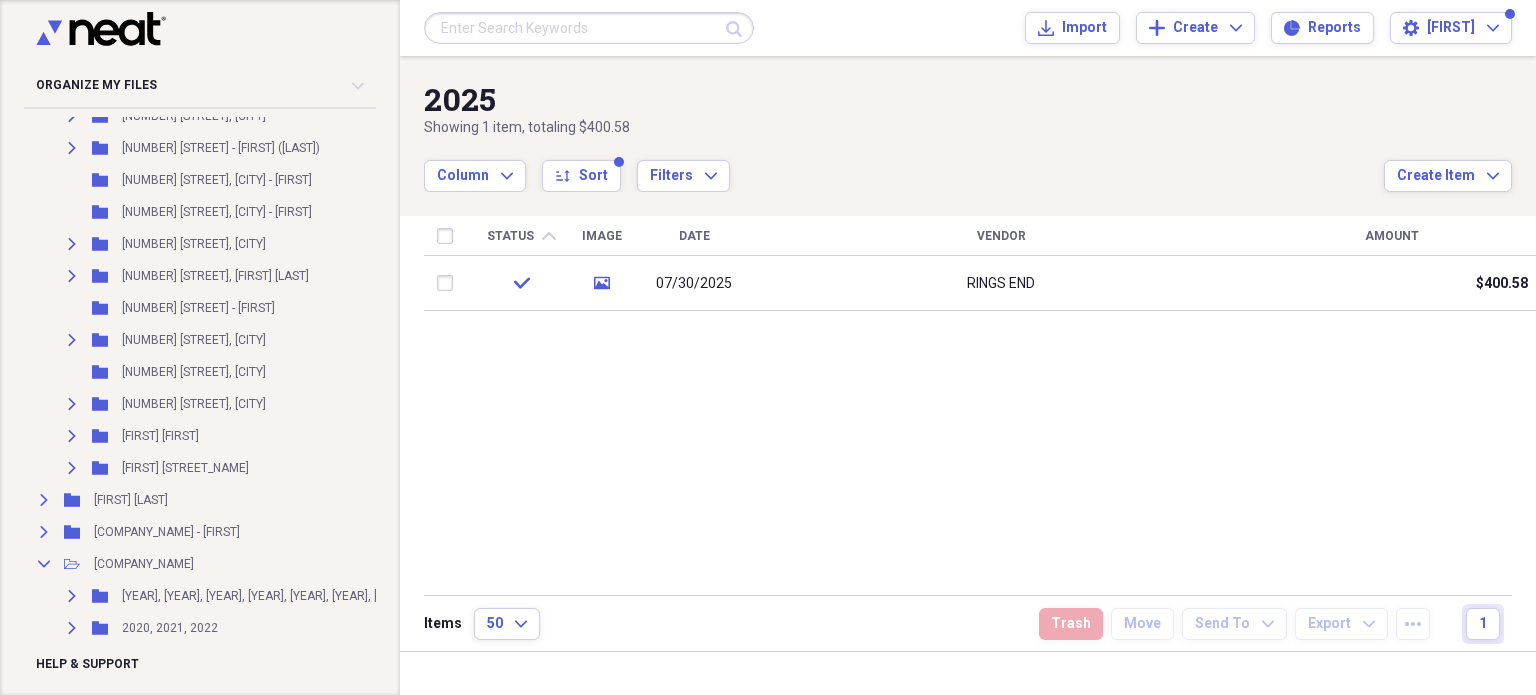 scroll, scrollTop: 1290, scrollLeft: 0, axis: vertical 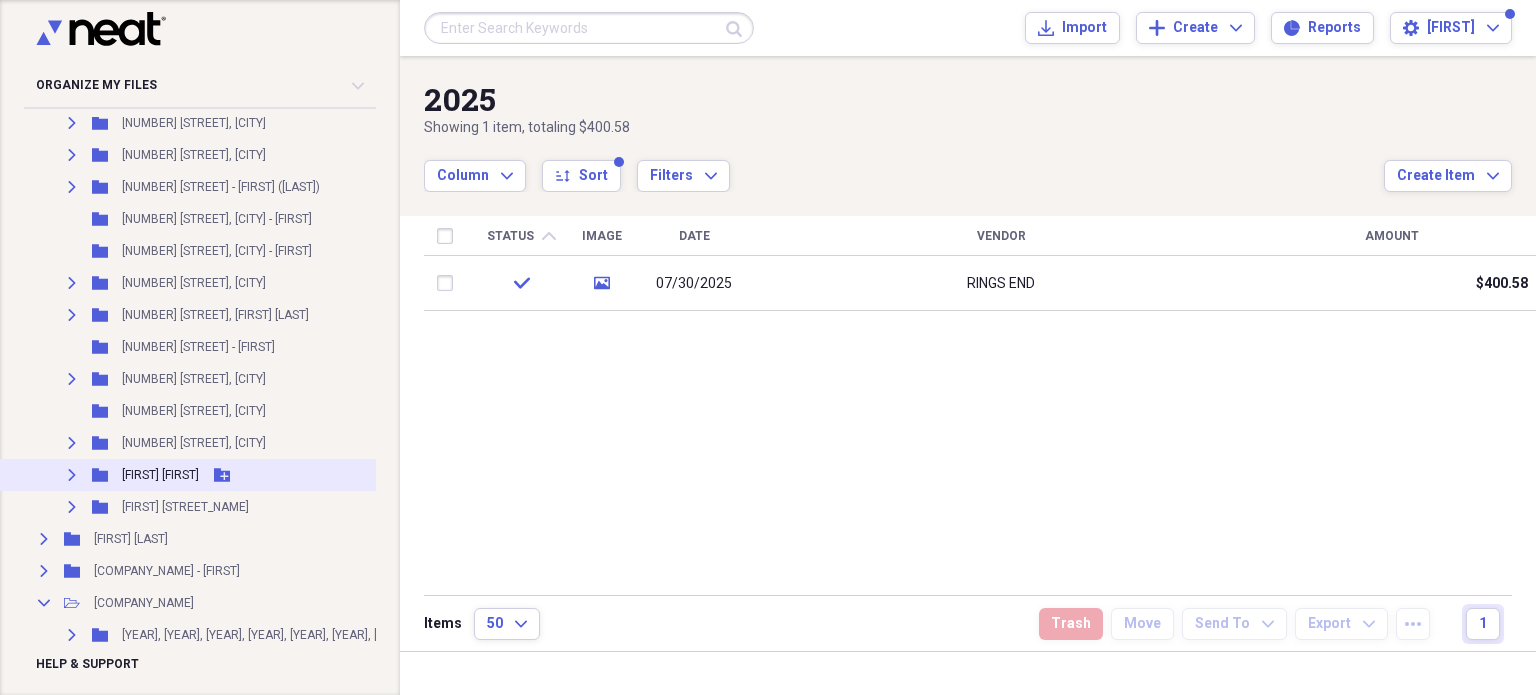 click on "Expand" 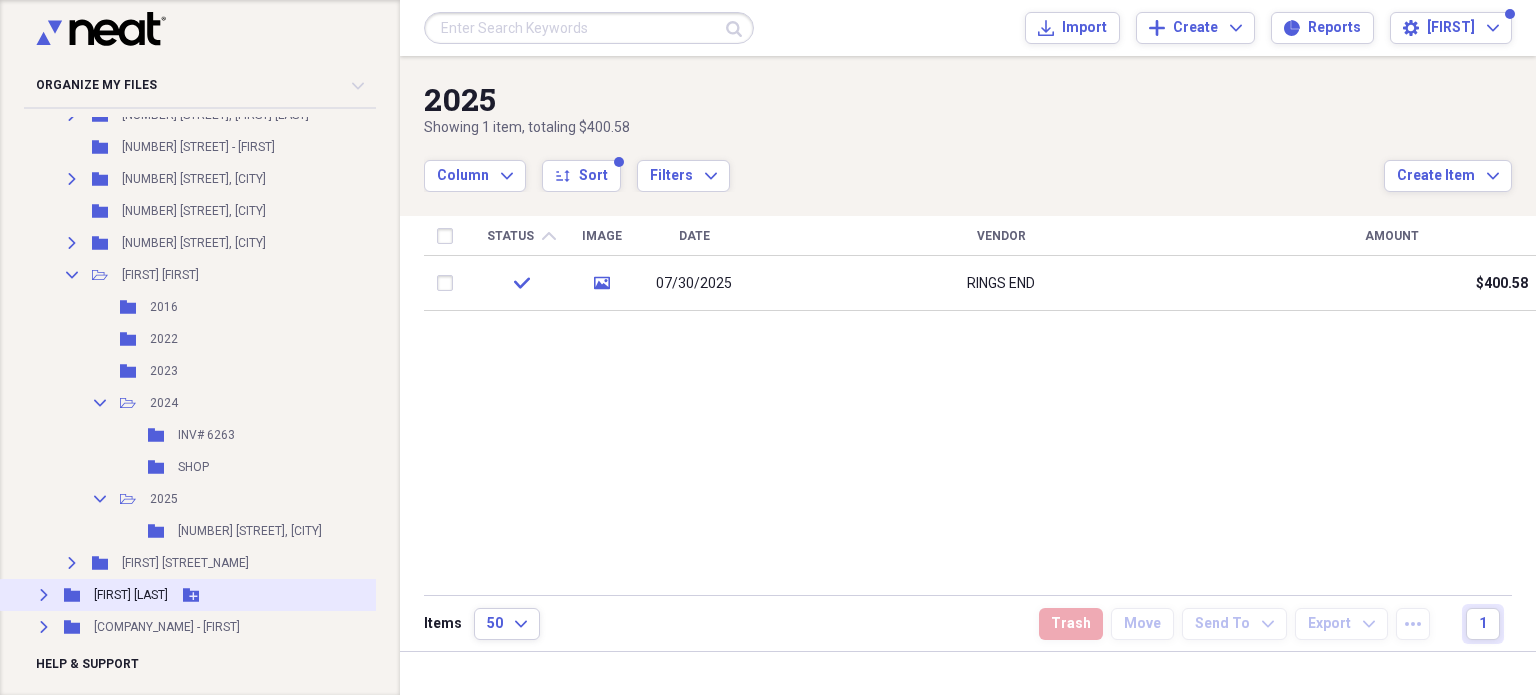 scroll, scrollTop: 1590, scrollLeft: 0, axis: vertical 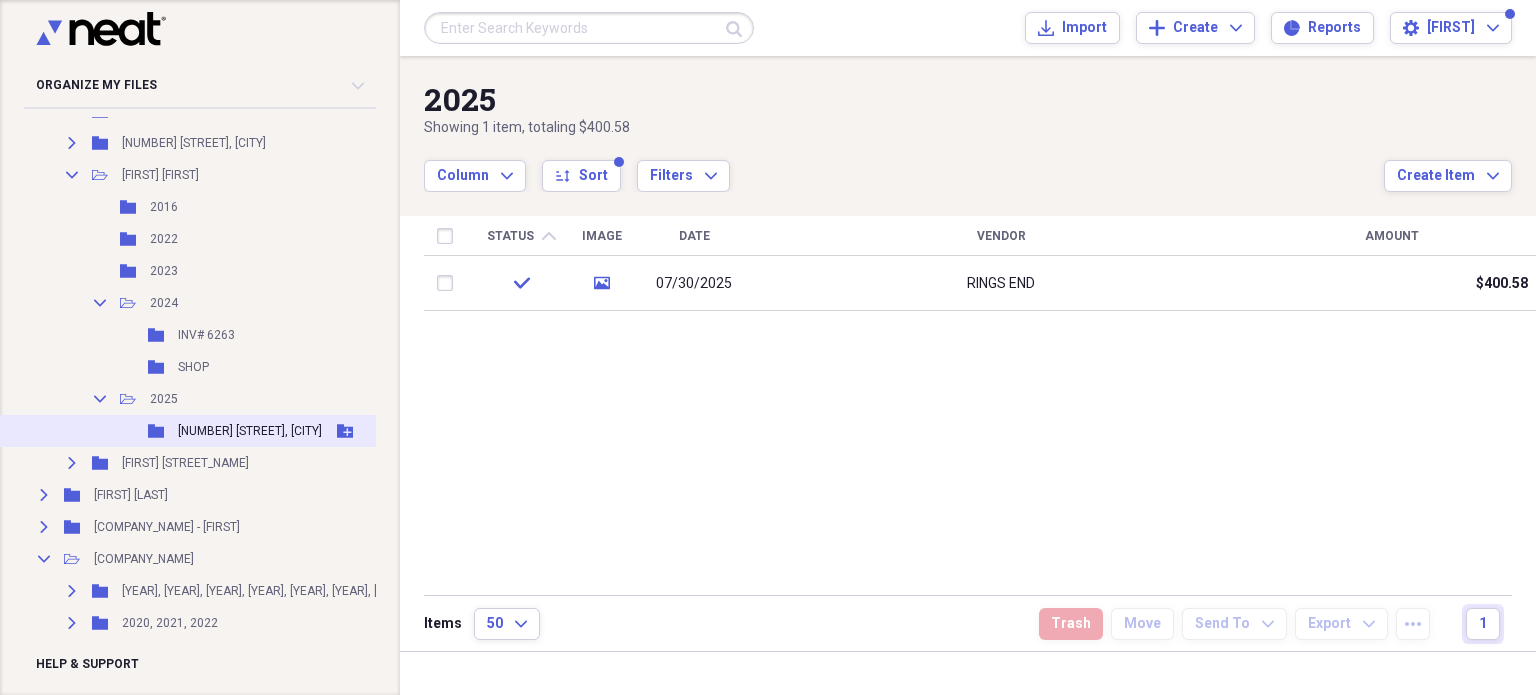 click on "[NUMBER] [STREET], [CITY]" at bounding box center [250, 431] 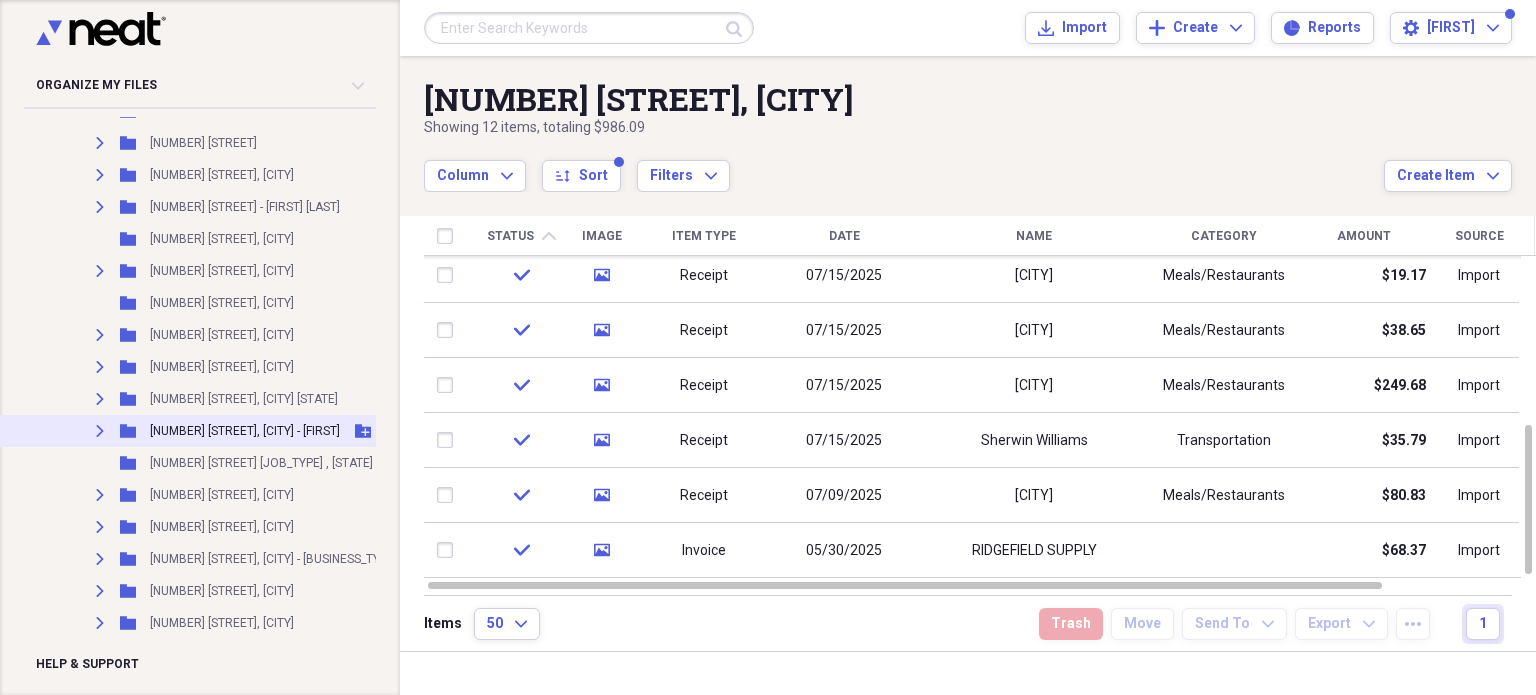scroll, scrollTop: 2490, scrollLeft: 0, axis: vertical 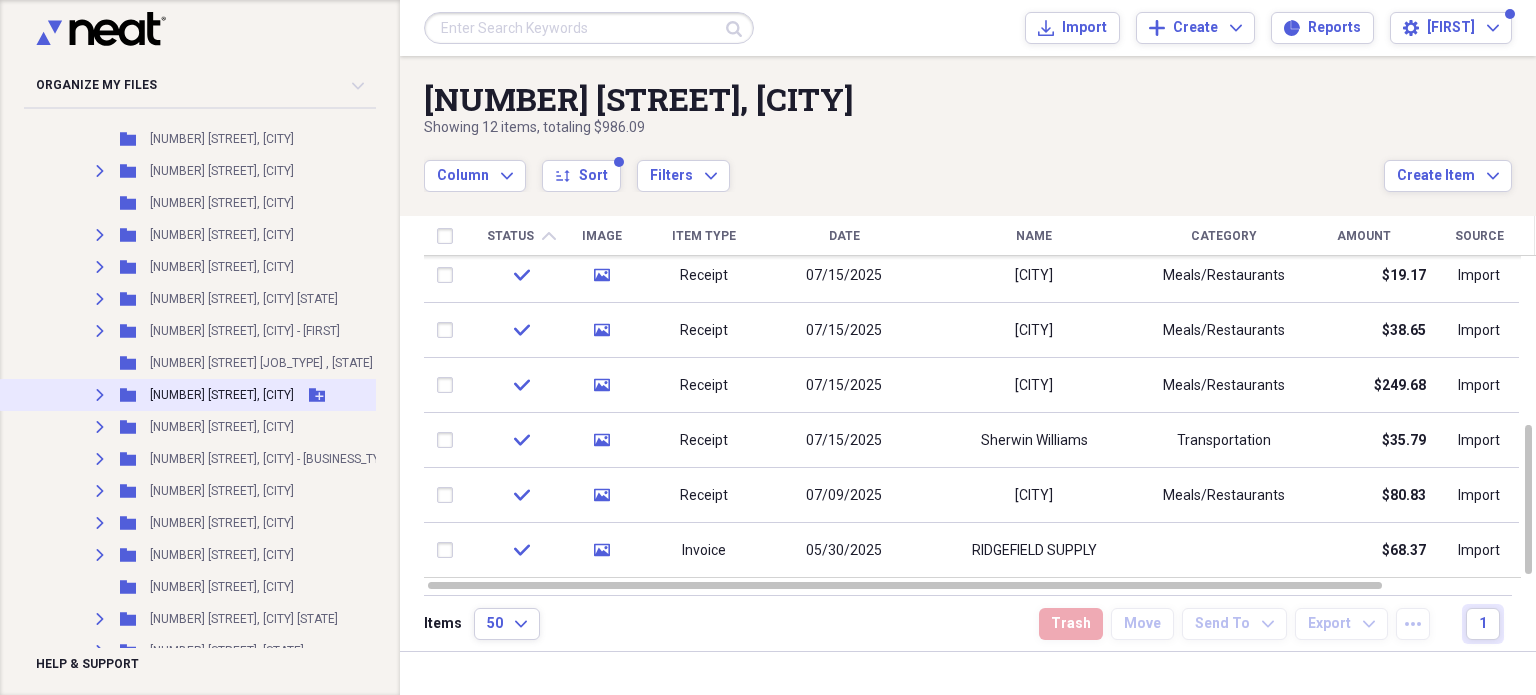 click on "Expand" 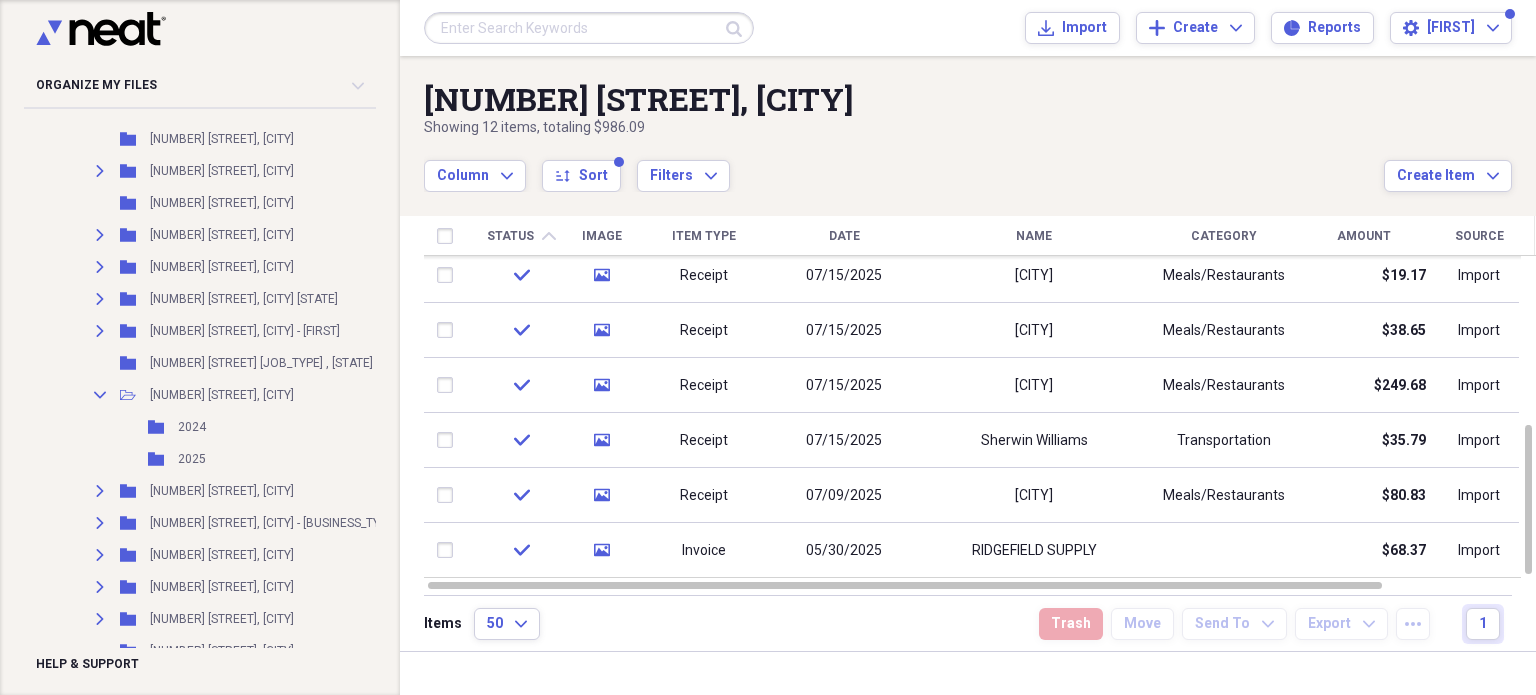 scroll, scrollTop: 2590, scrollLeft: 0, axis: vertical 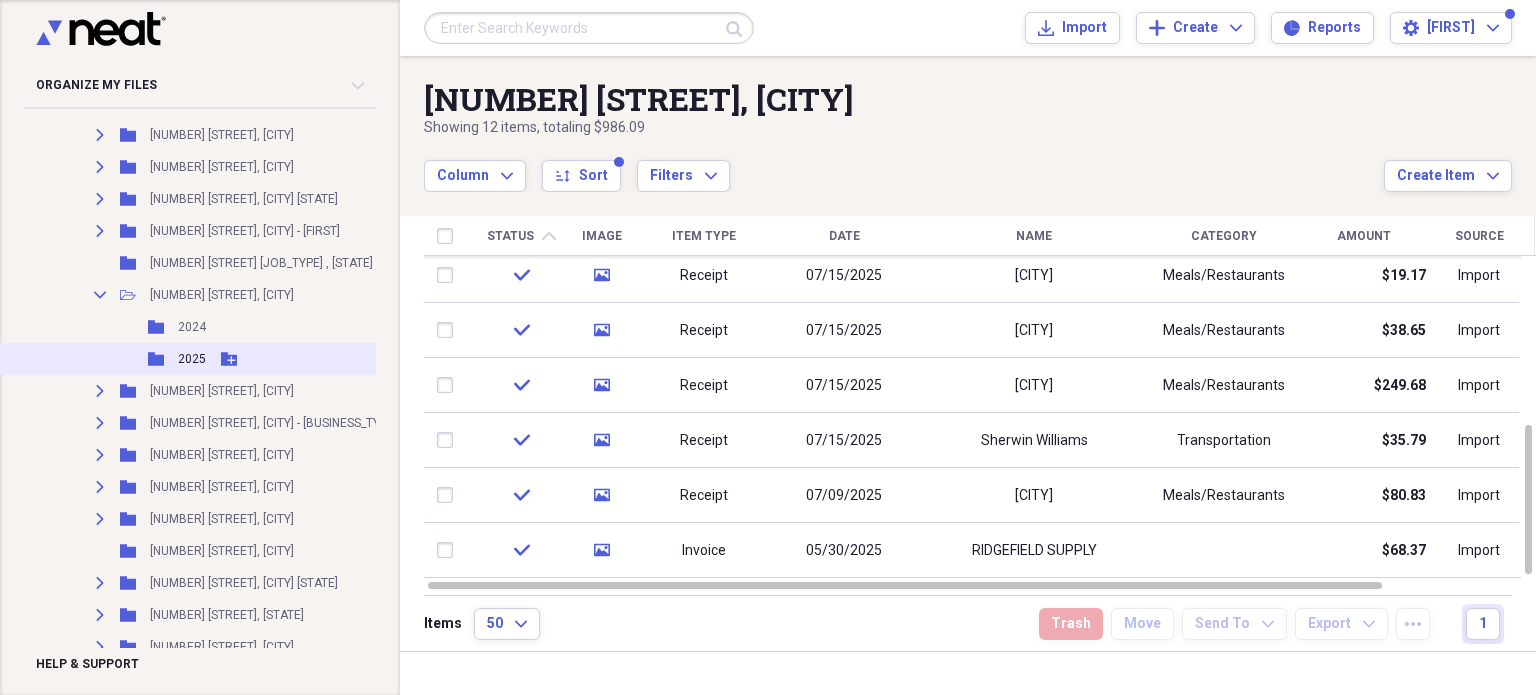 click on "2025" at bounding box center (192, 359) 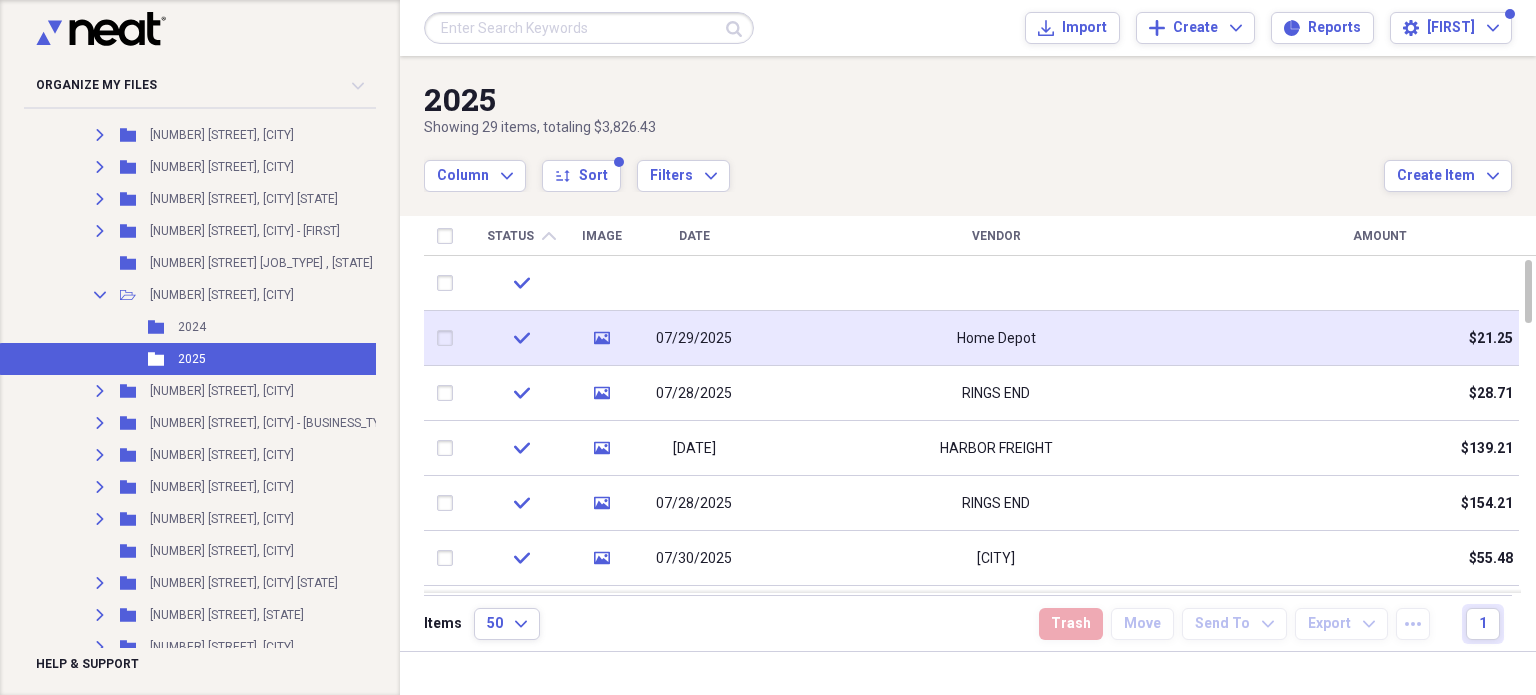 click on "Home Depot" at bounding box center (996, 338) 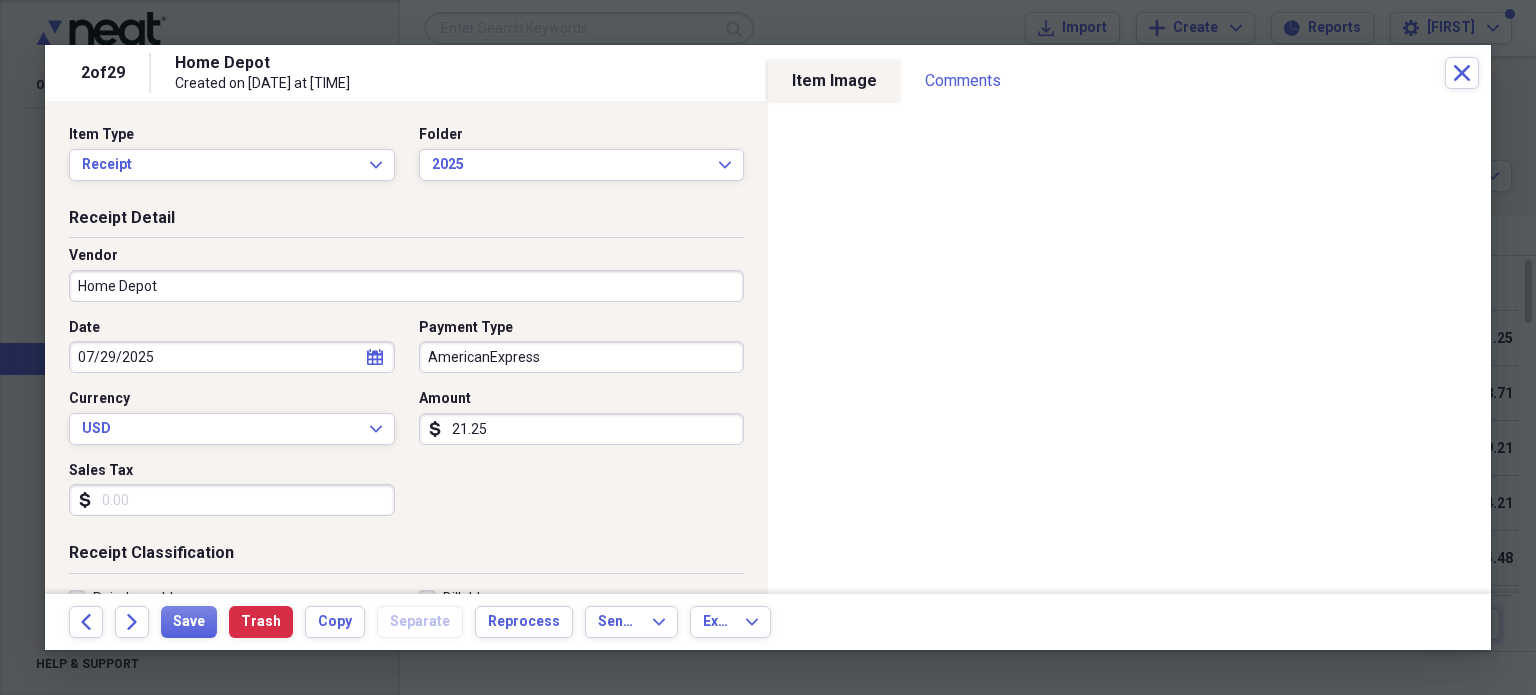 click on "21.25" at bounding box center [582, 429] 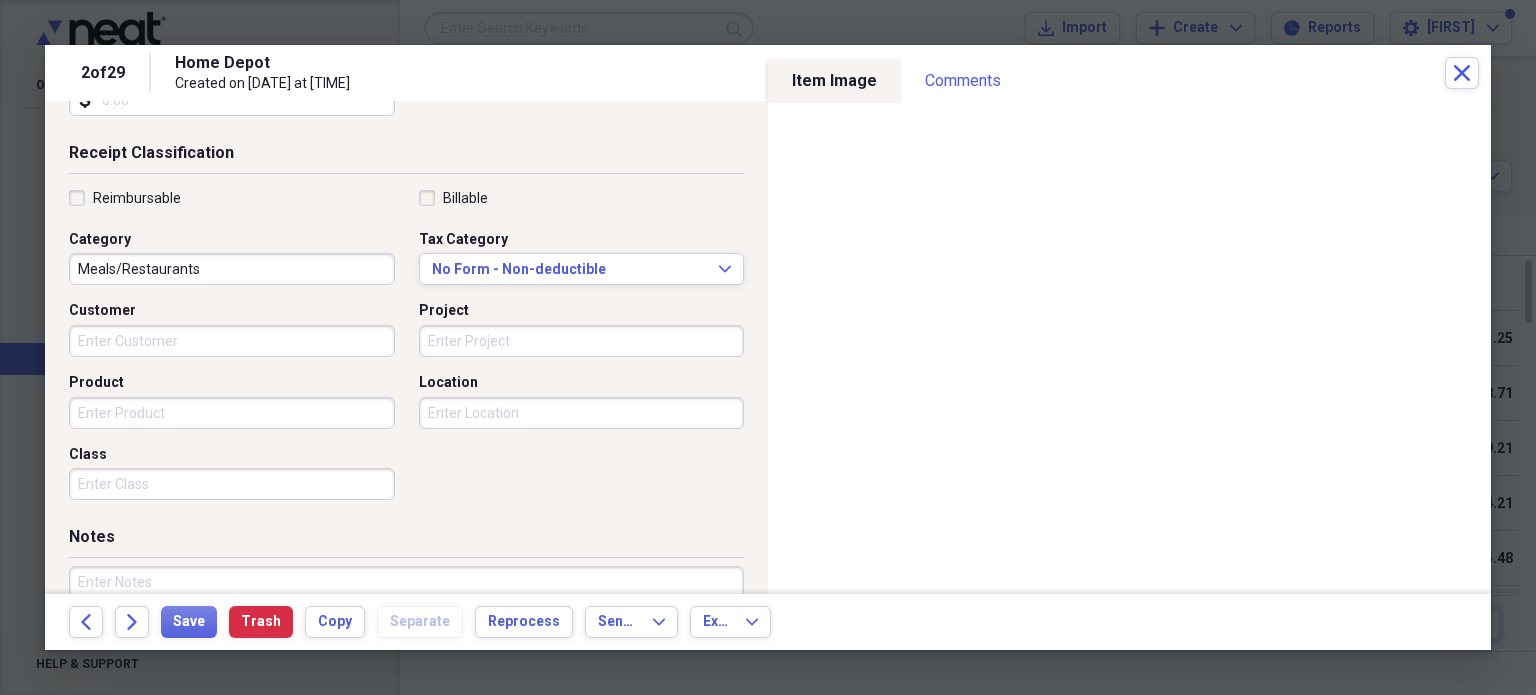 scroll, scrollTop: 526, scrollLeft: 0, axis: vertical 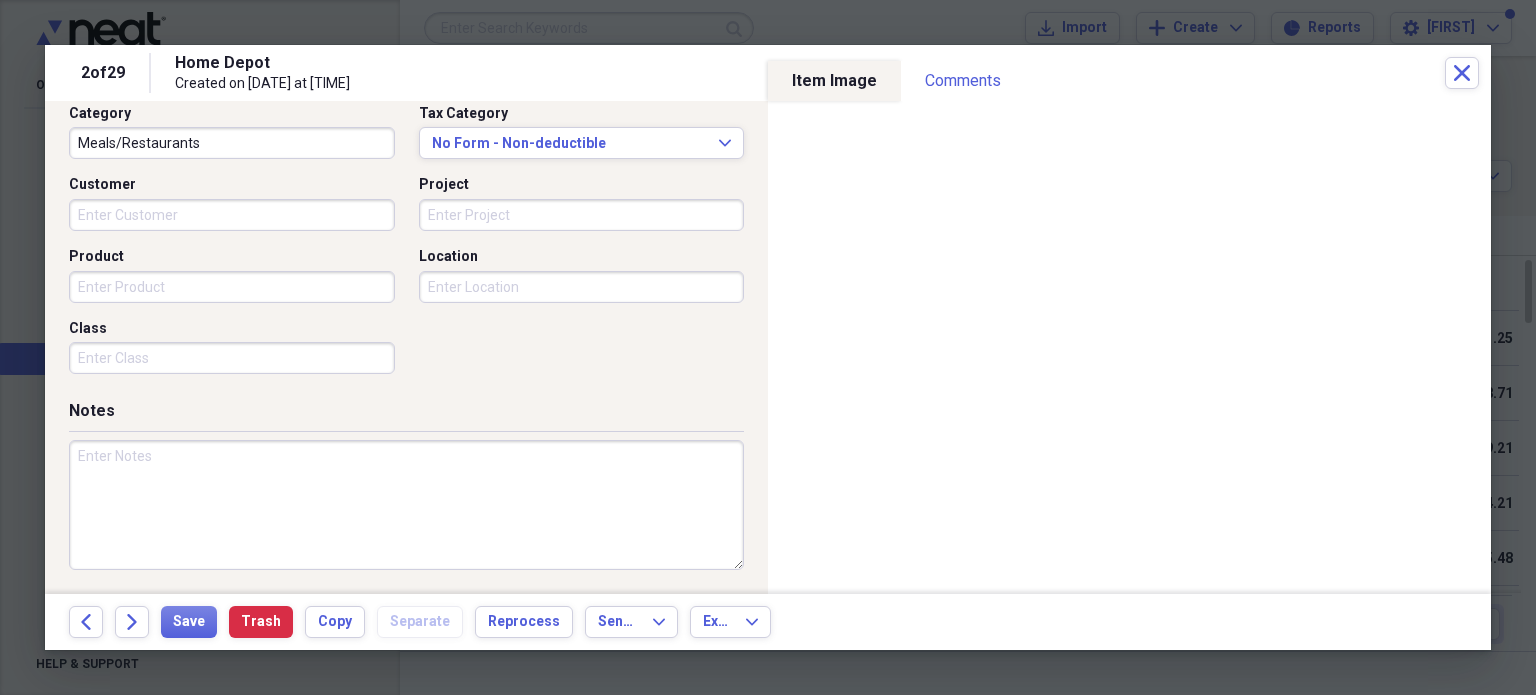 type on "116.25" 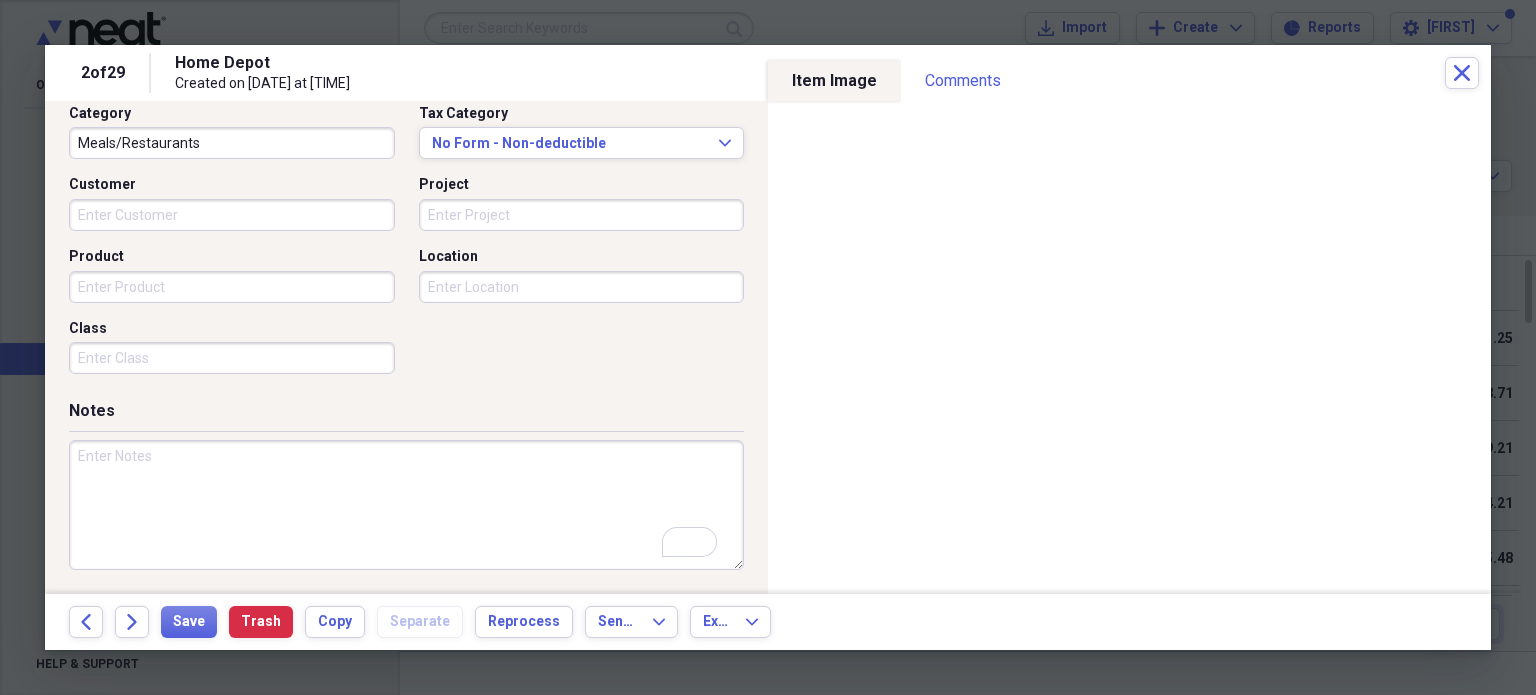 scroll, scrollTop: 526, scrollLeft: 0, axis: vertical 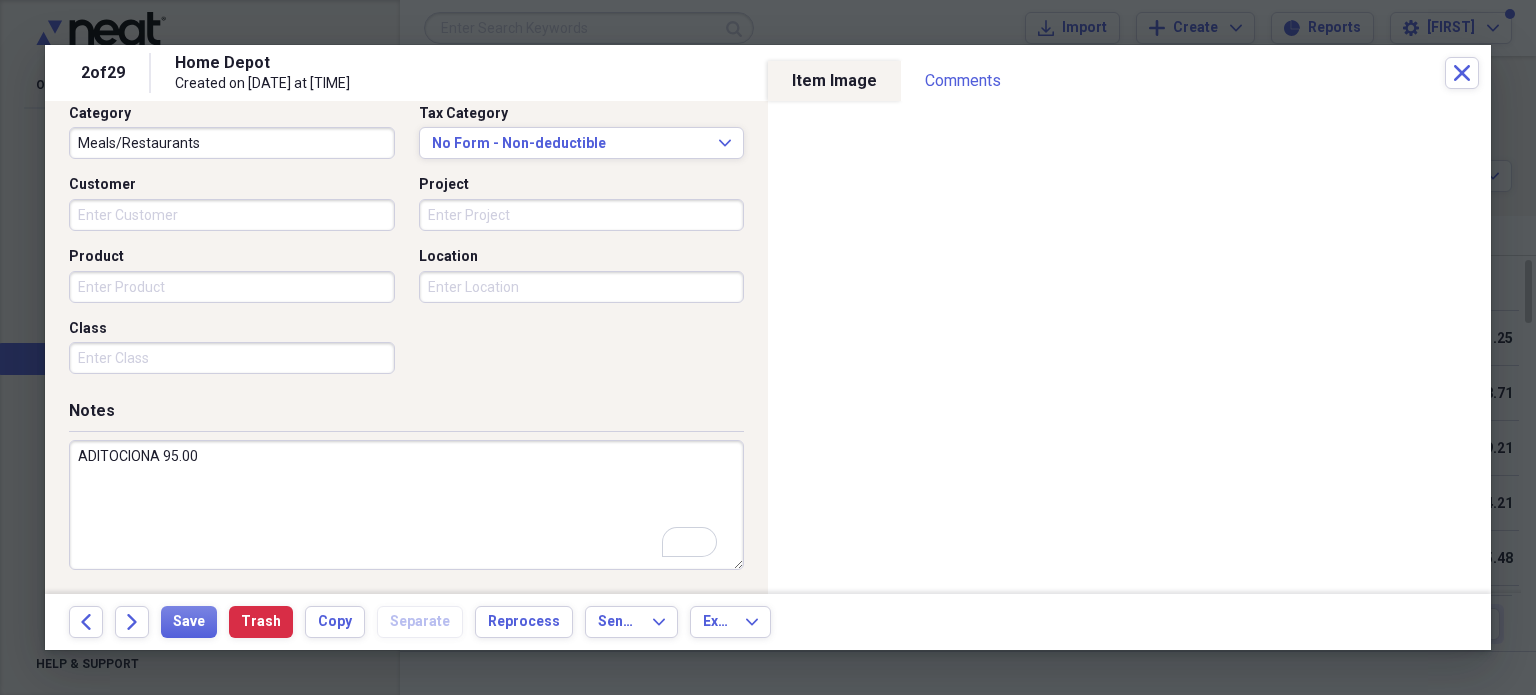 click on "ADITOCIONA 95.00" at bounding box center (406, 505) 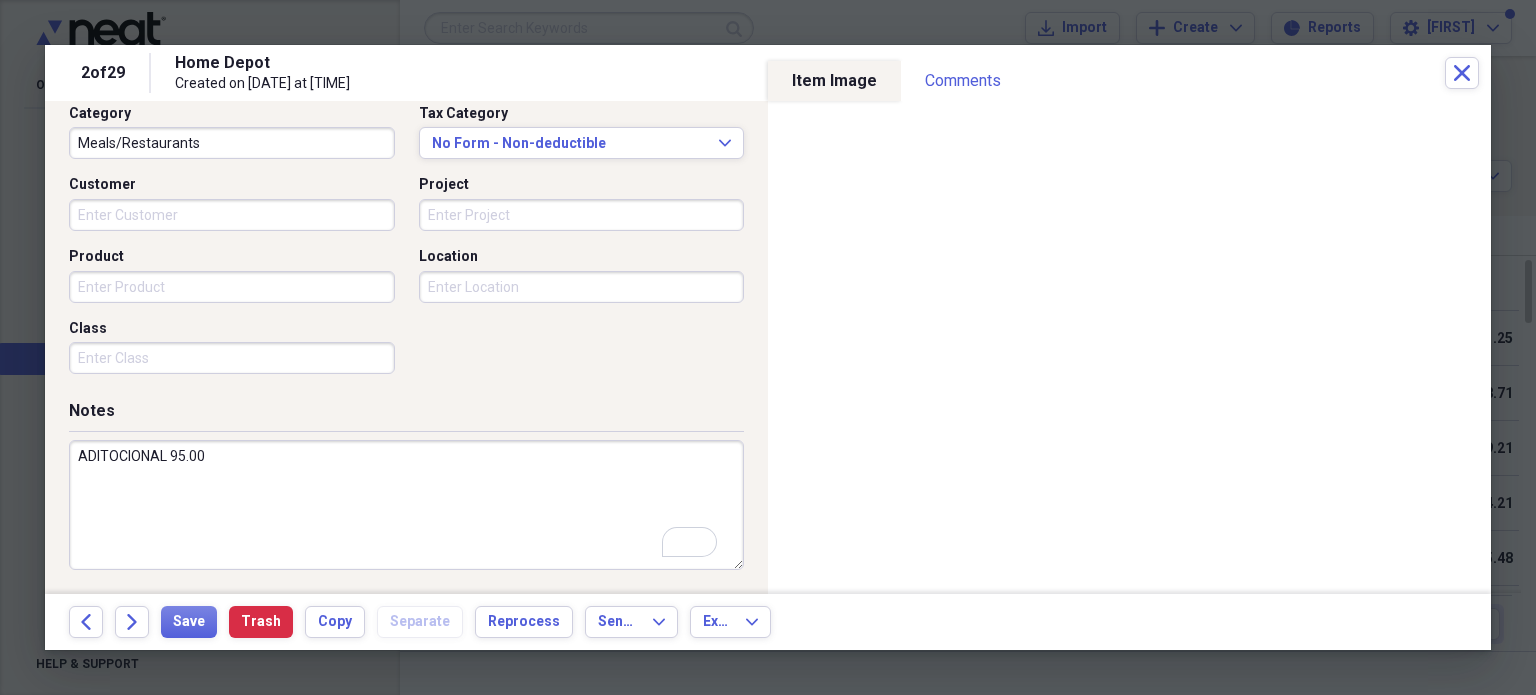 drag, startPoint x: 226, startPoint y: 441, endPoint x: 236, endPoint y: 443, distance: 10.198039 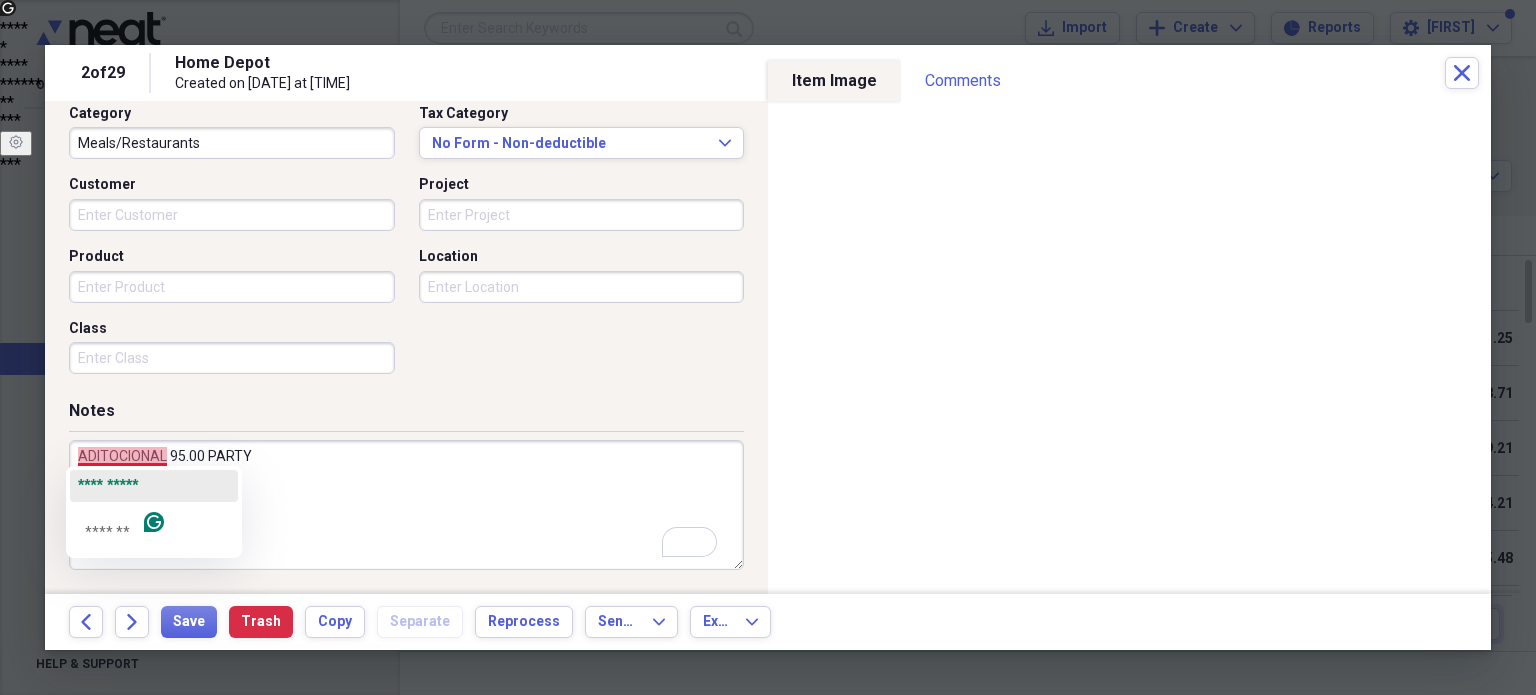 click on "**********" 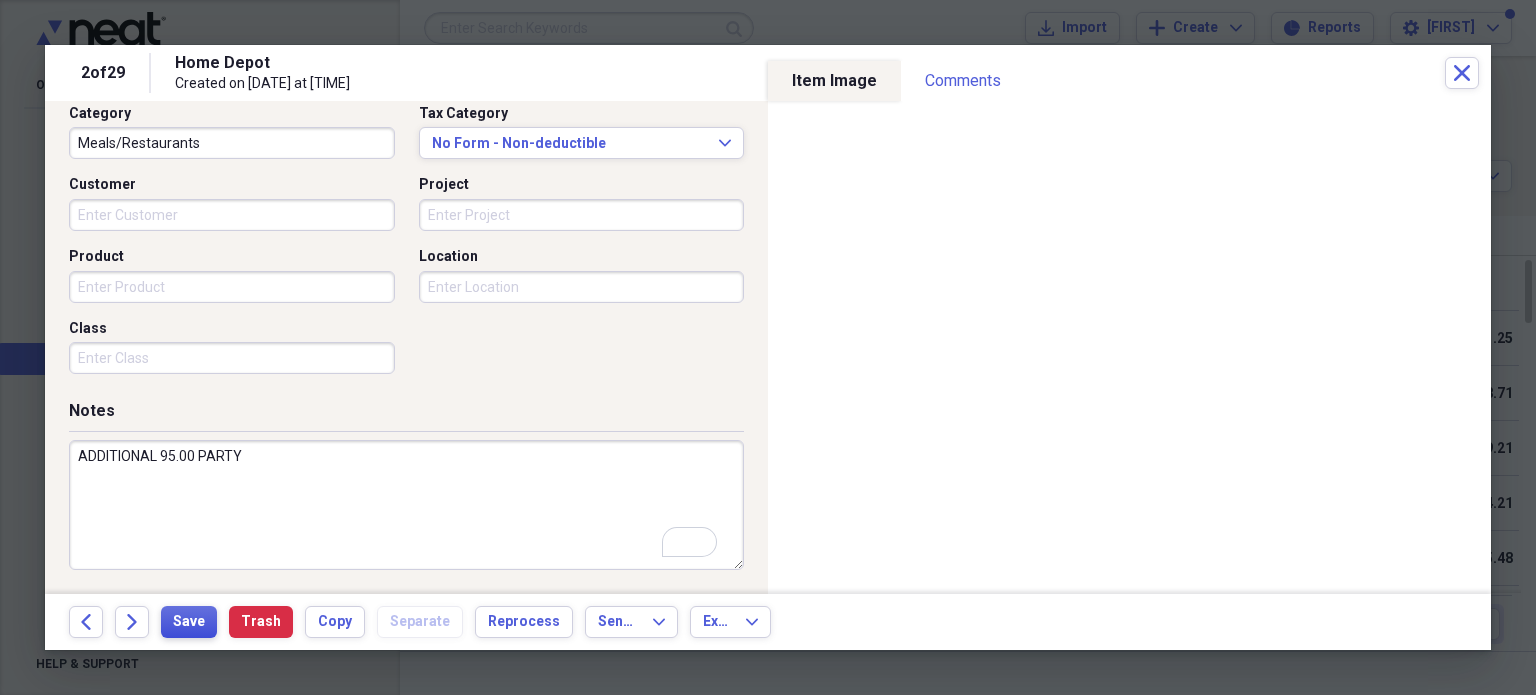 type on "ADDITIONAL 95.00 PARTY" 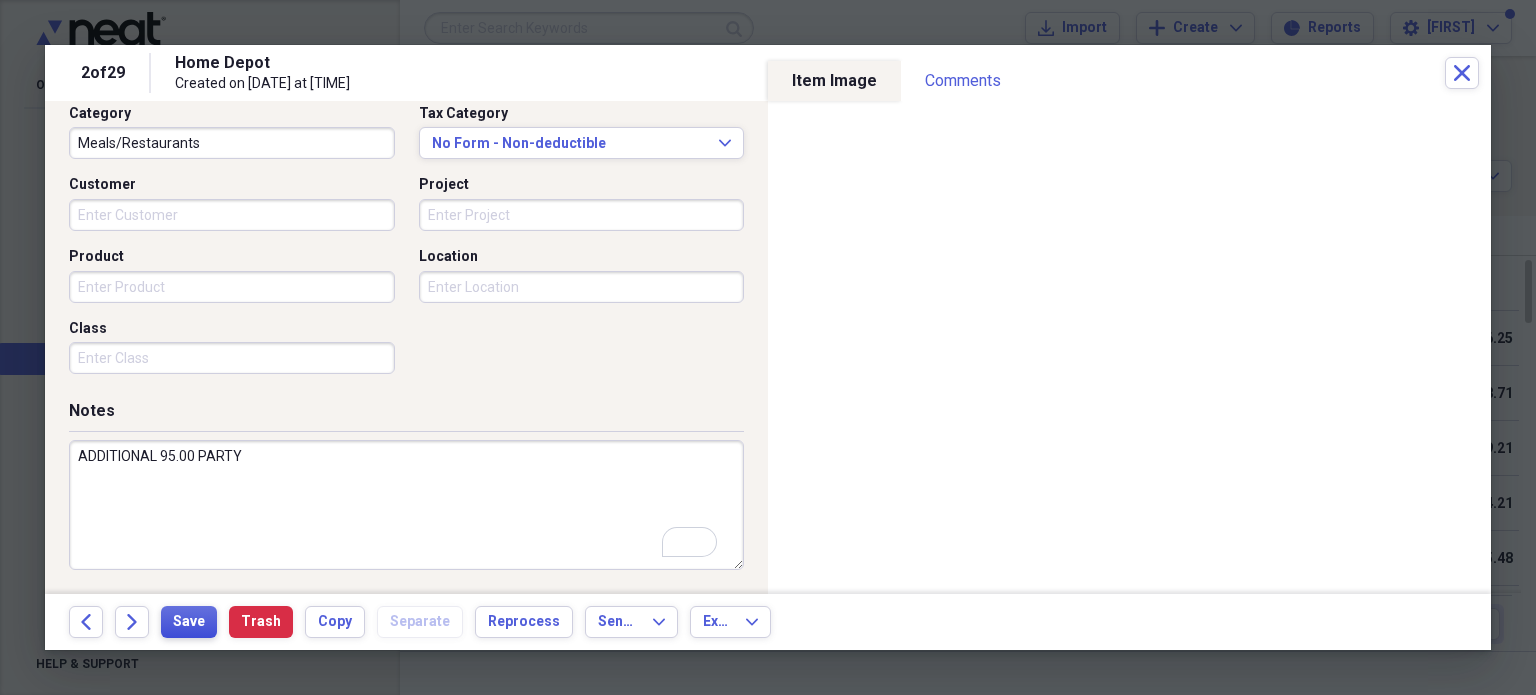 click on "Save" at bounding box center [189, 622] 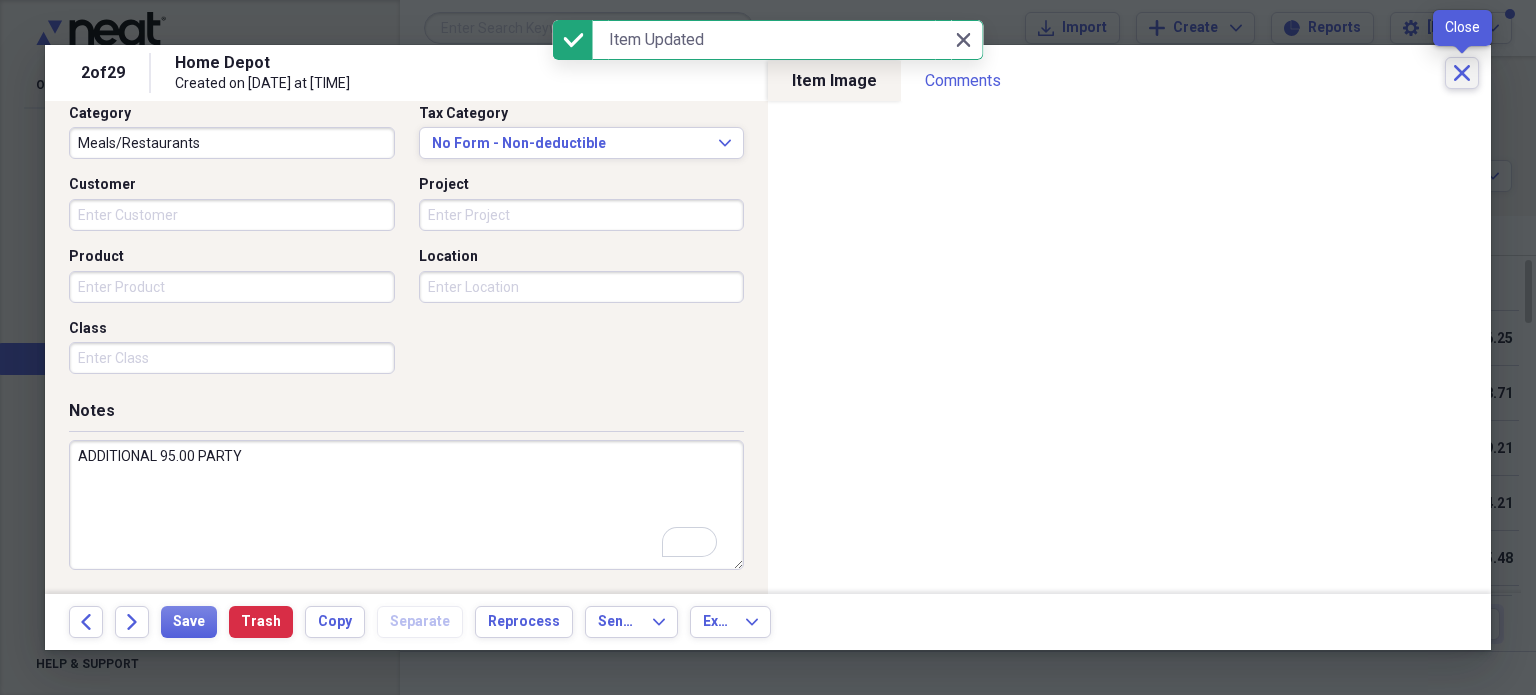 click 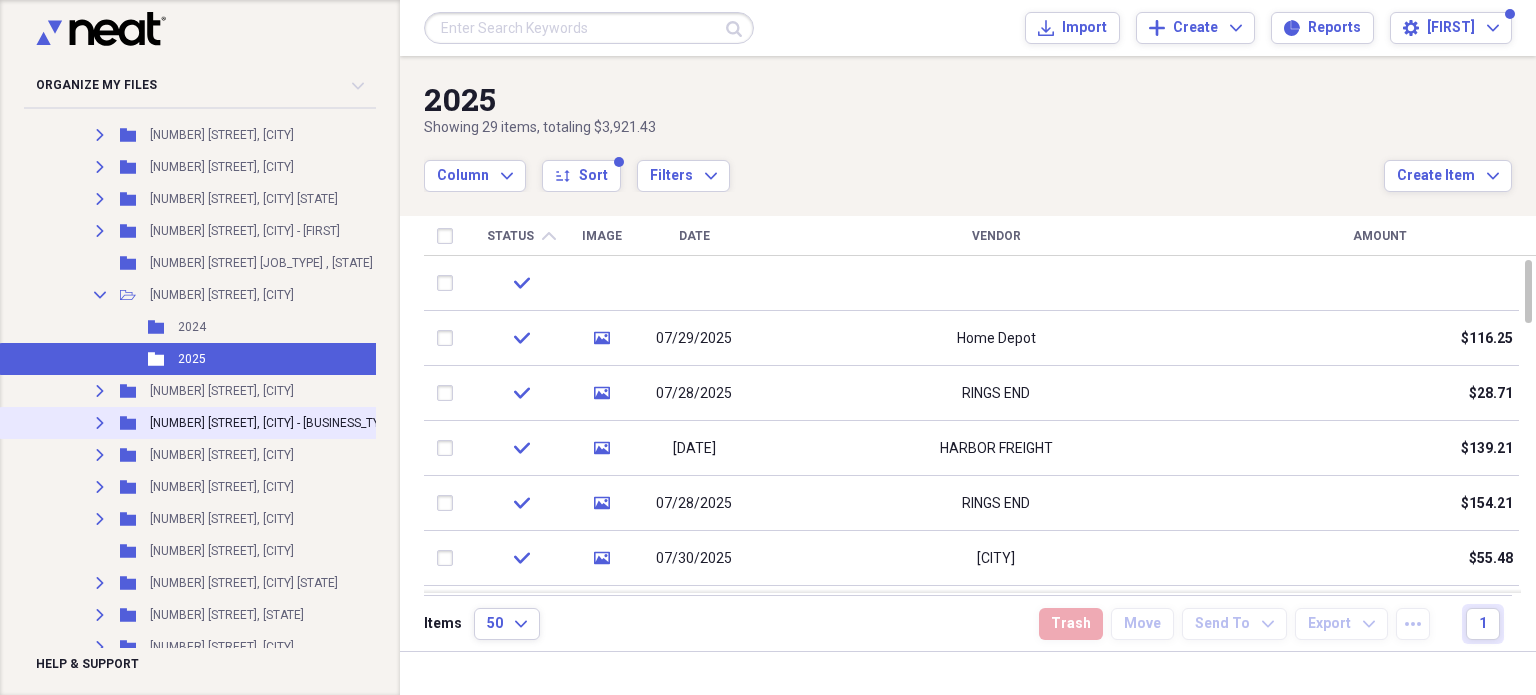 scroll, scrollTop: 2690, scrollLeft: 0, axis: vertical 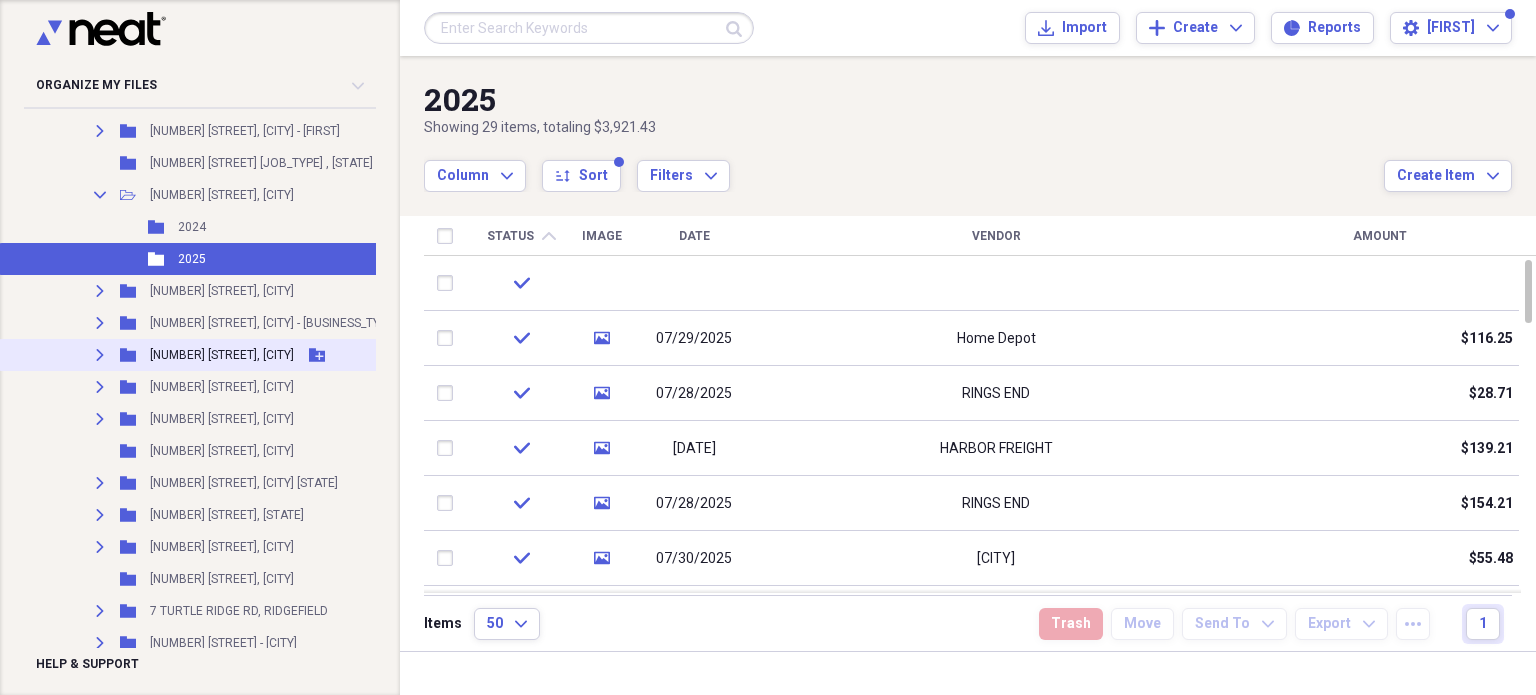 click 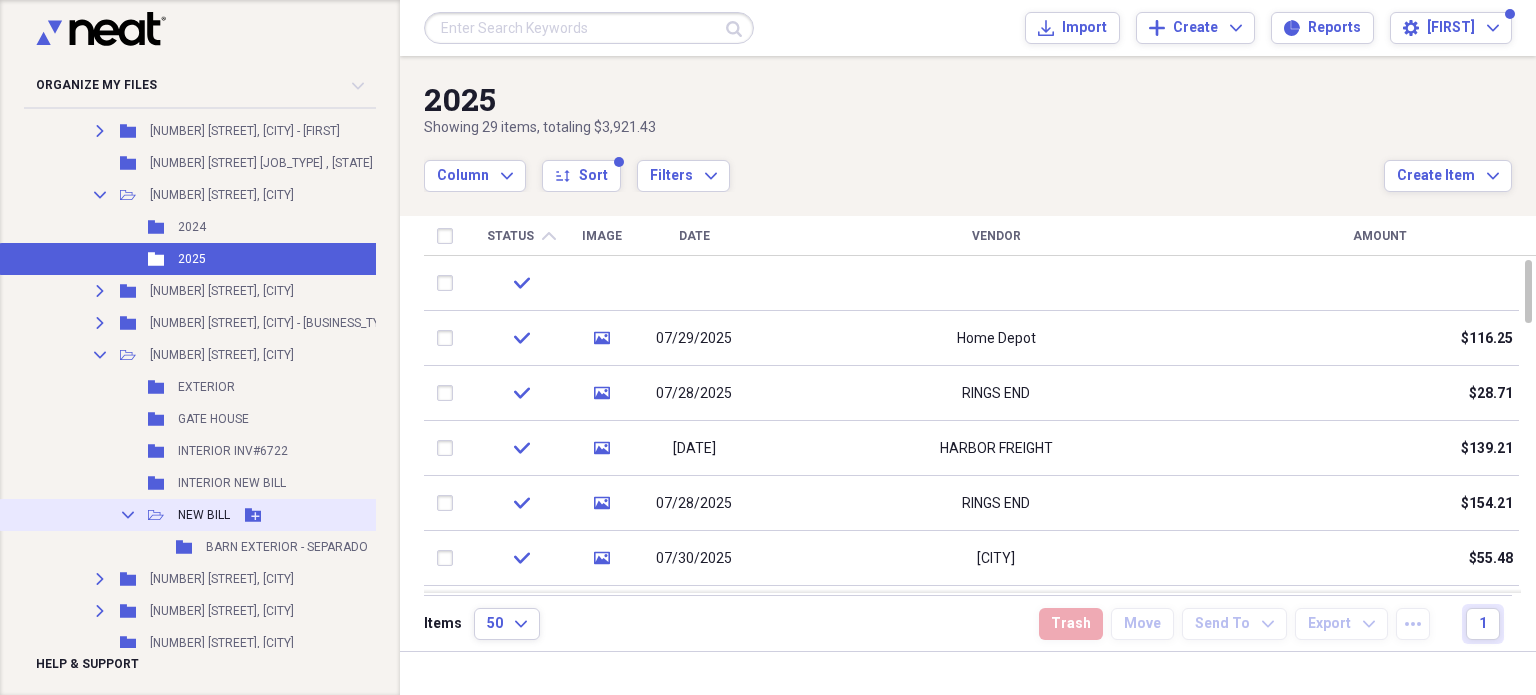 click on "NEW BILL" at bounding box center (204, 515) 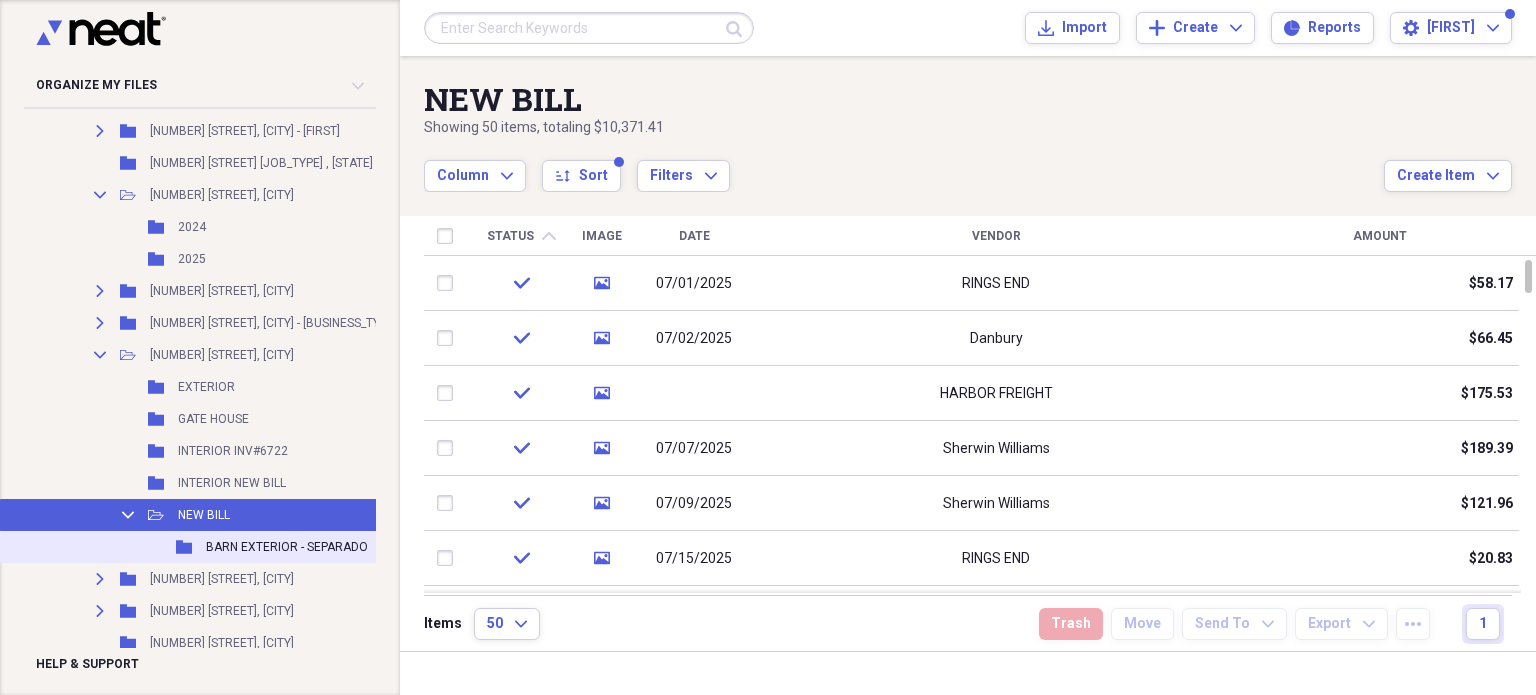 click on "BARN EXTERIOR - SEPARADO" at bounding box center (287, 547) 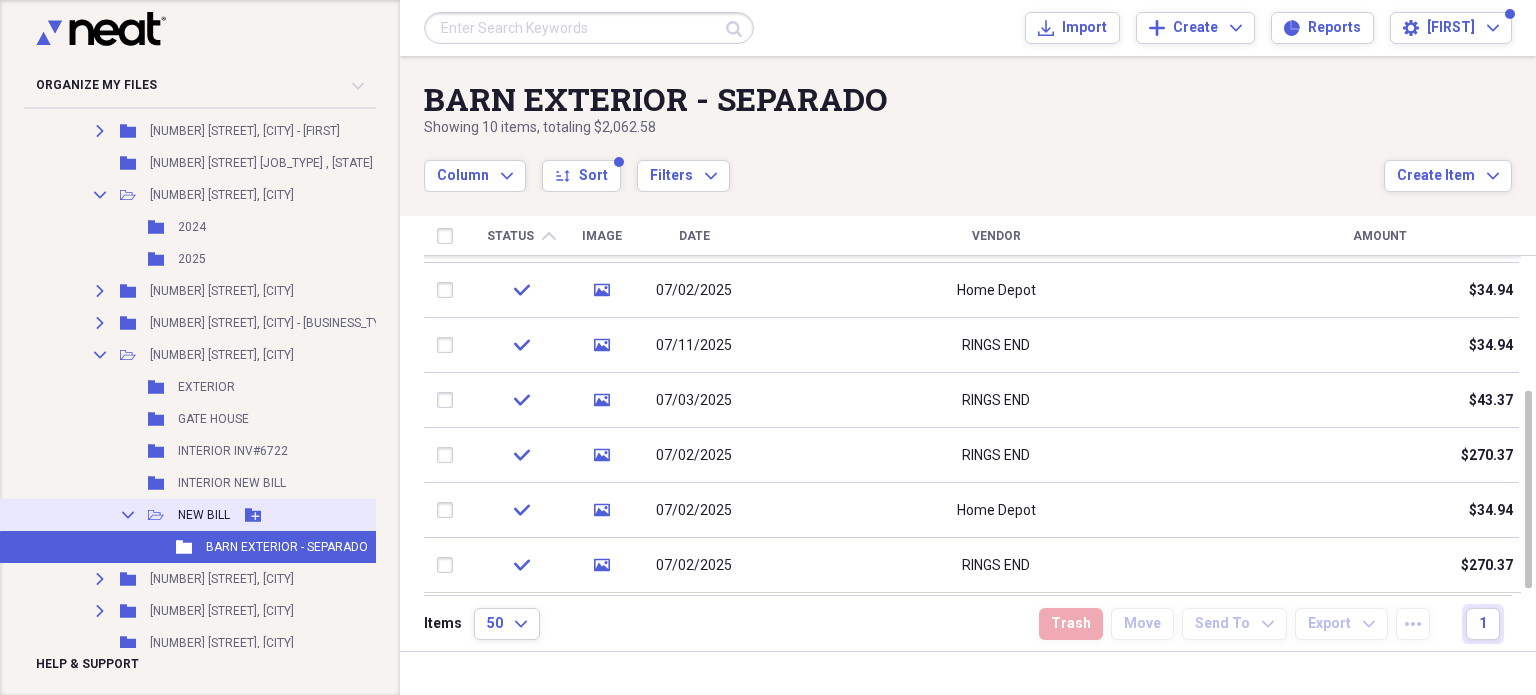 click on "NEW BILL" at bounding box center (204, 515) 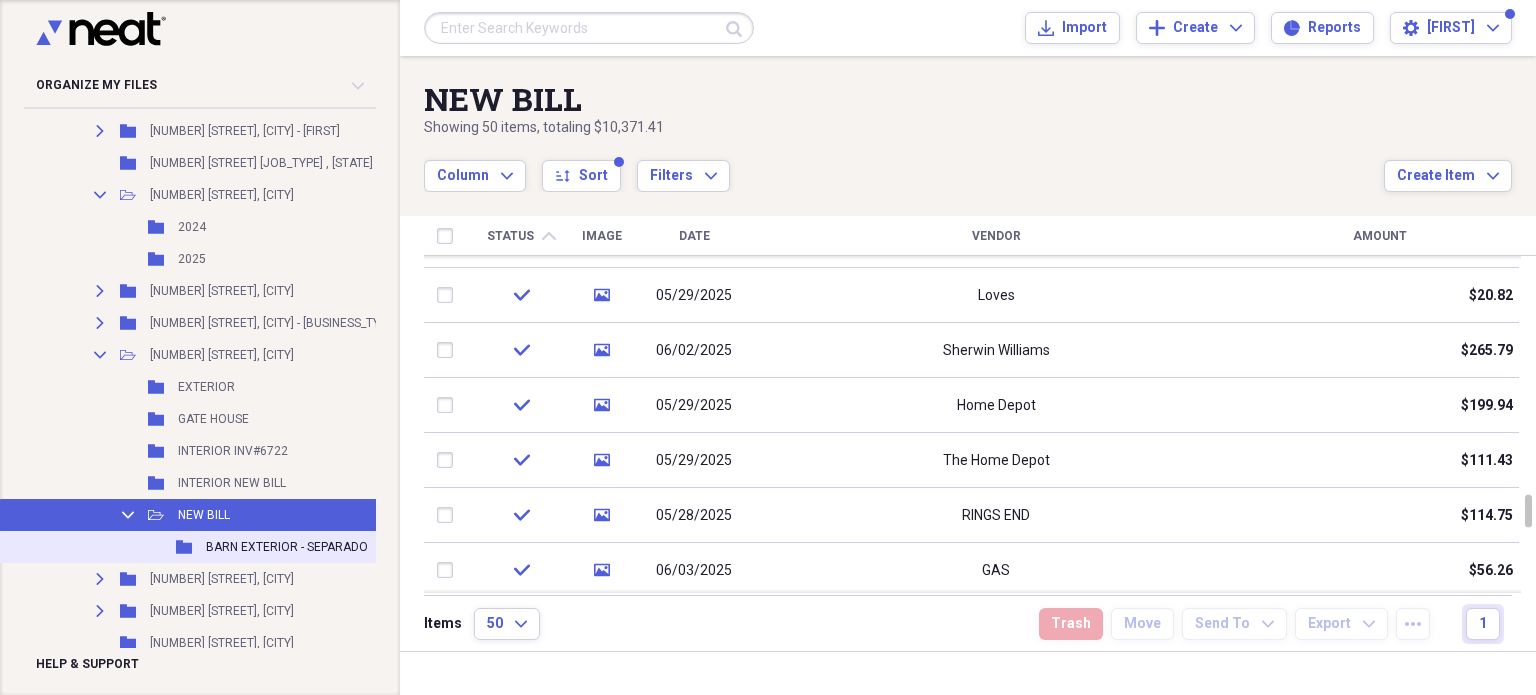 click on "BARN EXTERIOR - SEPARADO" at bounding box center (287, 547) 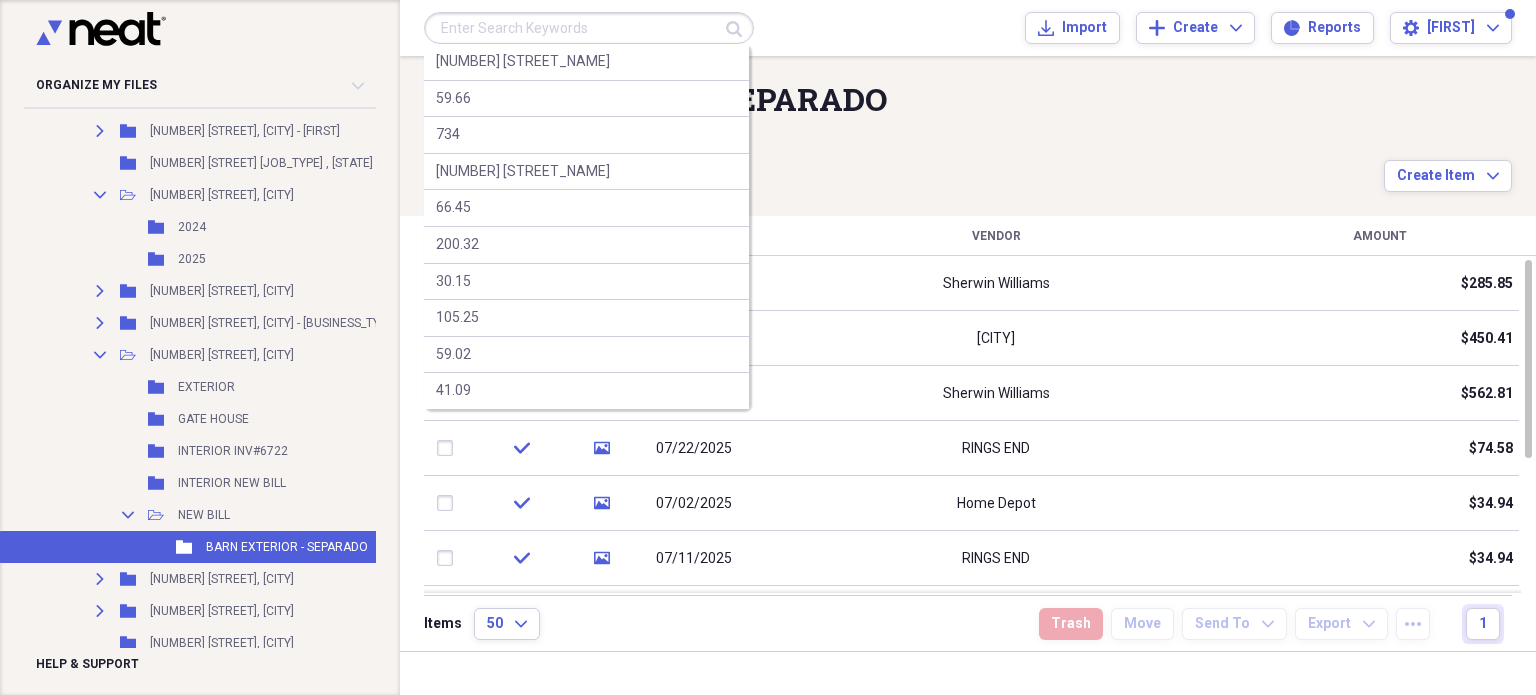 click at bounding box center [589, 28] 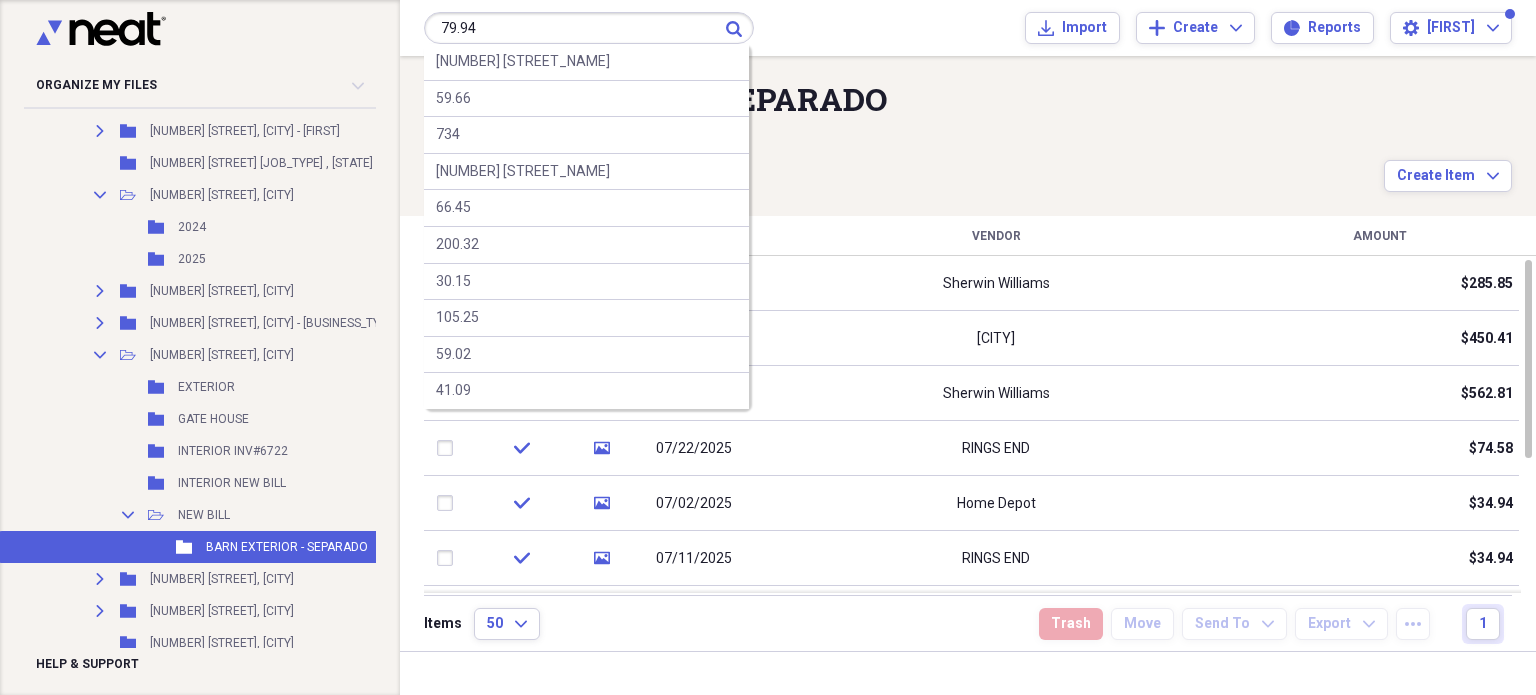 type on "79.94" 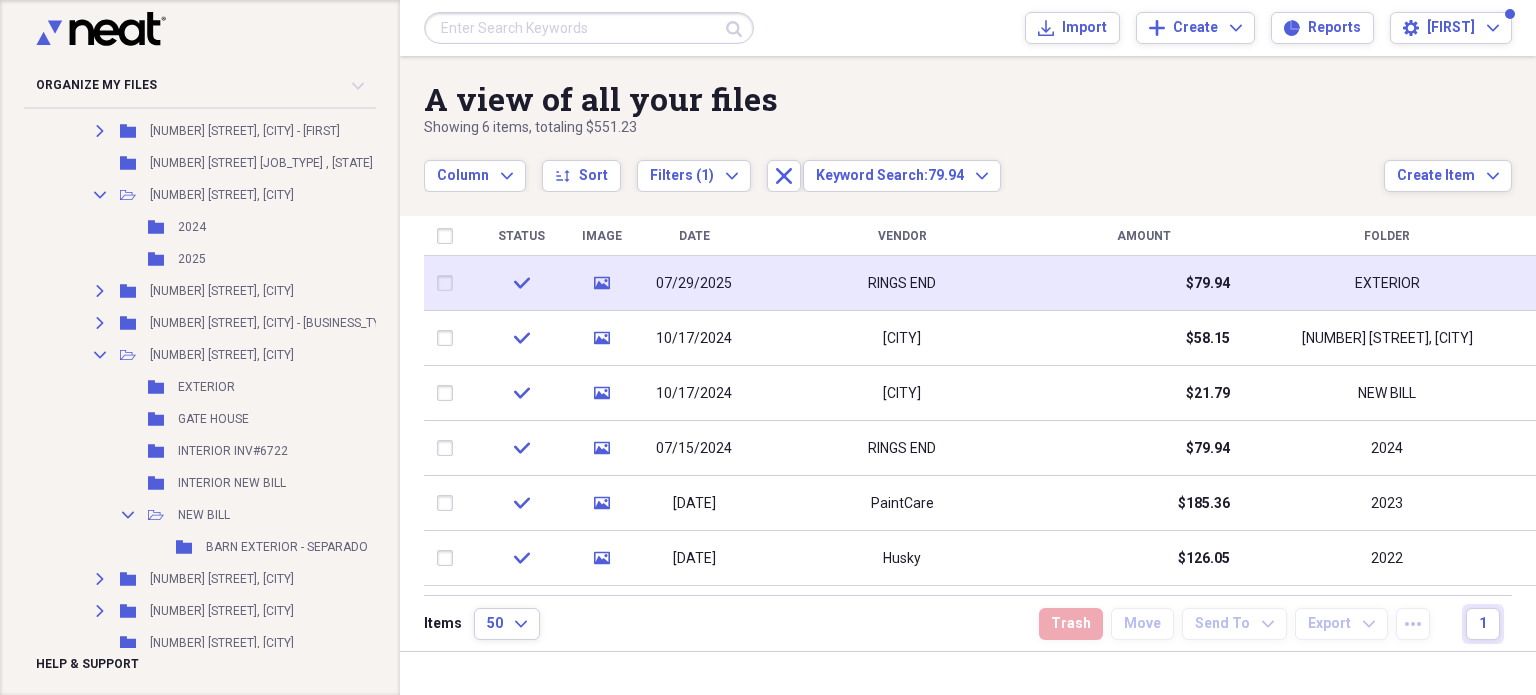 click on "$79.94" at bounding box center [1144, 283] 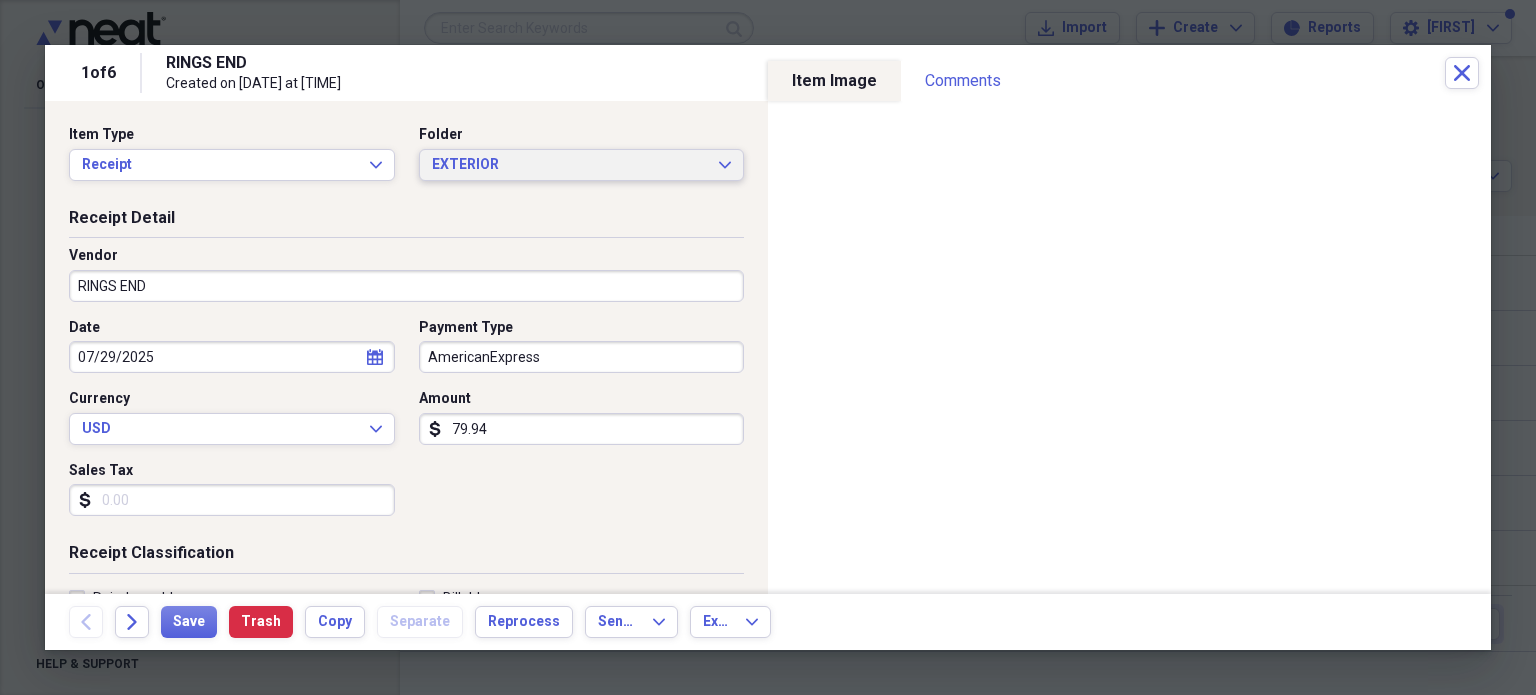 click on "Expand" 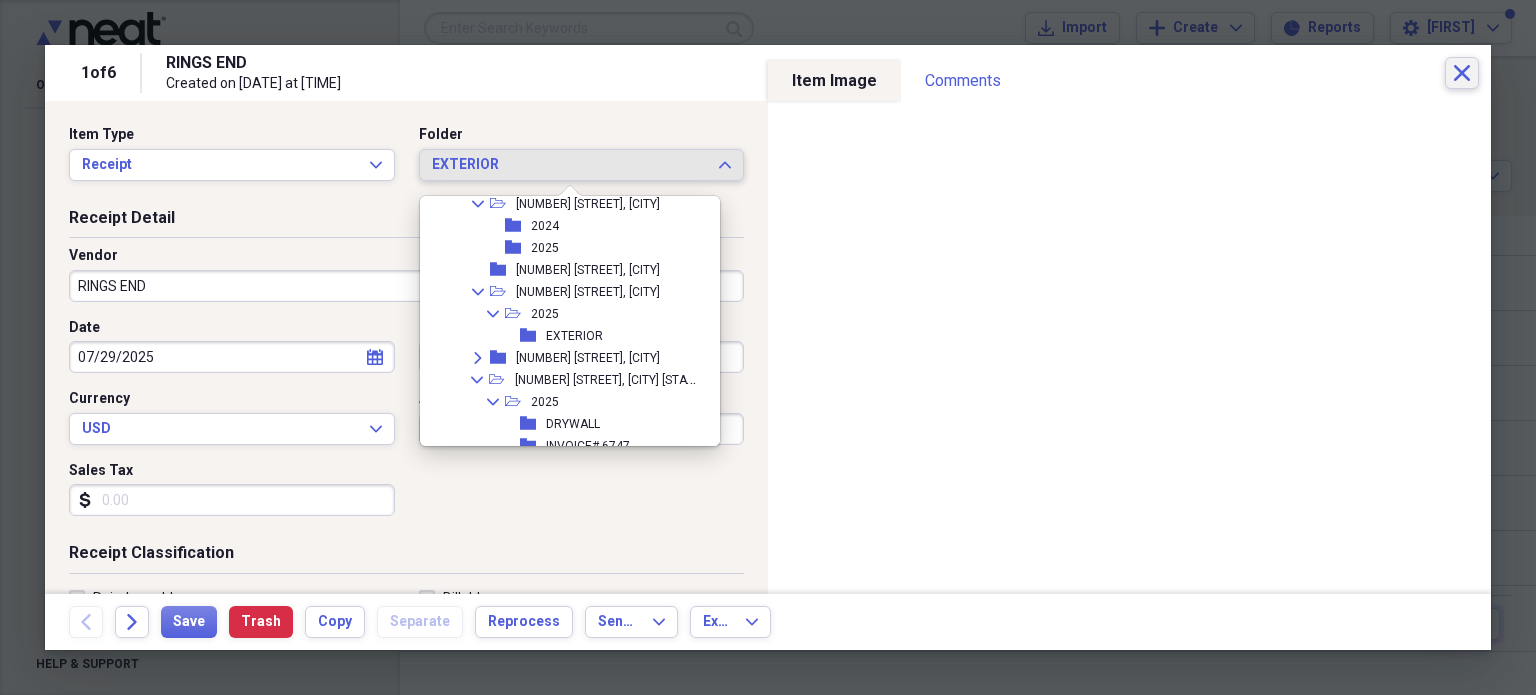 scroll, scrollTop: 7366, scrollLeft: 0, axis: vertical 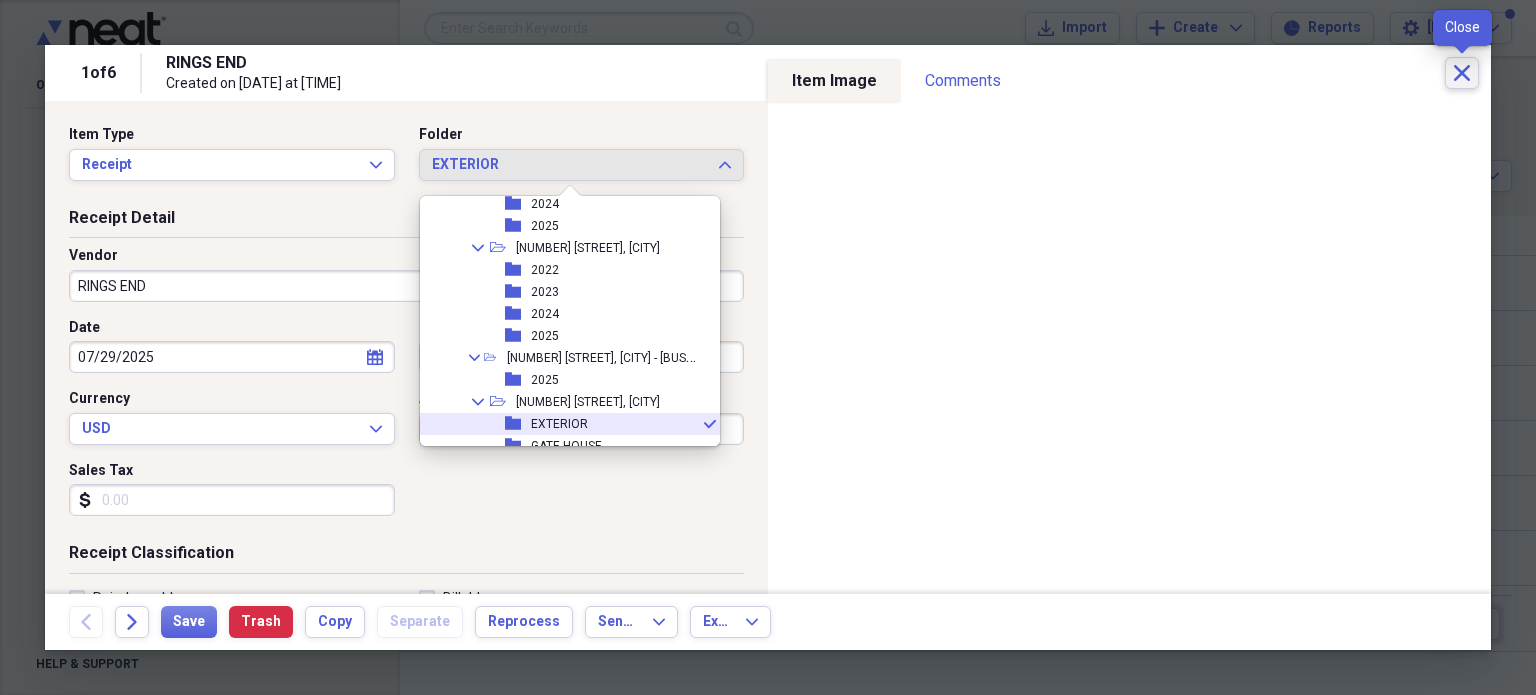 click on "Close" 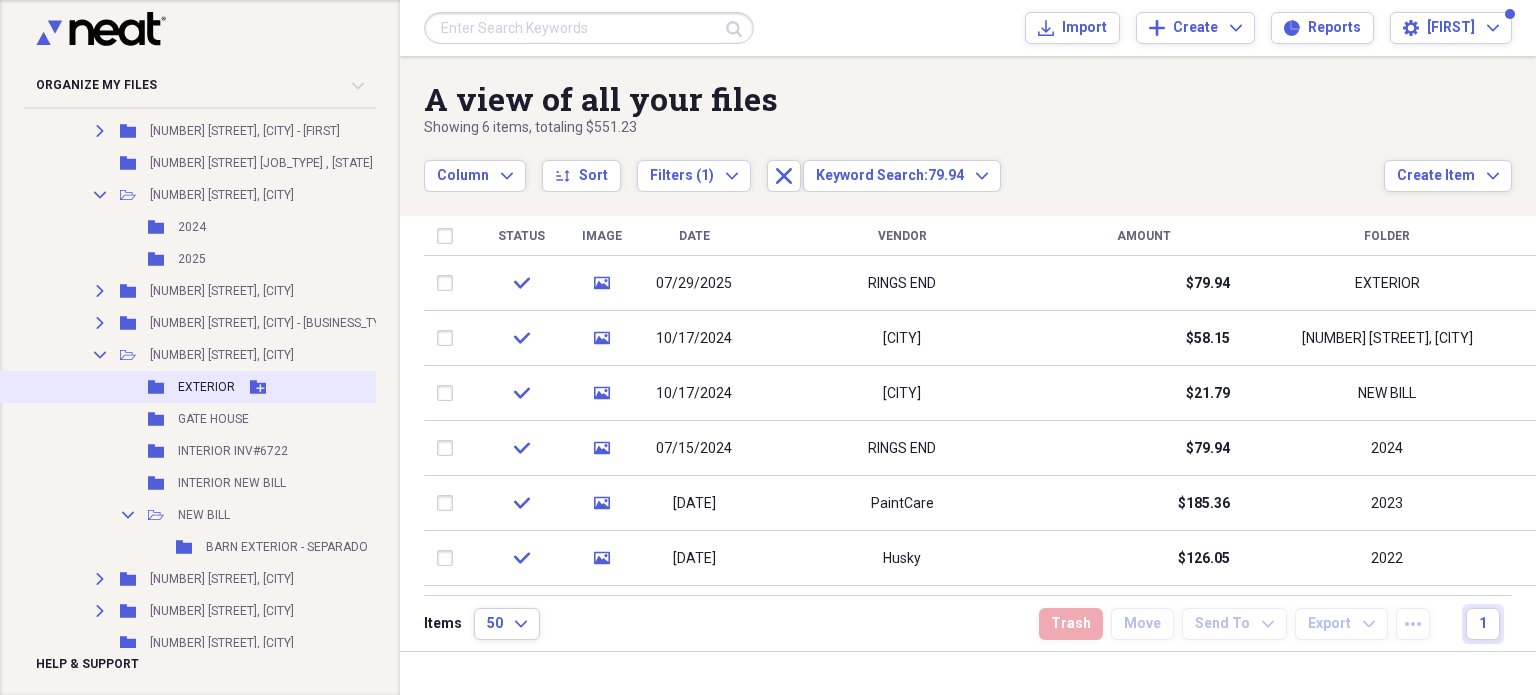 click on "EXTERIOR" at bounding box center (206, 387) 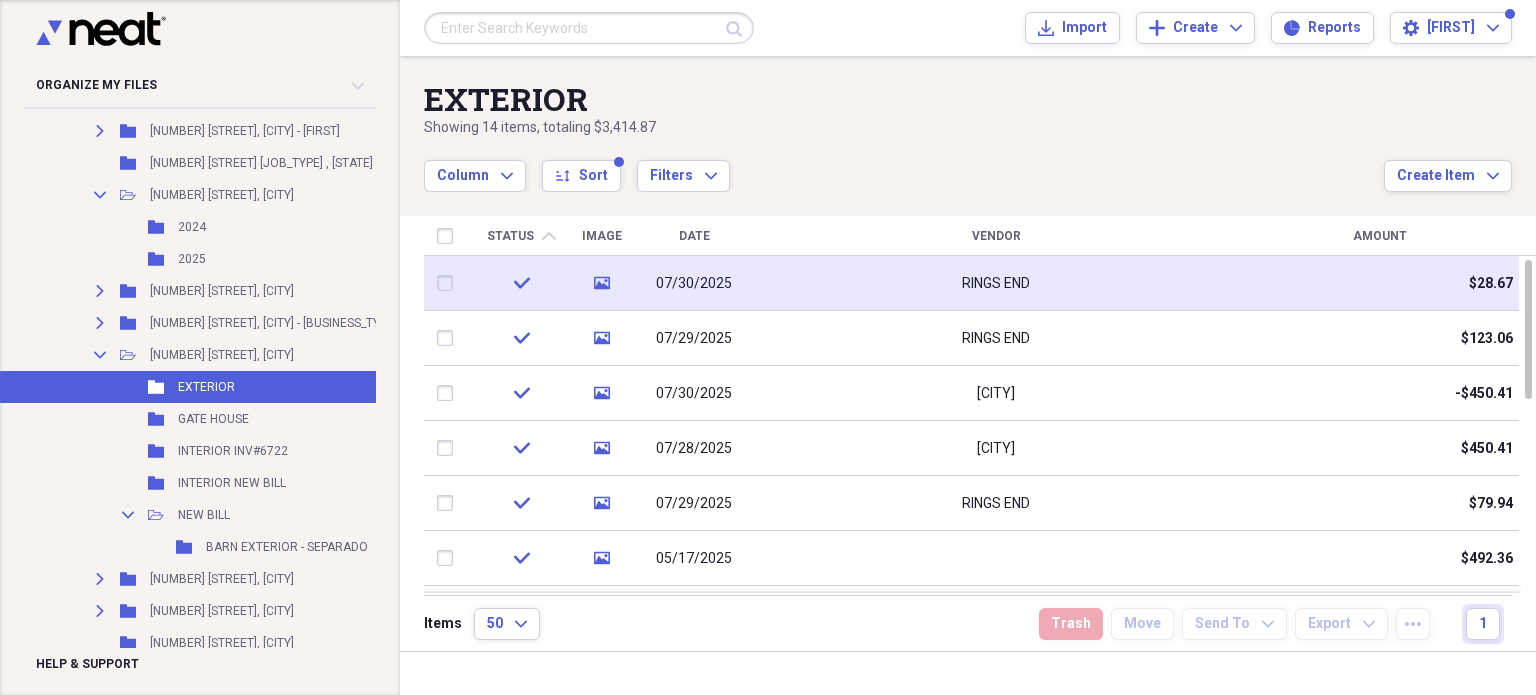 click at bounding box center [449, 283] 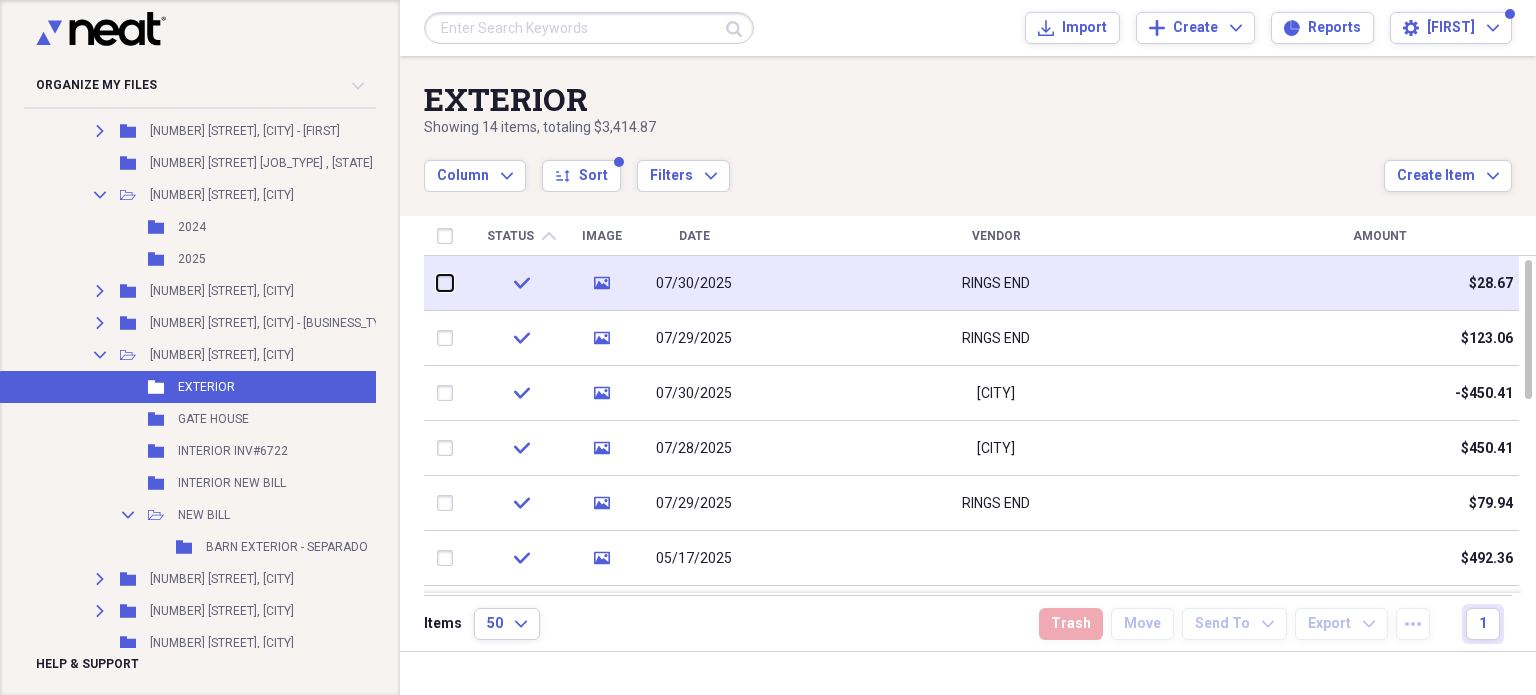 click at bounding box center (437, 283) 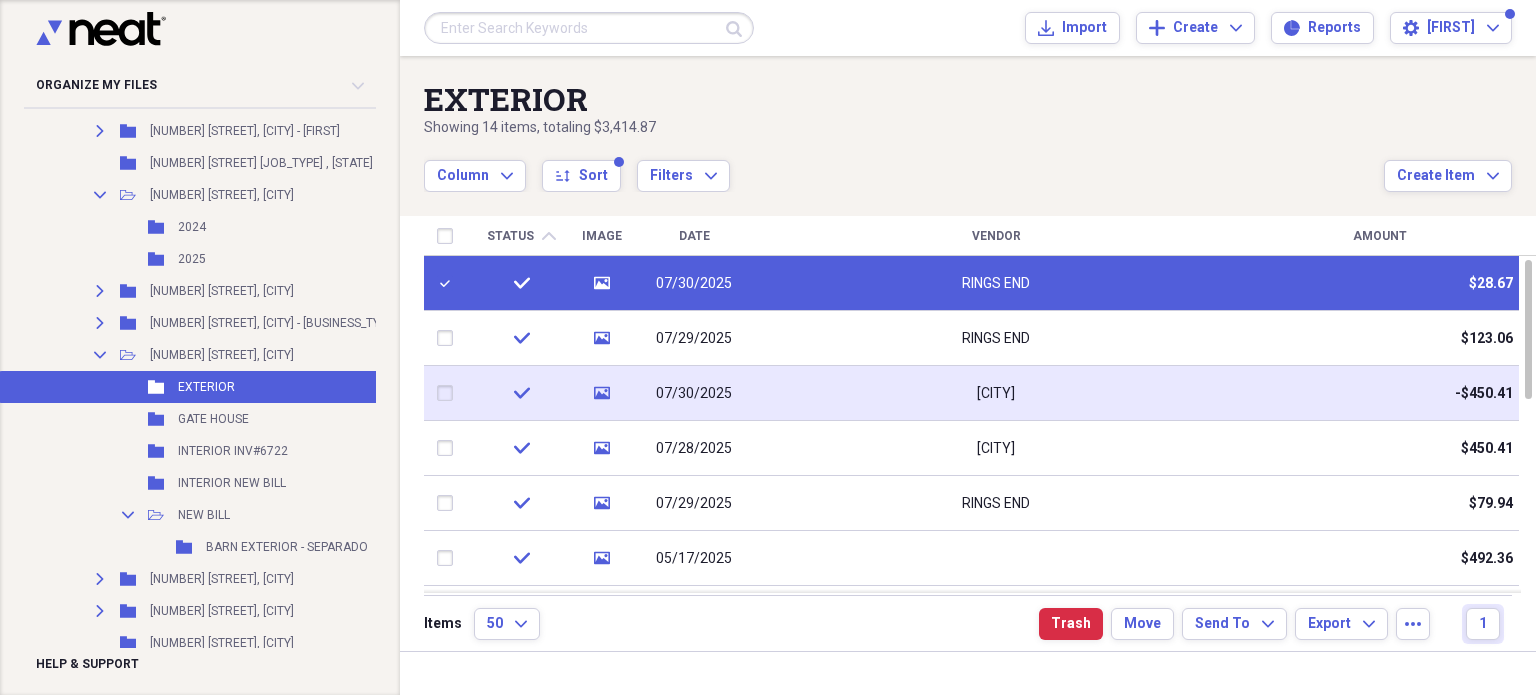 drag, startPoint x: 443, startPoint y: 339, endPoint x: 458, endPoint y: 374, distance: 38.078865 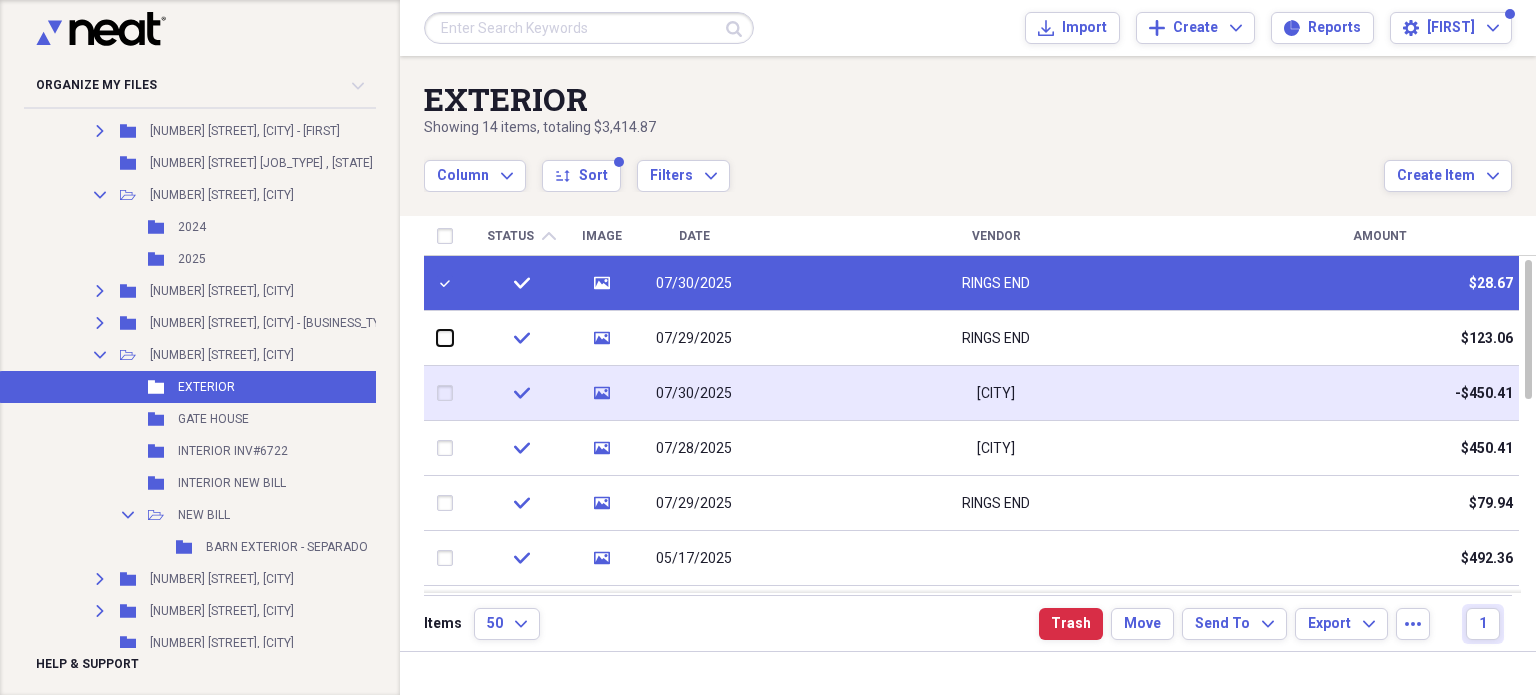 click at bounding box center (437, 338) 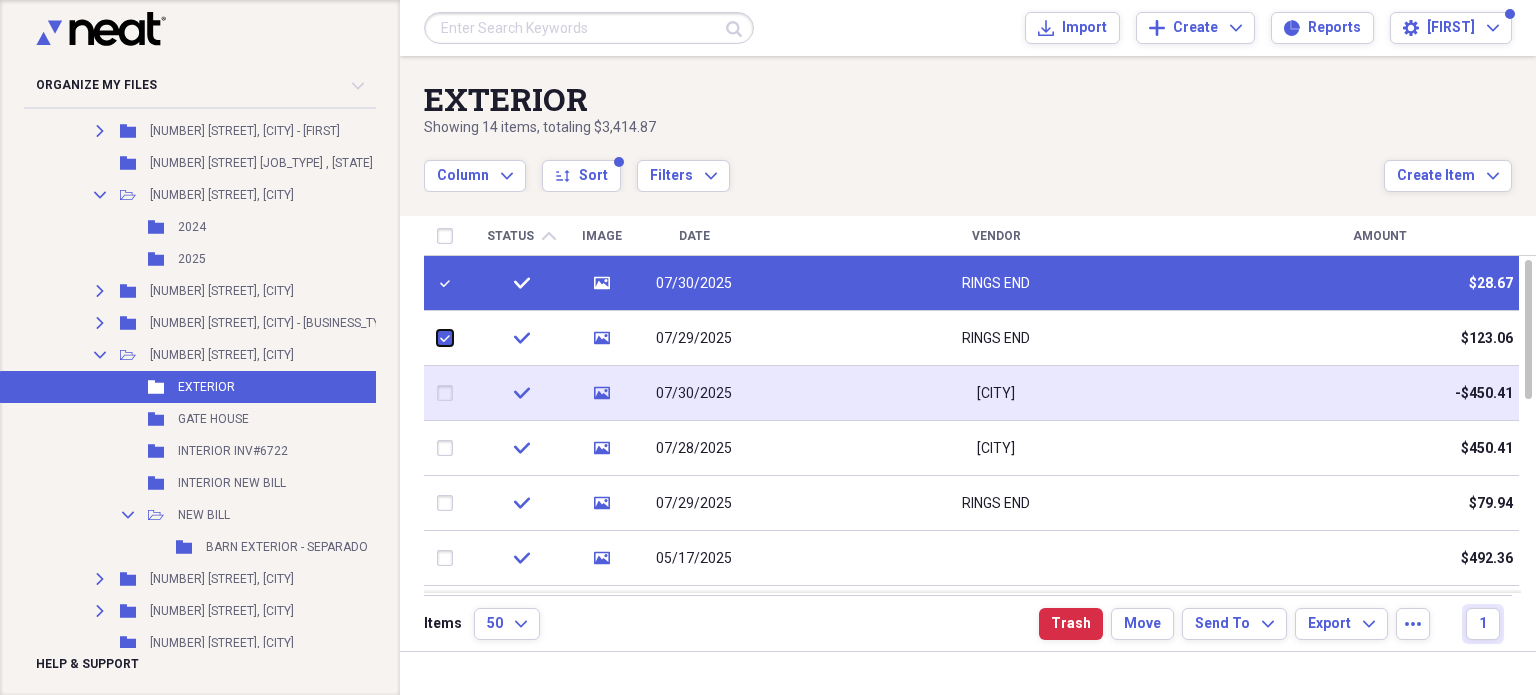 checkbox on "true" 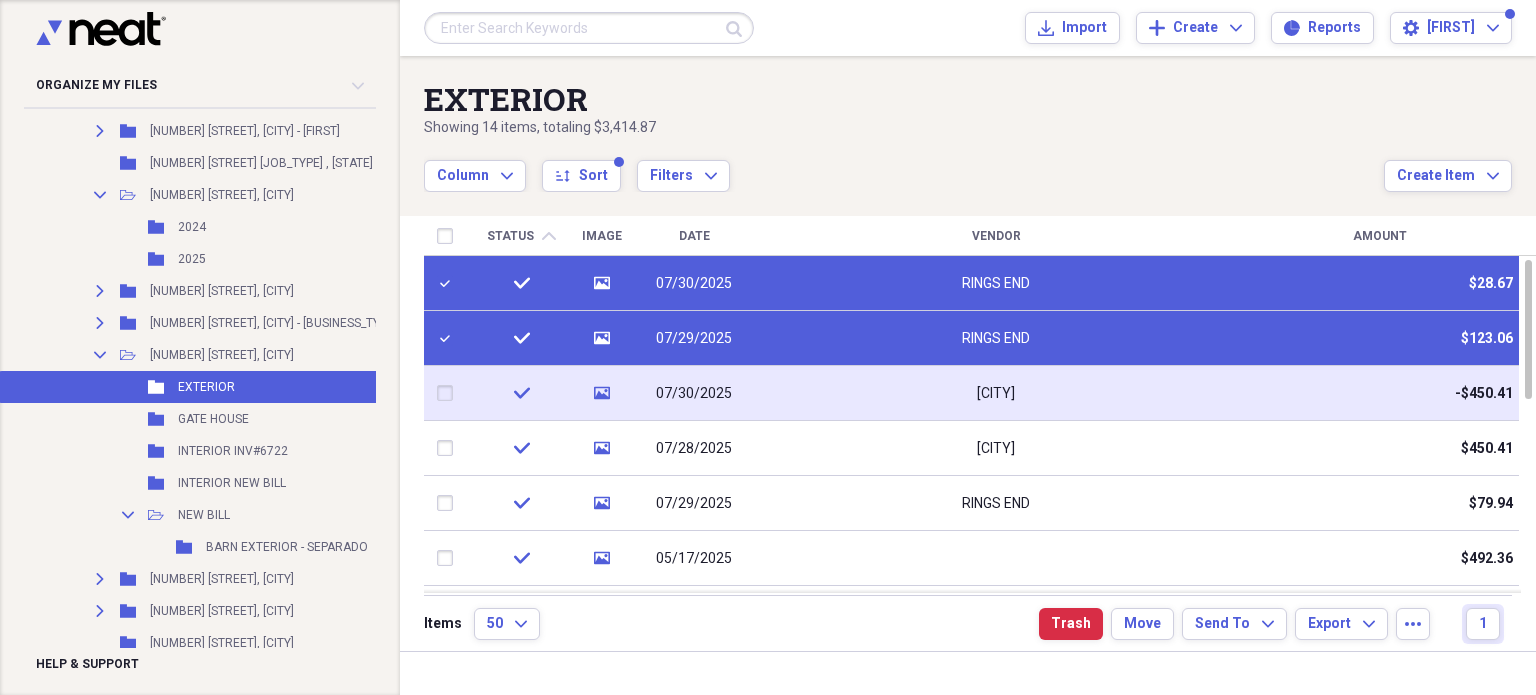 click at bounding box center [449, 393] 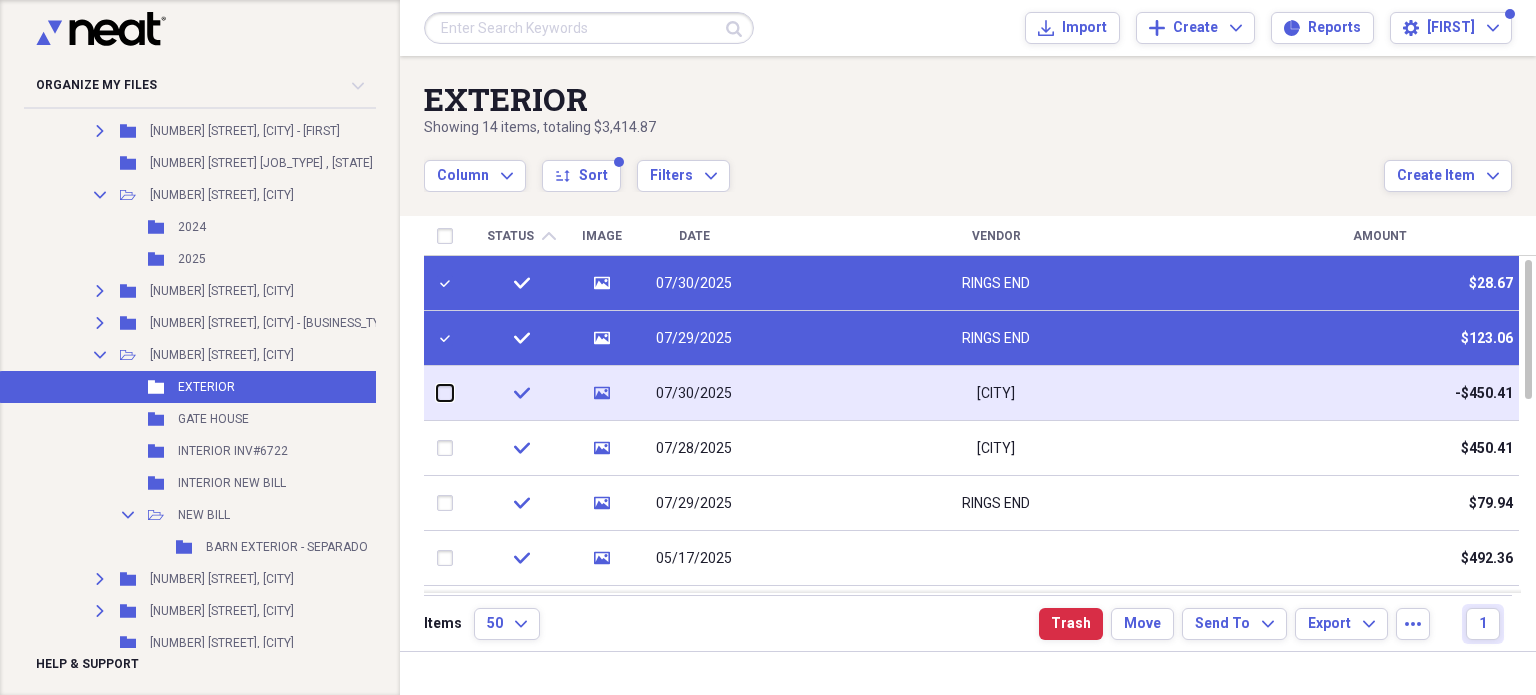 click at bounding box center [437, 393] 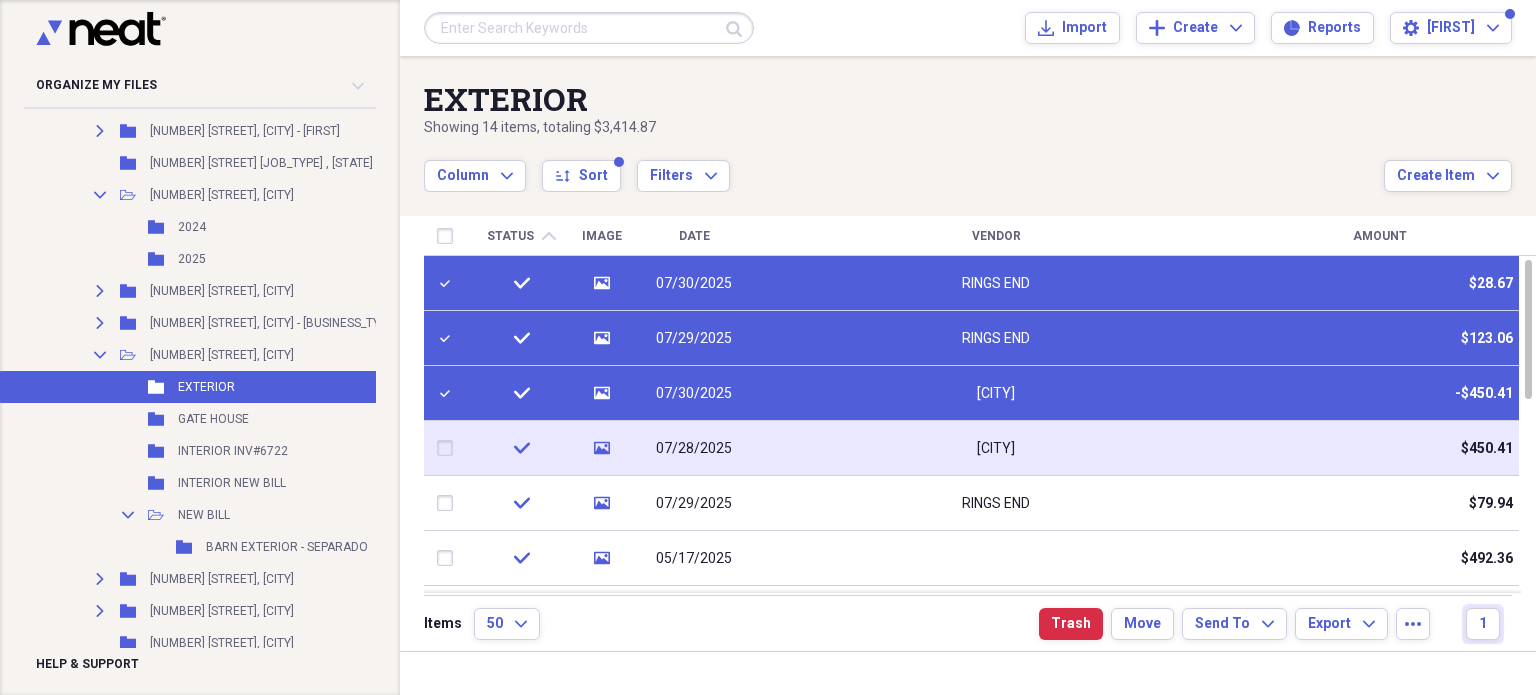 click at bounding box center (449, 448) 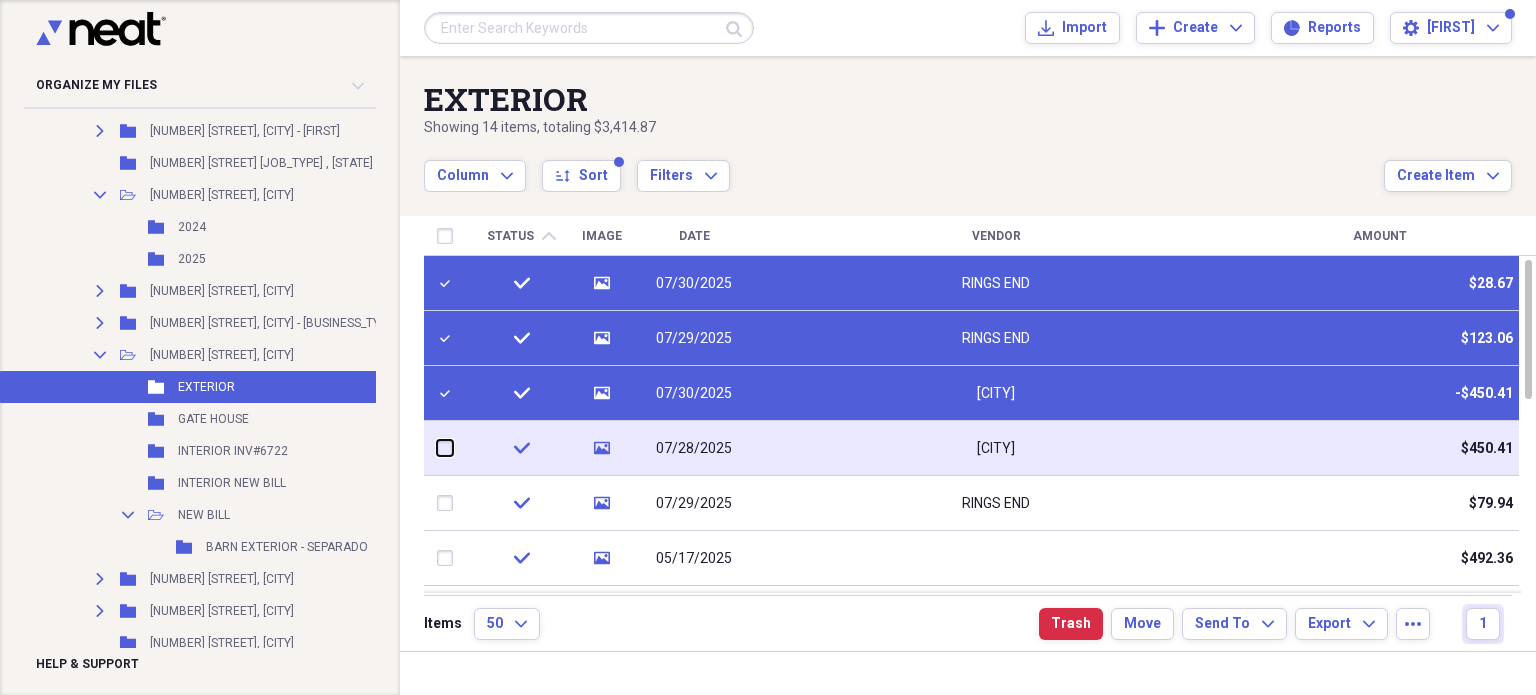 click at bounding box center (437, 448) 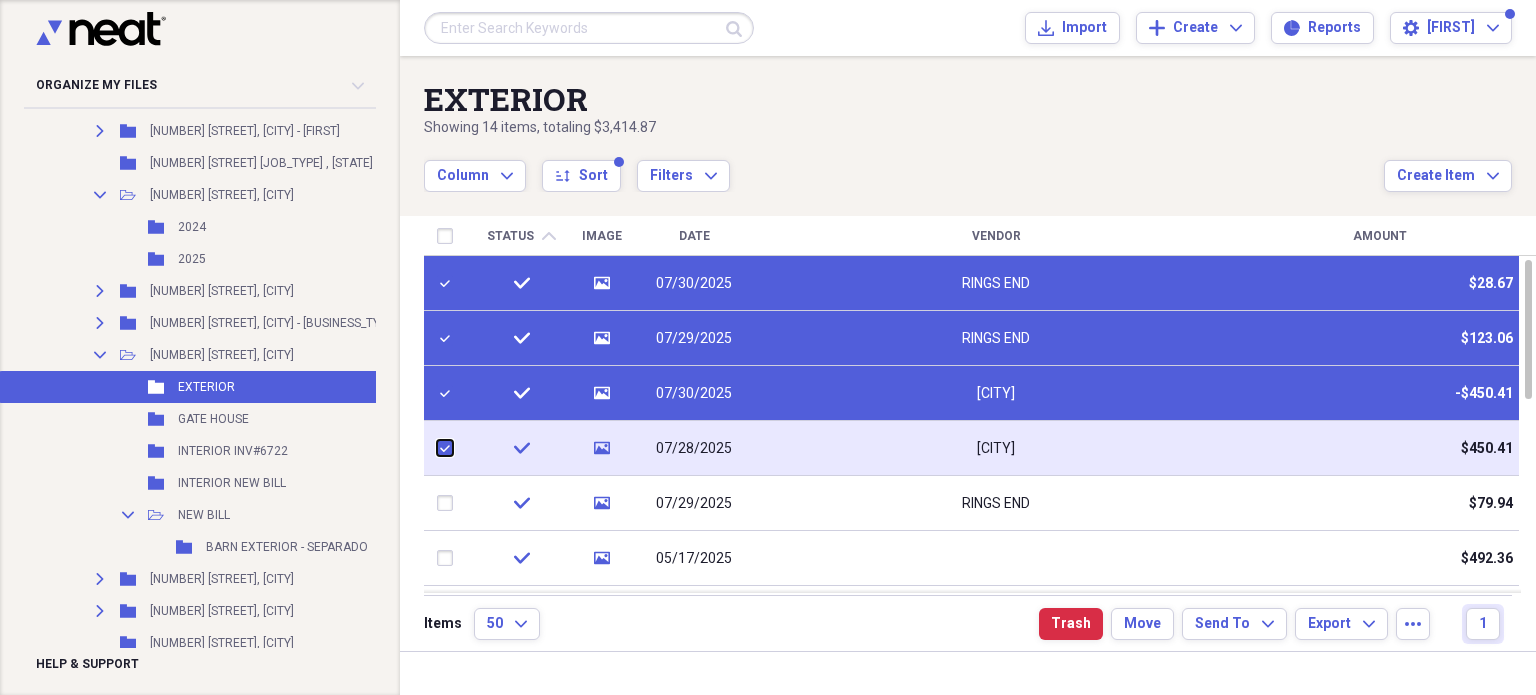 checkbox on "true" 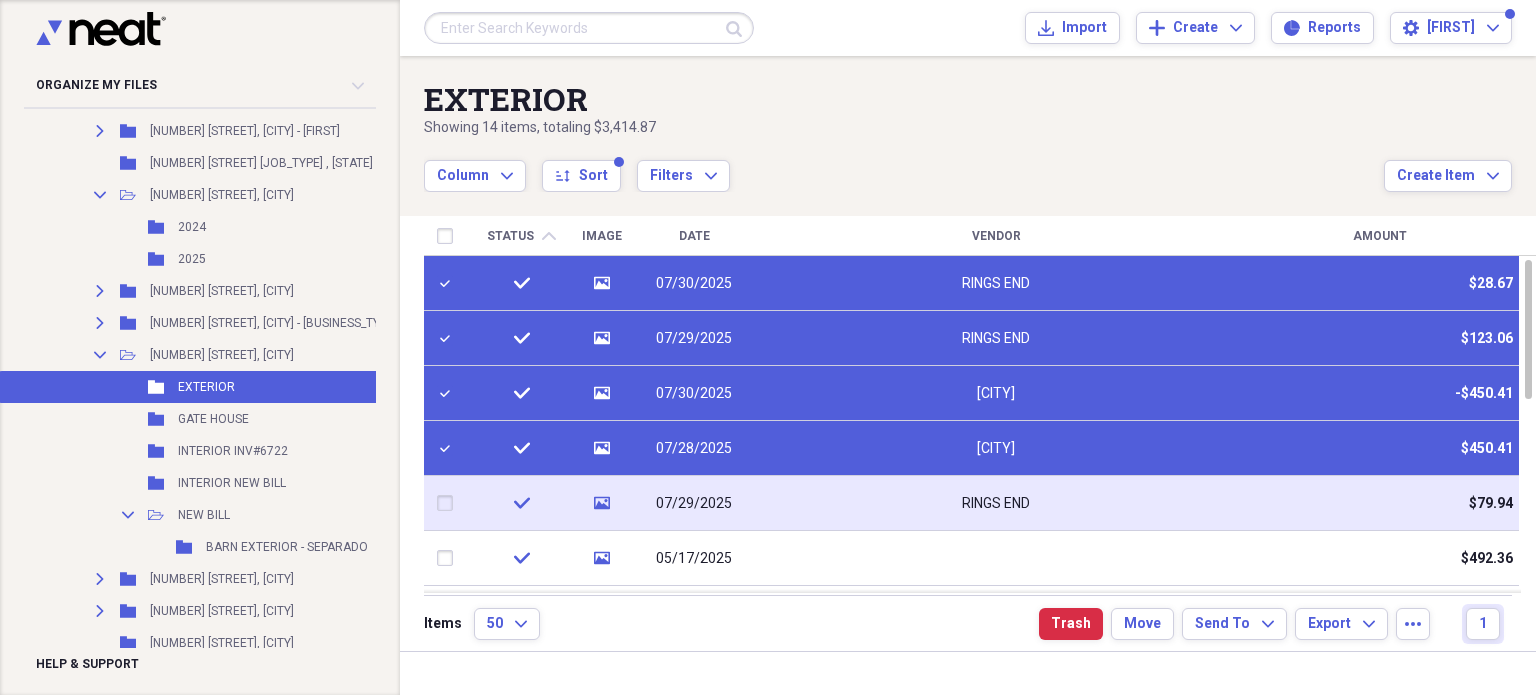 click at bounding box center (449, 503) 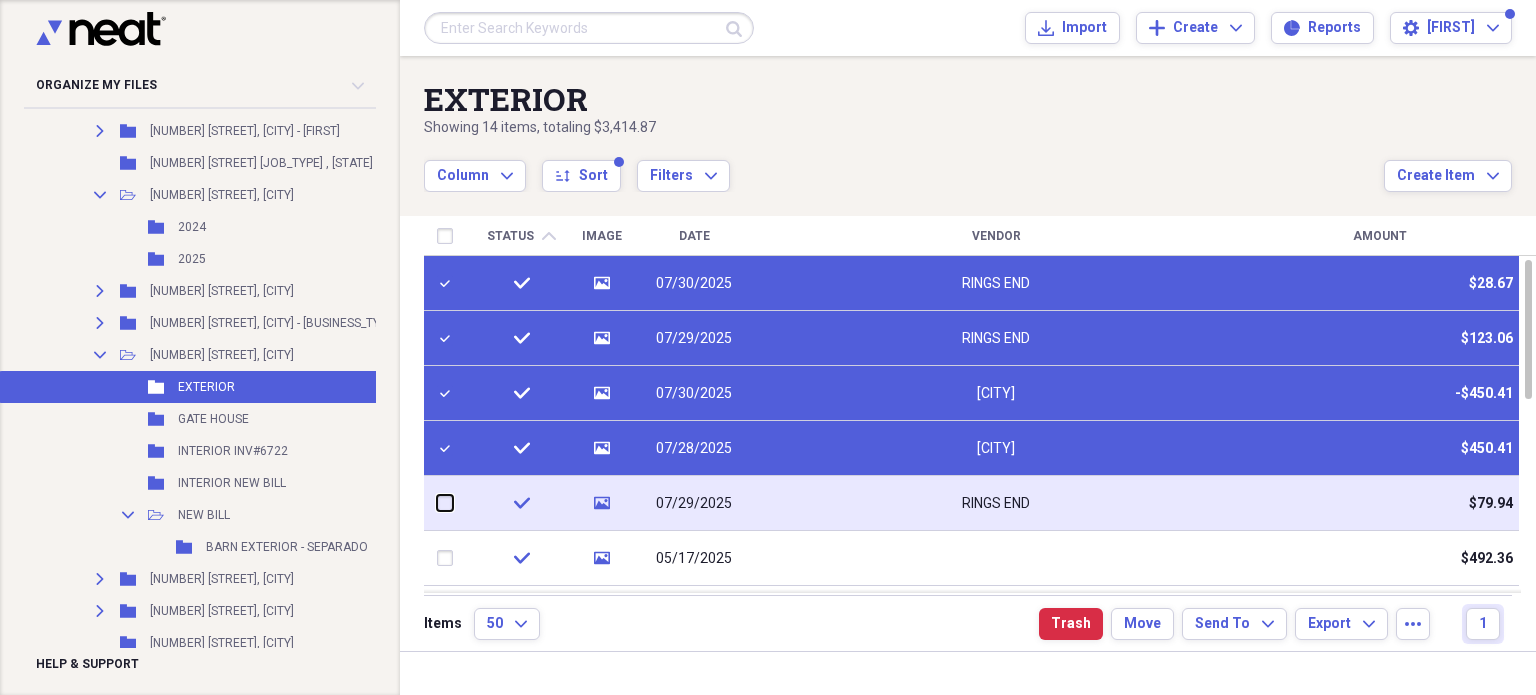 click at bounding box center (437, 503) 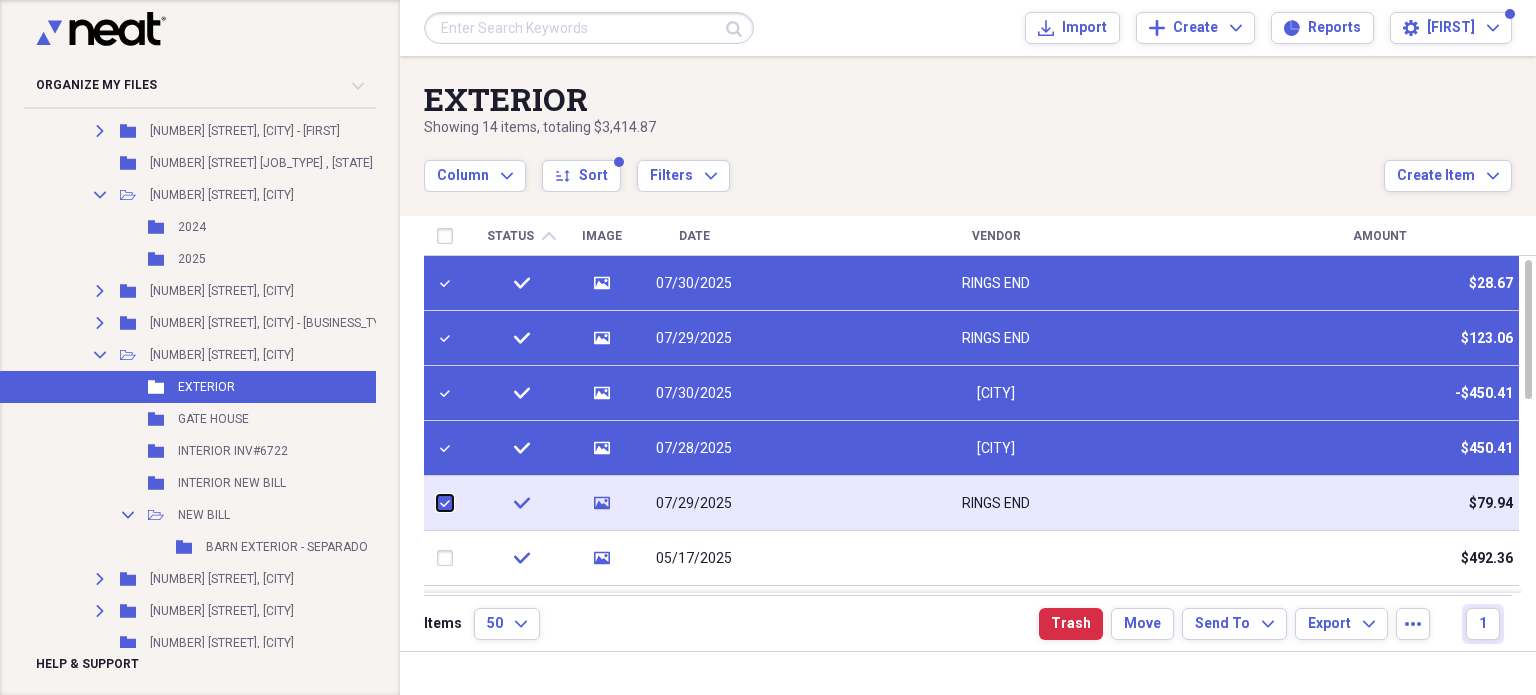 checkbox on "true" 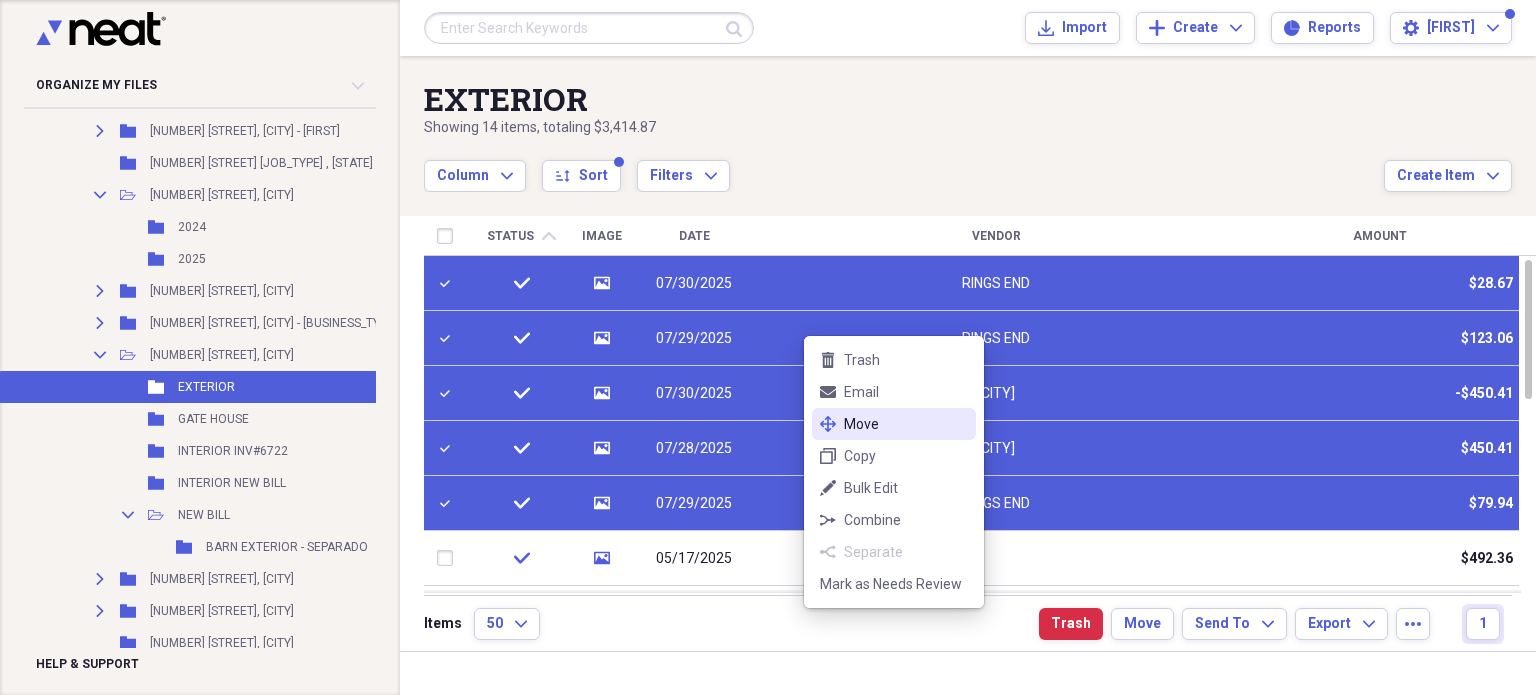 click on "Move" at bounding box center [906, 424] 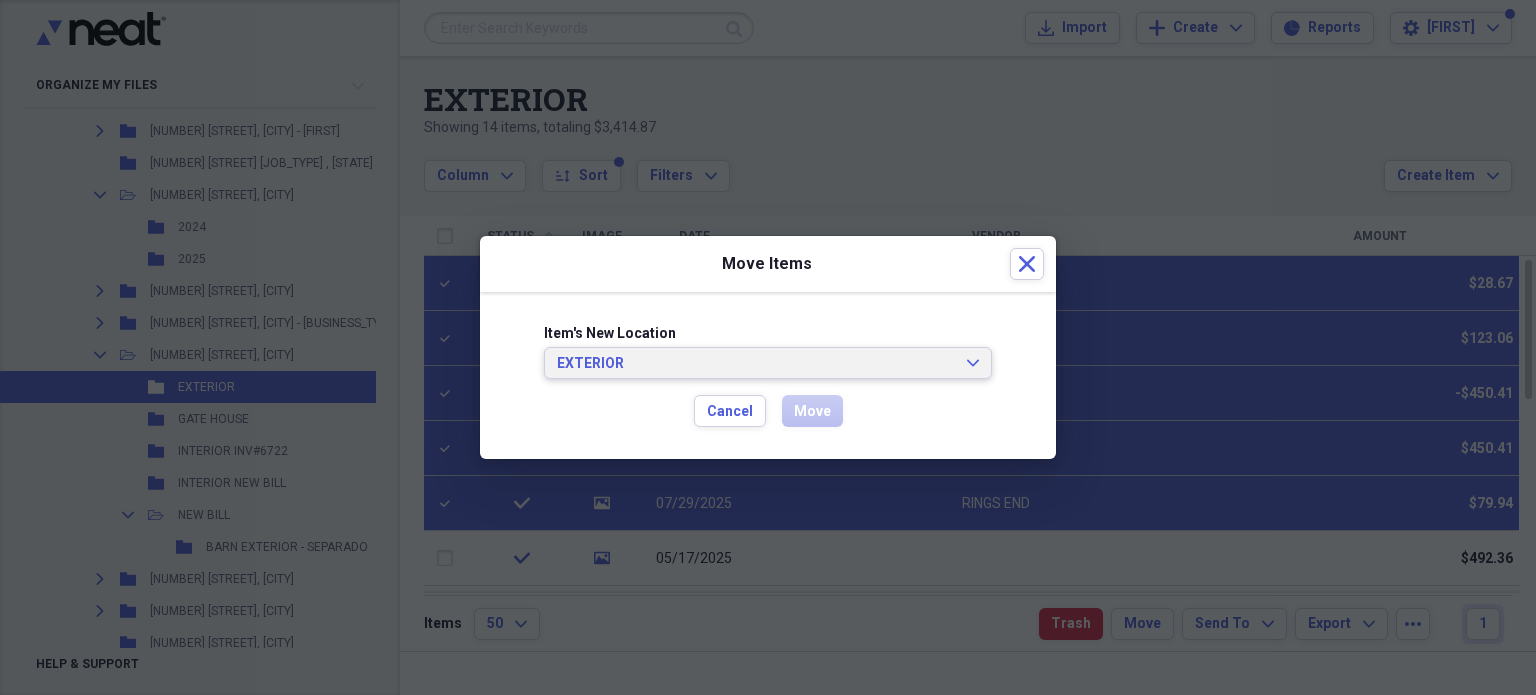 click on "Expand" 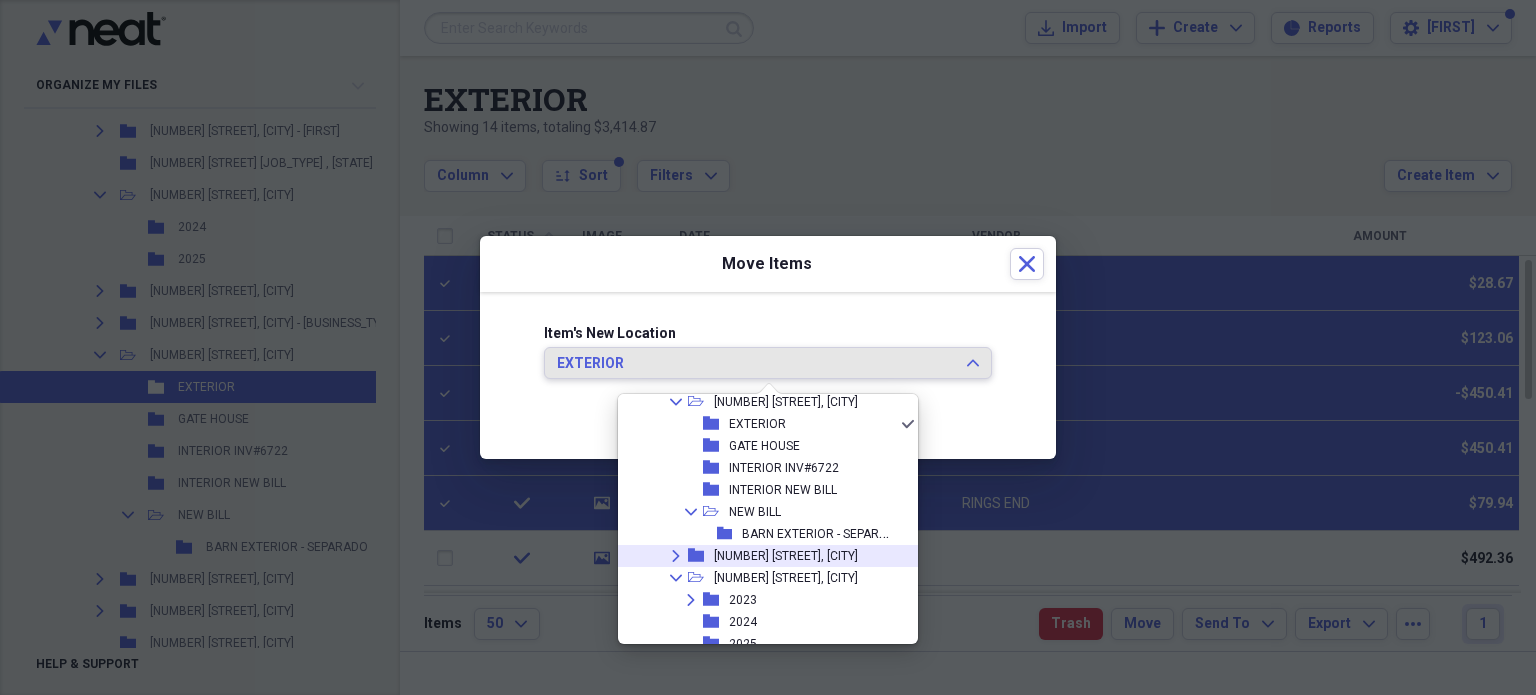 scroll, scrollTop: 7676, scrollLeft: 0, axis: vertical 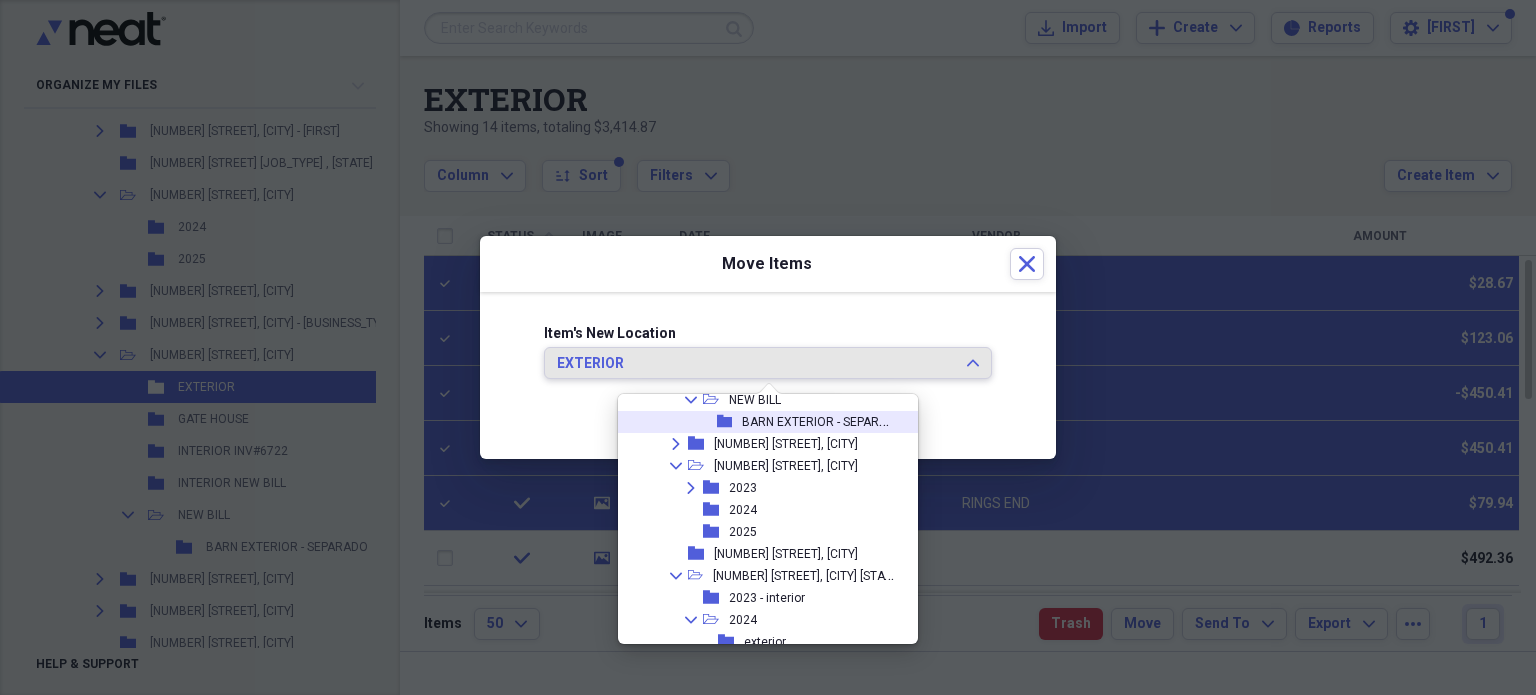 click on "BARN EXTERIOR - SEPARADO" at bounding box center (823, 420) 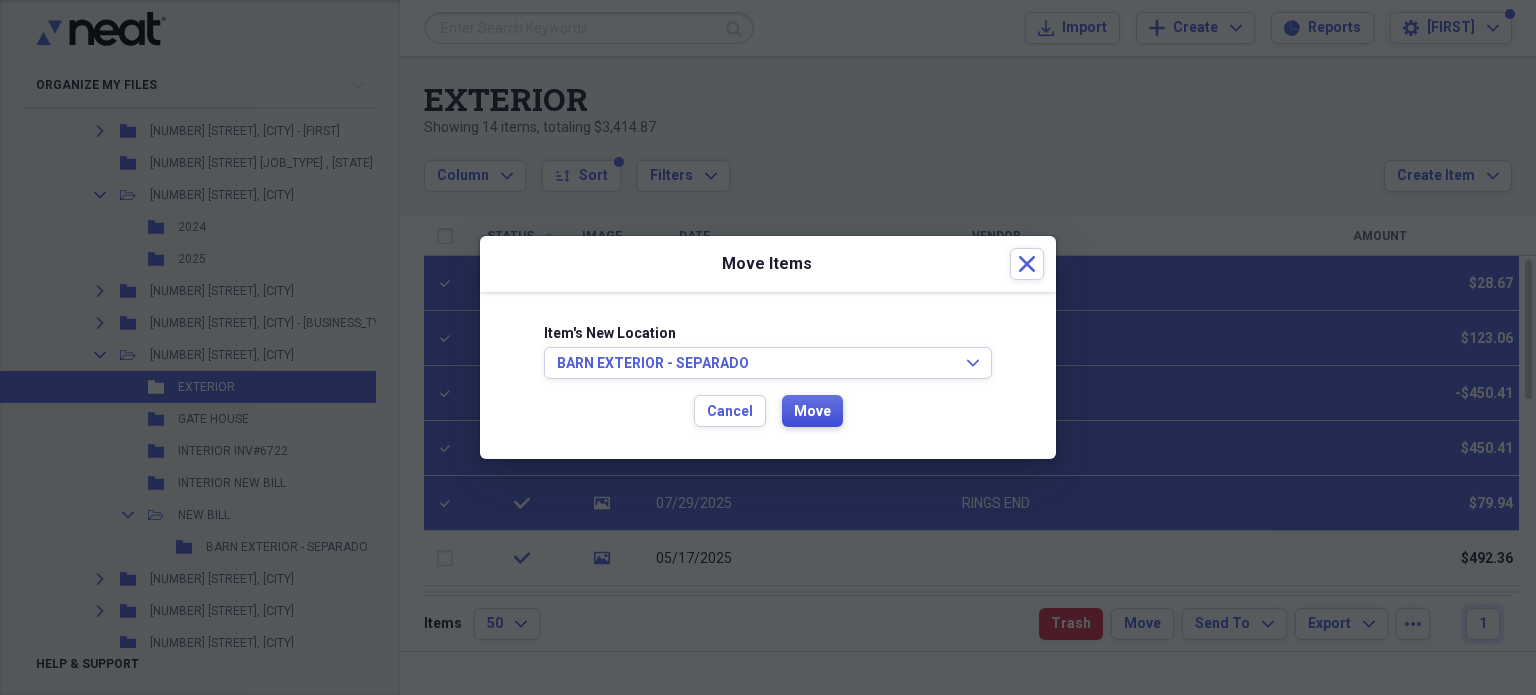 click on "Move" at bounding box center [812, 412] 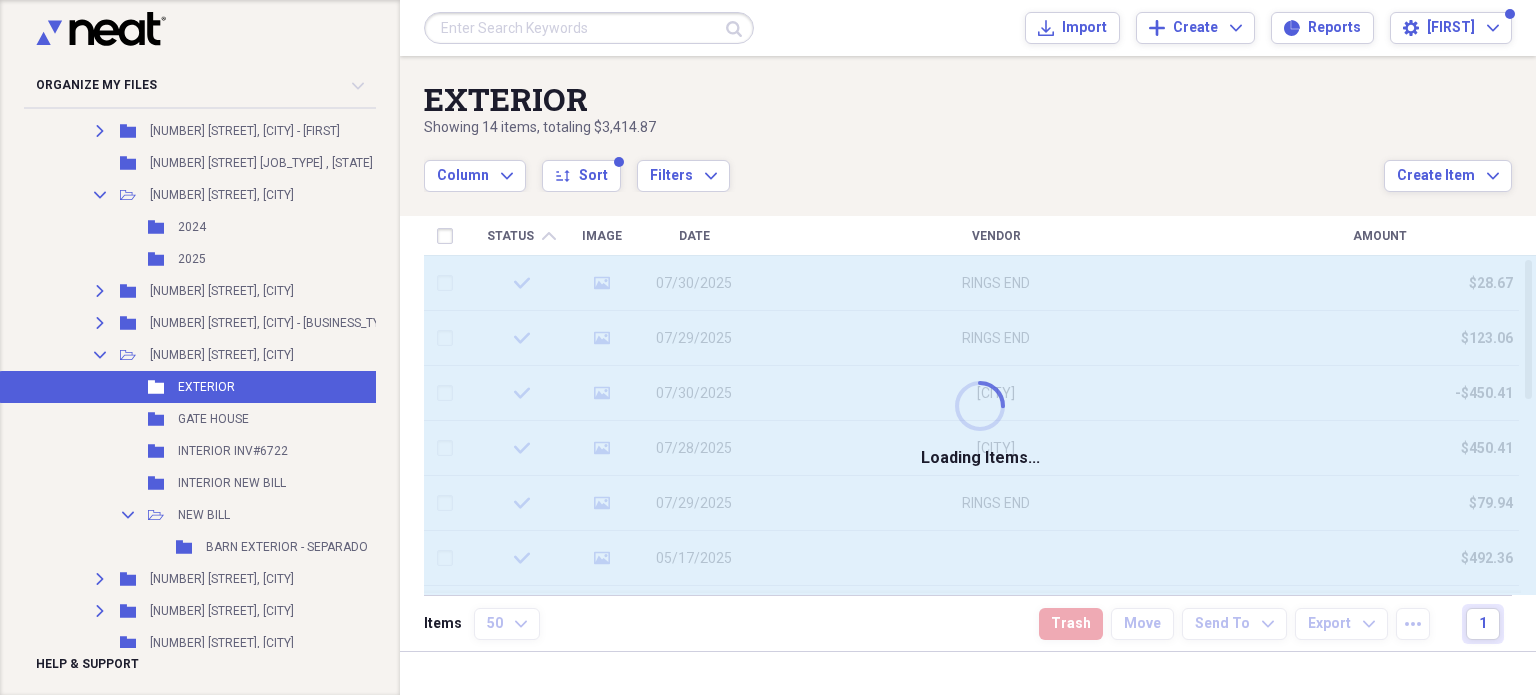 checkbox on "false" 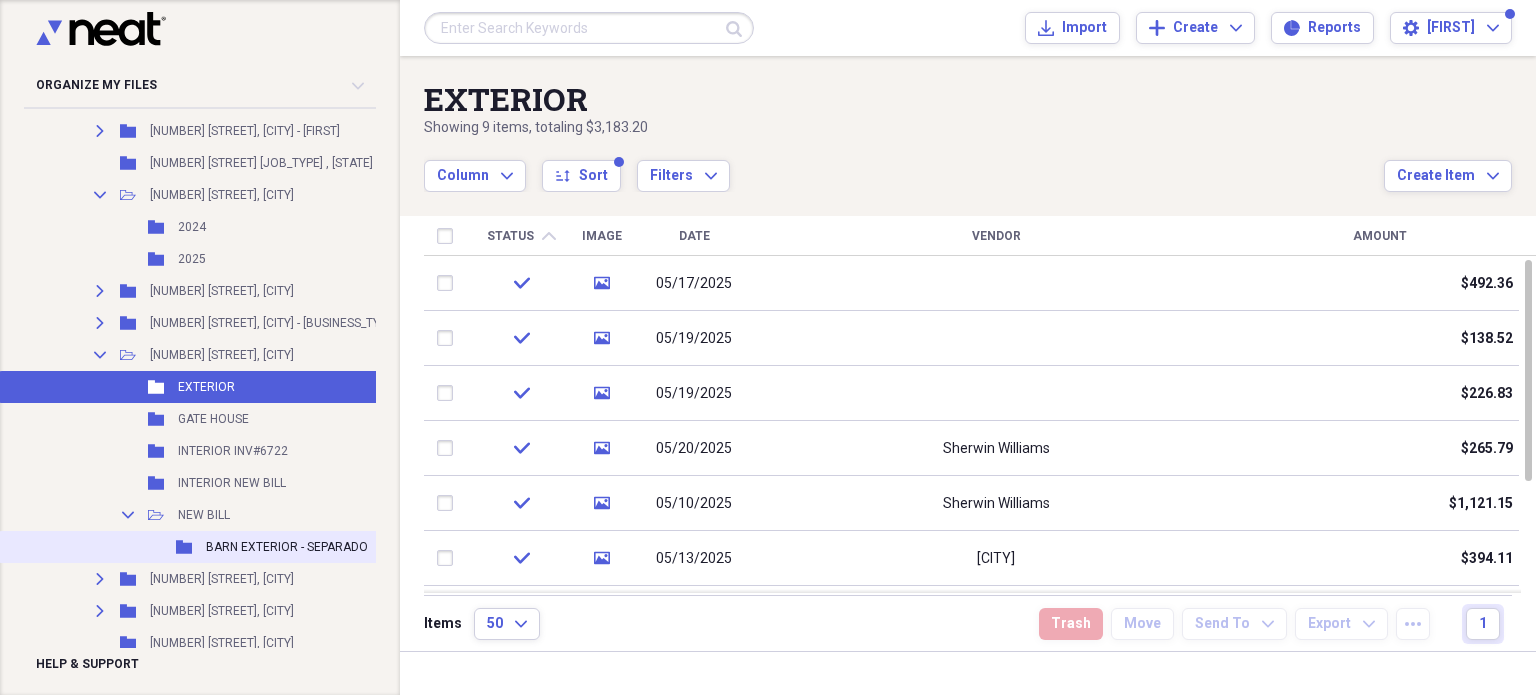 click on "BARN EXTERIOR - SEPARADO" at bounding box center [287, 547] 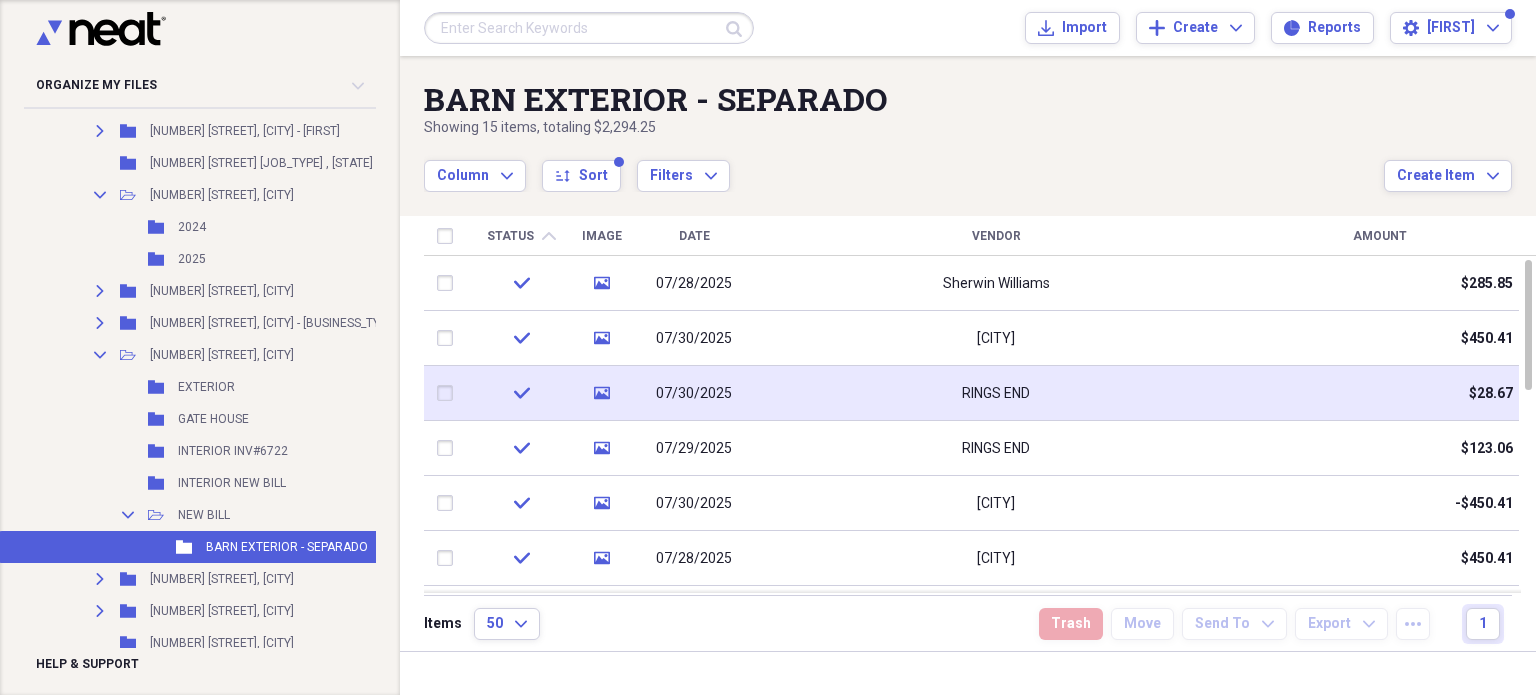 click on "$28.67" at bounding box center (1379, 393) 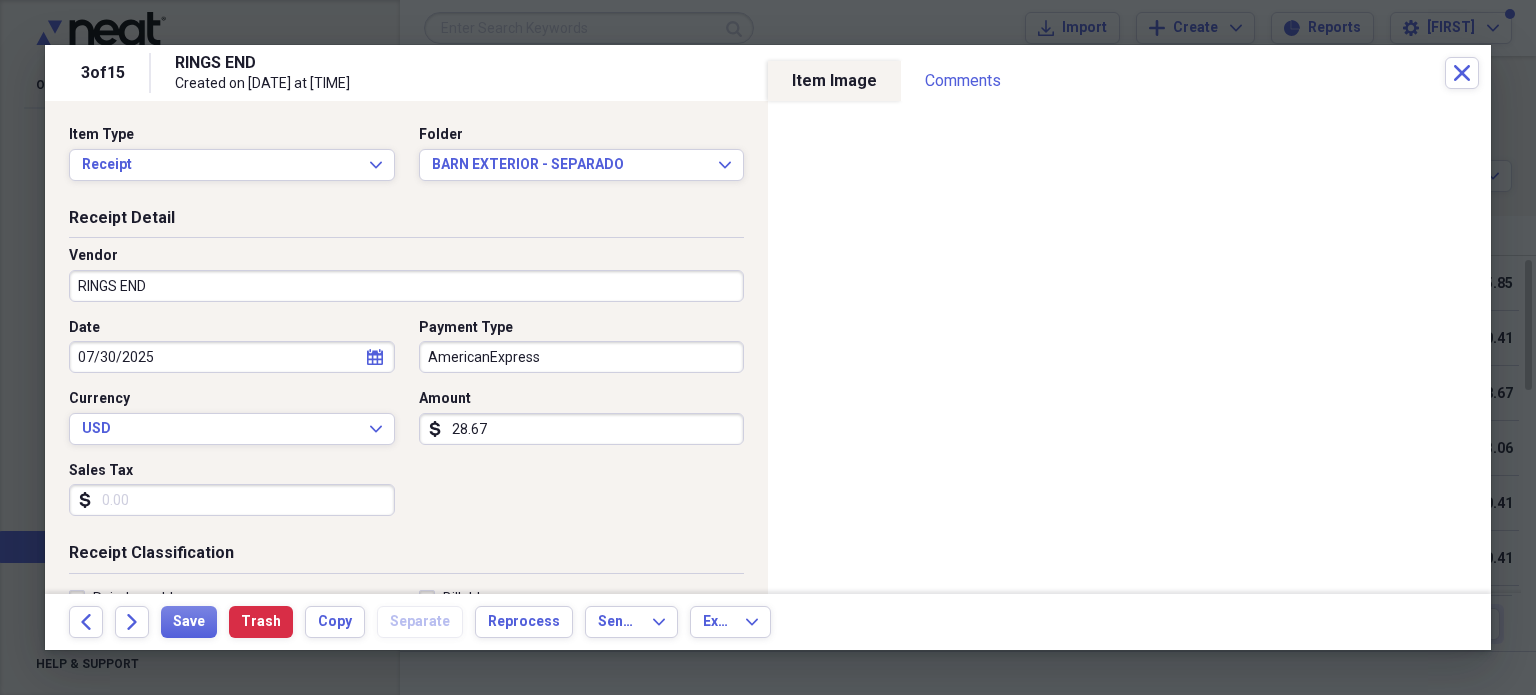 click on "28.67" at bounding box center (582, 429) 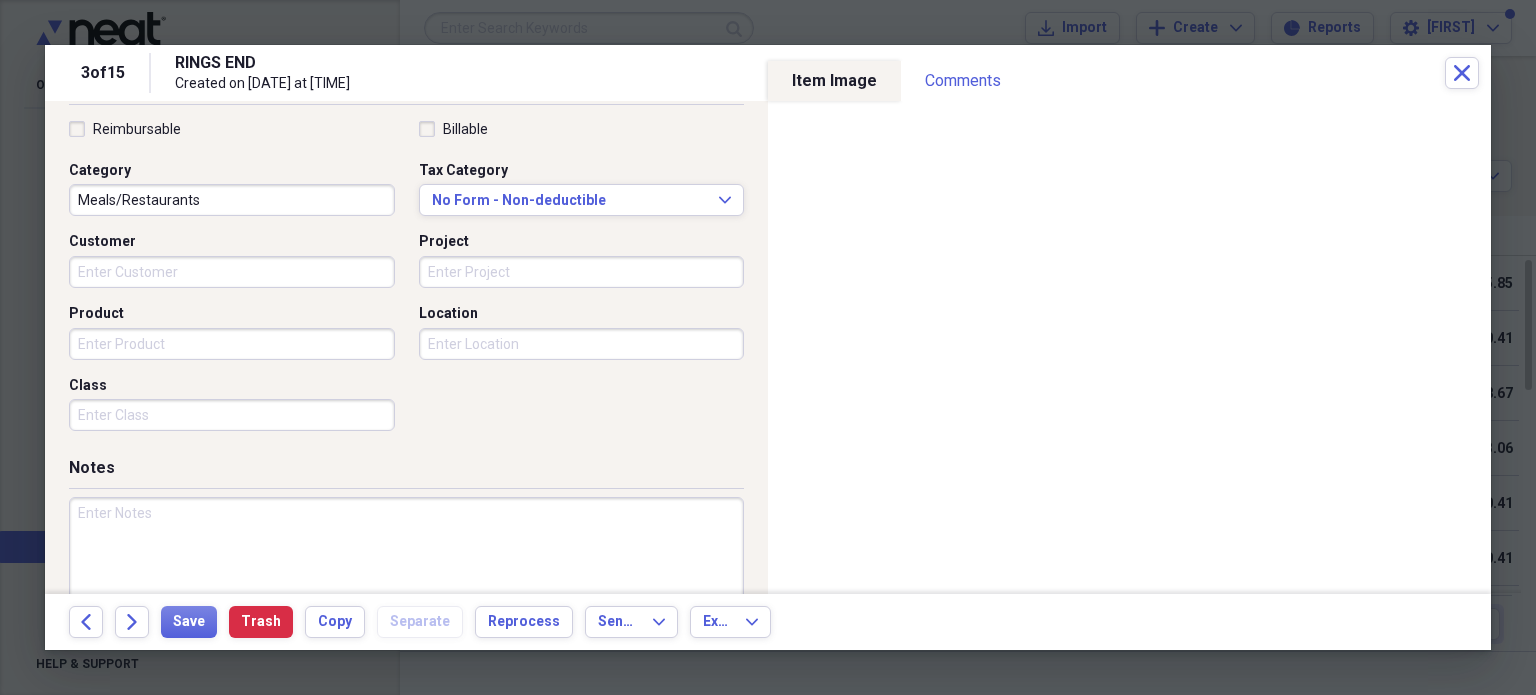 scroll, scrollTop: 500, scrollLeft: 0, axis: vertical 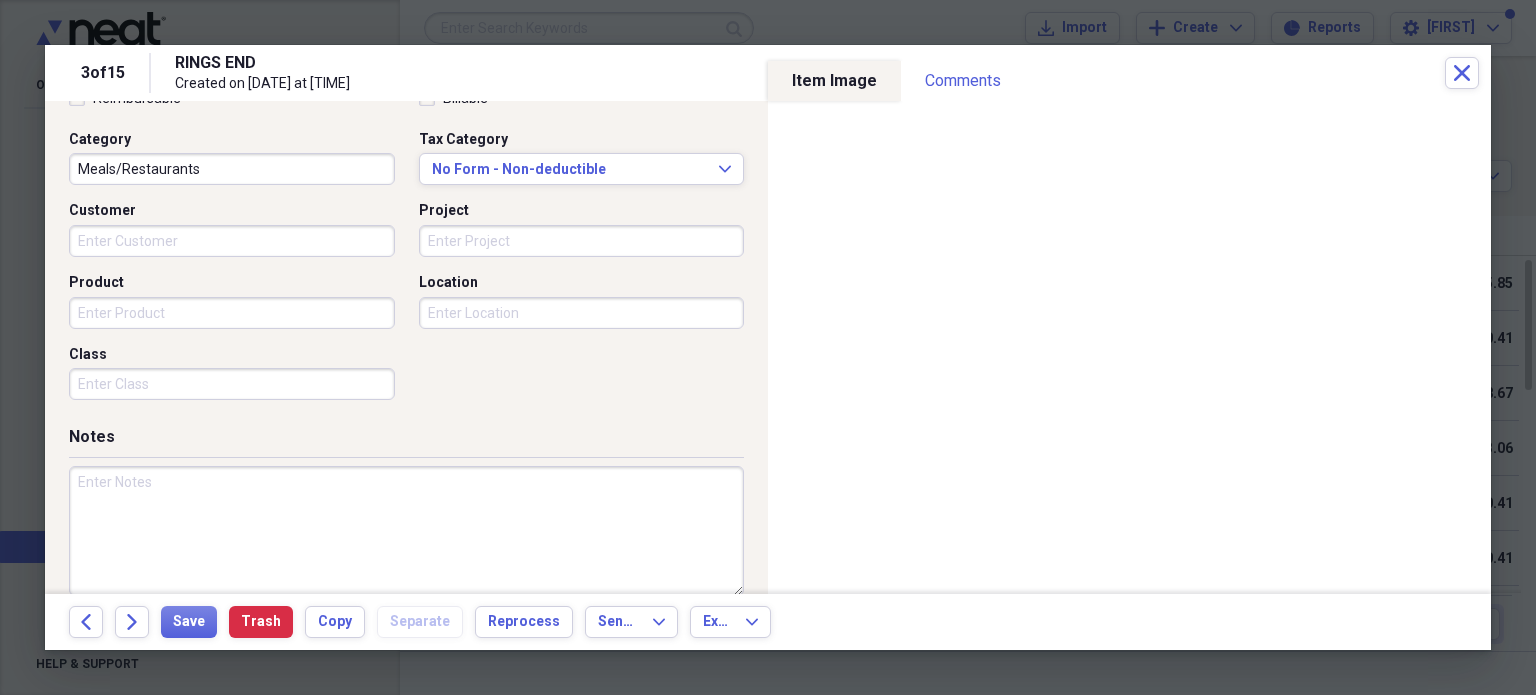 type on "123.67" 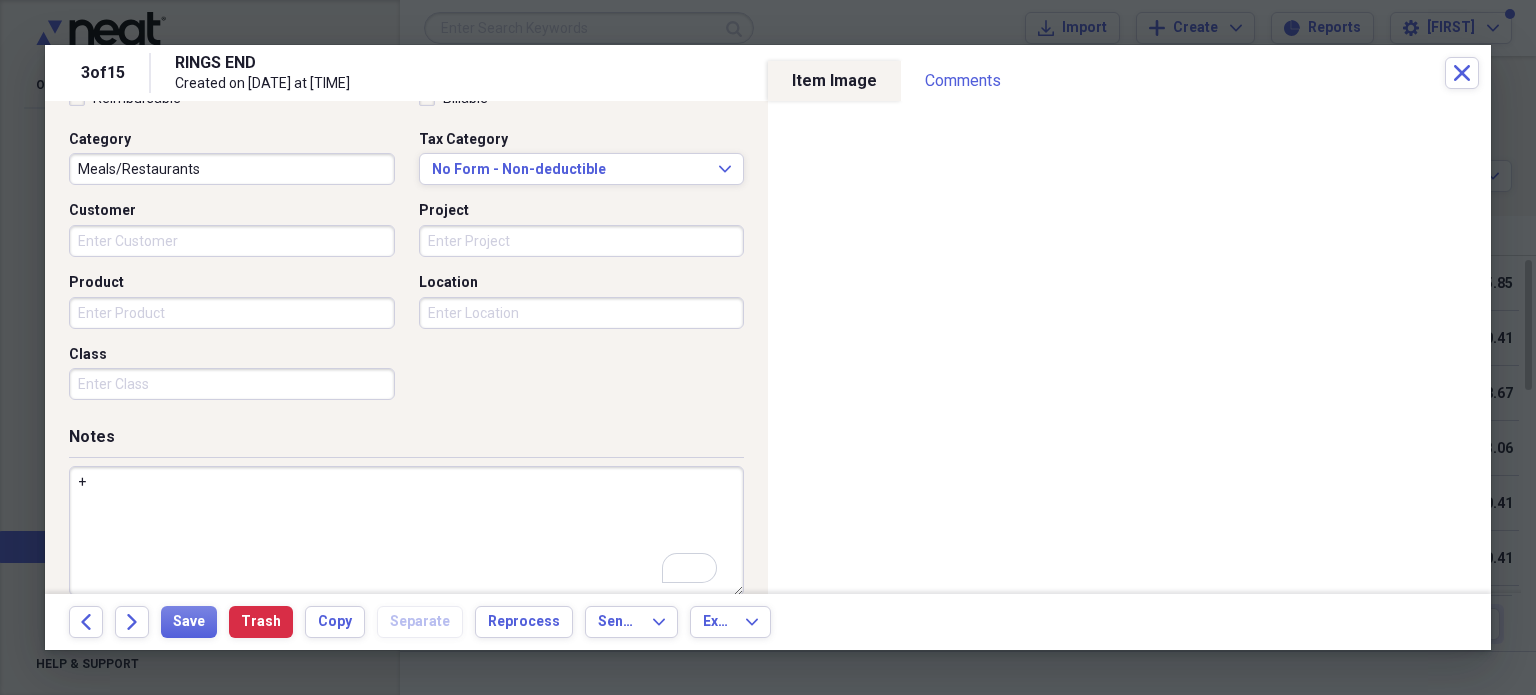 scroll, scrollTop: 500, scrollLeft: 0, axis: vertical 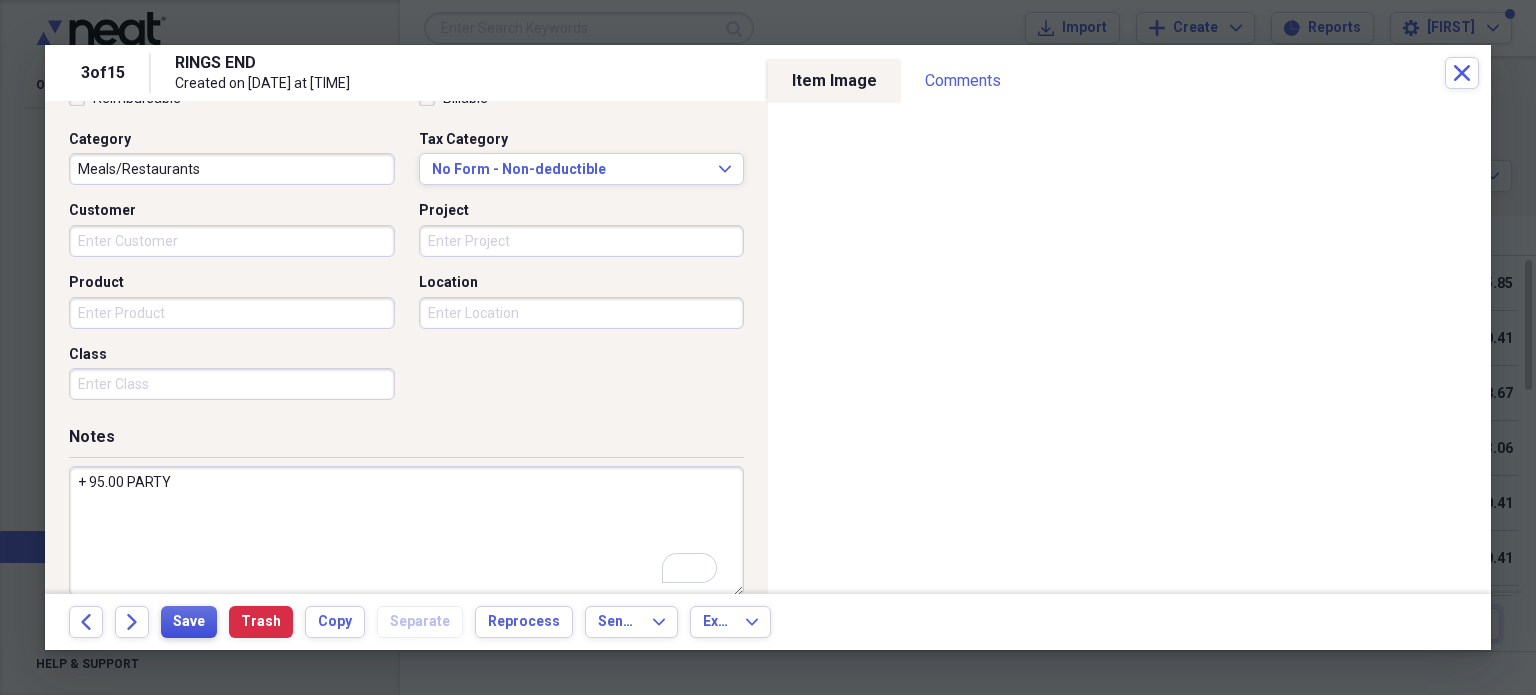 type on "+ 95.00 PARTY" 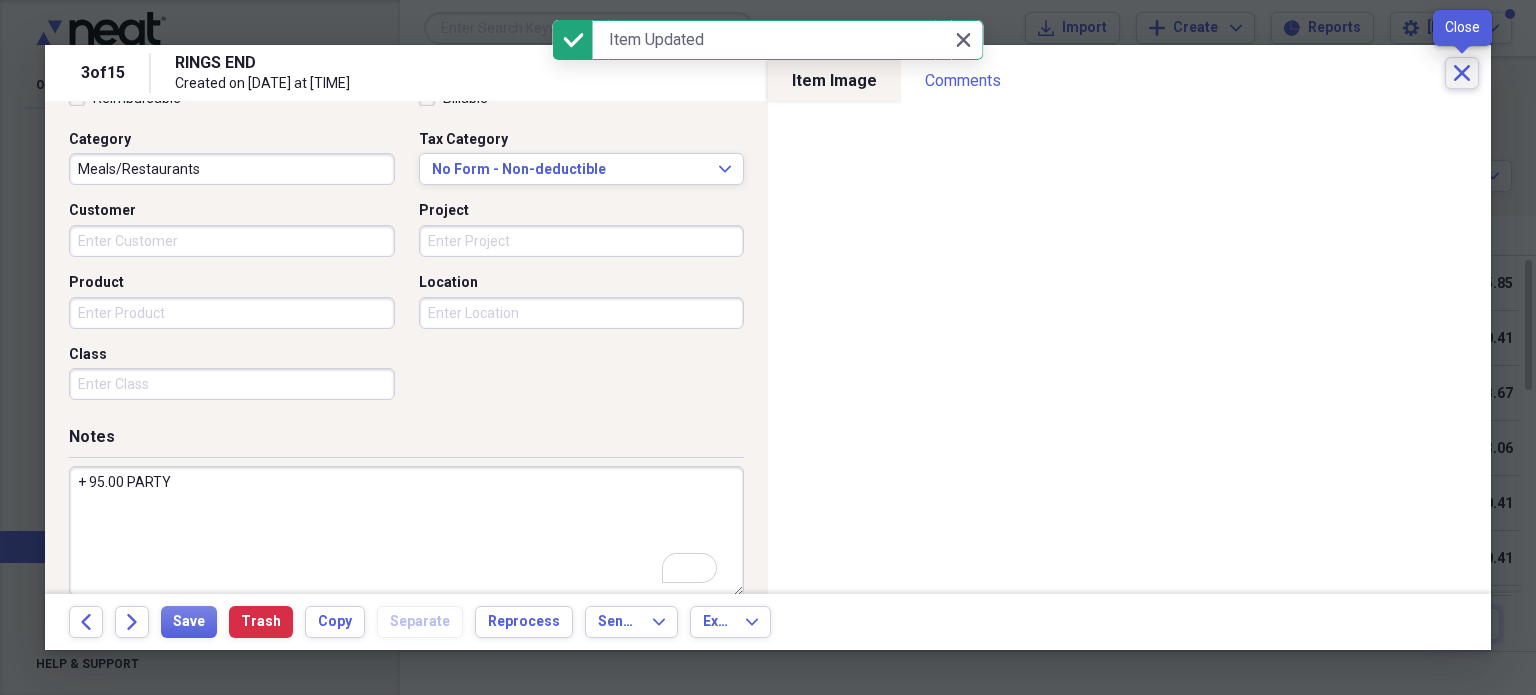 click on "Close" 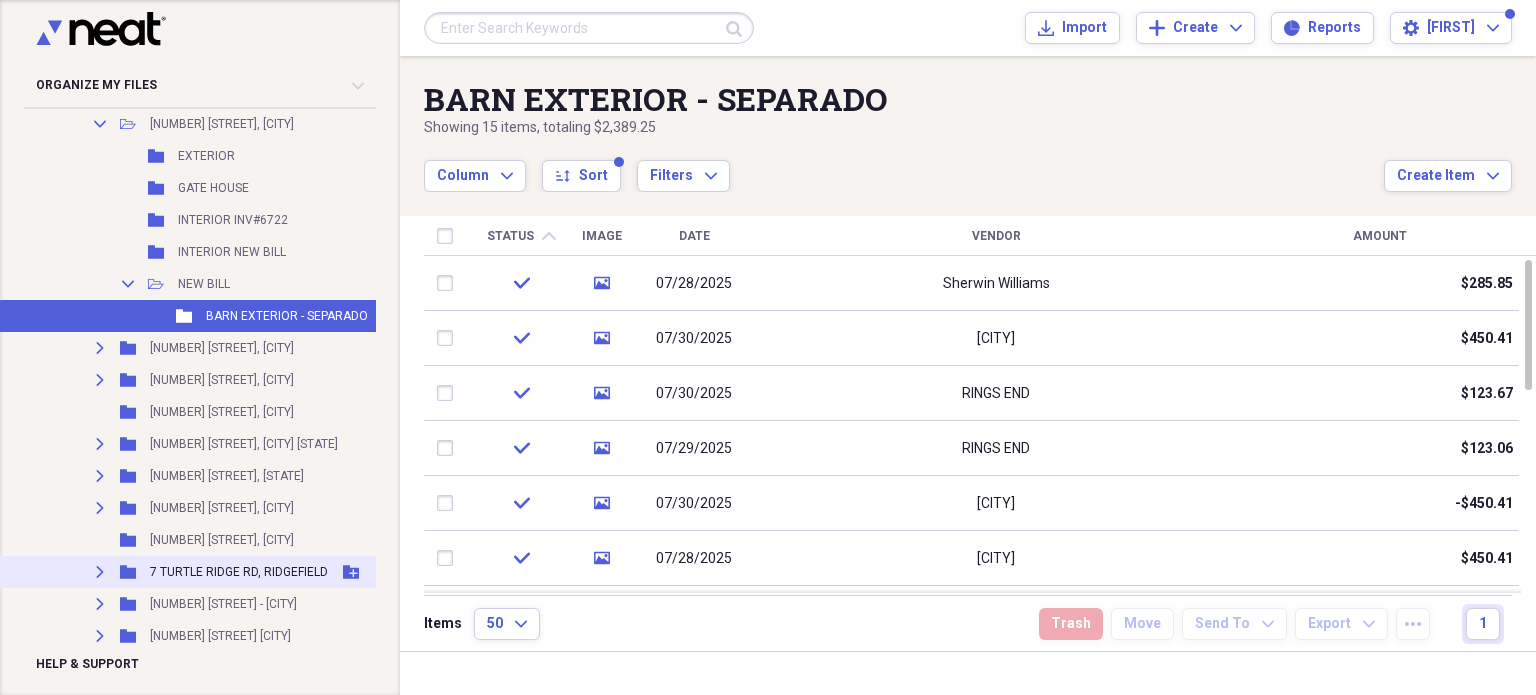 scroll, scrollTop: 2990, scrollLeft: 0, axis: vertical 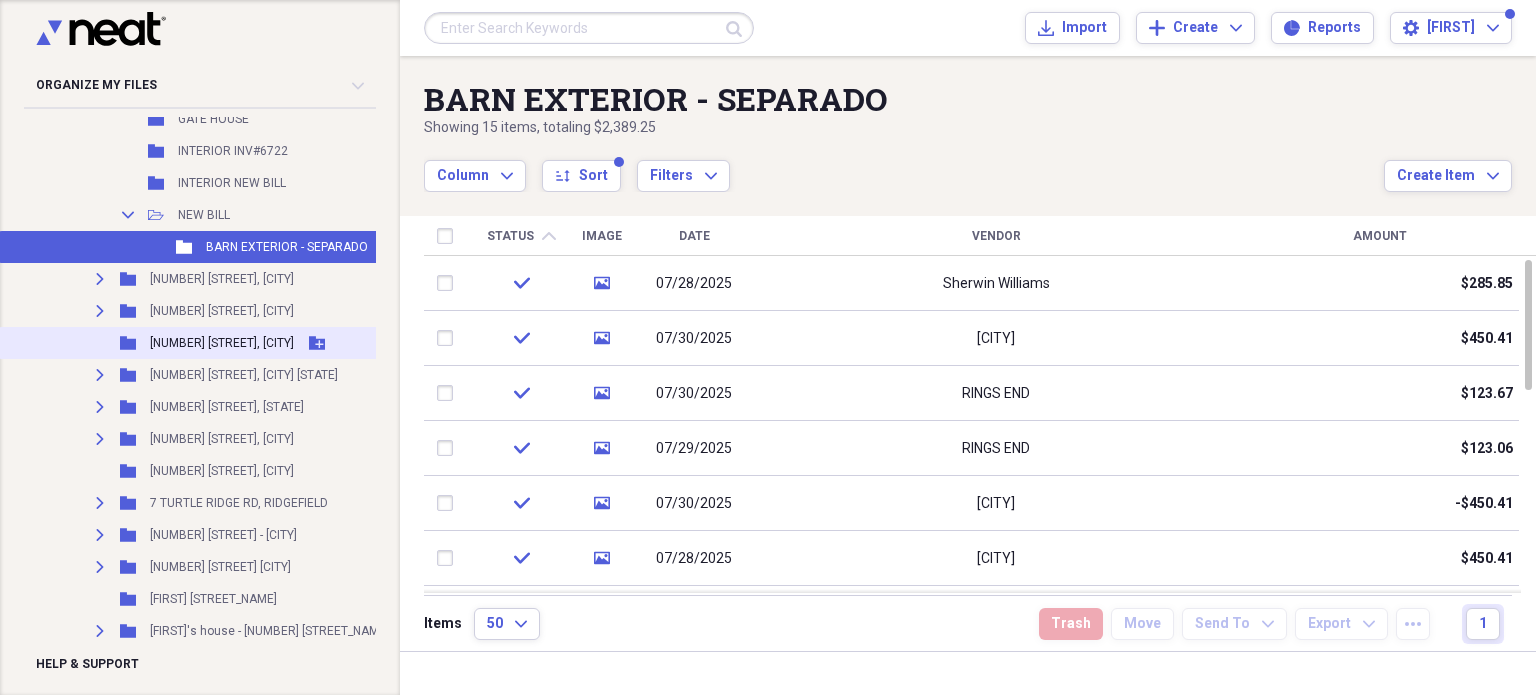 click on "[NUMBER] [STREET], [CITY]" at bounding box center (222, 343) 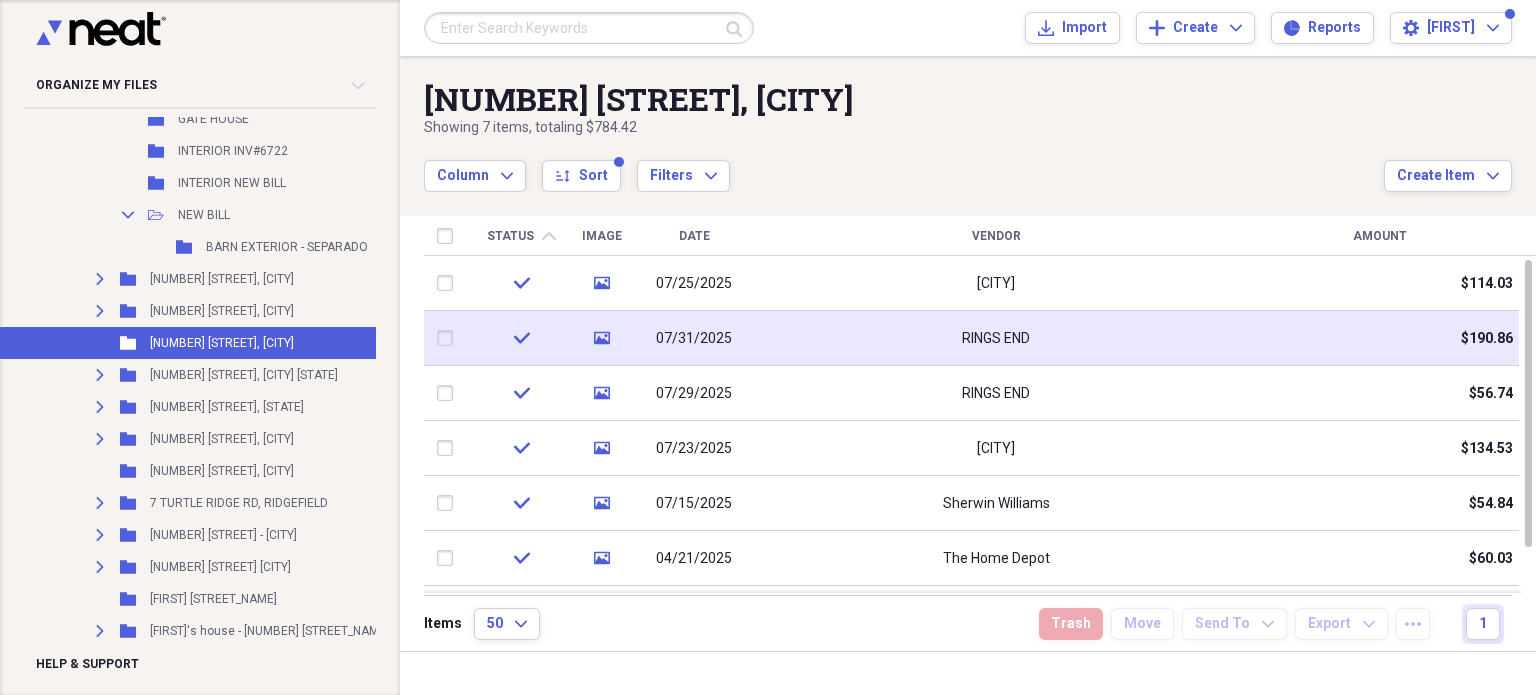 click on "$190.86" at bounding box center [1379, 338] 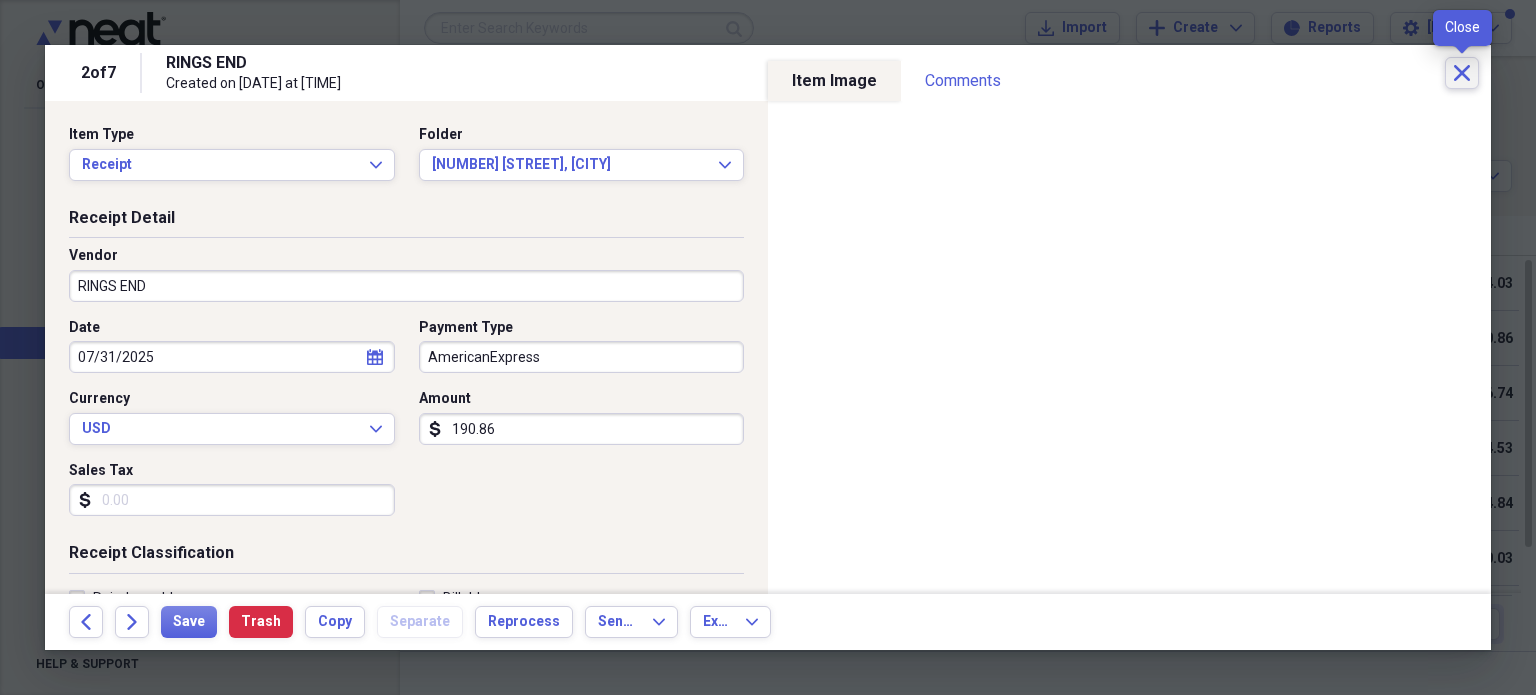 click on "Close" 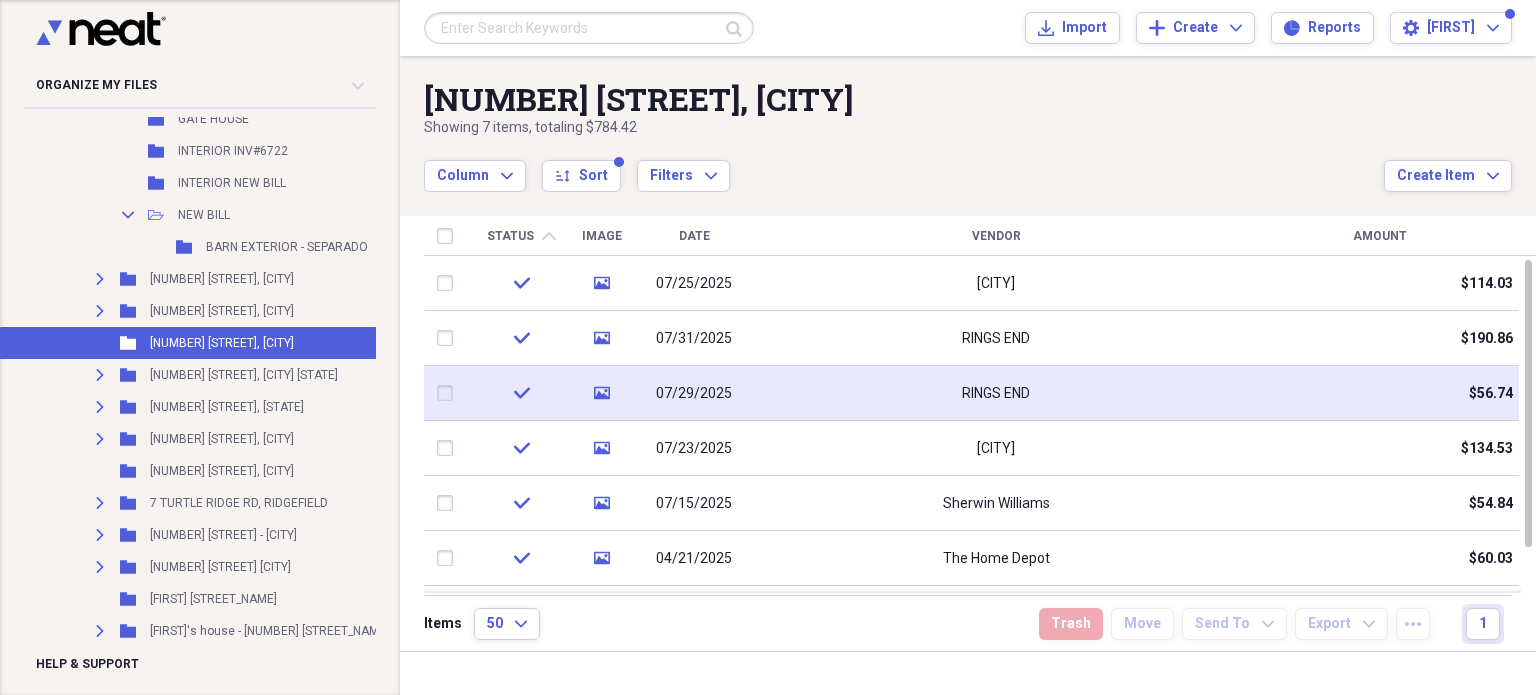 click on "$56.74" at bounding box center (1379, 393) 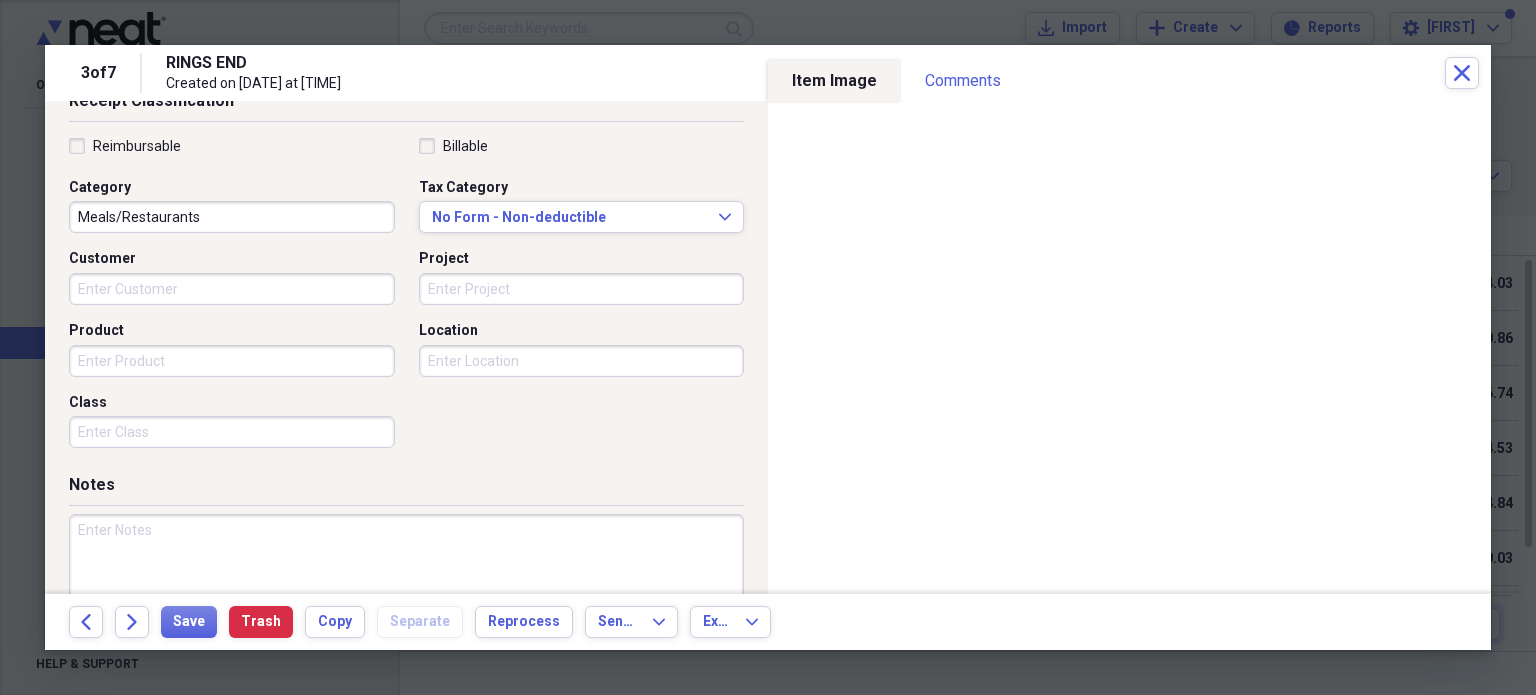 scroll, scrollTop: 526, scrollLeft: 0, axis: vertical 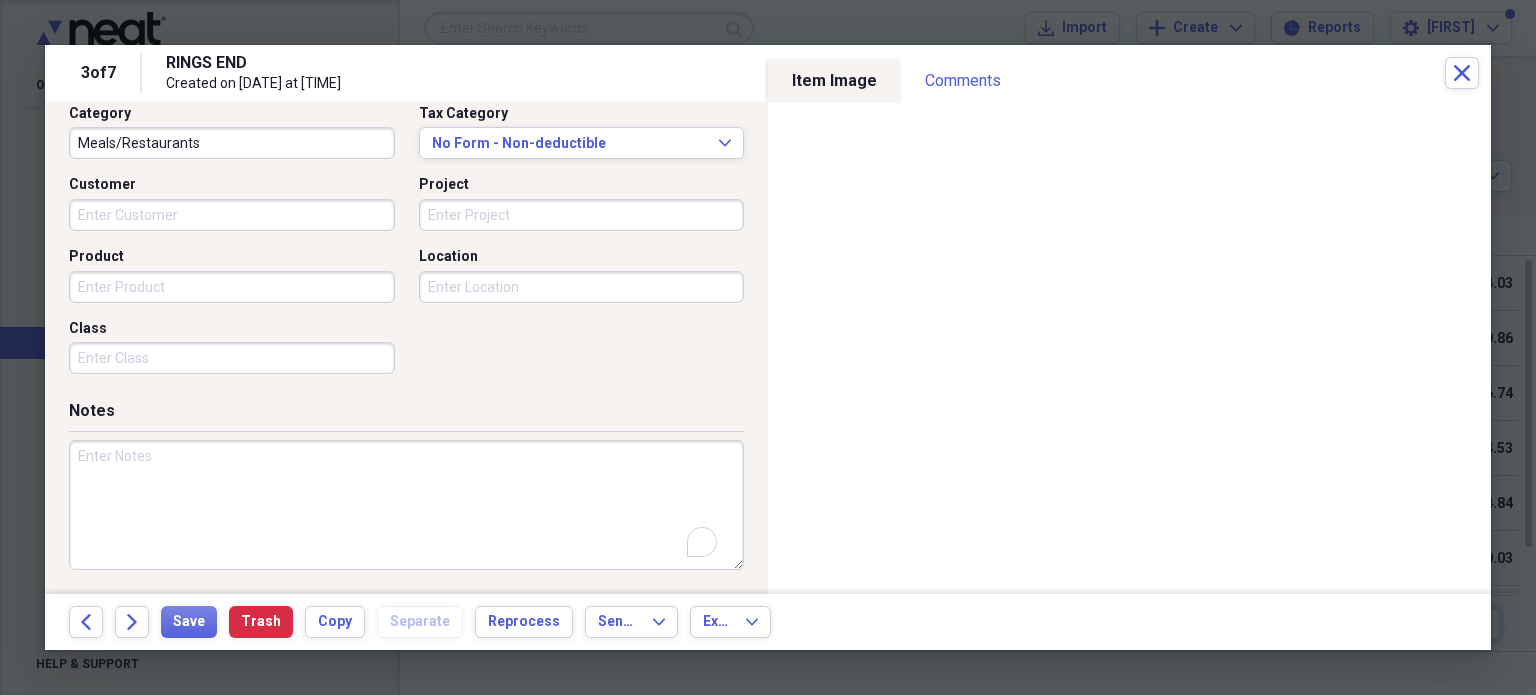 click at bounding box center [406, 505] 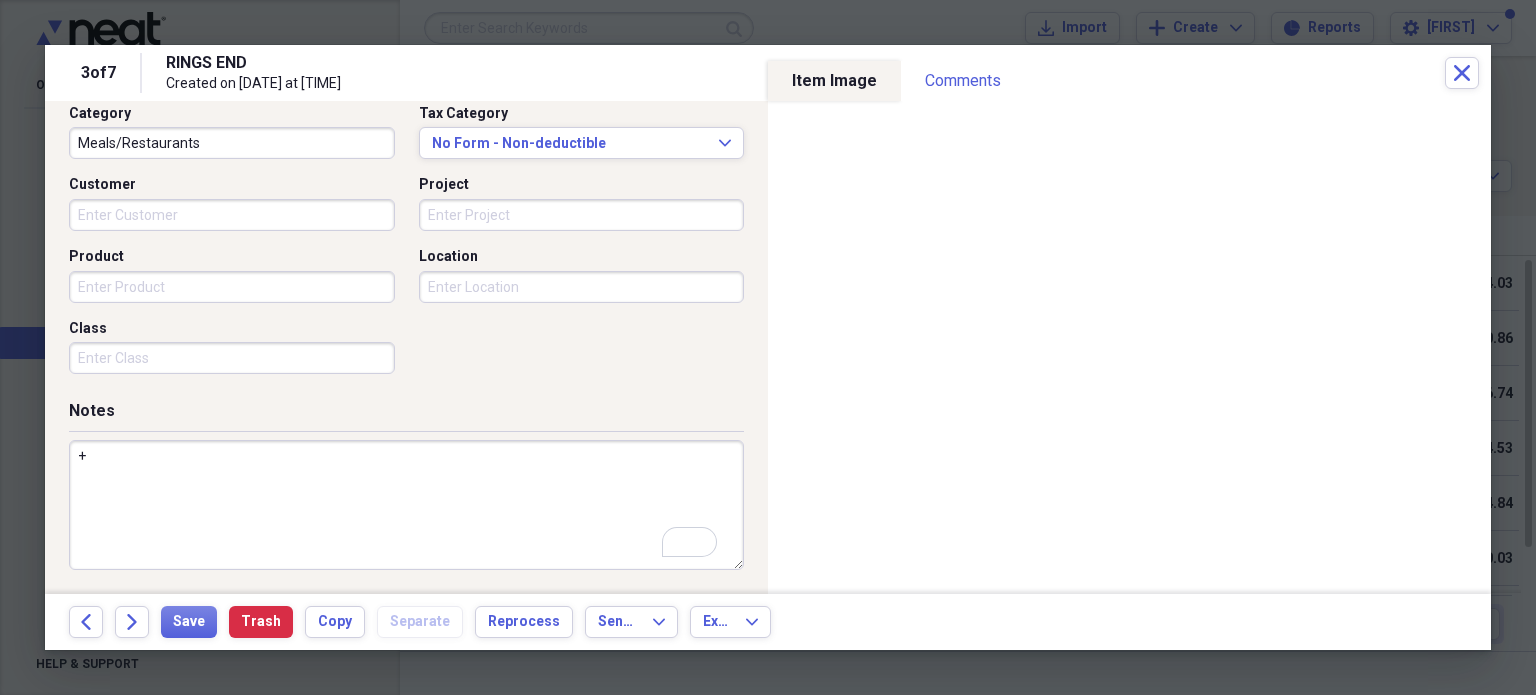 scroll, scrollTop: 526, scrollLeft: 0, axis: vertical 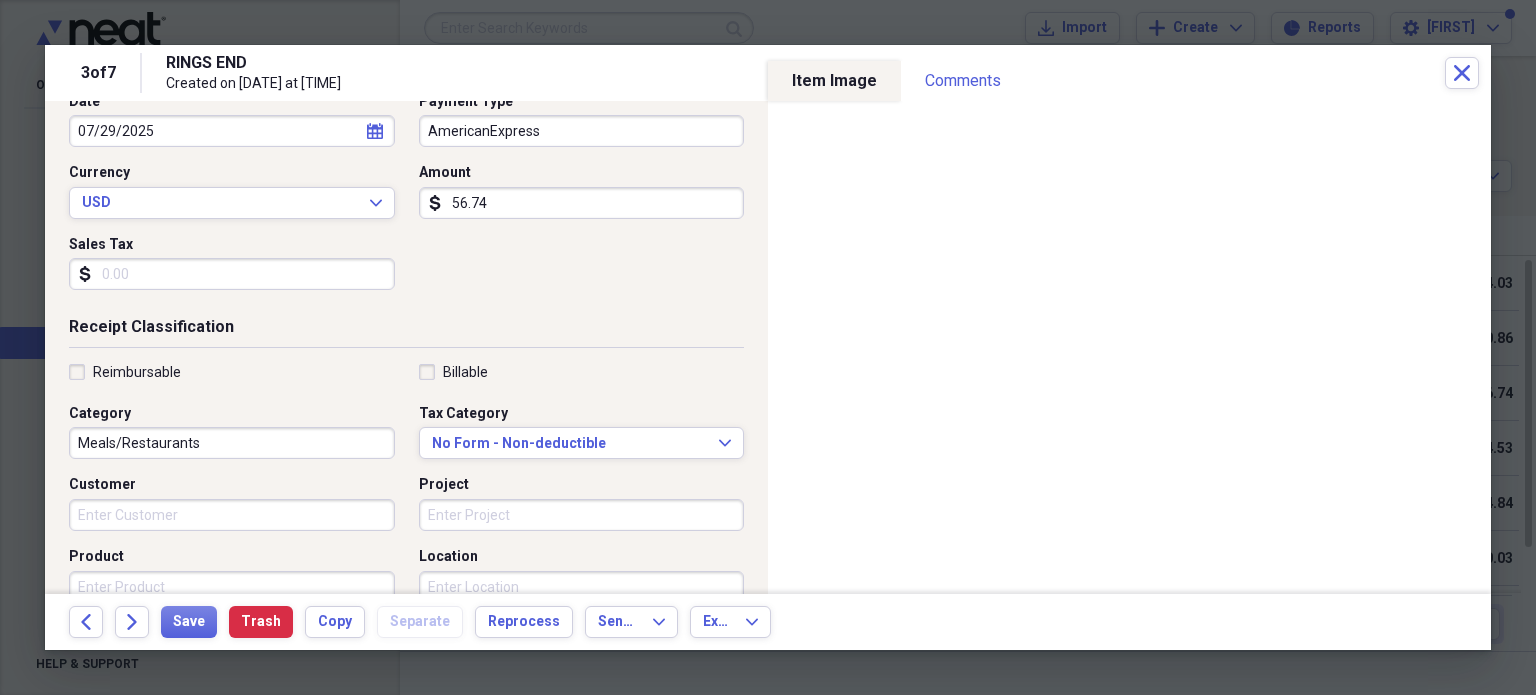 type on "+ 95.00 PARTY" 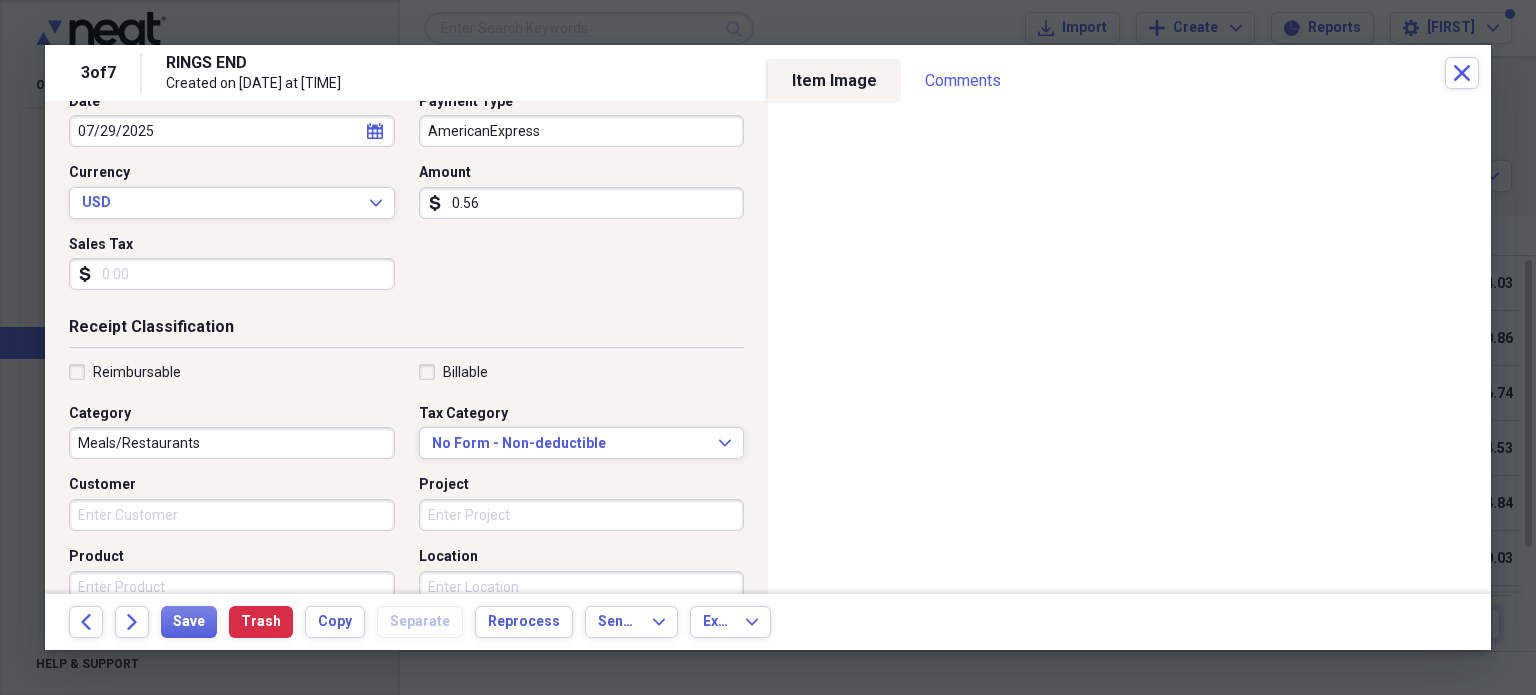 type on "0.05" 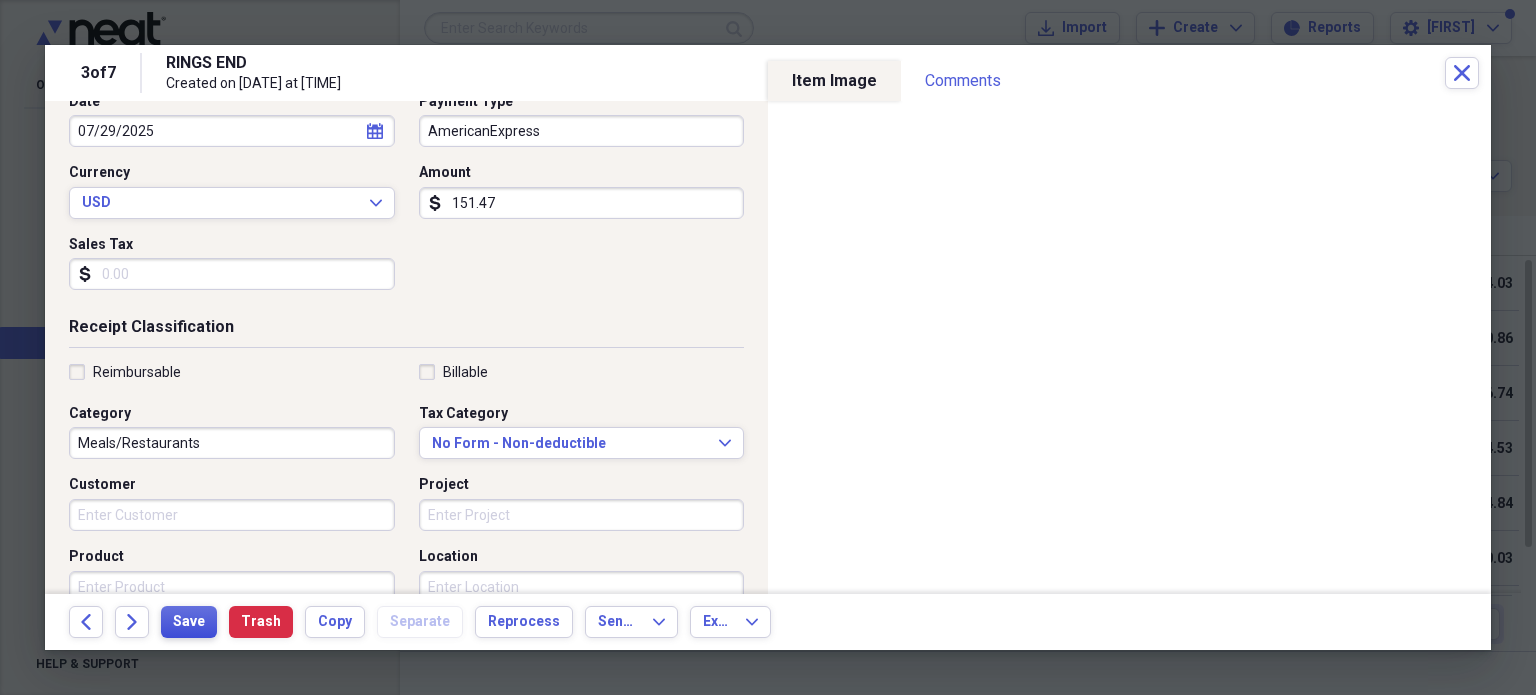 type on "151.47" 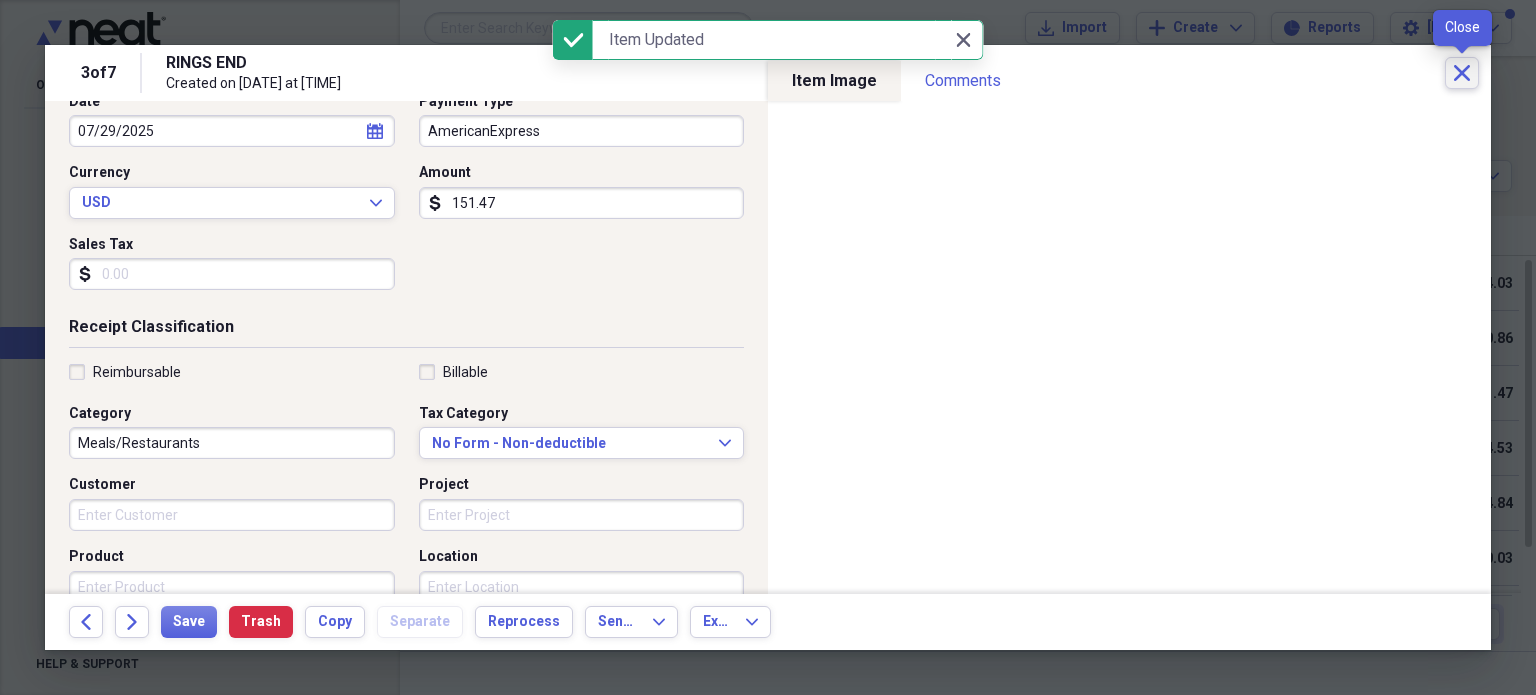 click on "Close" 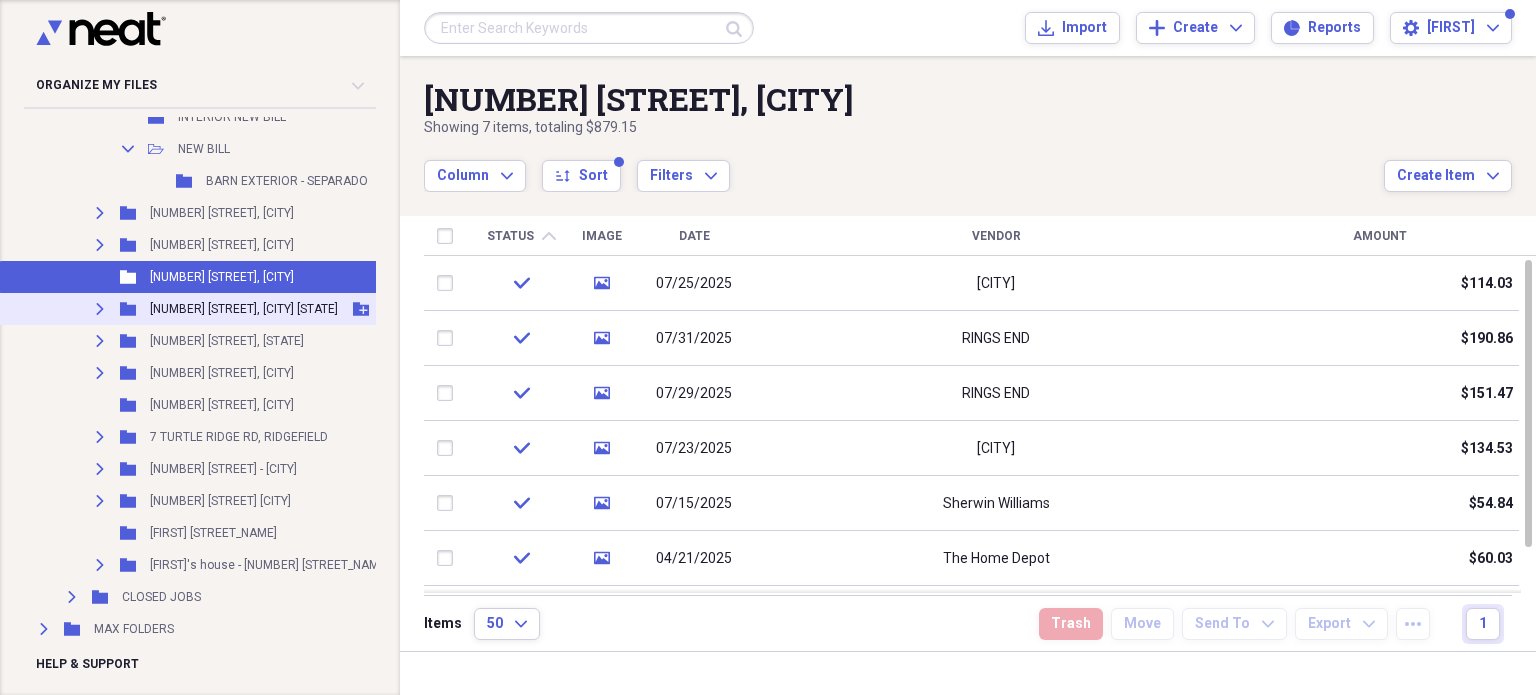 scroll, scrollTop: 3090, scrollLeft: 0, axis: vertical 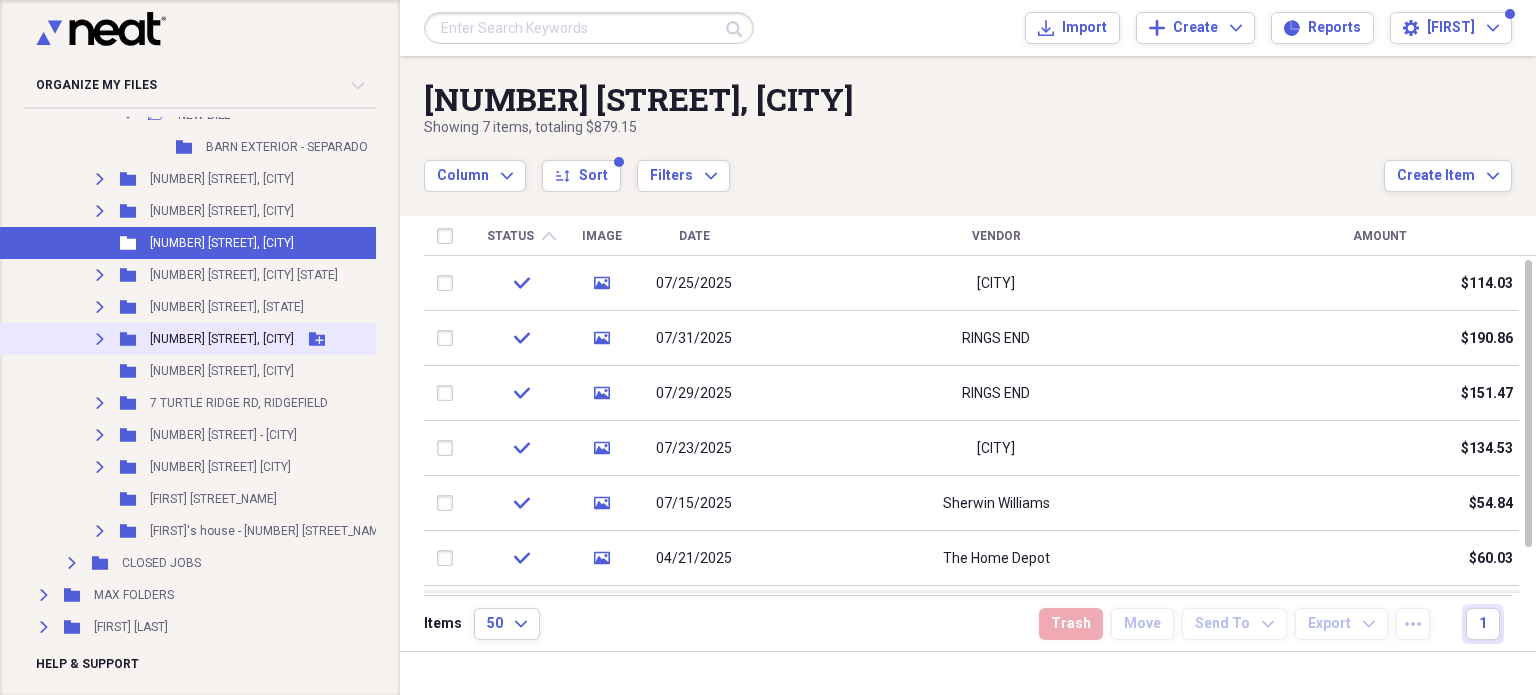 click on "Expand" 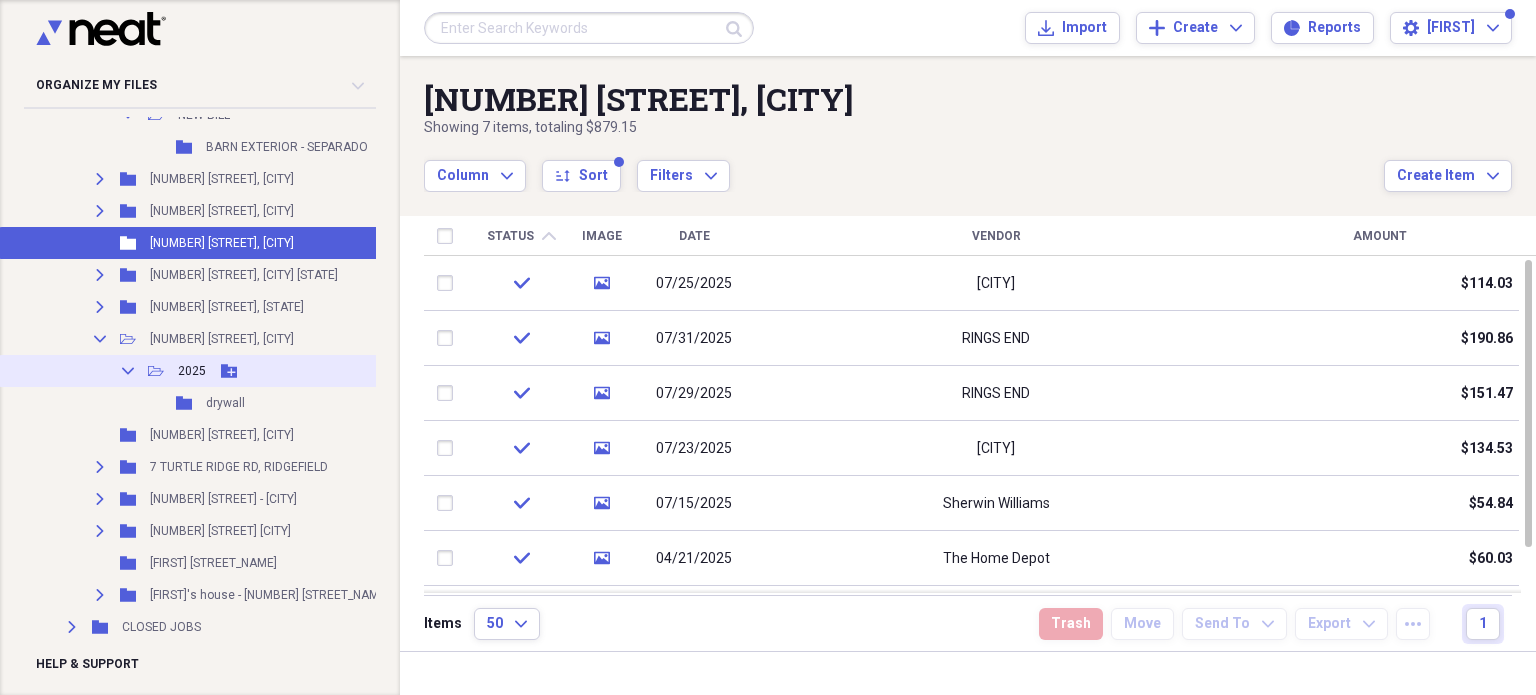 click on "2025" at bounding box center (192, 371) 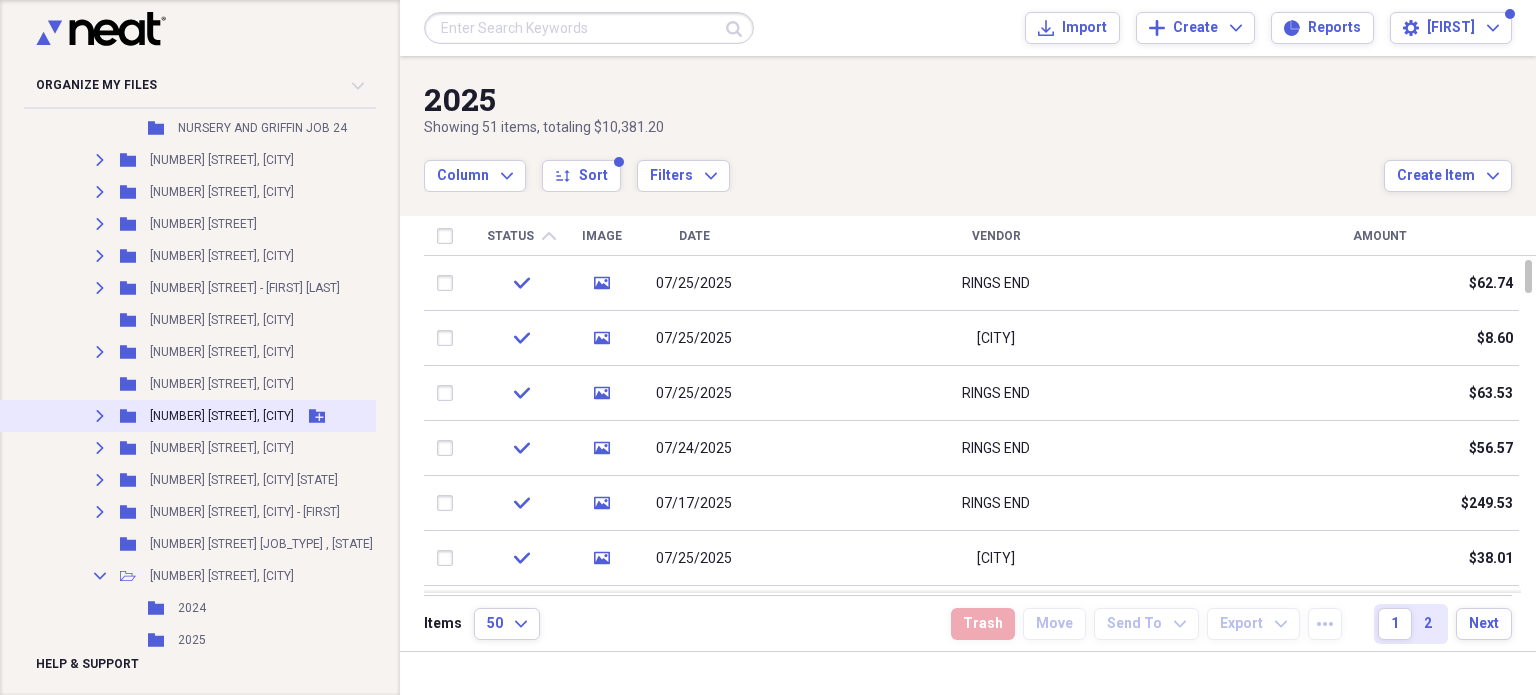 scroll, scrollTop: 2290, scrollLeft: 0, axis: vertical 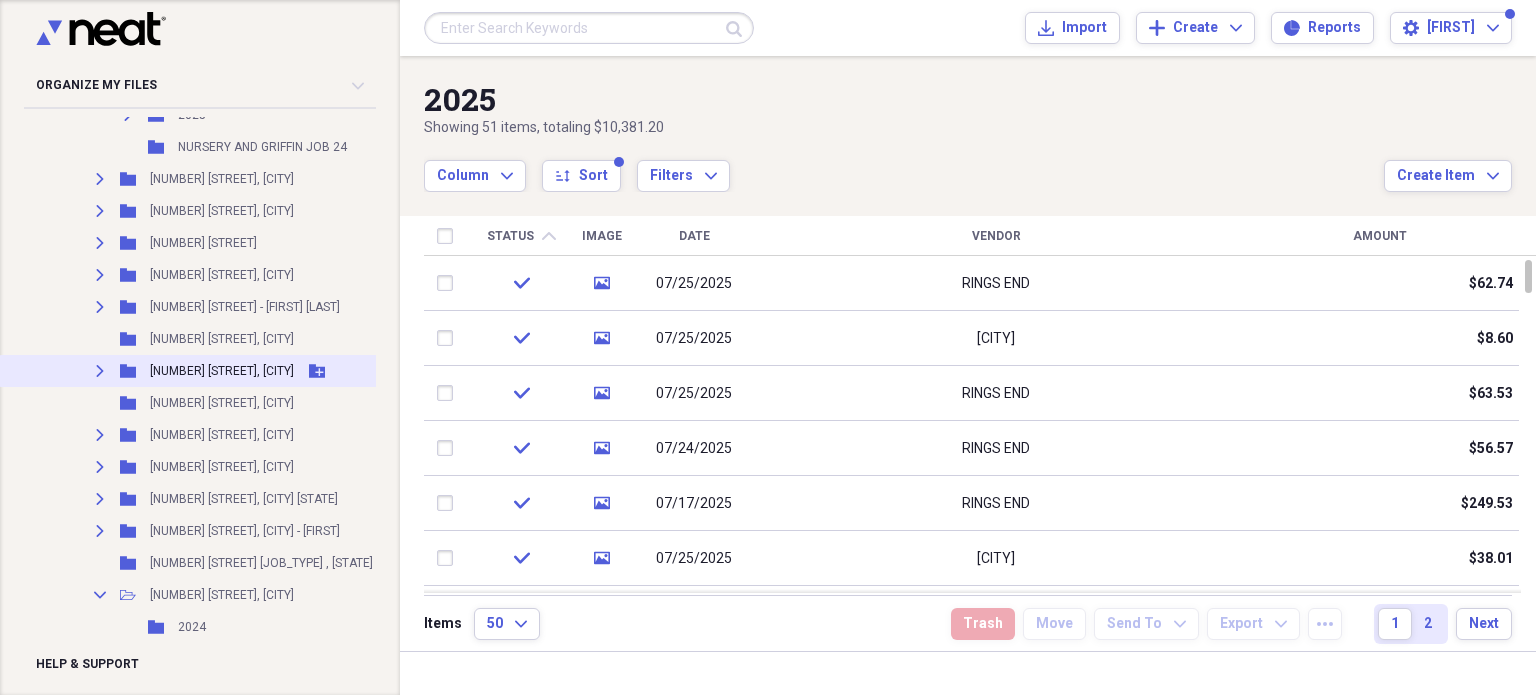 click 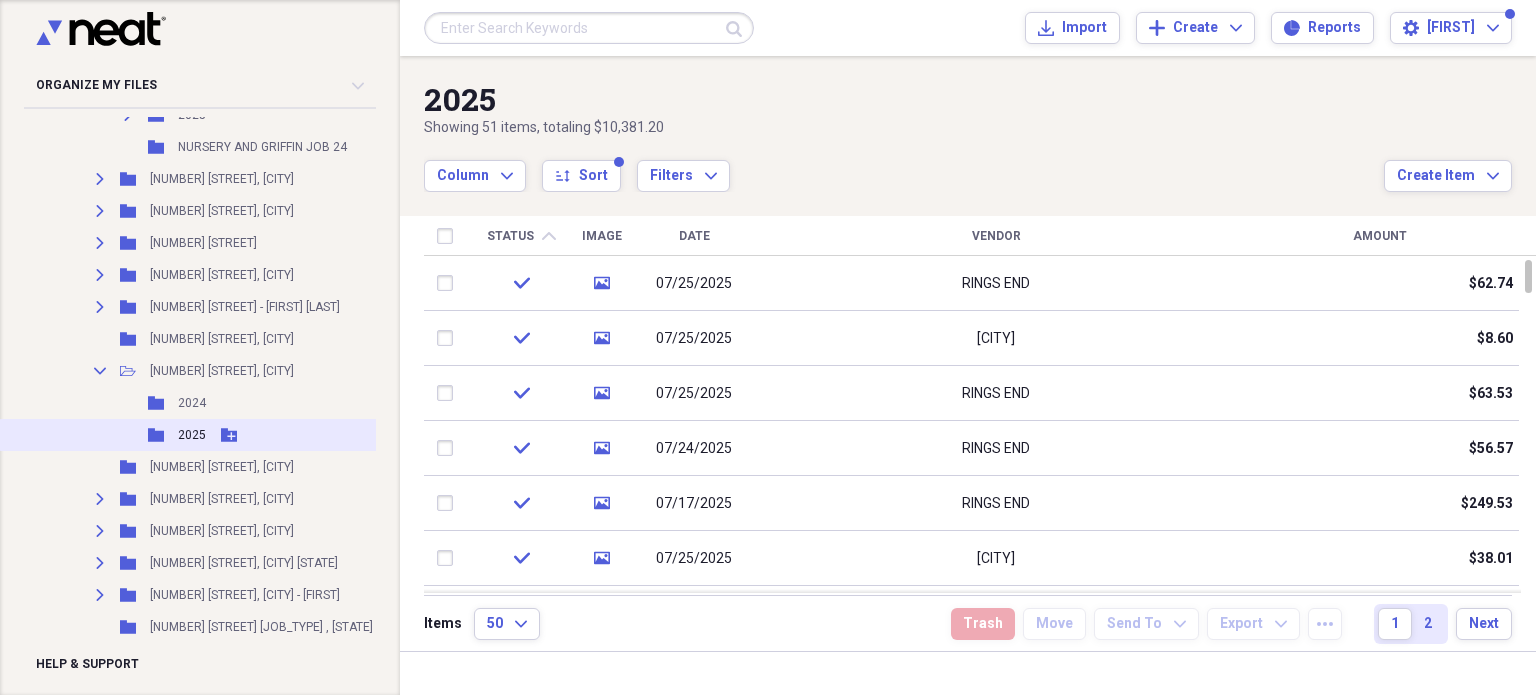 click on "2025" at bounding box center [192, 435] 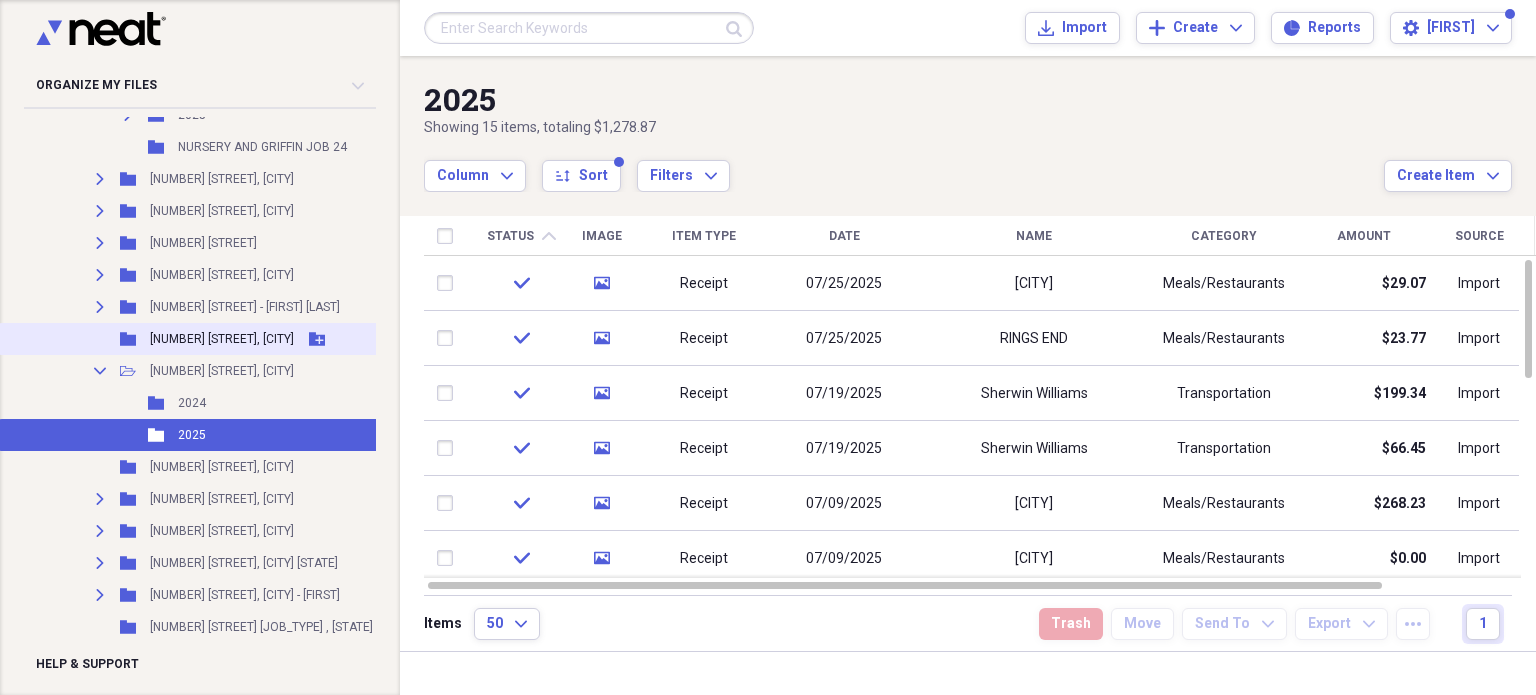 click on "[NUMBER] [STREET], [CITY]" at bounding box center (222, 339) 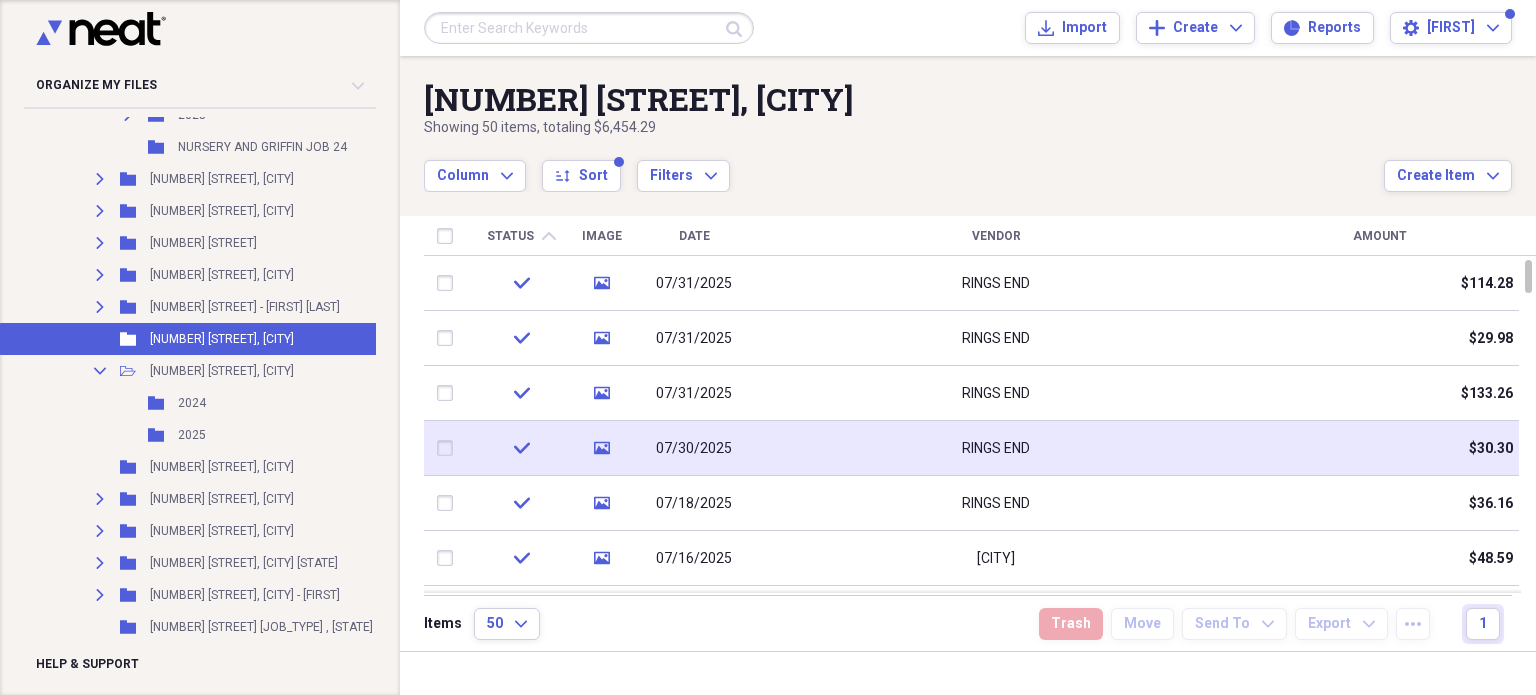 click on "$30.30" at bounding box center (1379, 448) 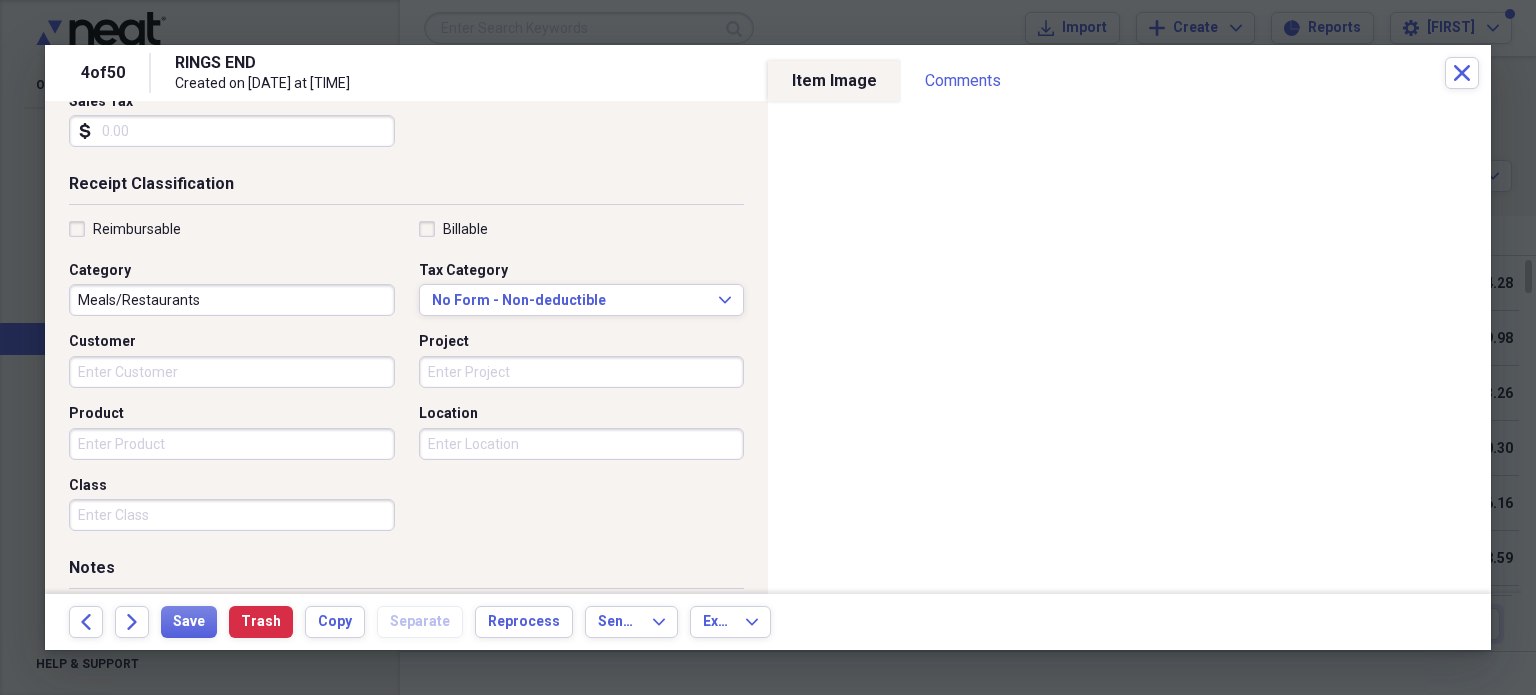 scroll, scrollTop: 526, scrollLeft: 0, axis: vertical 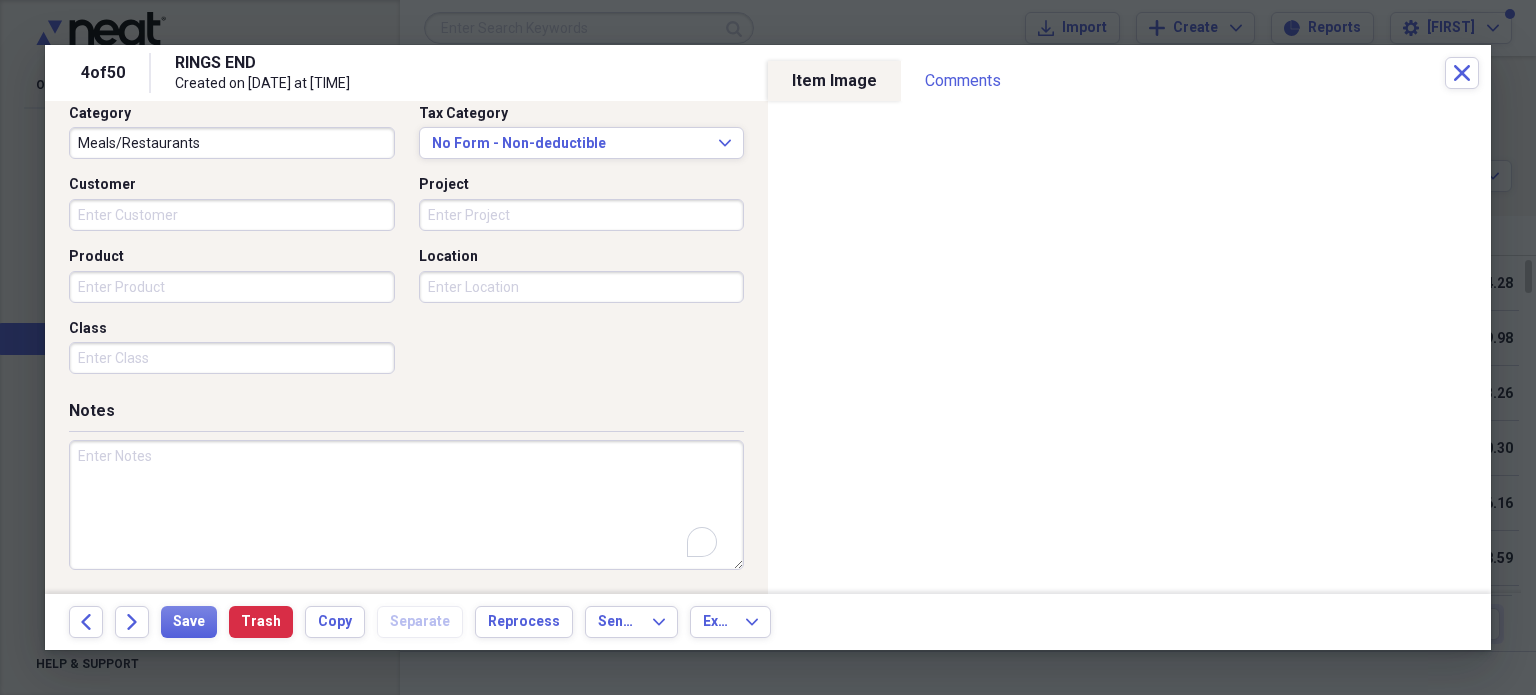 click at bounding box center [406, 505] 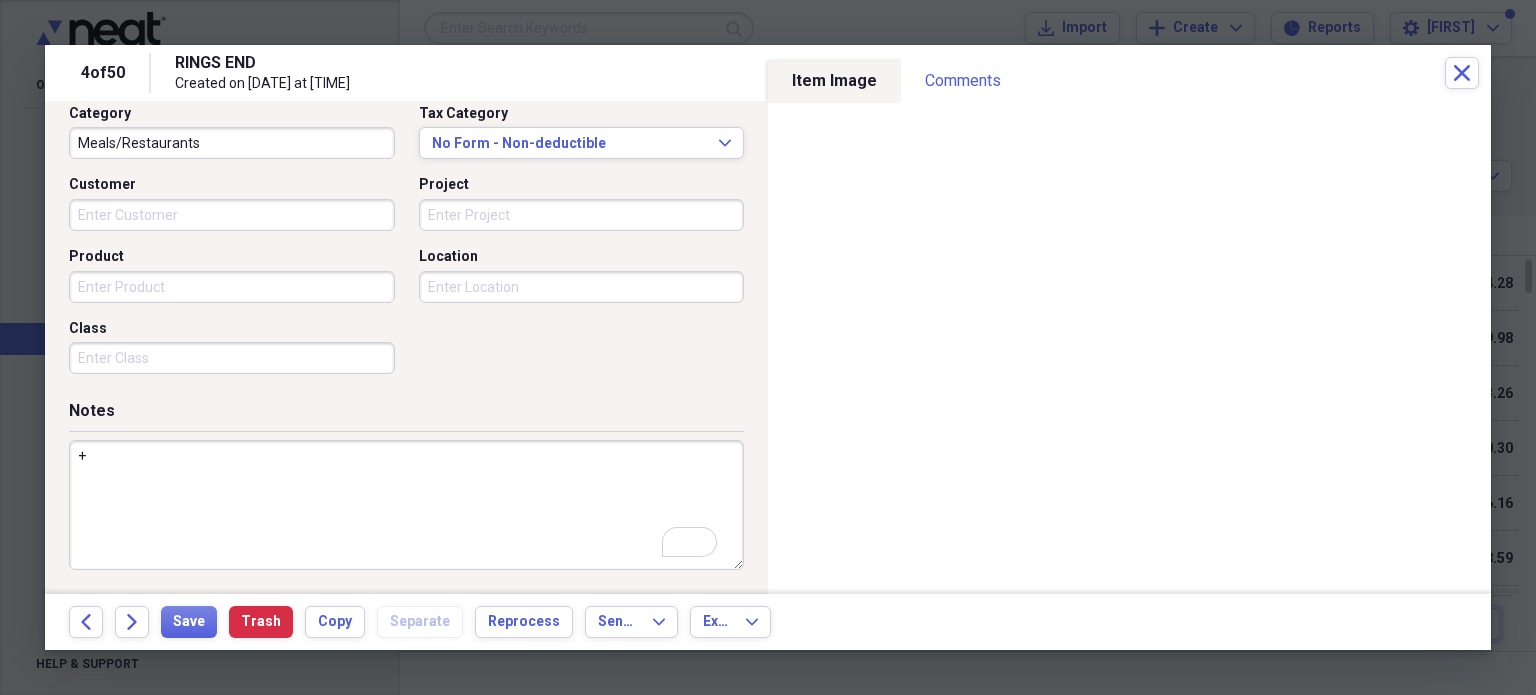 scroll, scrollTop: 526, scrollLeft: 0, axis: vertical 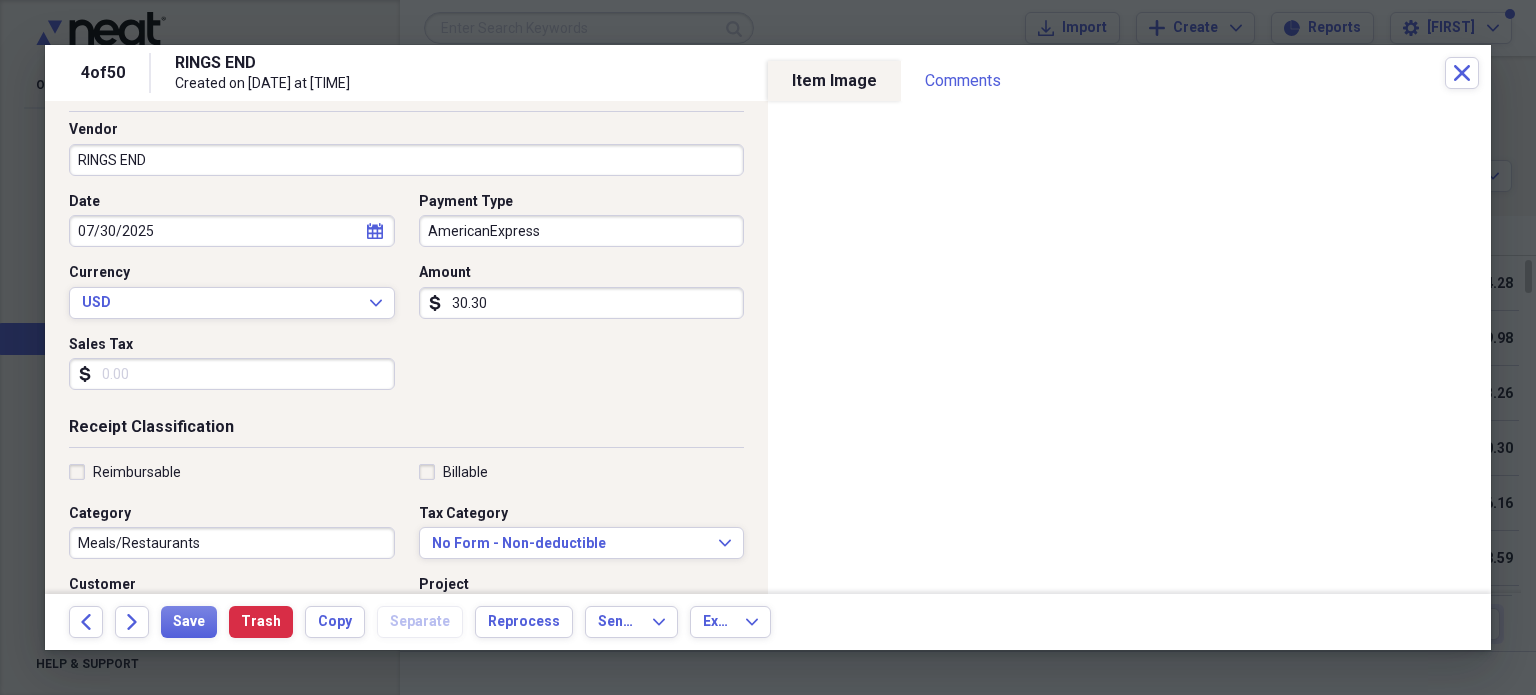 type on "+95.00 PARTY" 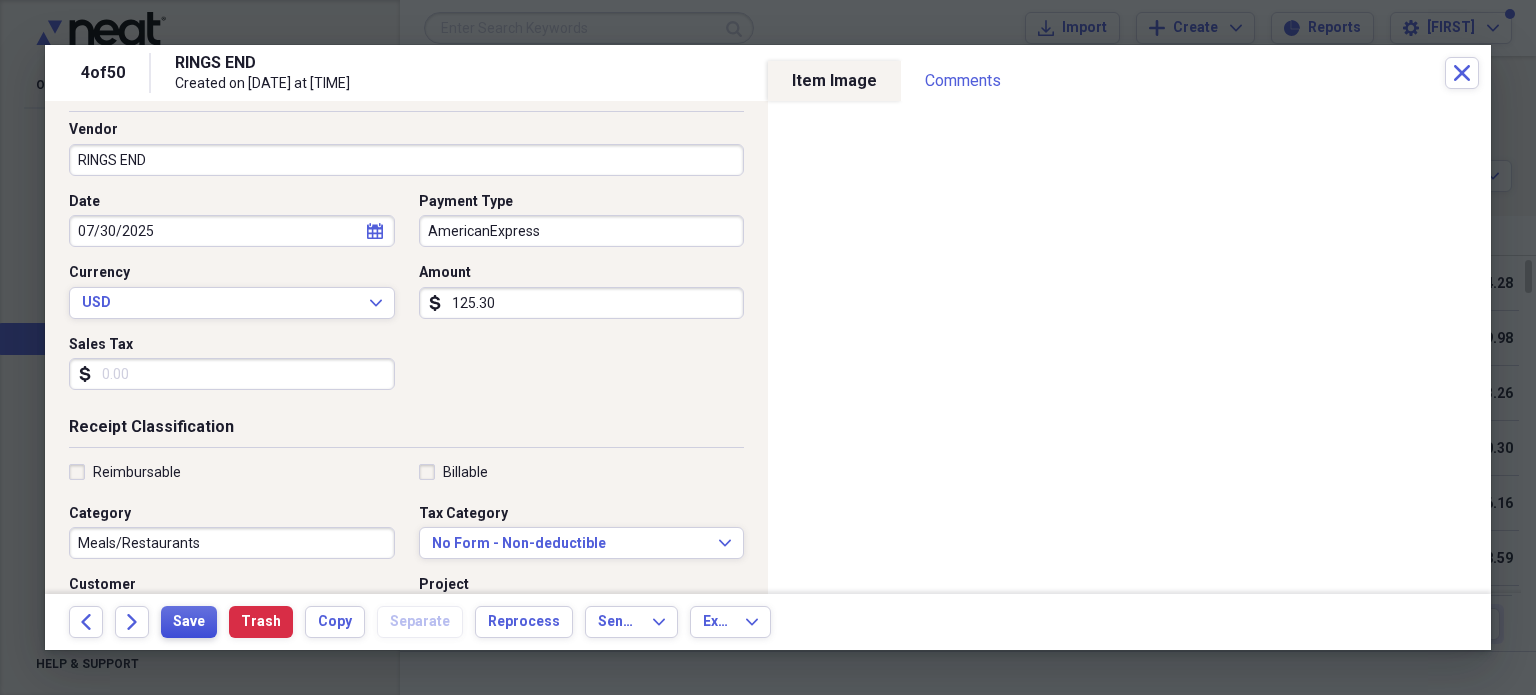 type on "125.30" 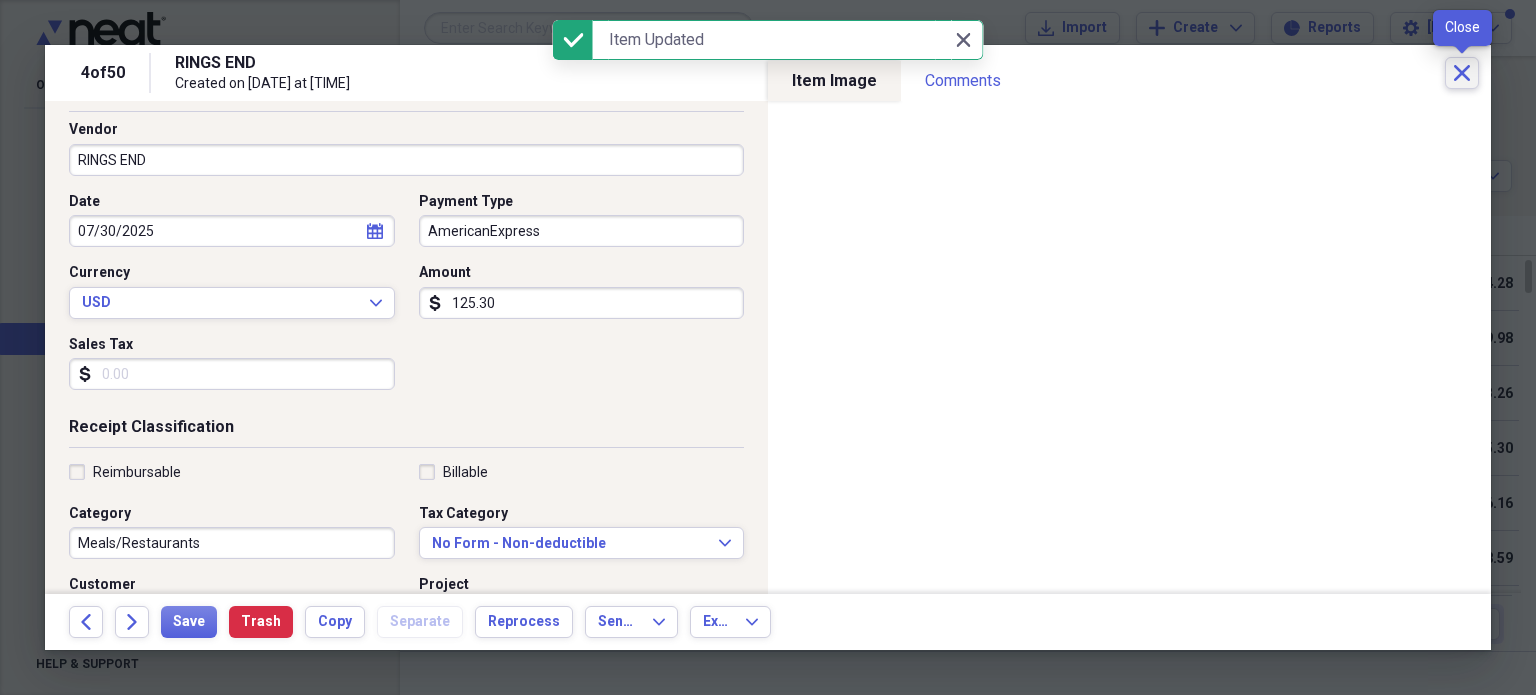 click on "Close" 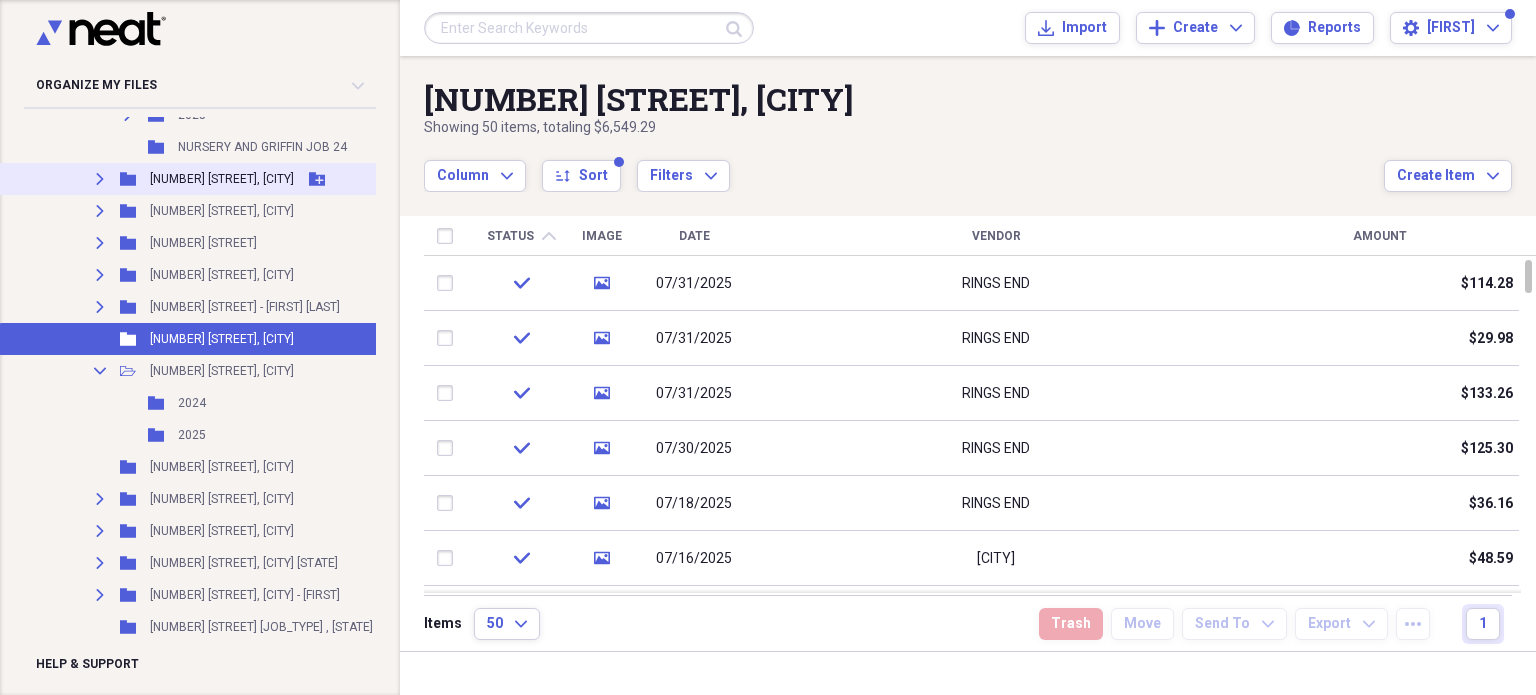 click on "Expand" 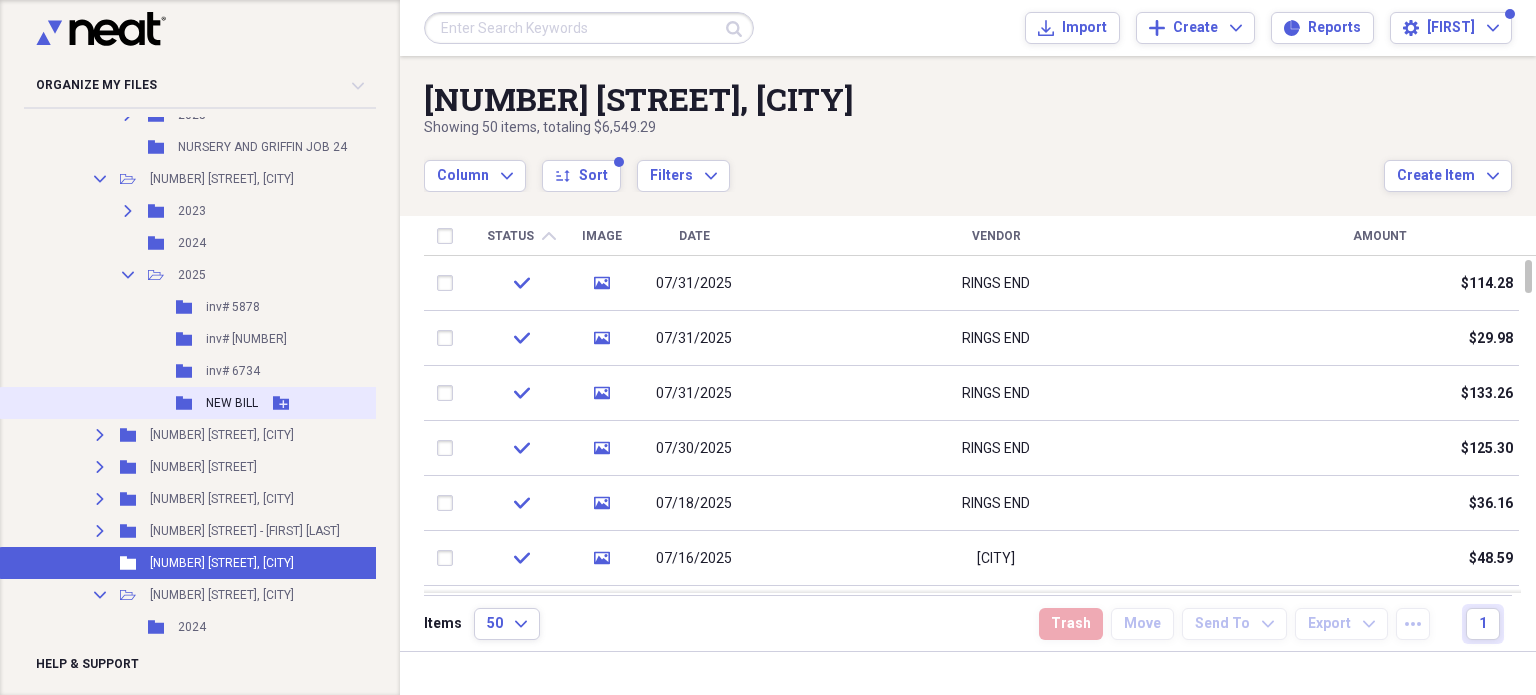 click on "NEW BILL" at bounding box center (232, 403) 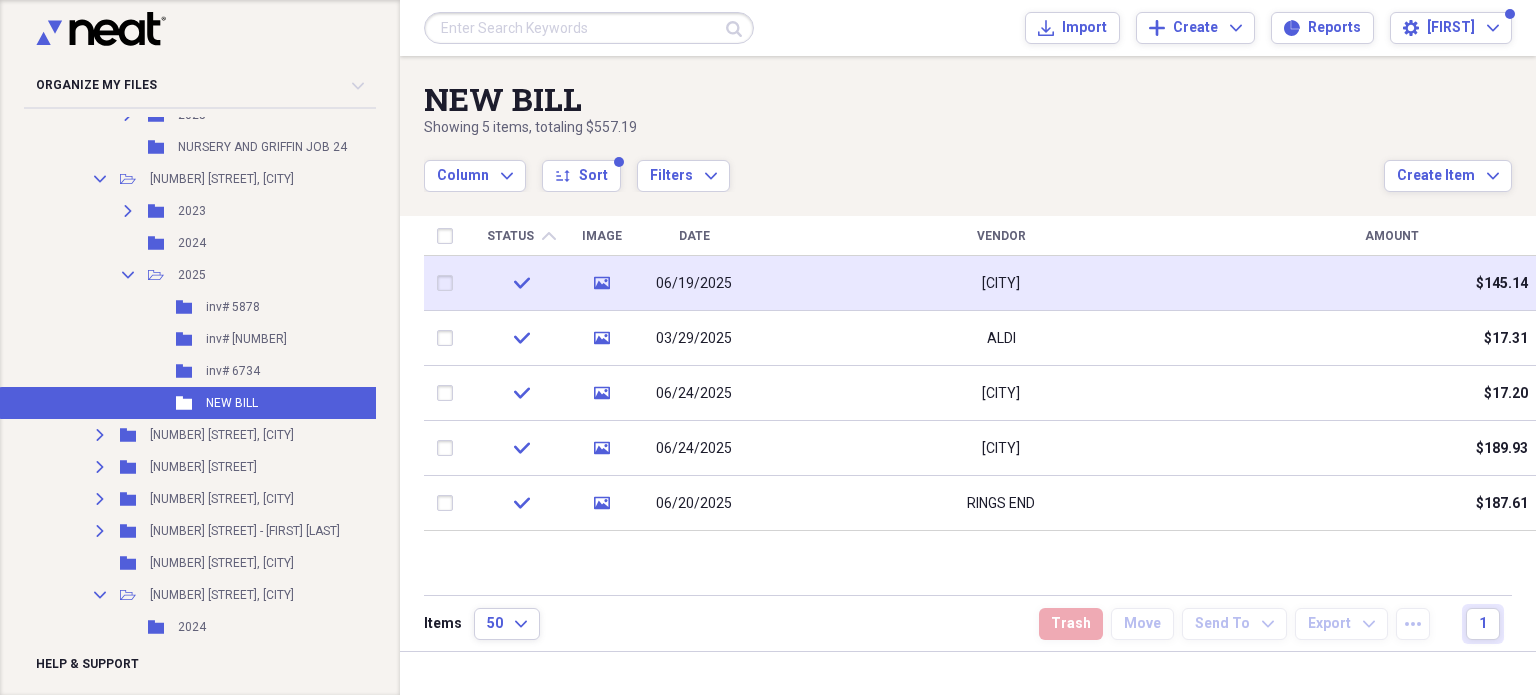 click on "[CITY]" at bounding box center (1001, 283) 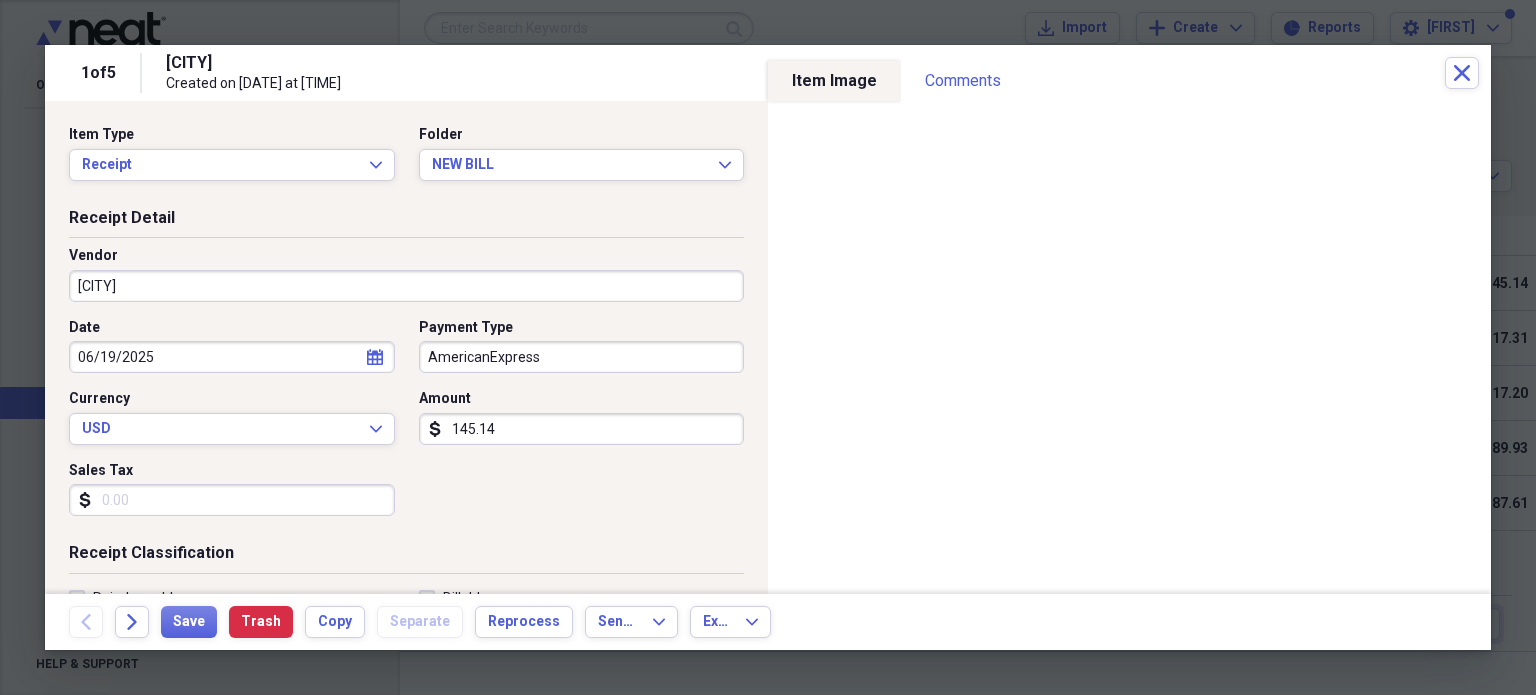 click on "Amount dollar-sign 145.14" at bounding box center (576, 417) 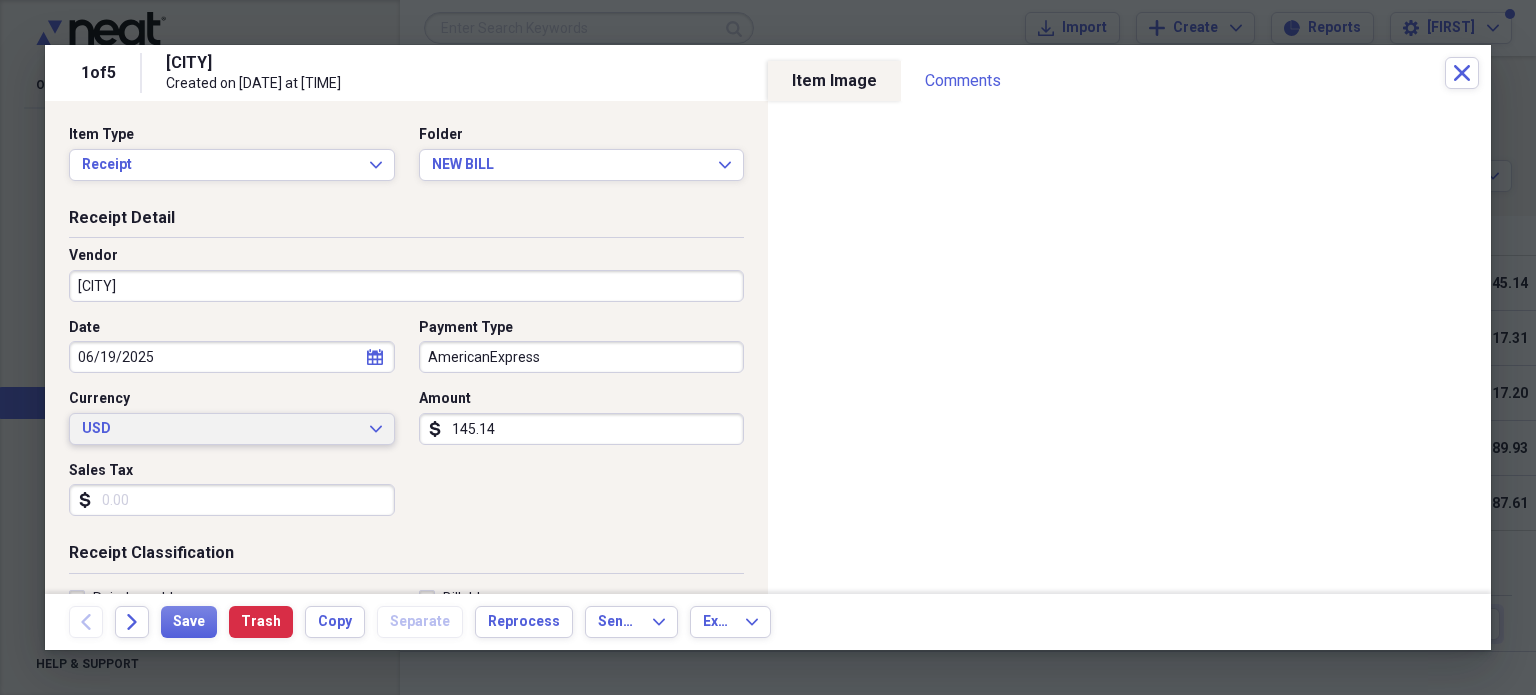 drag, startPoint x: 509, startPoint y: 434, endPoint x: 363, endPoint y: 443, distance: 146.27713 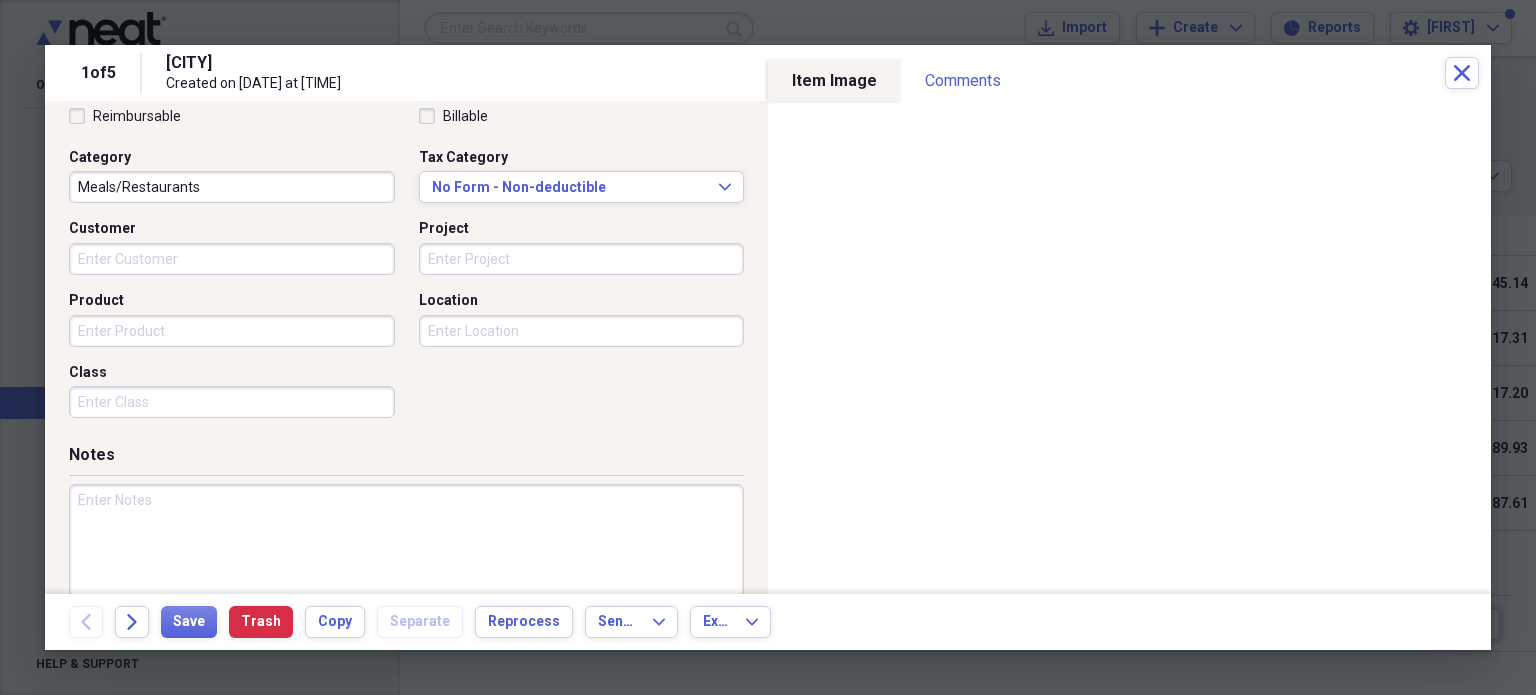 scroll, scrollTop: 526, scrollLeft: 0, axis: vertical 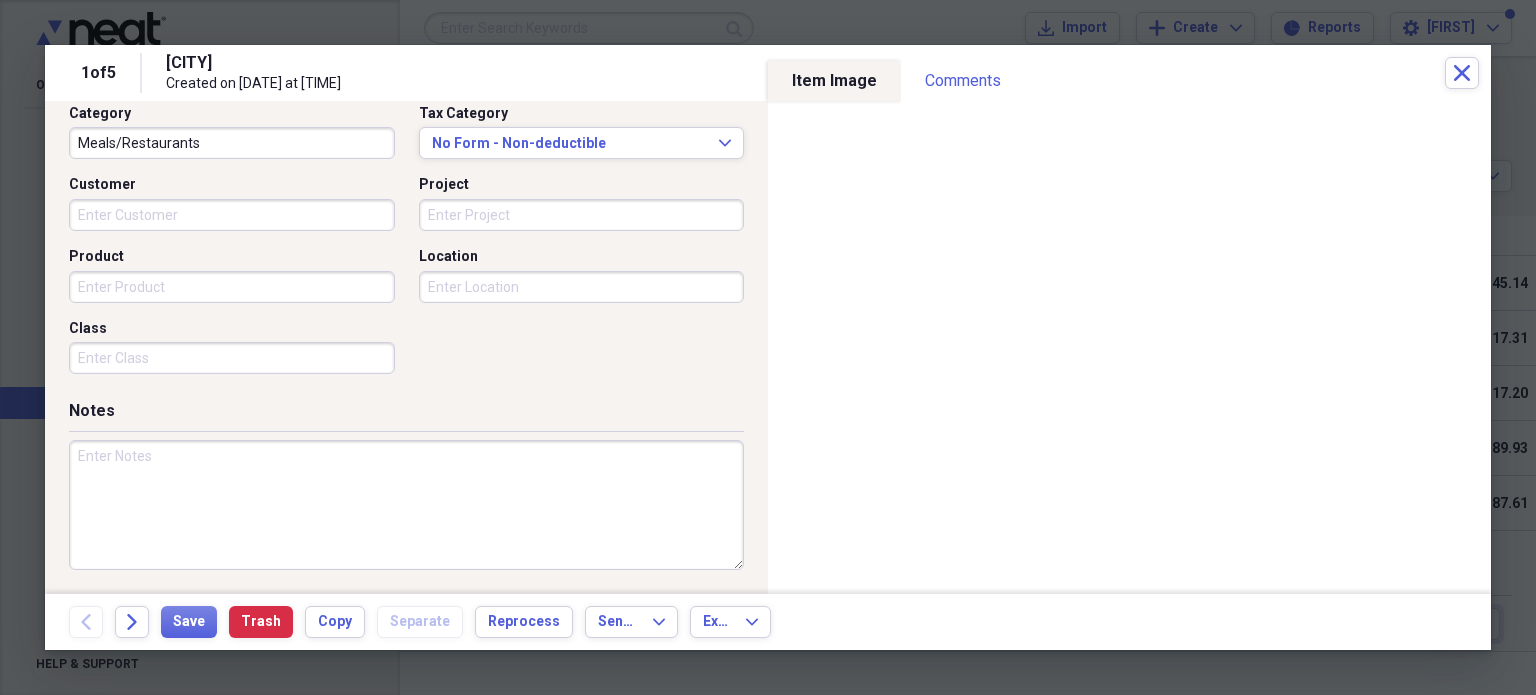 type on "240.14" 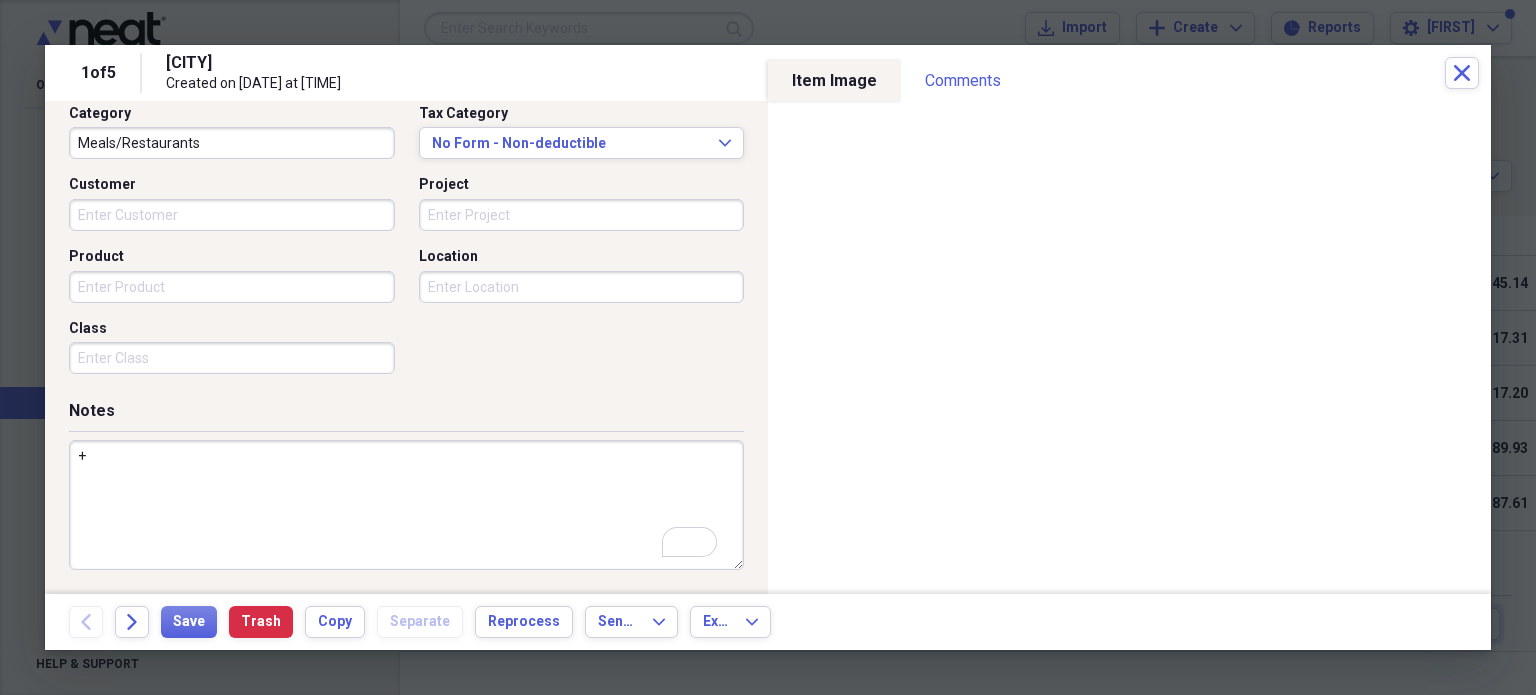 scroll, scrollTop: 526, scrollLeft: 0, axis: vertical 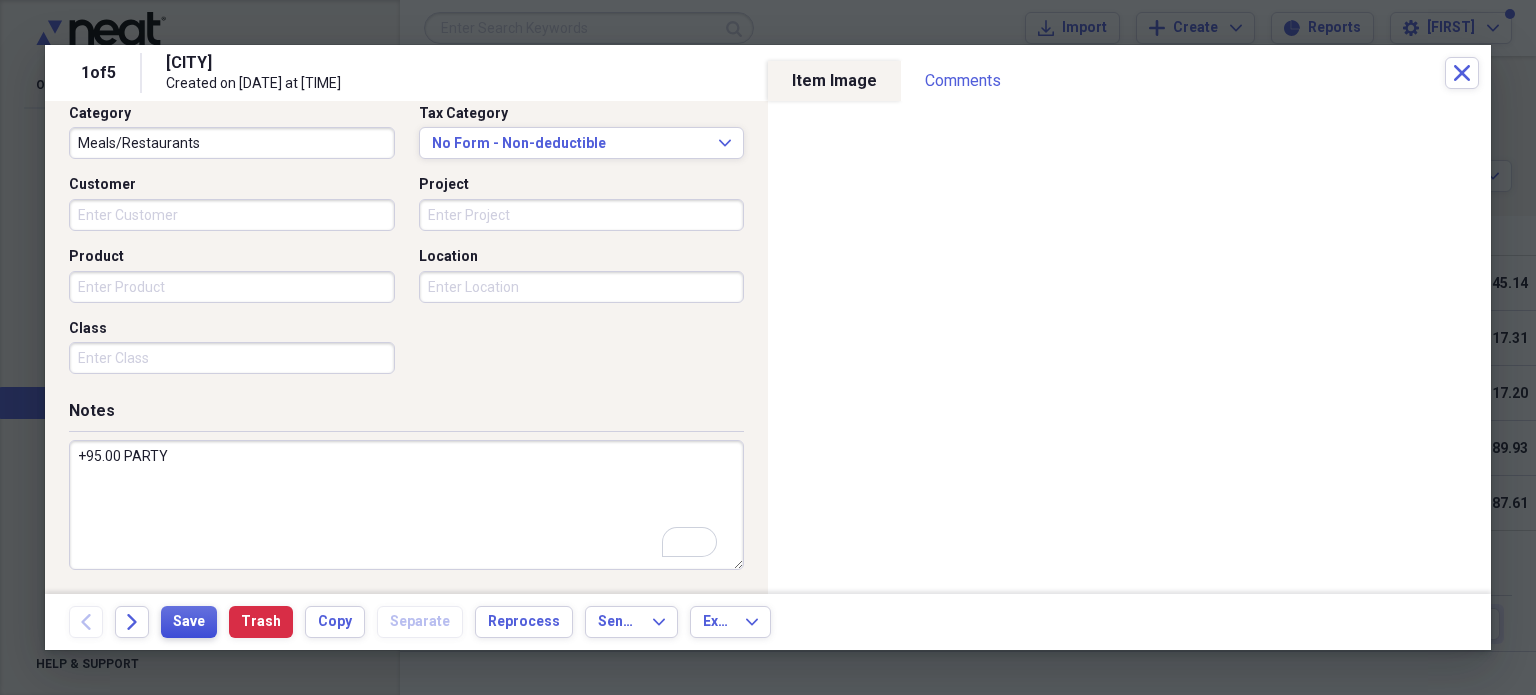 type on "+95.00 PARTY" 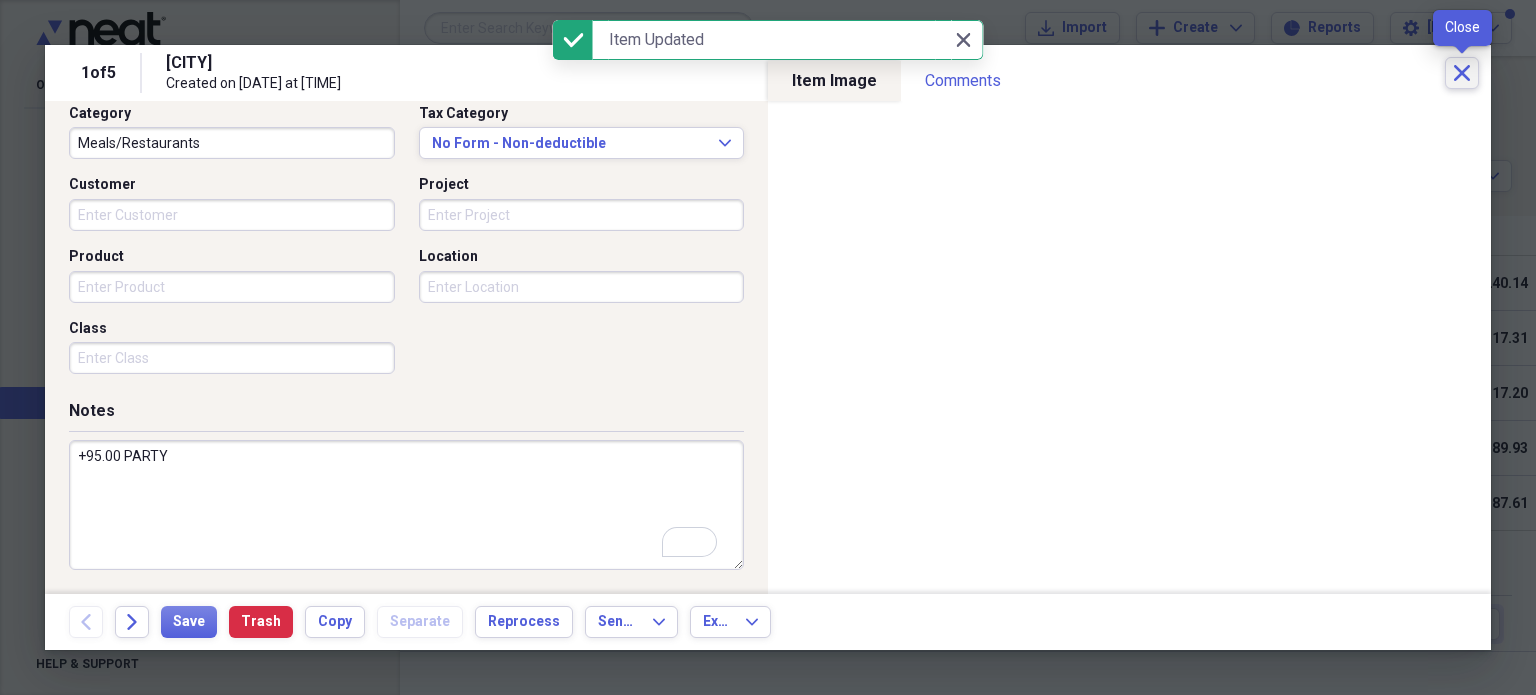 click on "Close" at bounding box center (1462, 73) 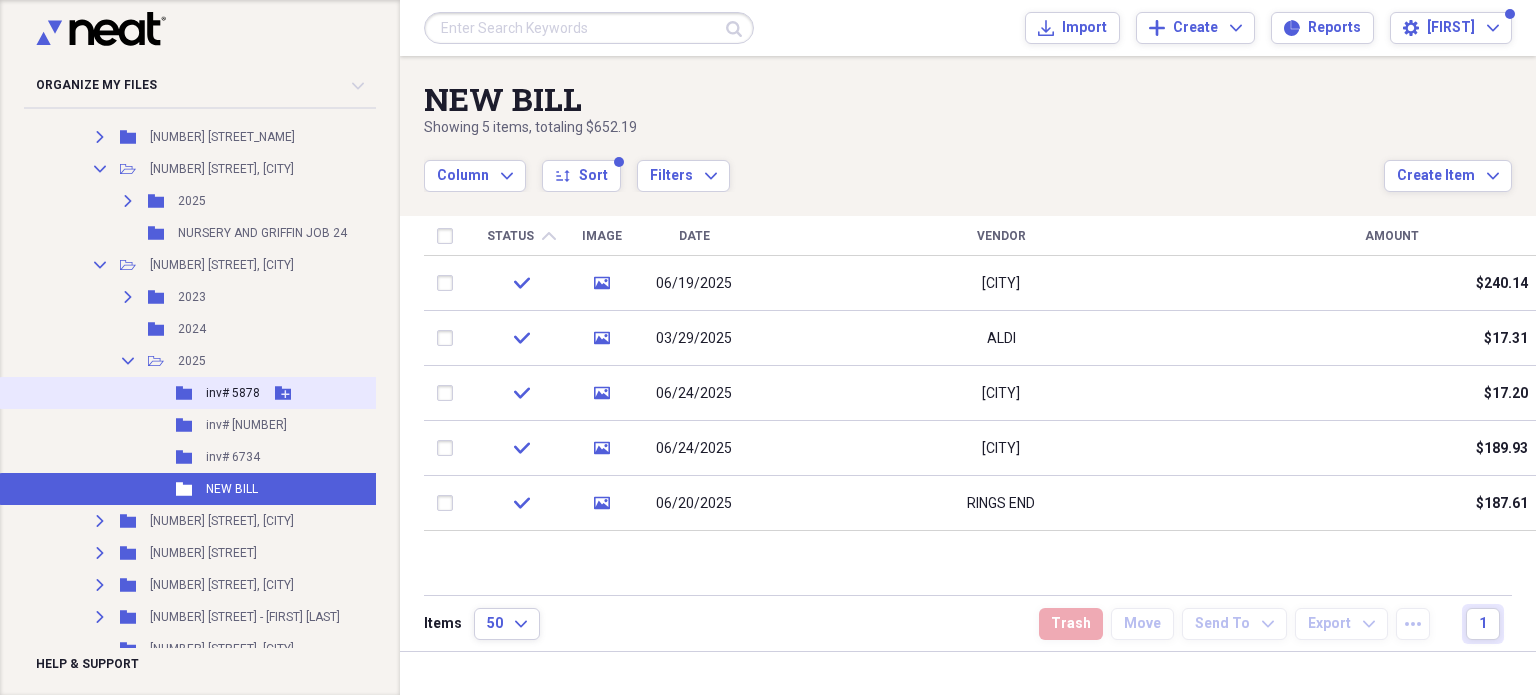 scroll, scrollTop: 2090, scrollLeft: 0, axis: vertical 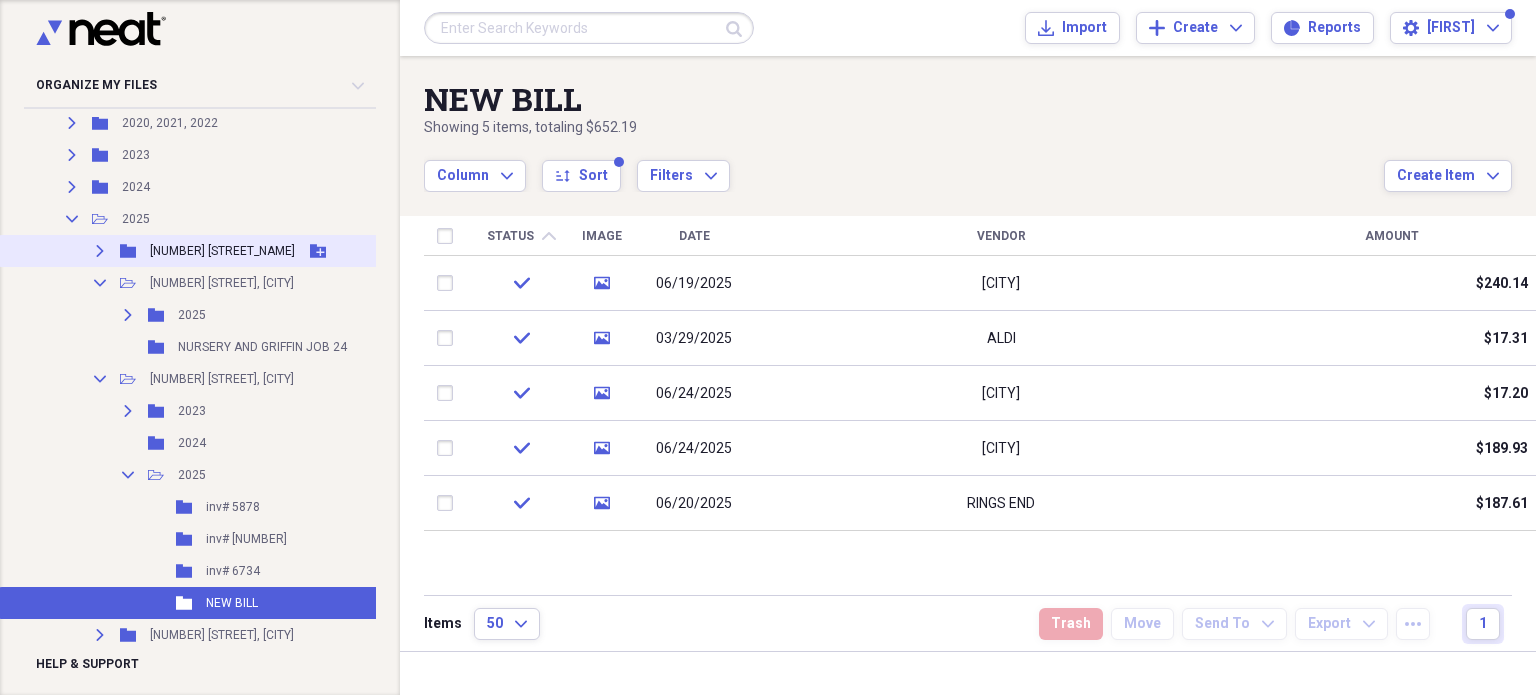click on "Expand" 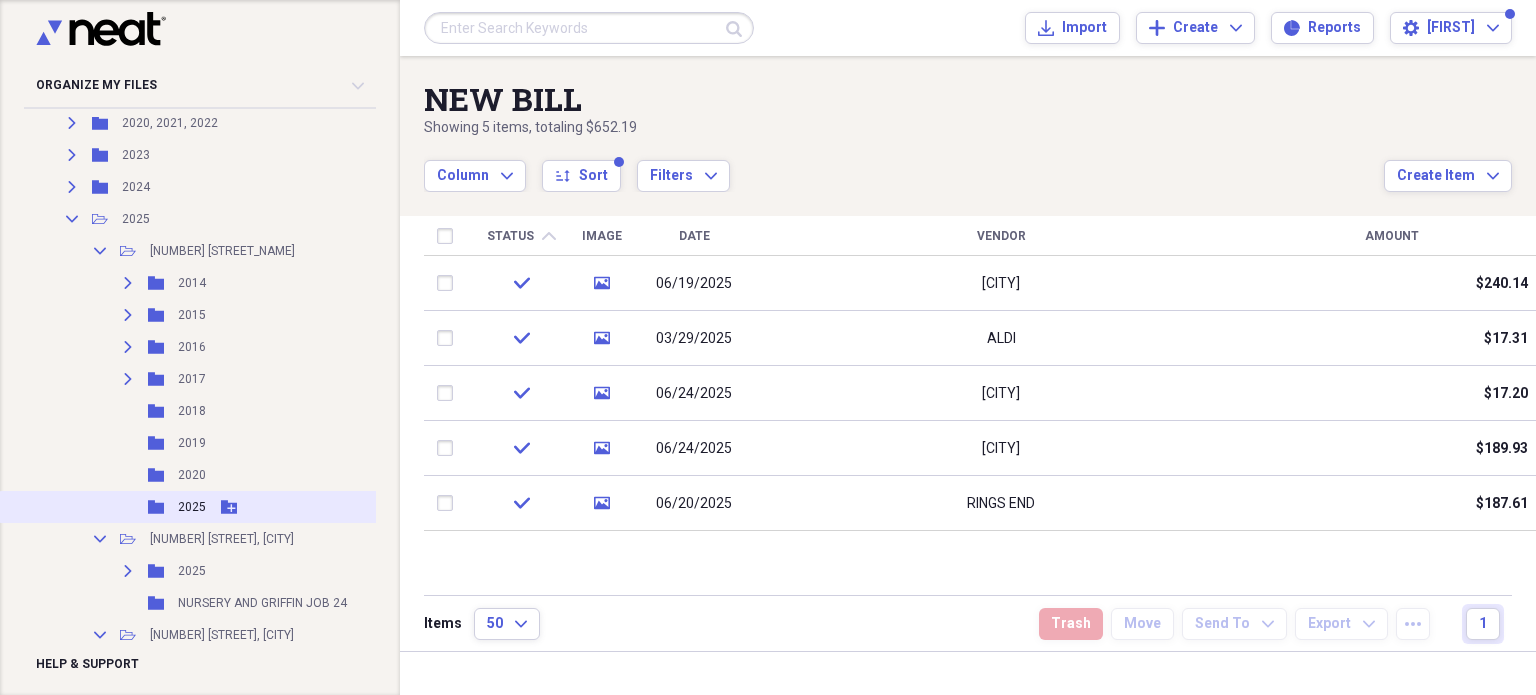 click on "2025" at bounding box center (192, 507) 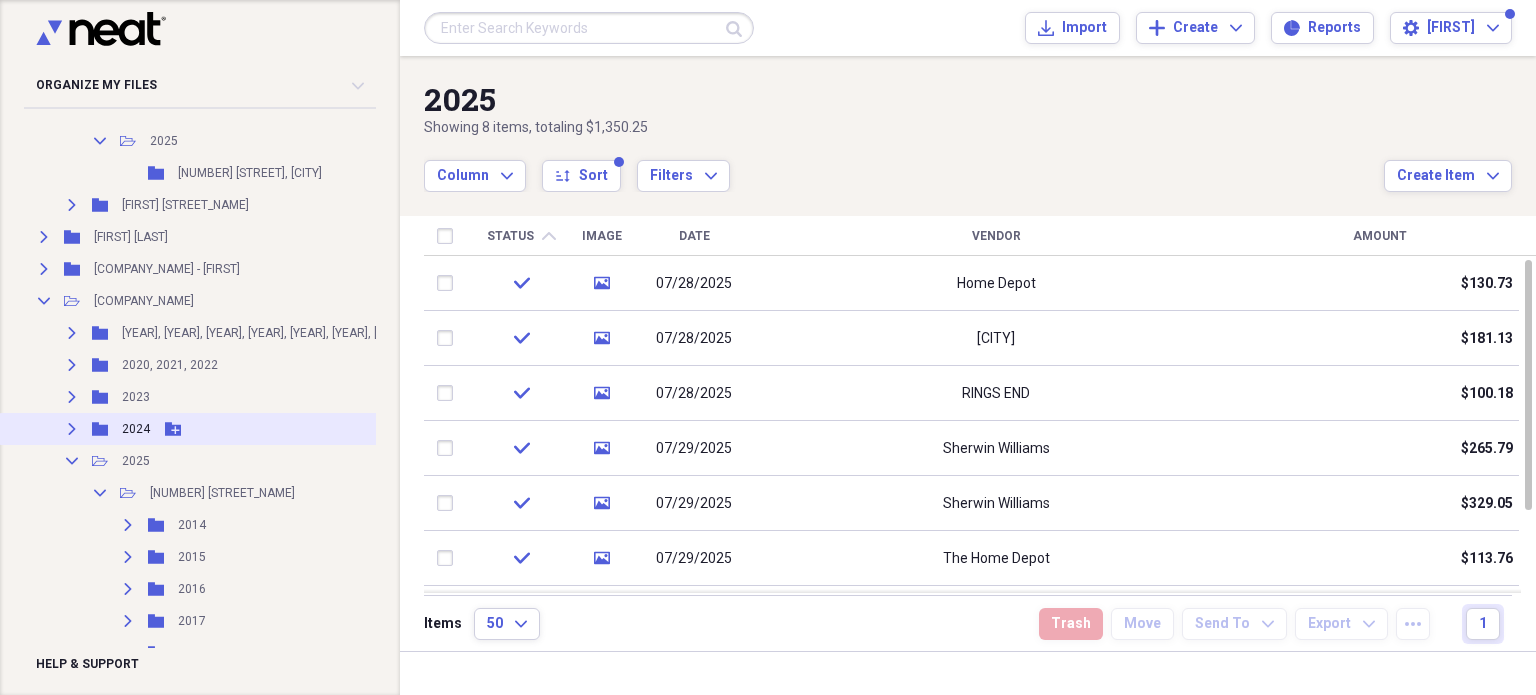 scroll, scrollTop: 1790, scrollLeft: 0, axis: vertical 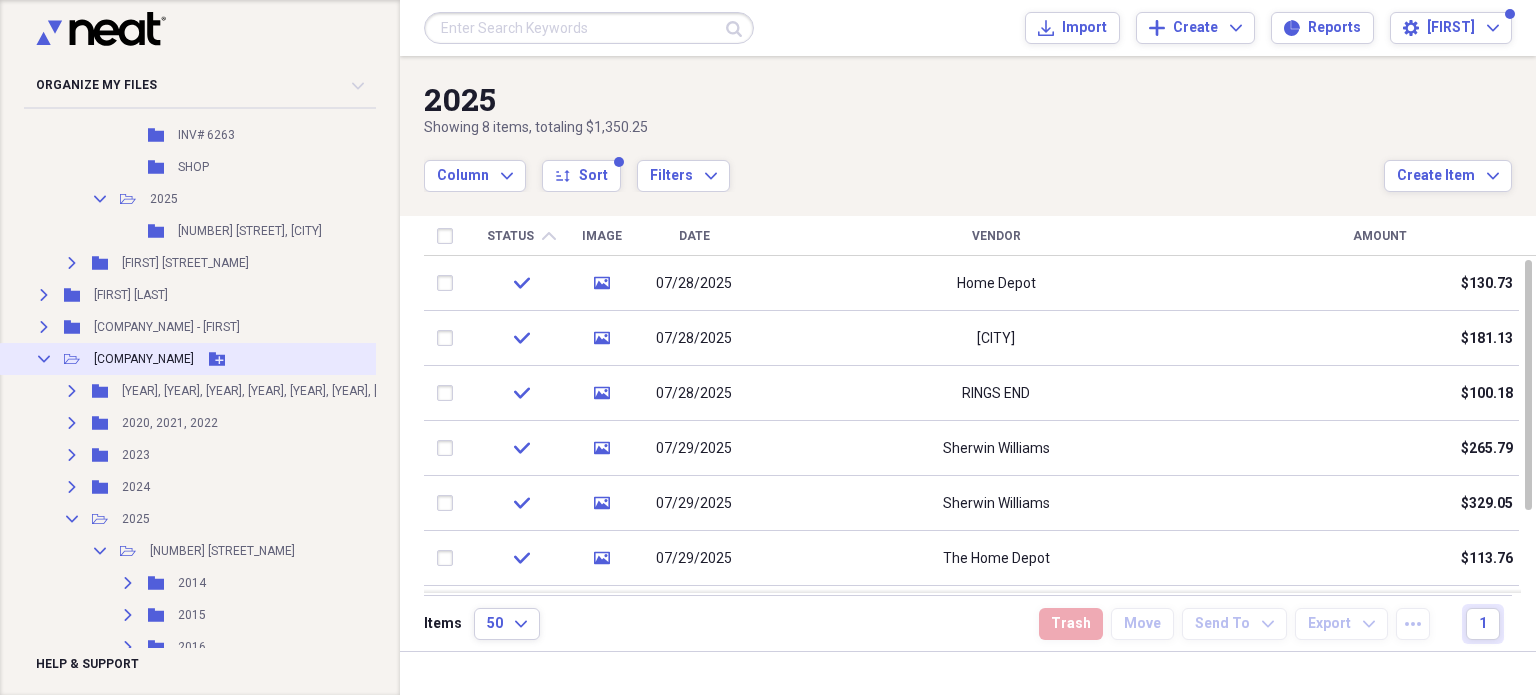 click on "Collapse" 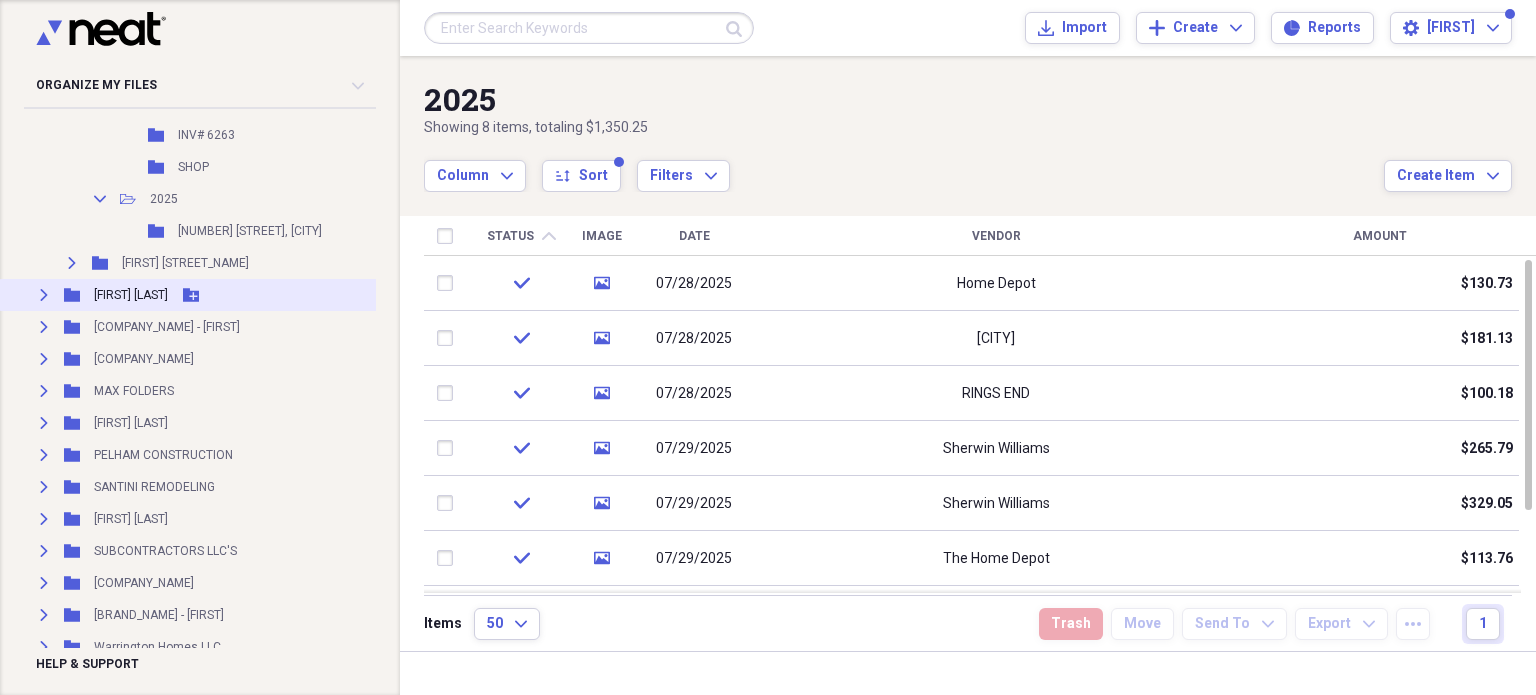 click on "Expand" 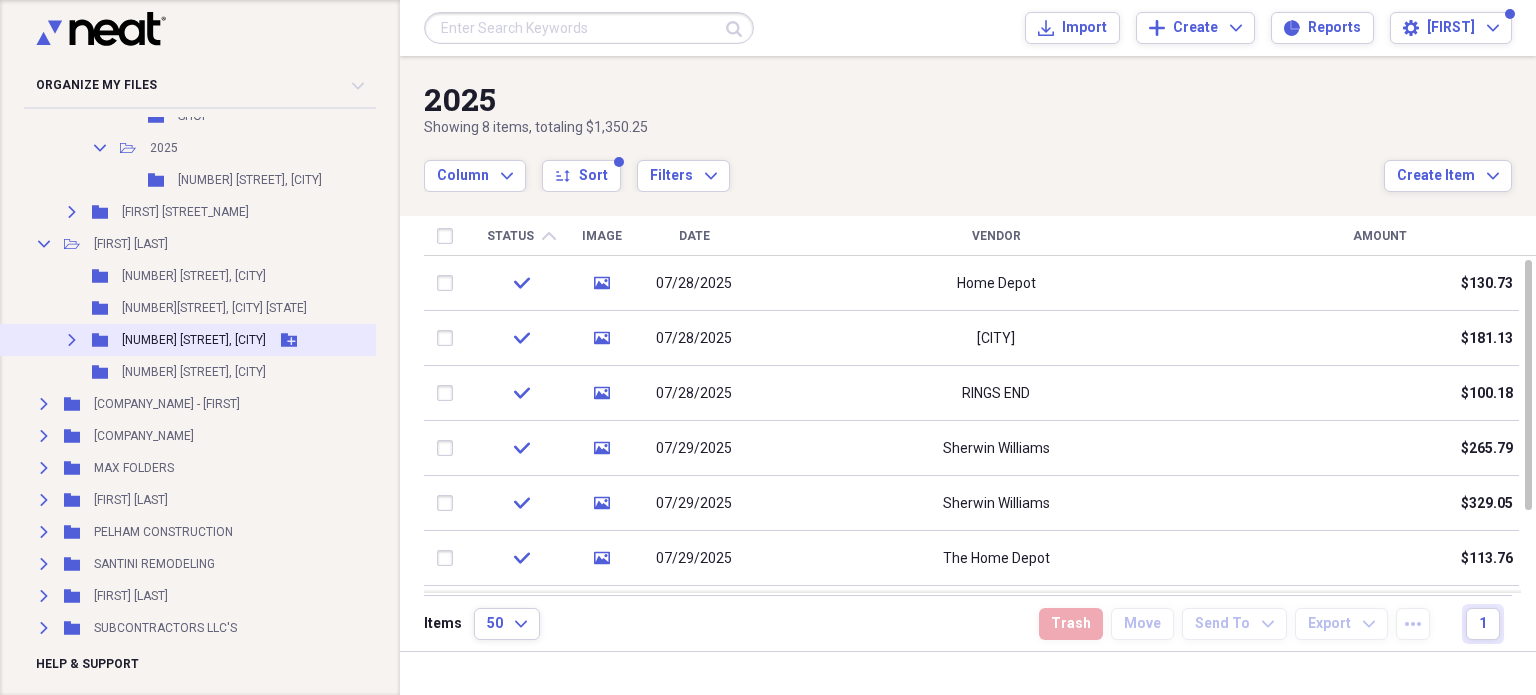scroll, scrollTop: 1890, scrollLeft: 0, axis: vertical 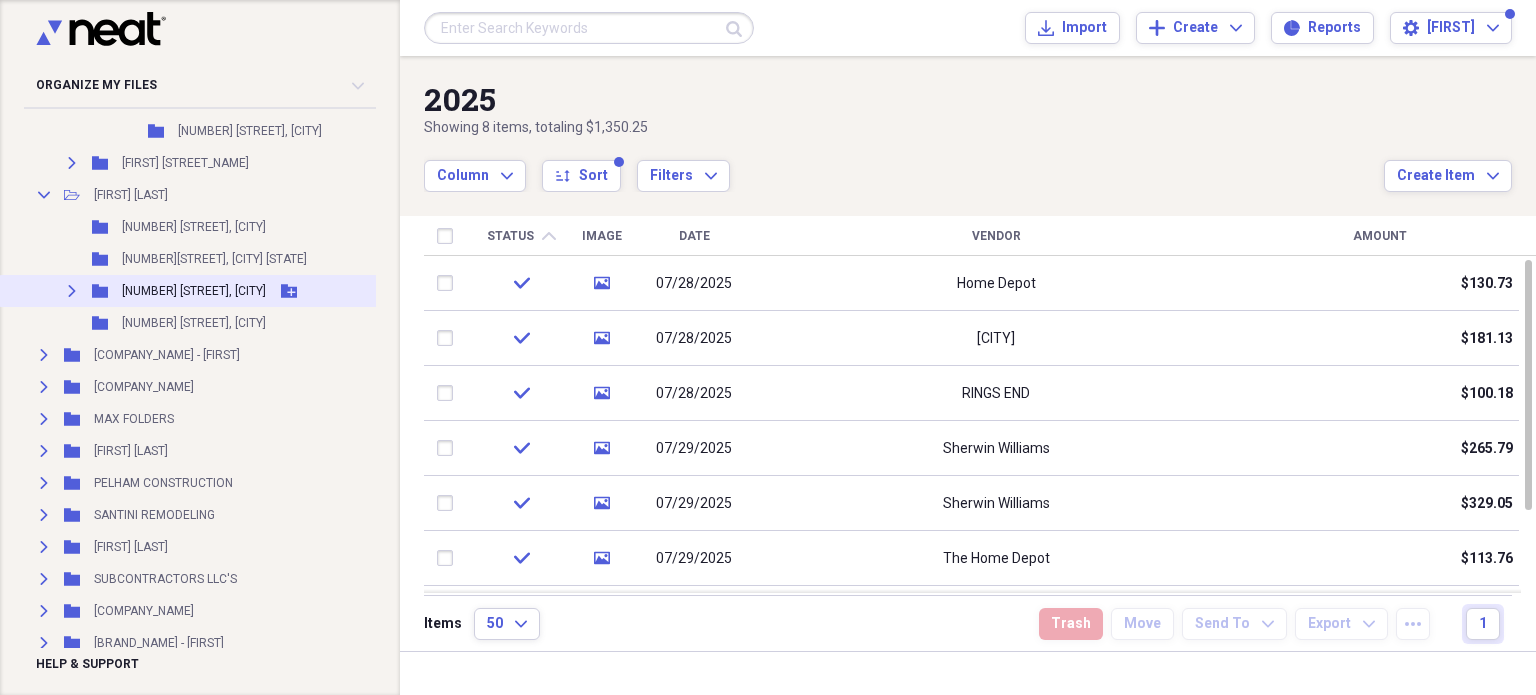 click 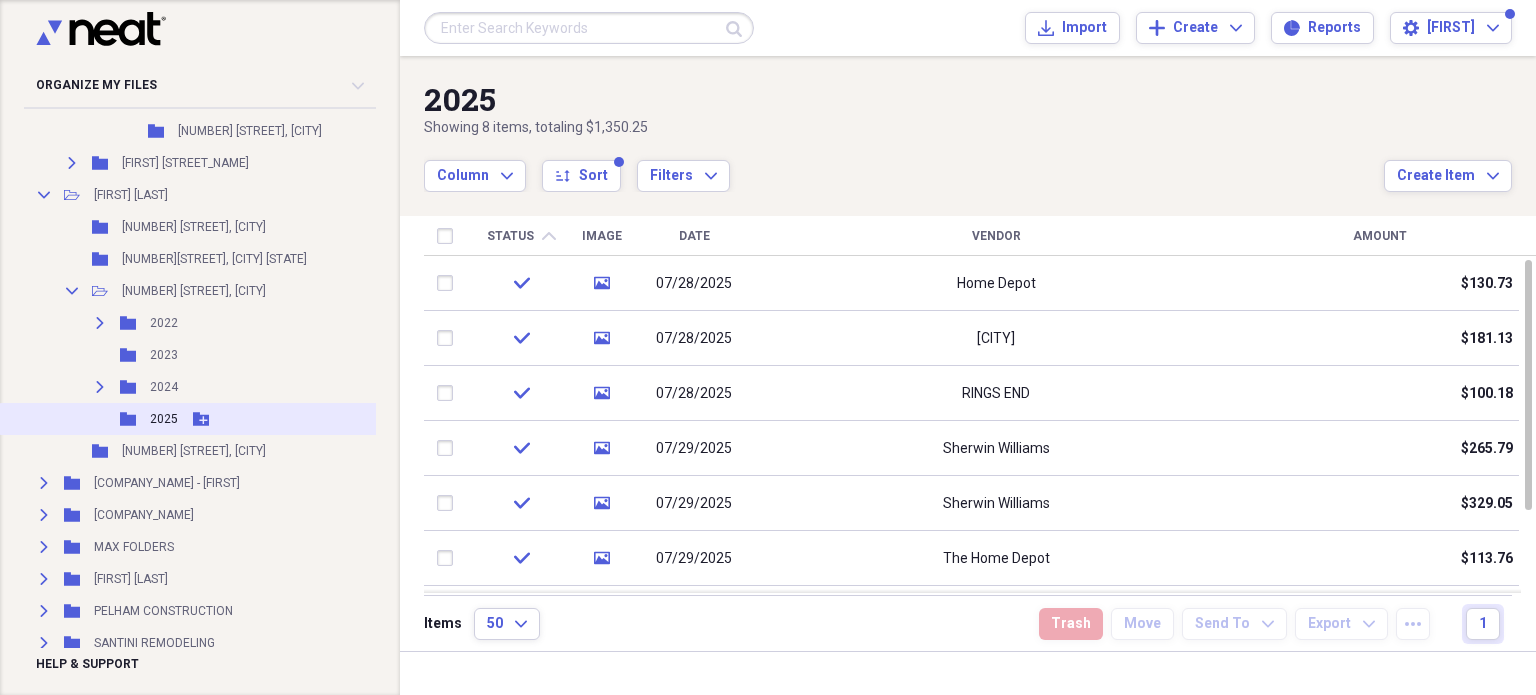 click on "2025" at bounding box center (164, 419) 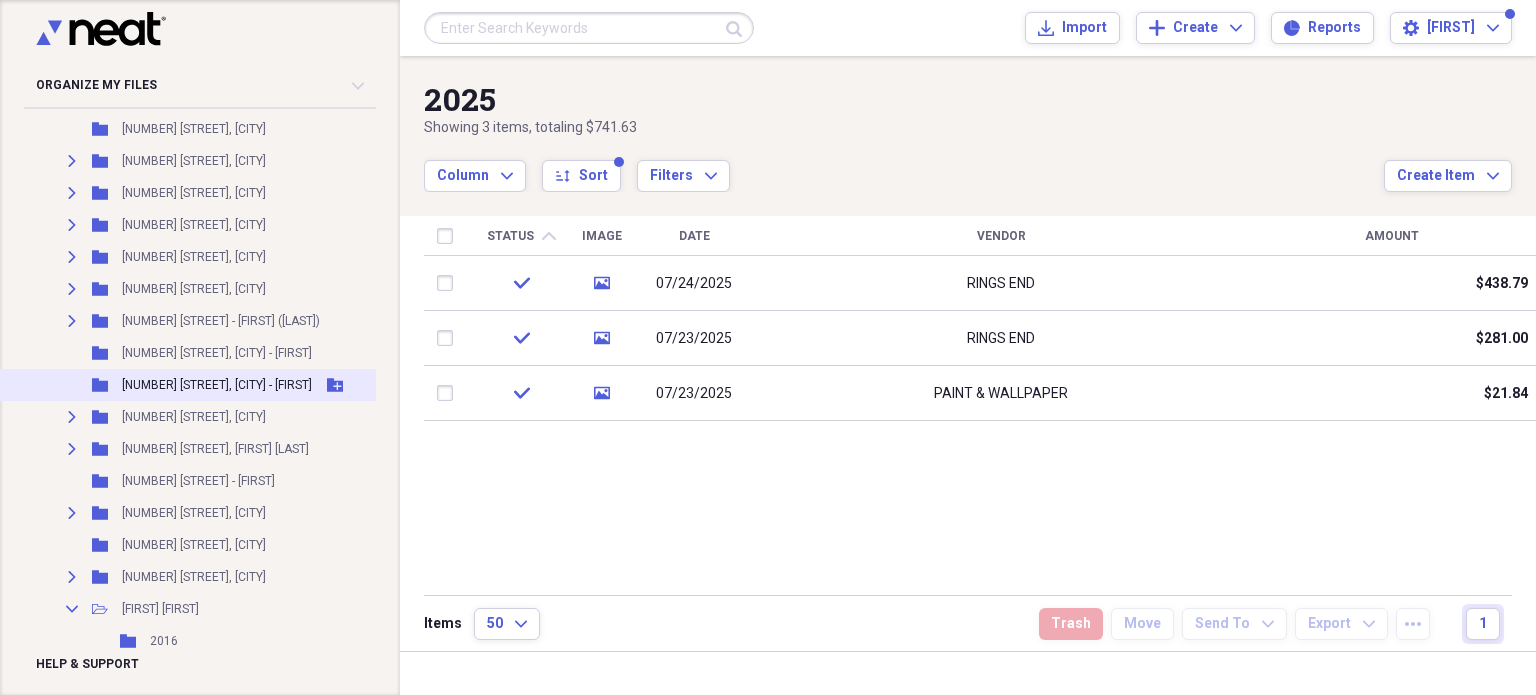 scroll, scrollTop: 1200, scrollLeft: 0, axis: vertical 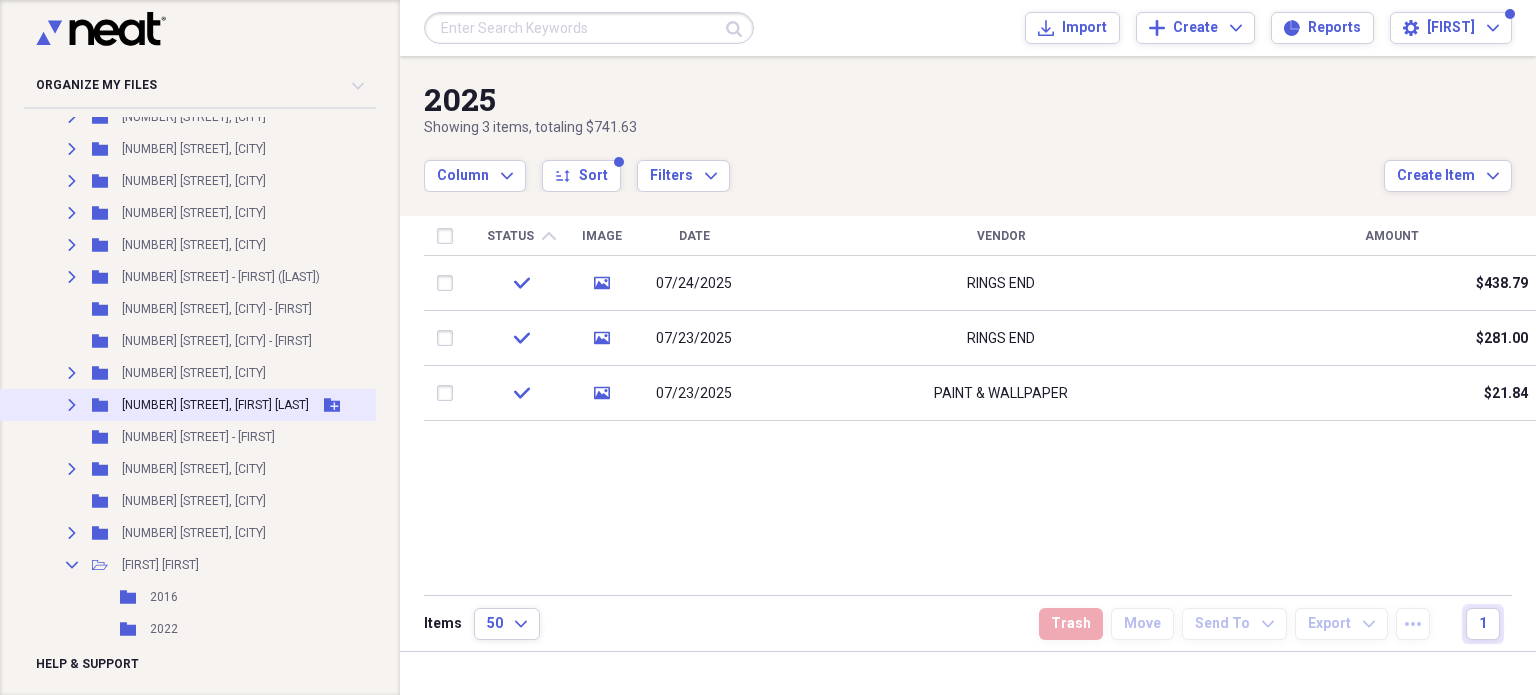click on "Expand" 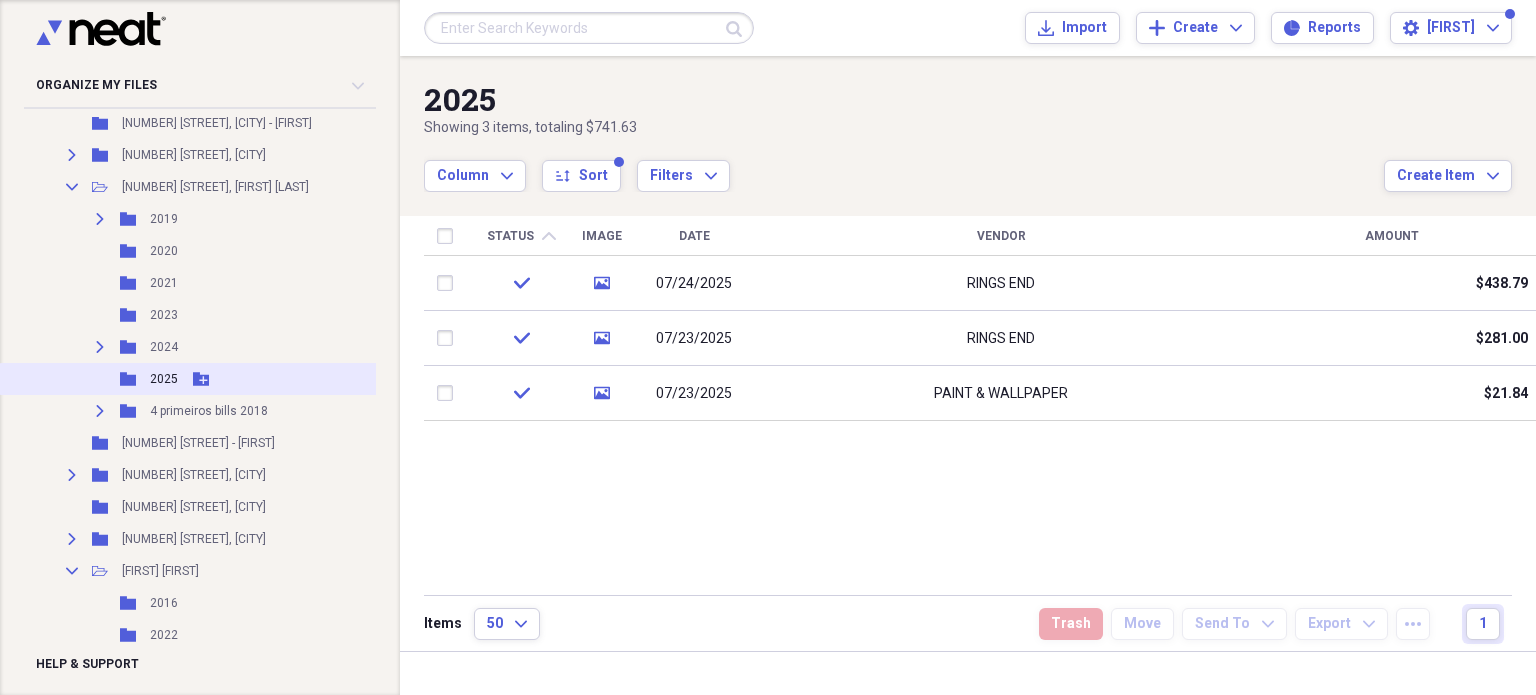 scroll, scrollTop: 1500, scrollLeft: 0, axis: vertical 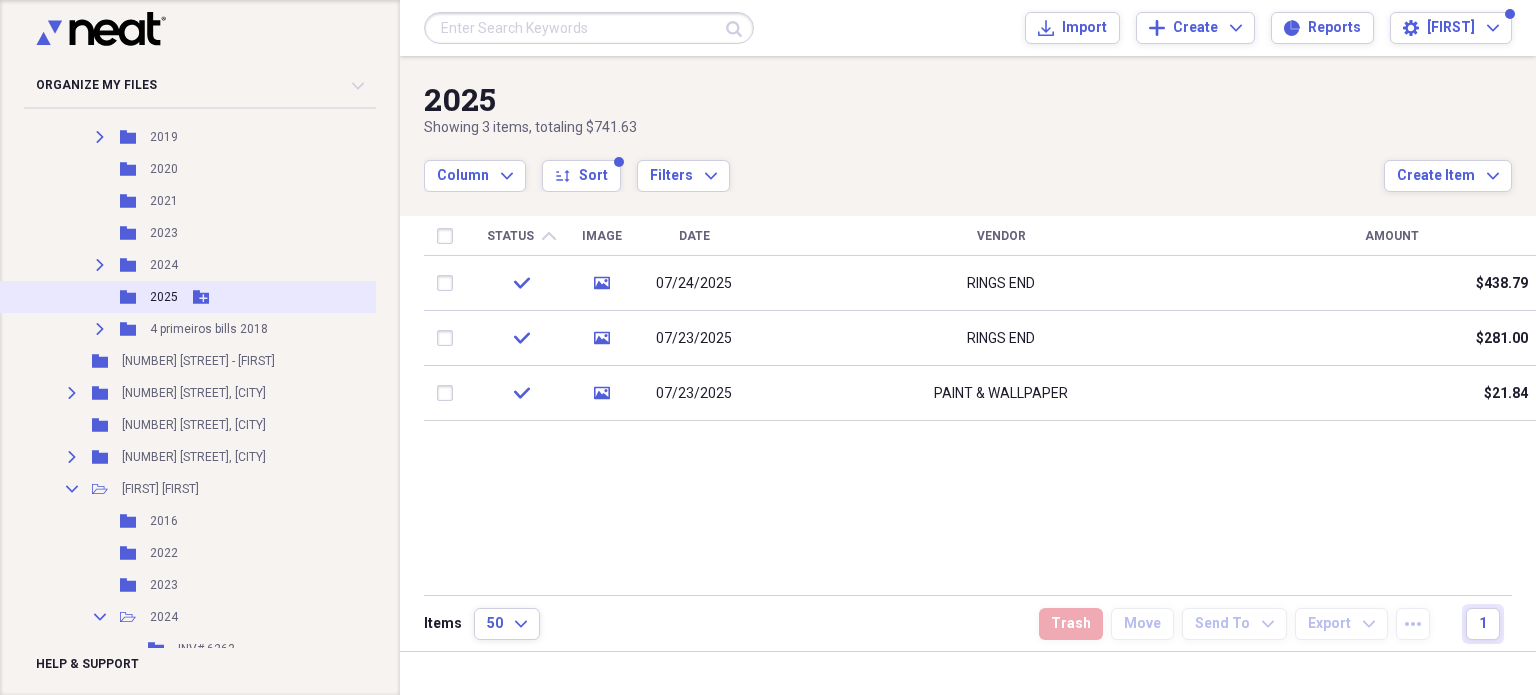 drag, startPoint x: 168, startPoint y: 299, endPoint x: 186, endPoint y: 303, distance: 18.439089 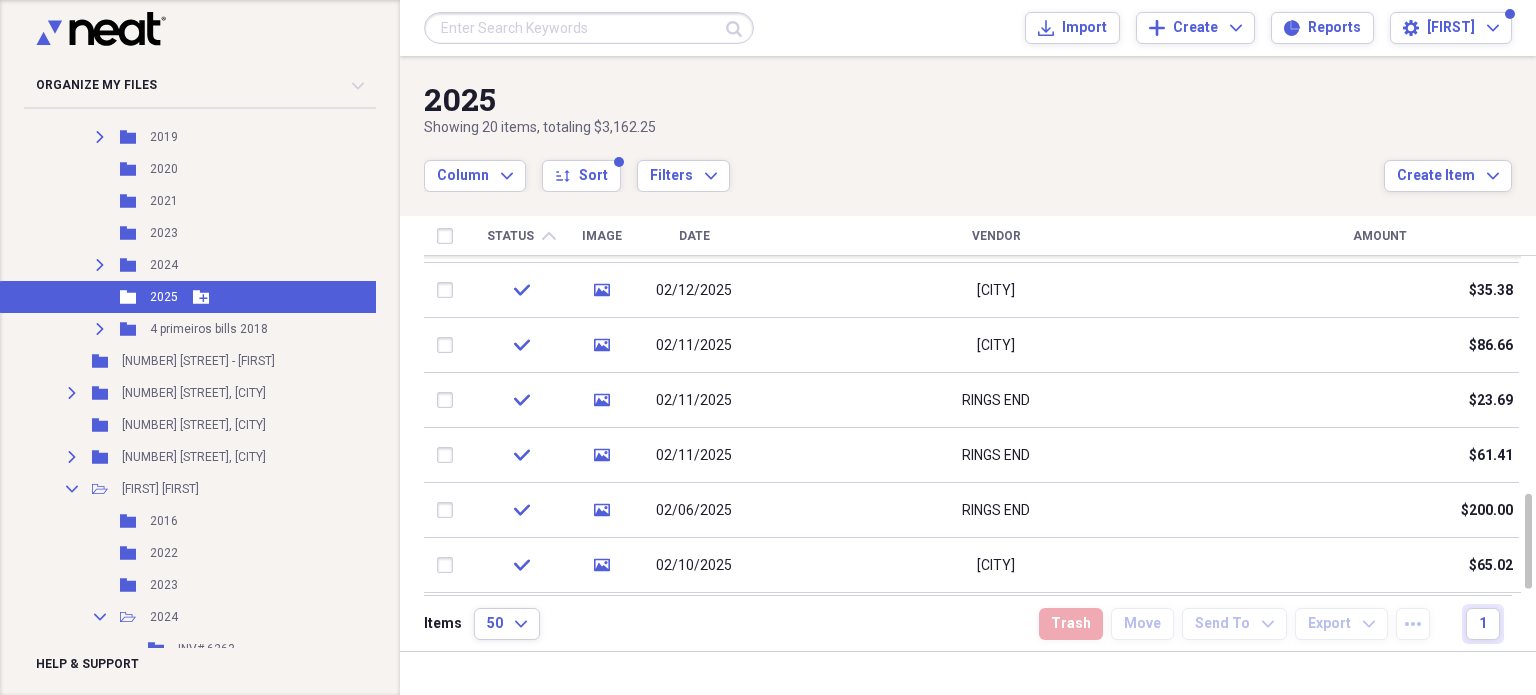 click on "Add Folder" 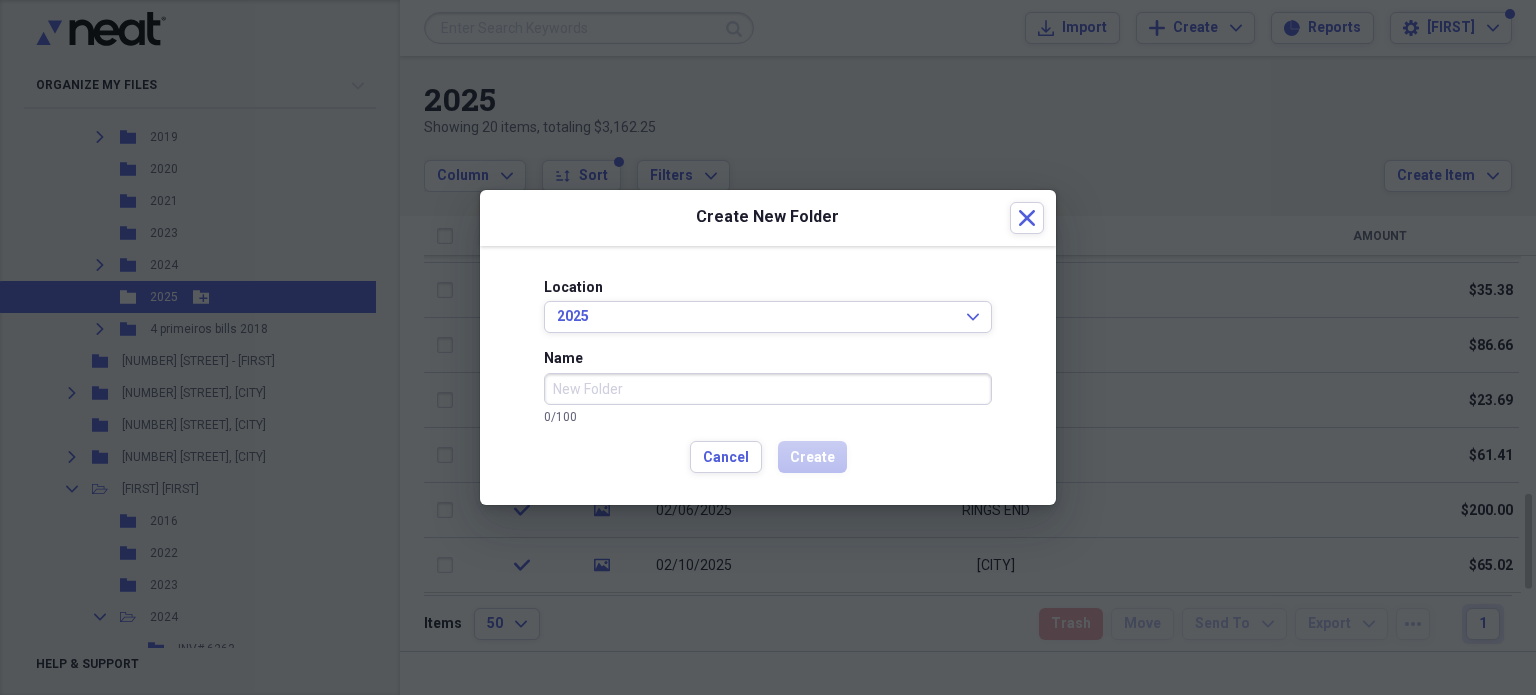 click on "Name" at bounding box center (768, 389) 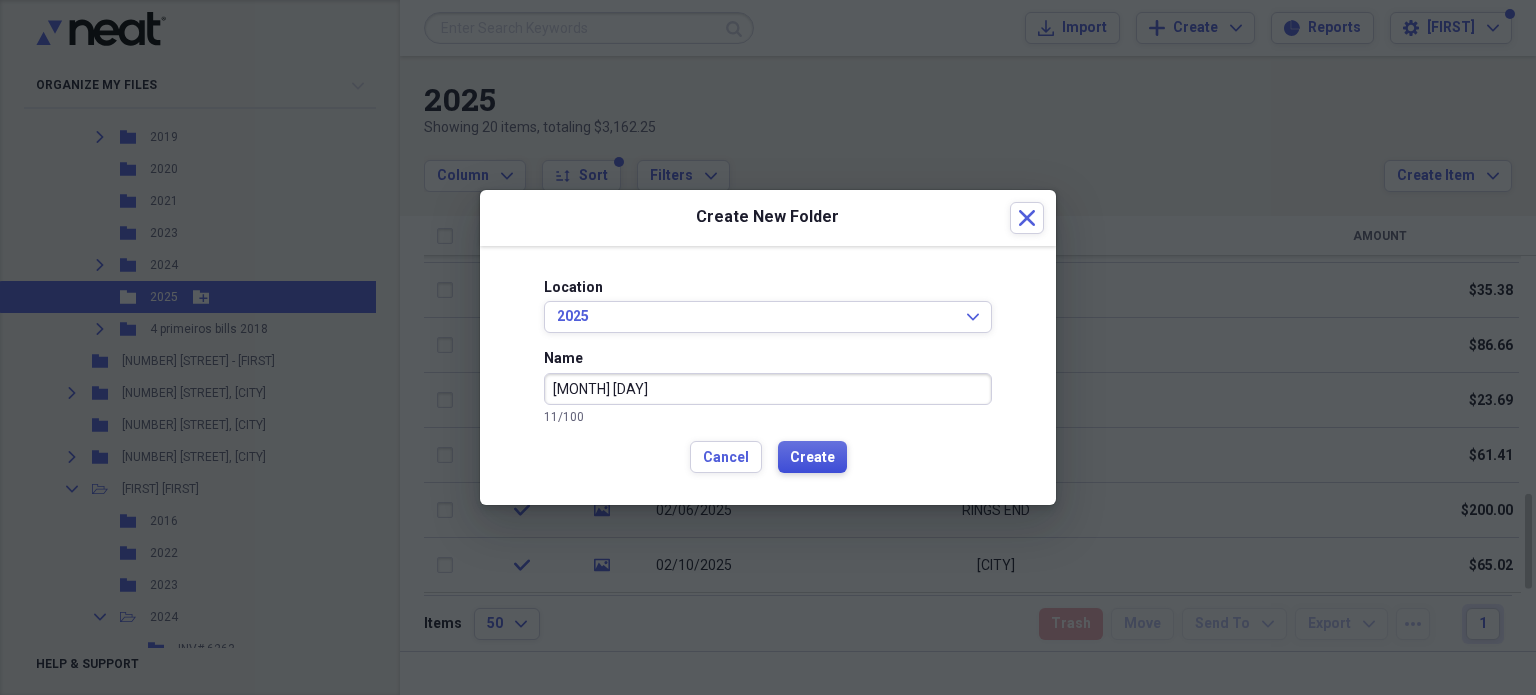 type on "[MONTH] [DAY]" 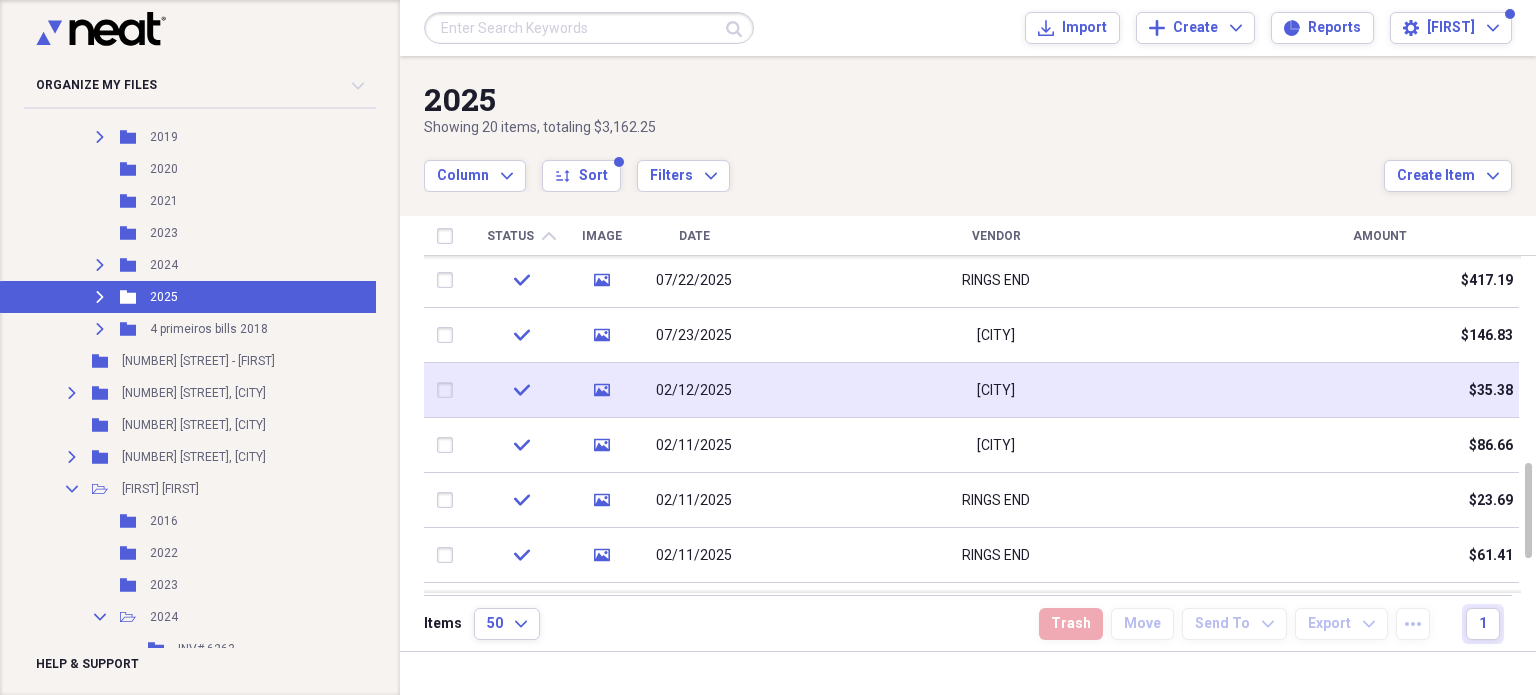 click at bounding box center [449, 390] 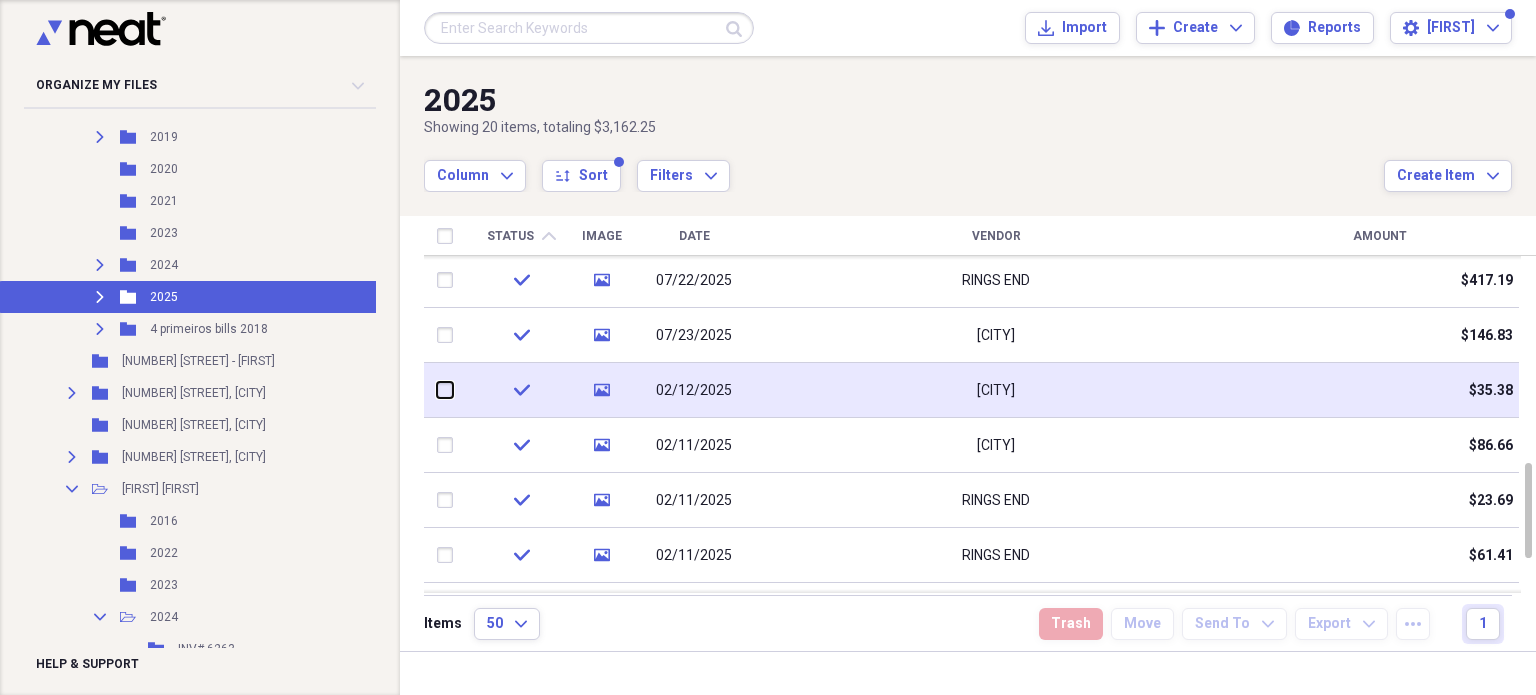 click at bounding box center [437, 390] 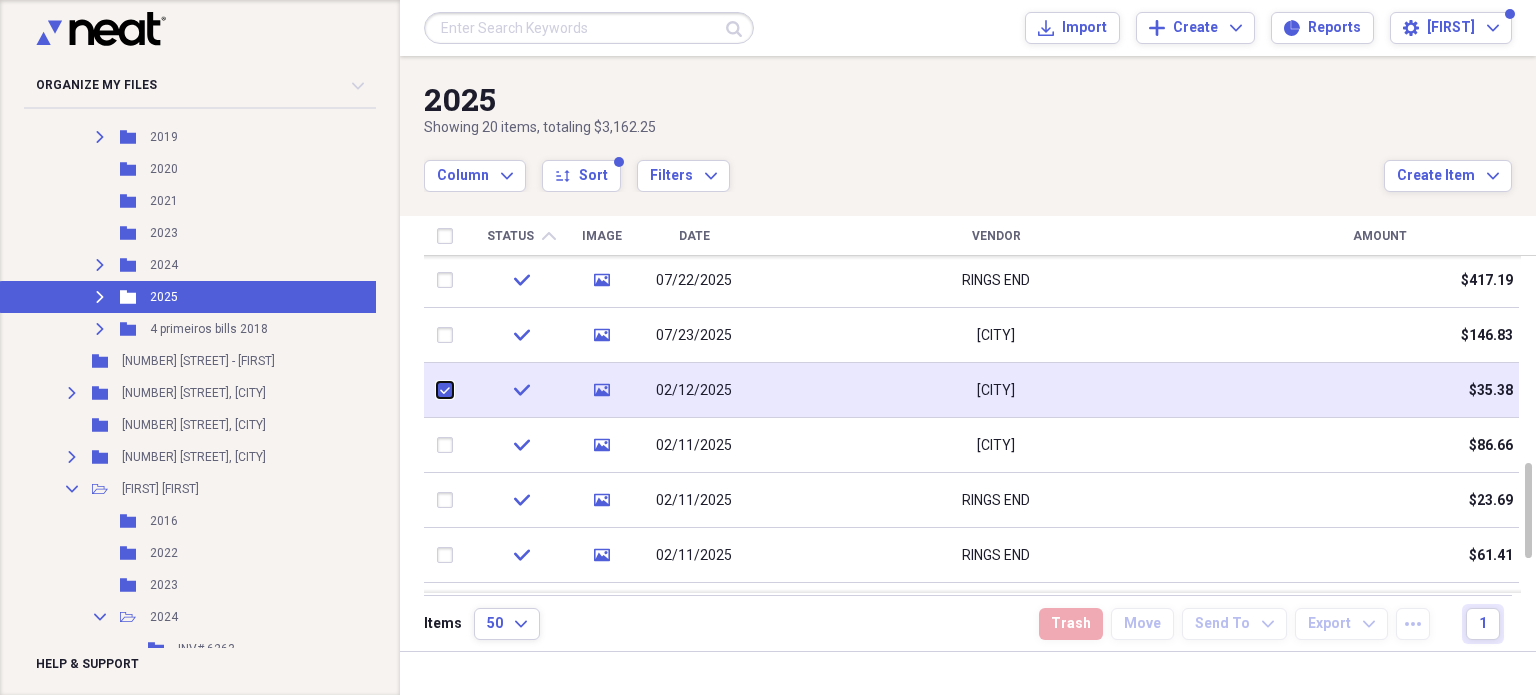 checkbox on "true" 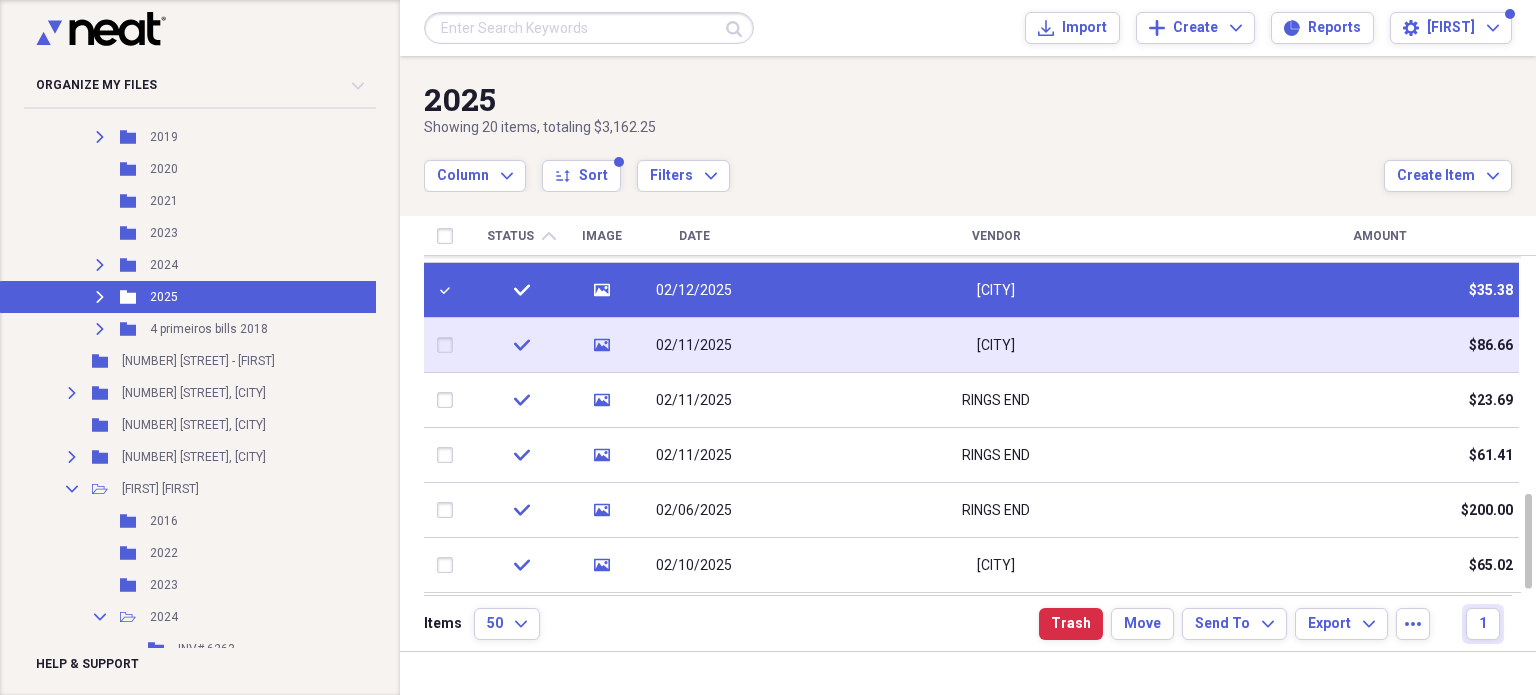 click at bounding box center (449, 345) 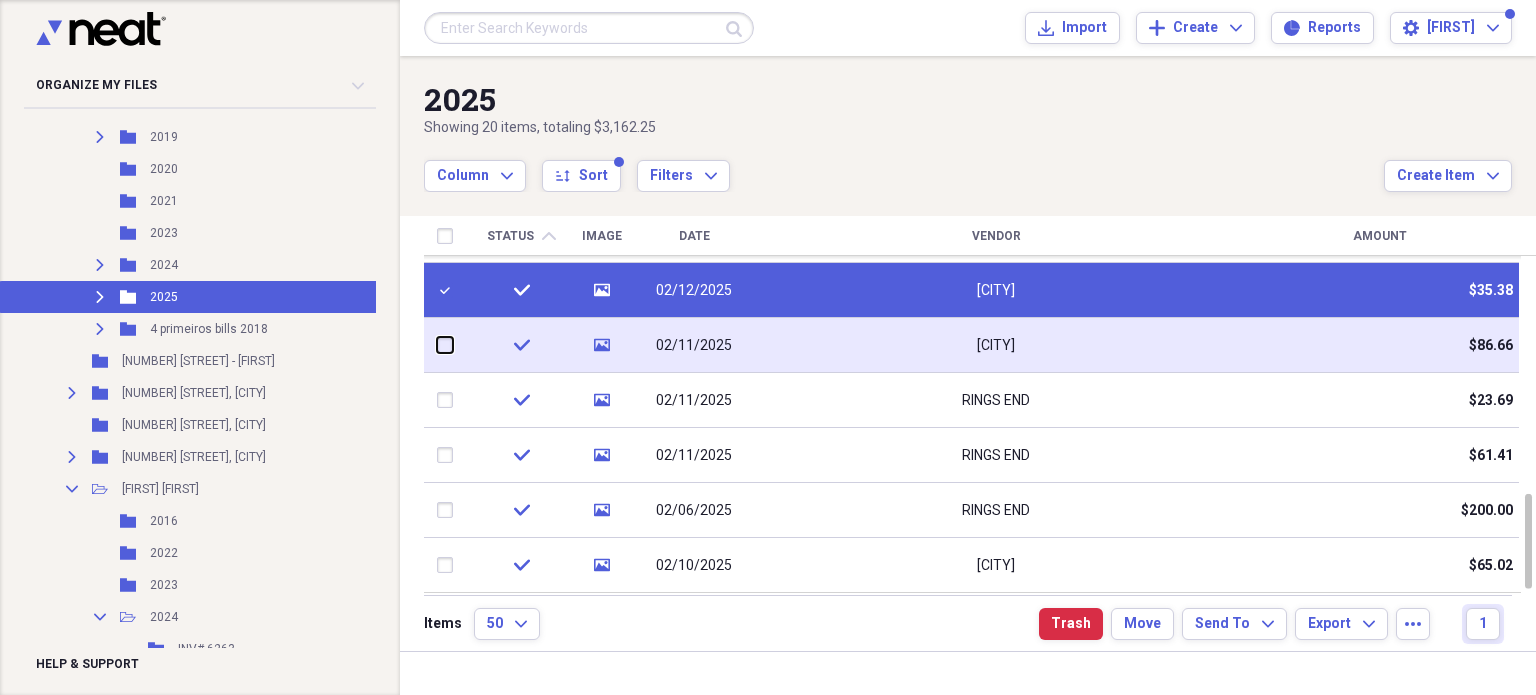 click at bounding box center (437, 345) 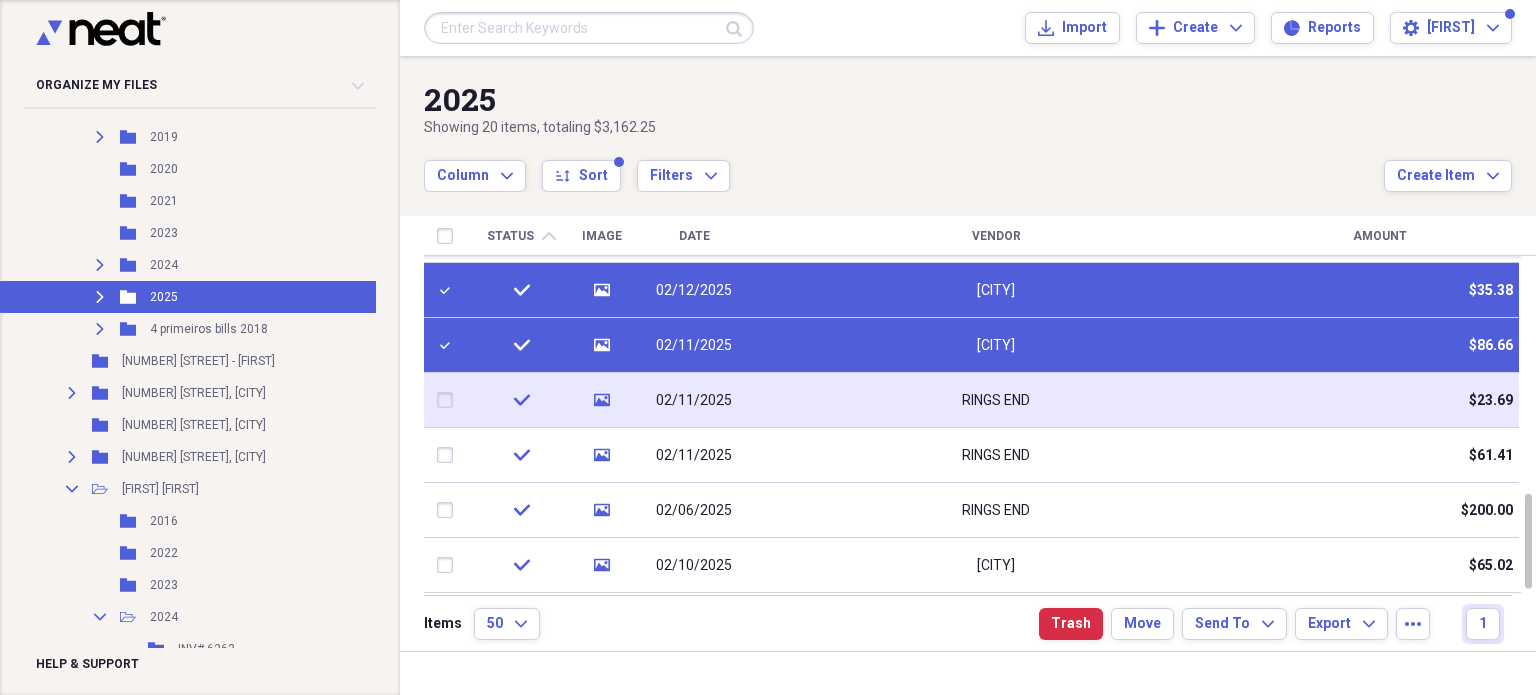 click at bounding box center (449, 400) 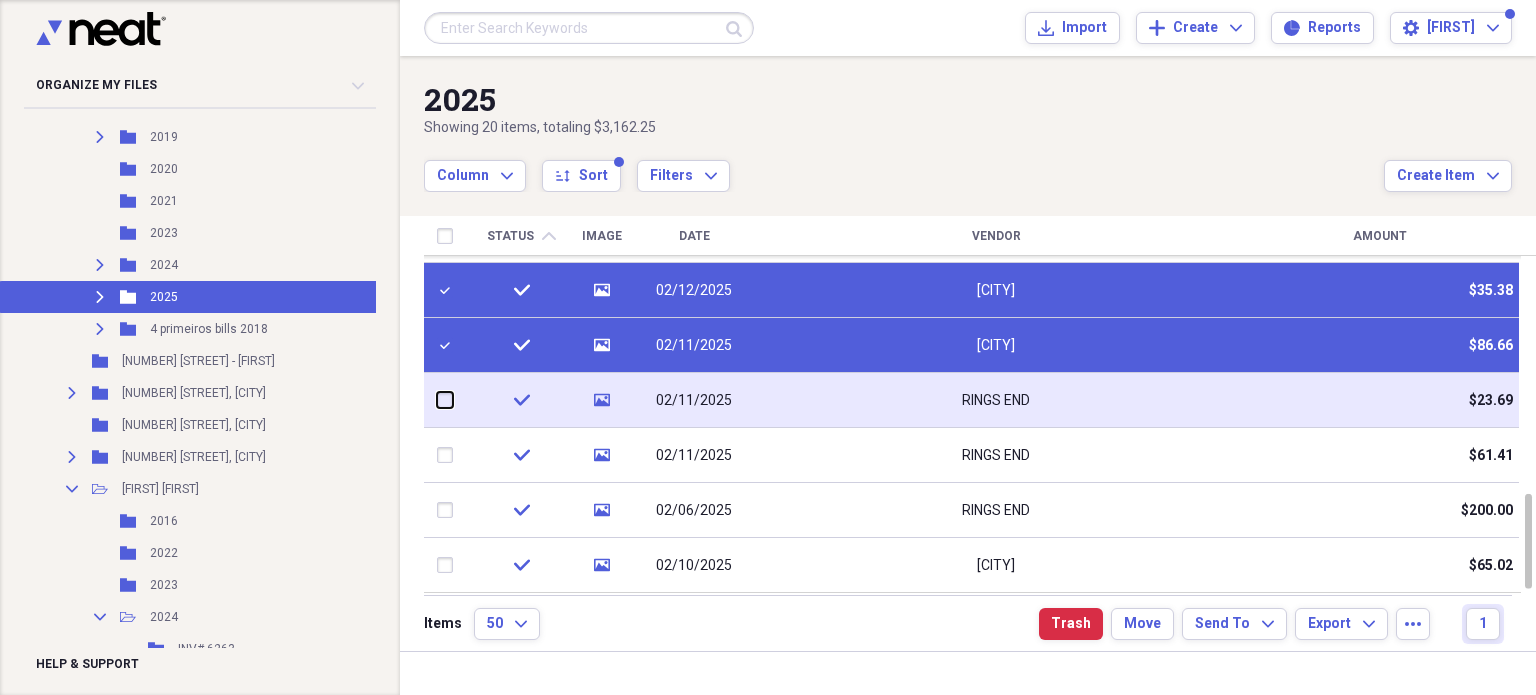 click at bounding box center (437, 400) 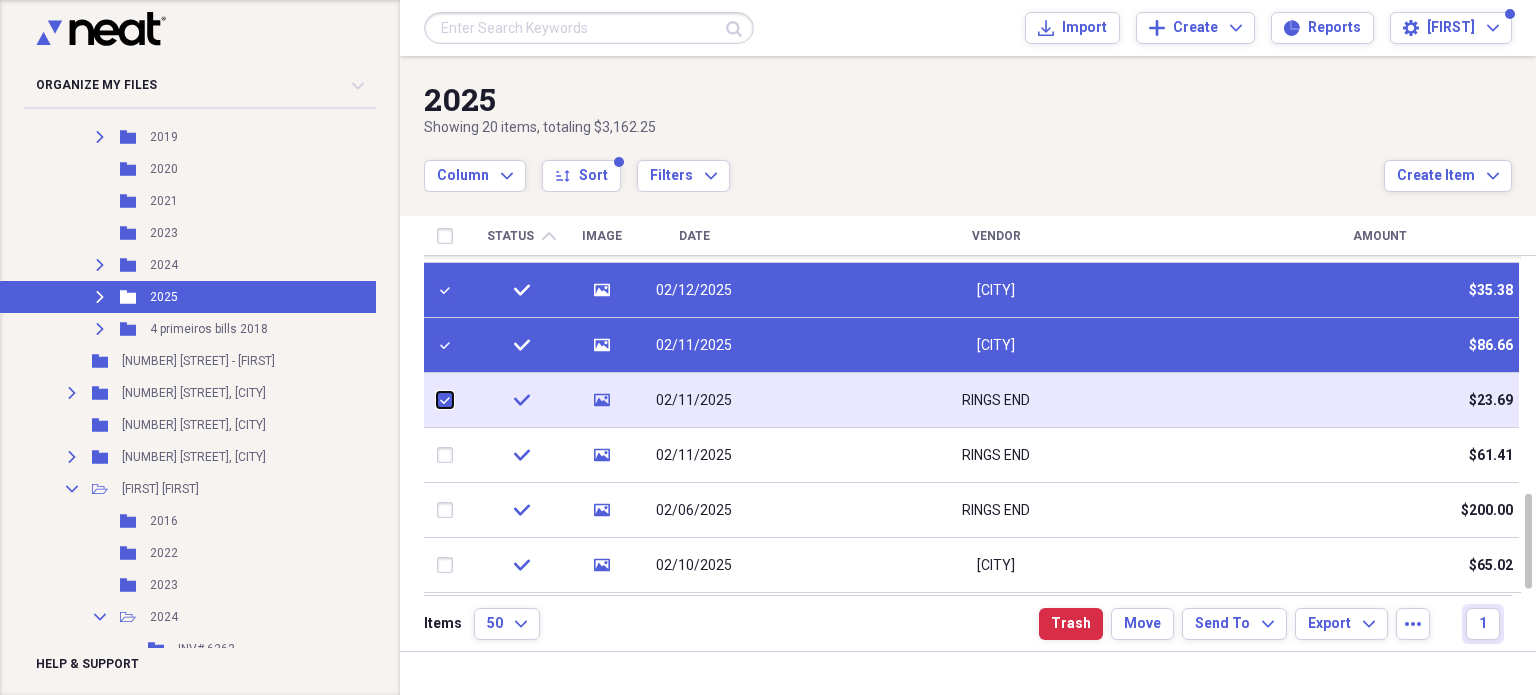 checkbox on "true" 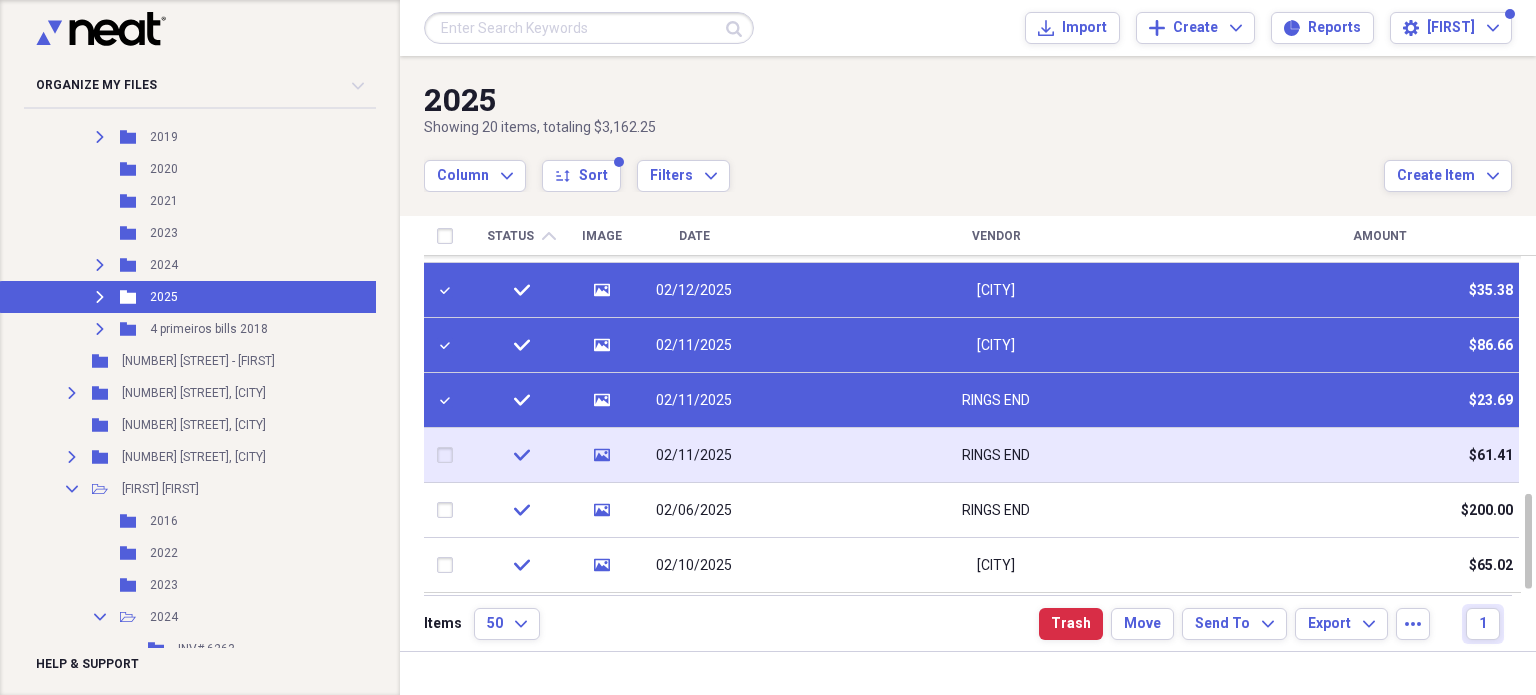 click at bounding box center [449, 455] 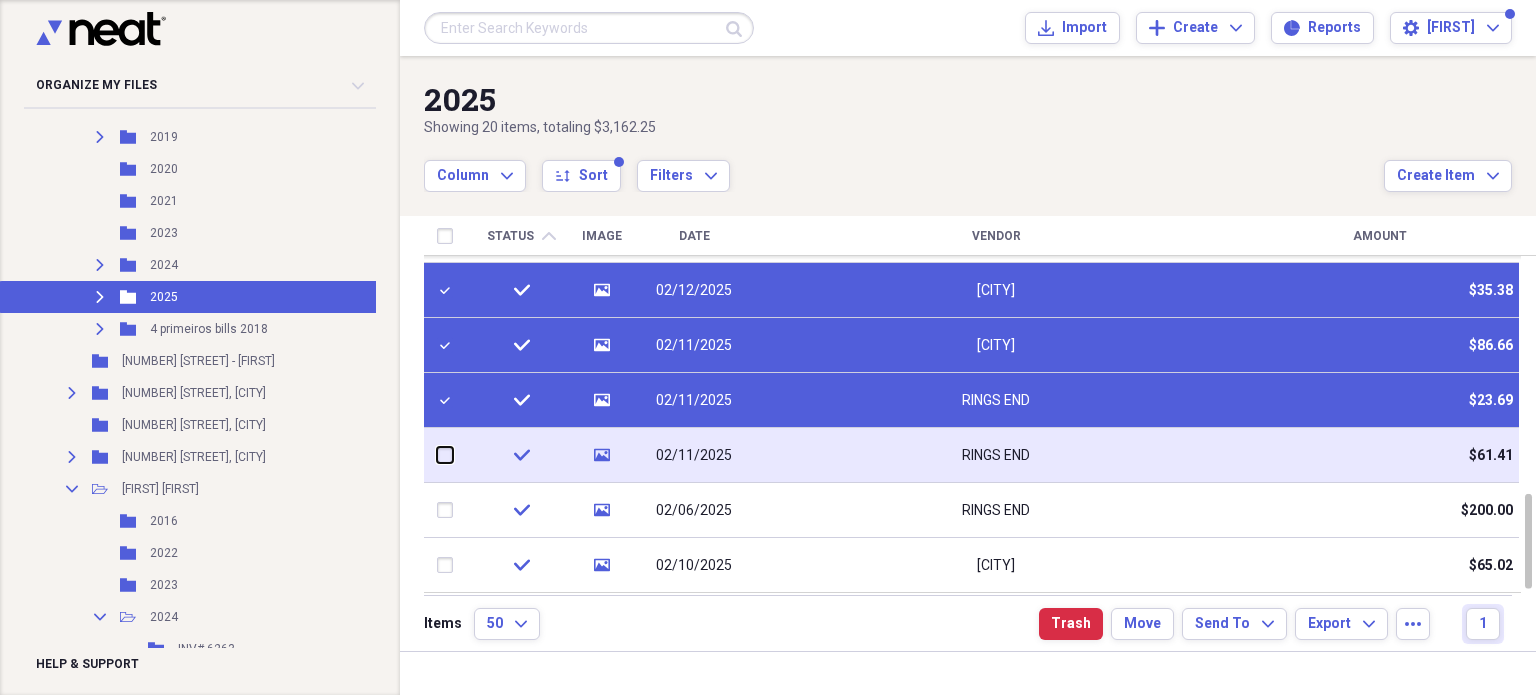 click at bounding box center (437, 455) 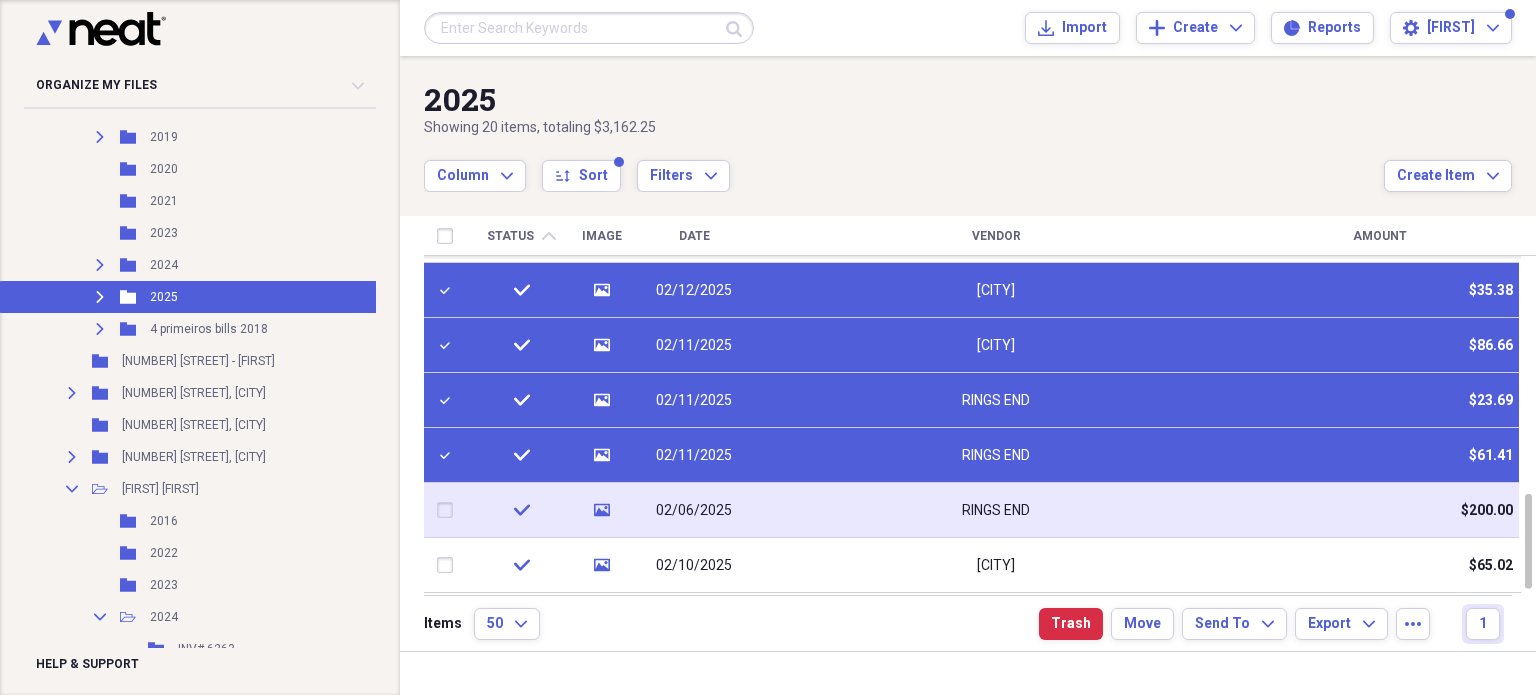 click at bounding box center (449, 510) 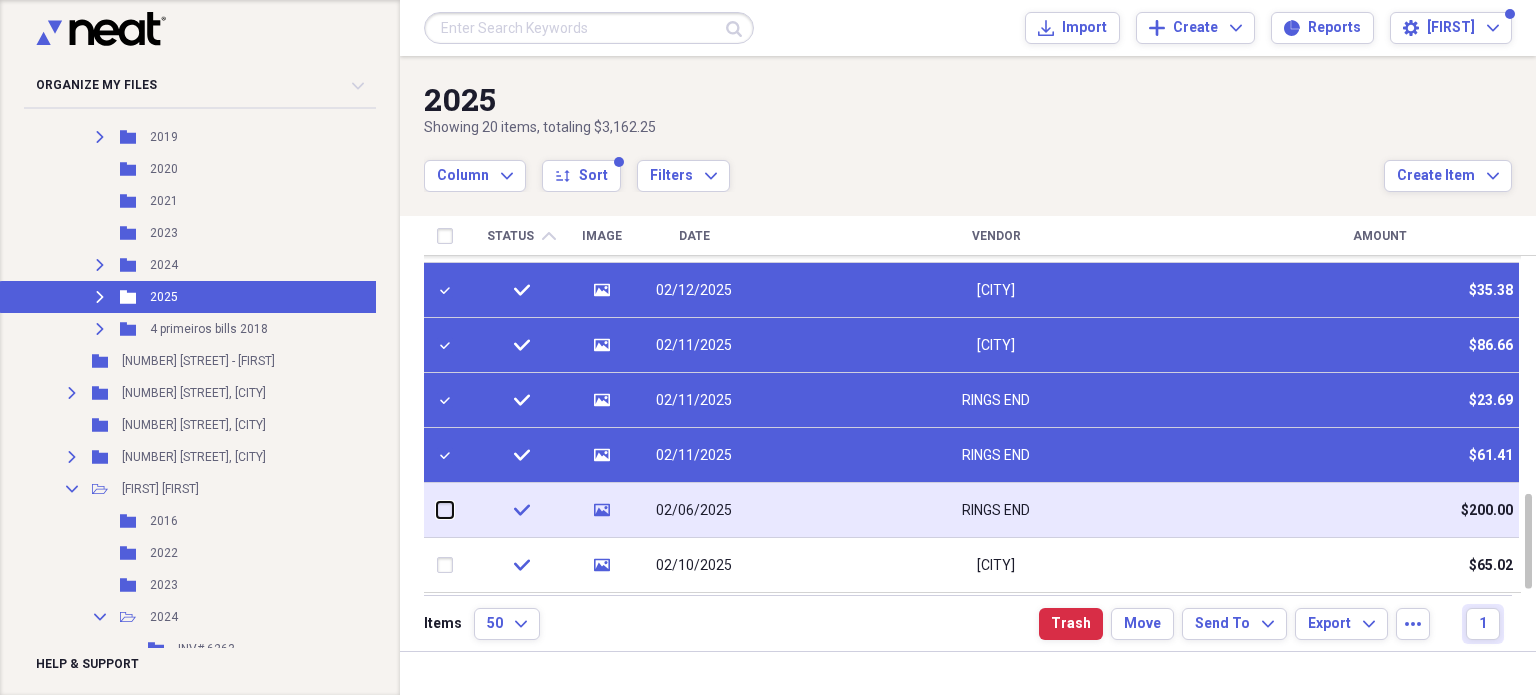 click at bounding box center (437, 510) 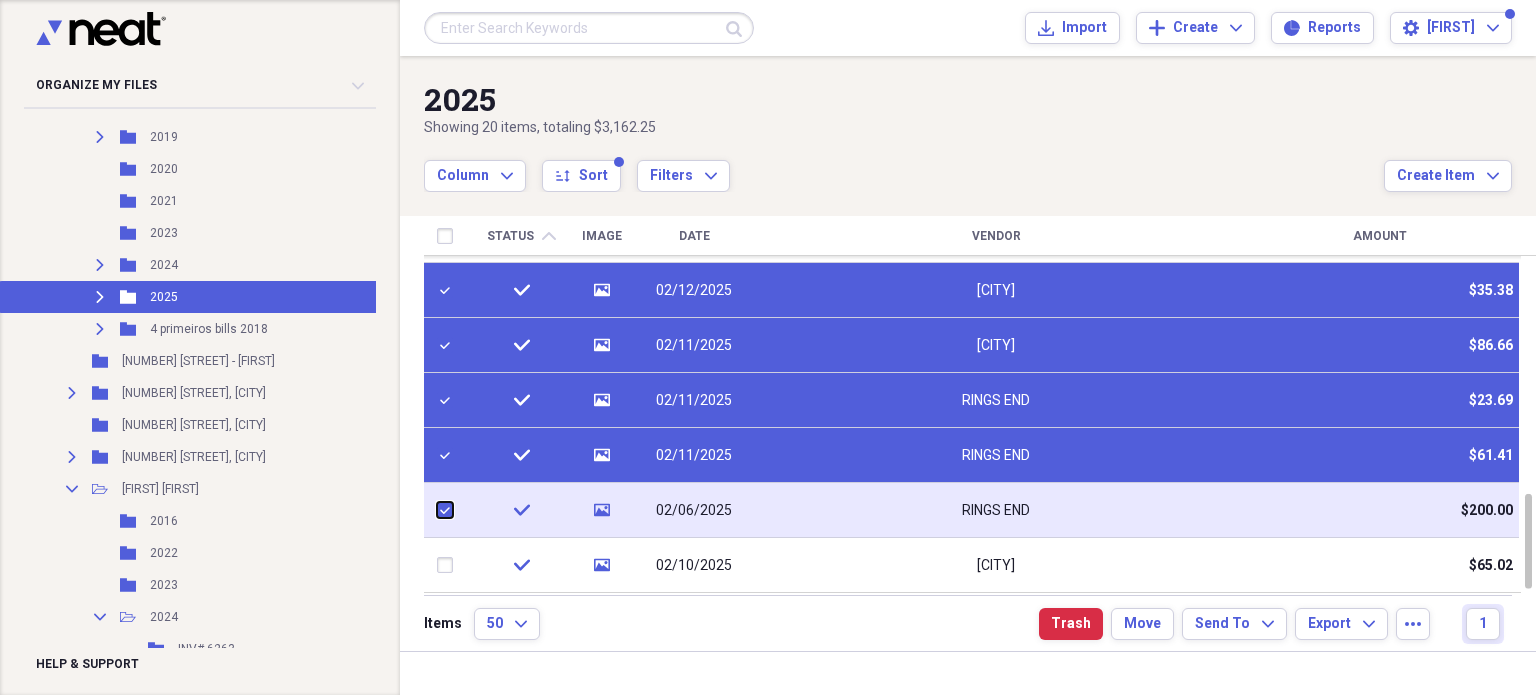checkbox on "true" 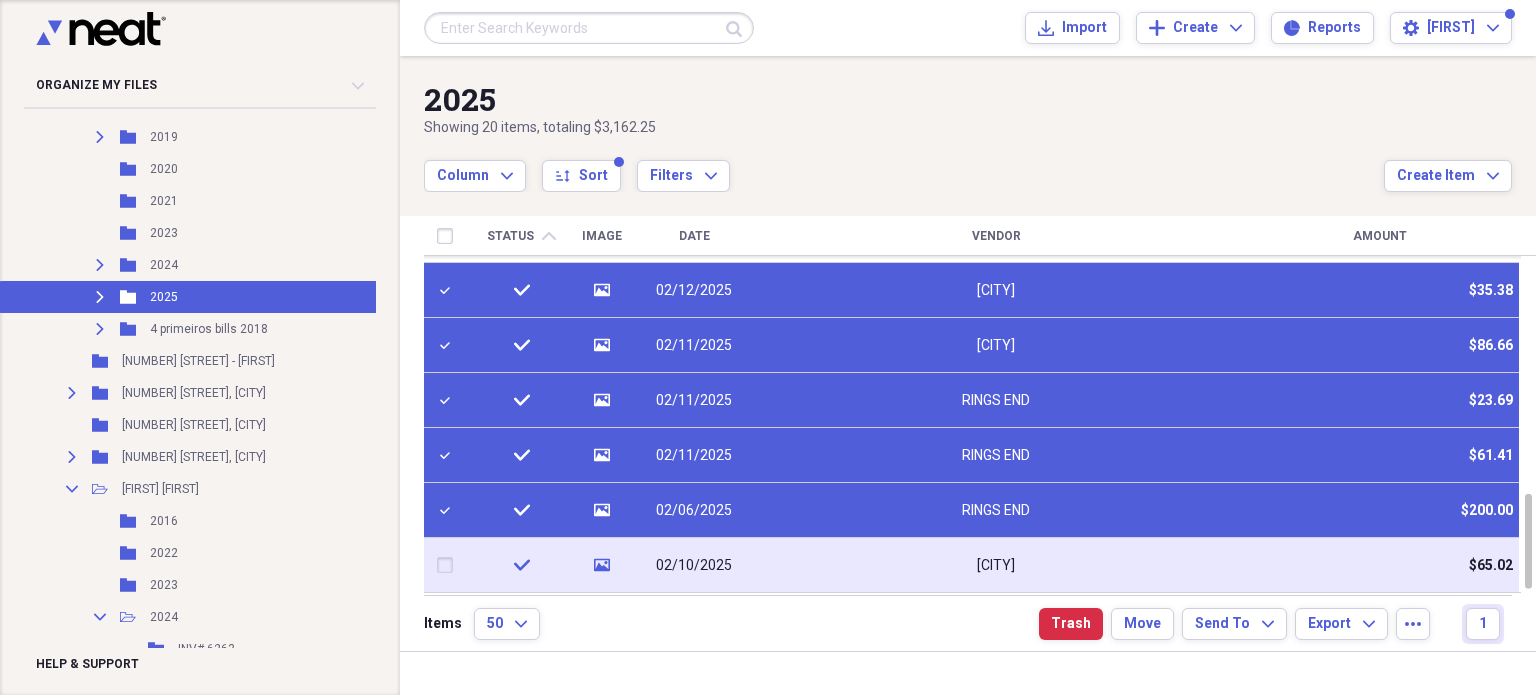 click at bounding box center [449, 565] 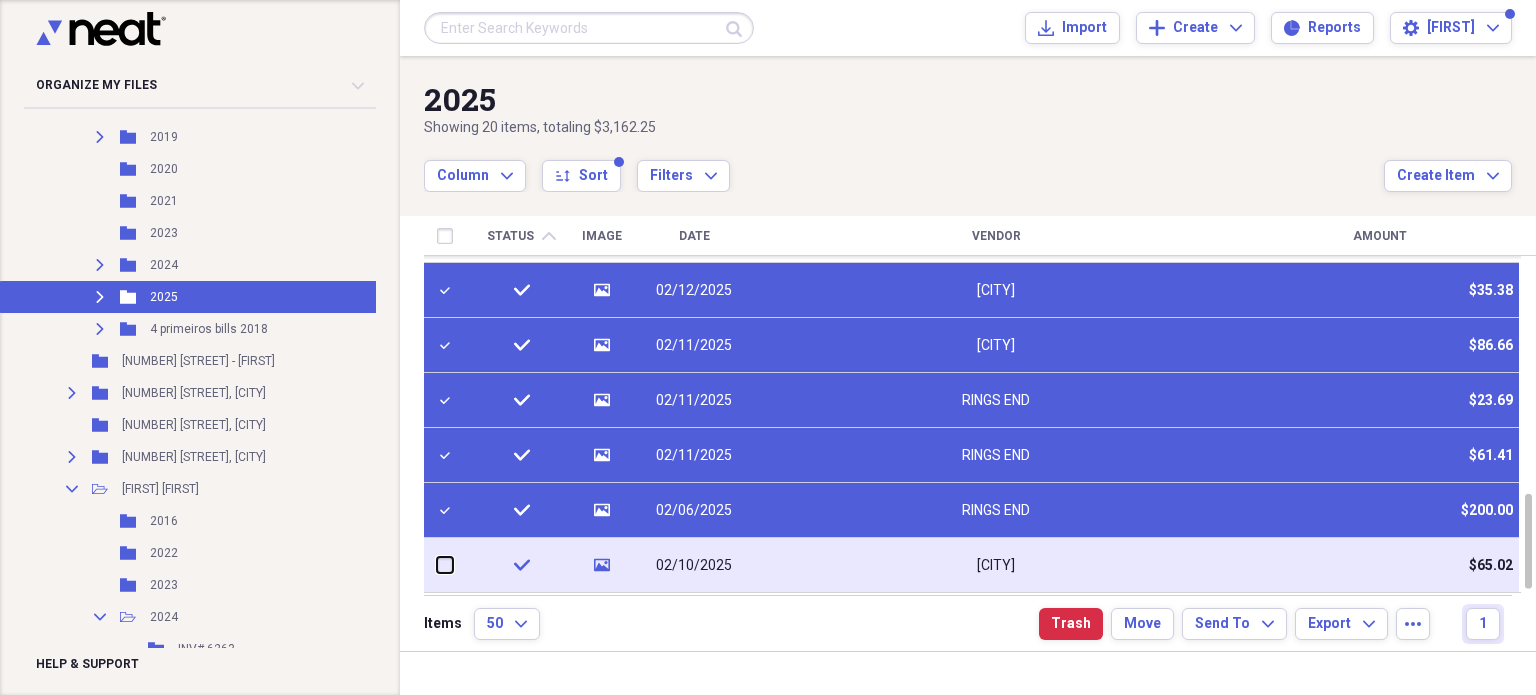 click at bounding box center [437, 565] 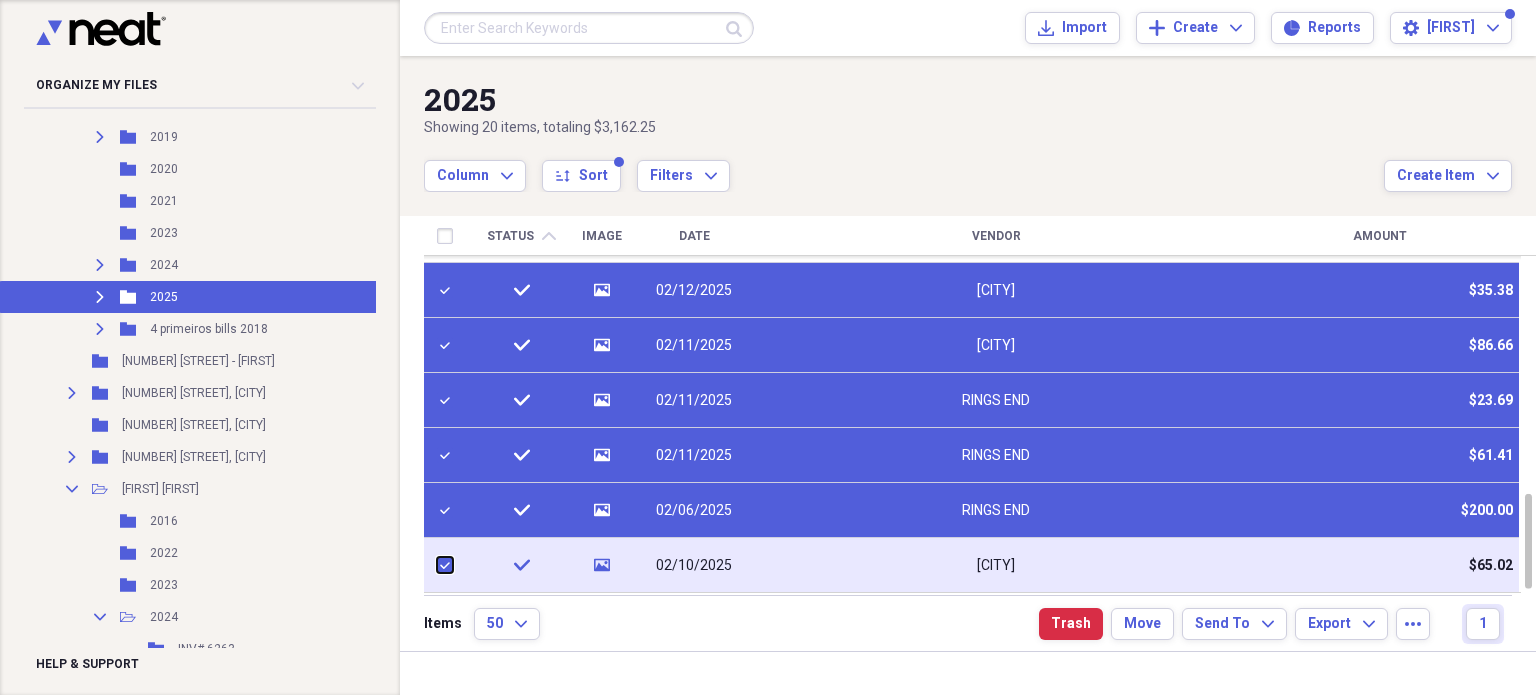 checkbox on "true" 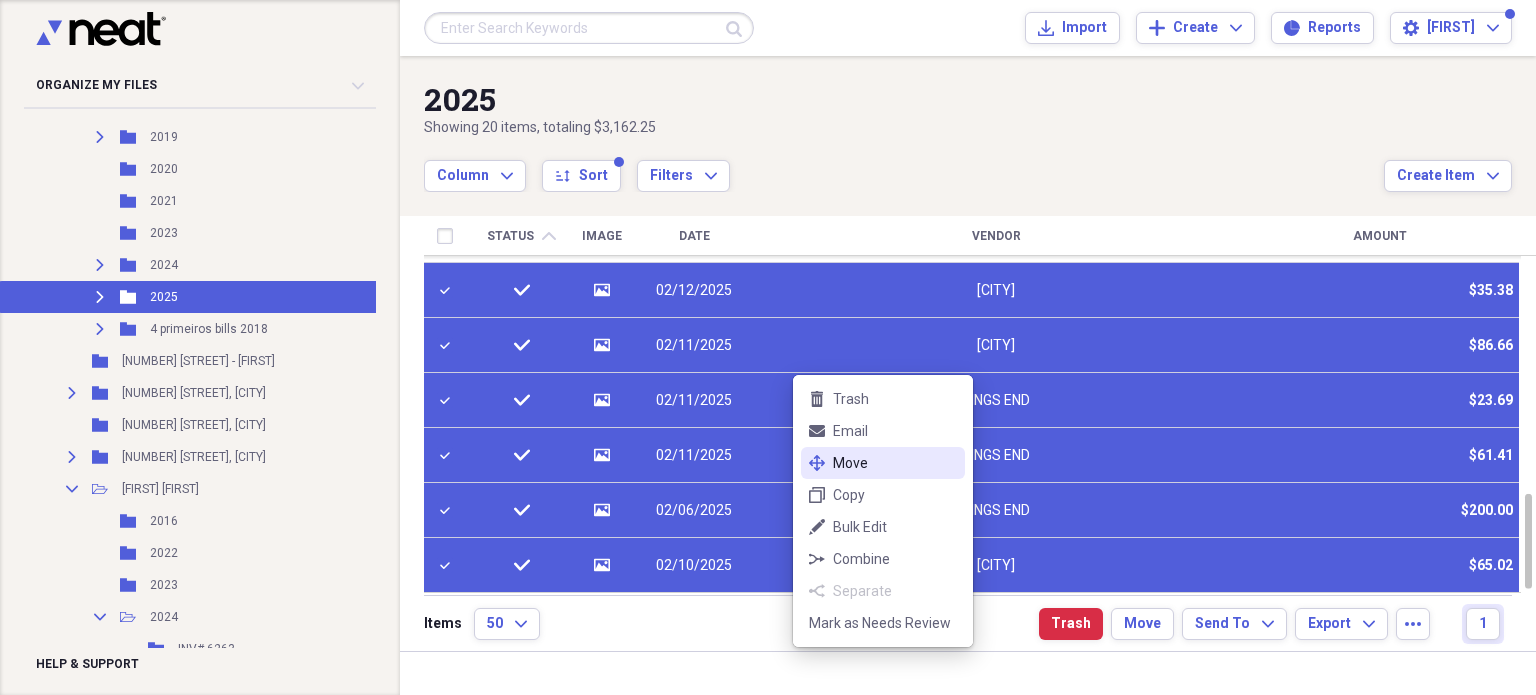 click on "Move" at bounding box center [895, 463] 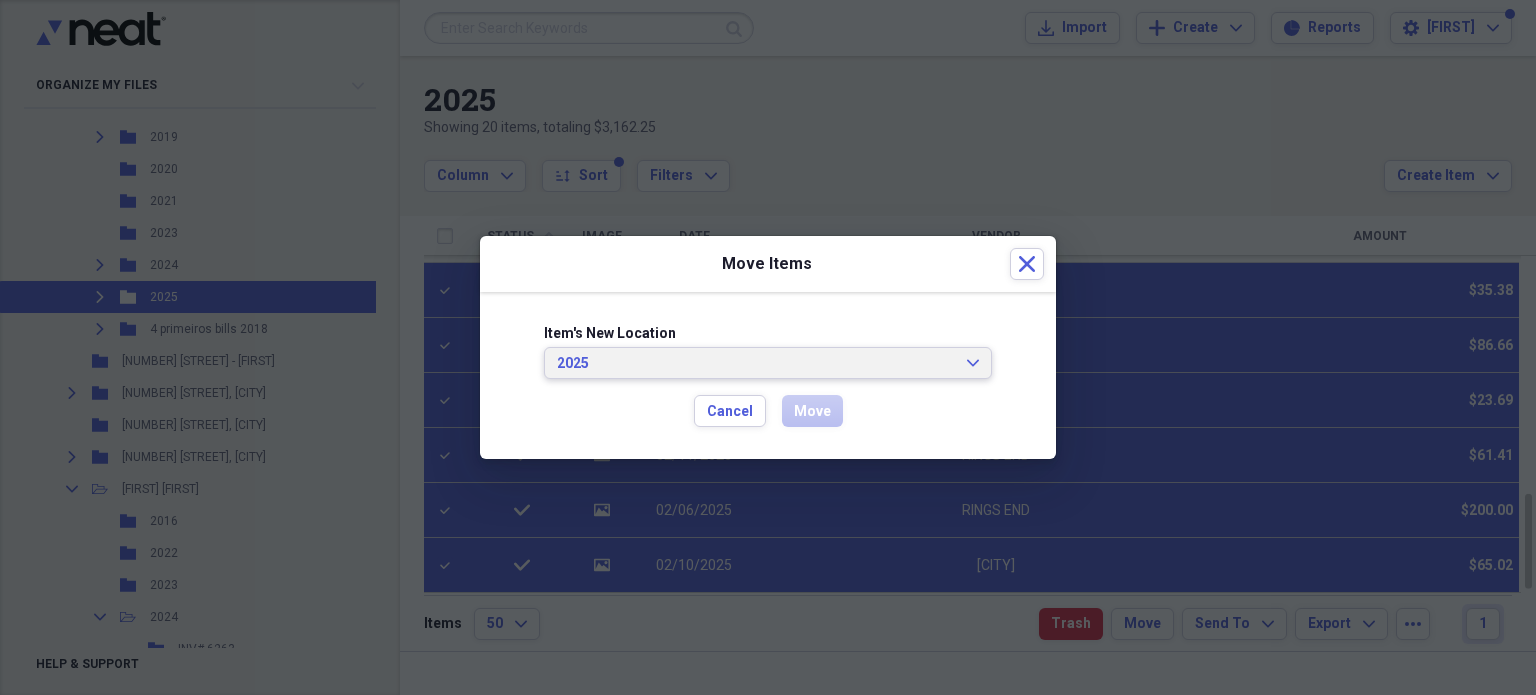 click on "2025 Expand" at bounding box center [768, 363] 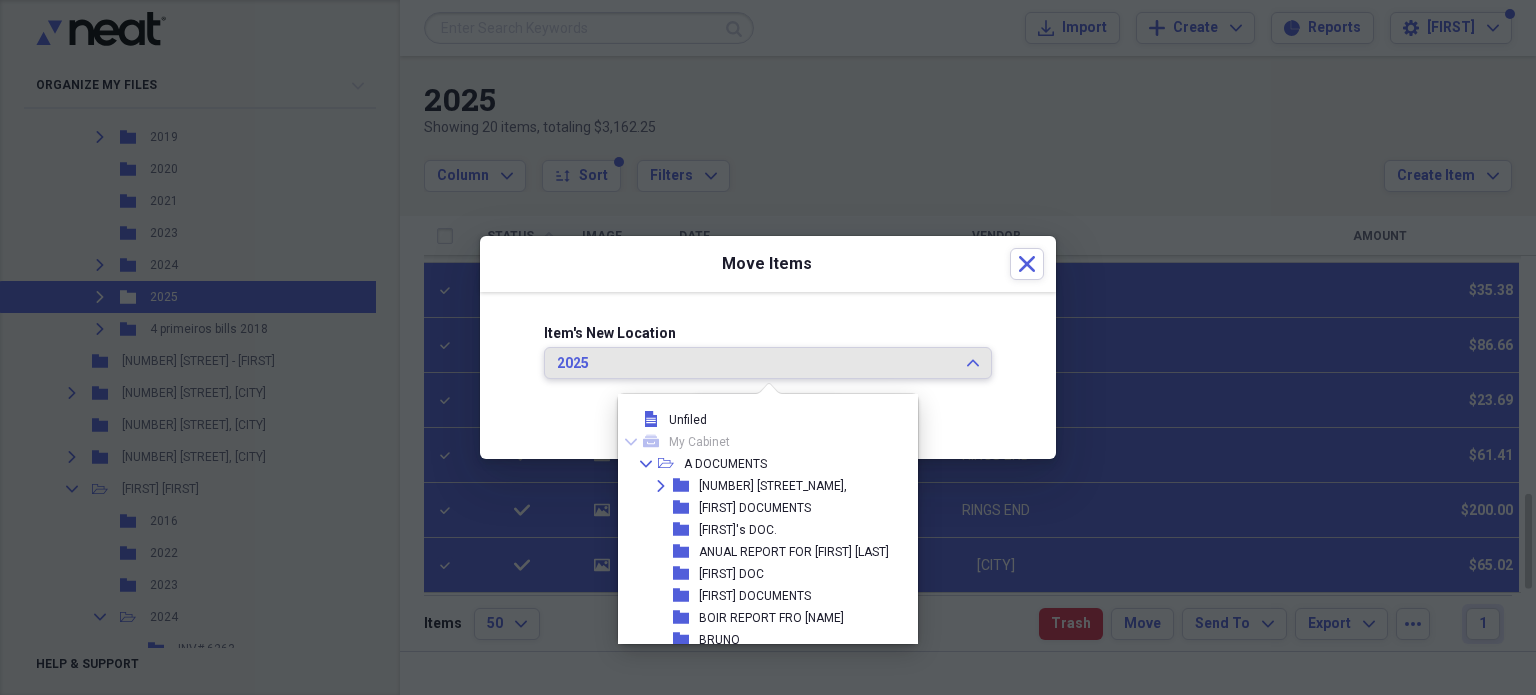 scroll, scrollTop: 5298, scrollLeft: 0, axis: vertical 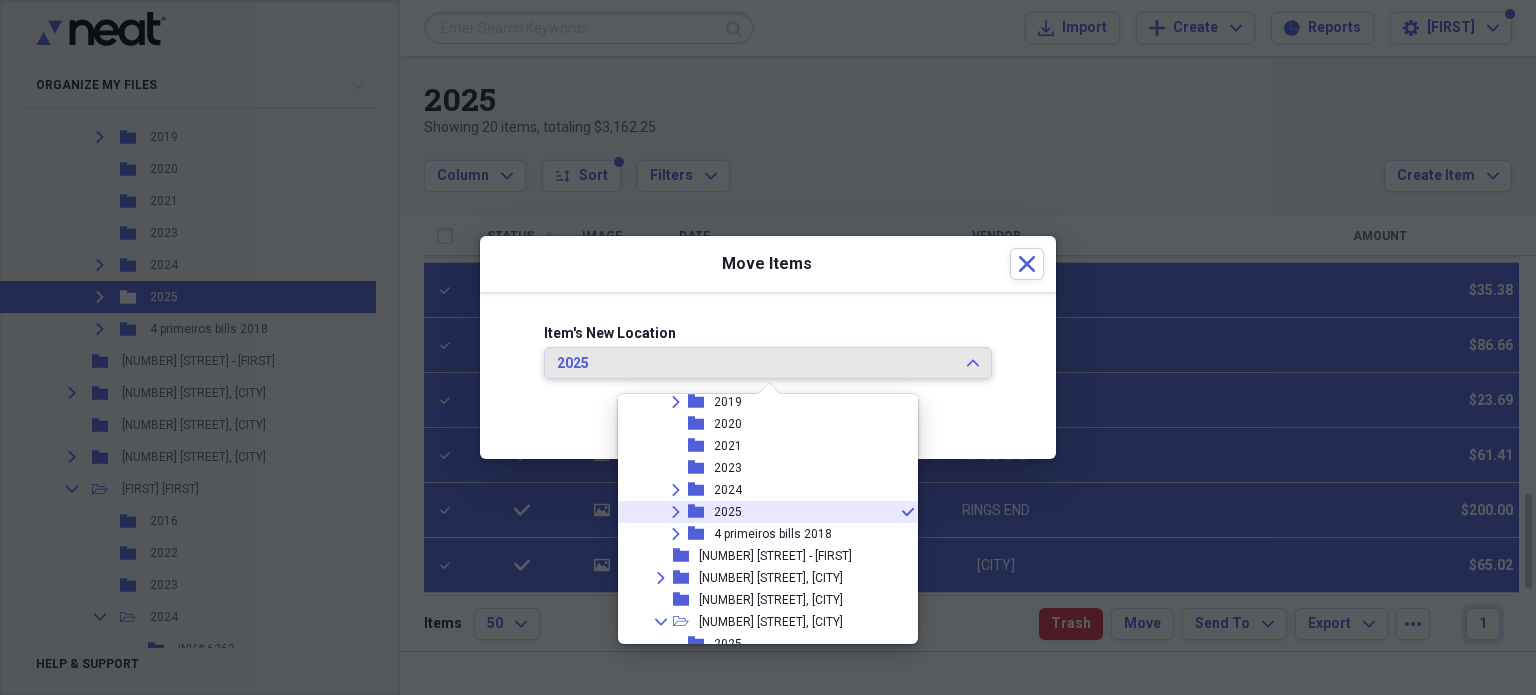 drag, startPoint x: 676, startPoint y: 507, endPoint x: 720, endPoint y: 497, distance: 45.122055 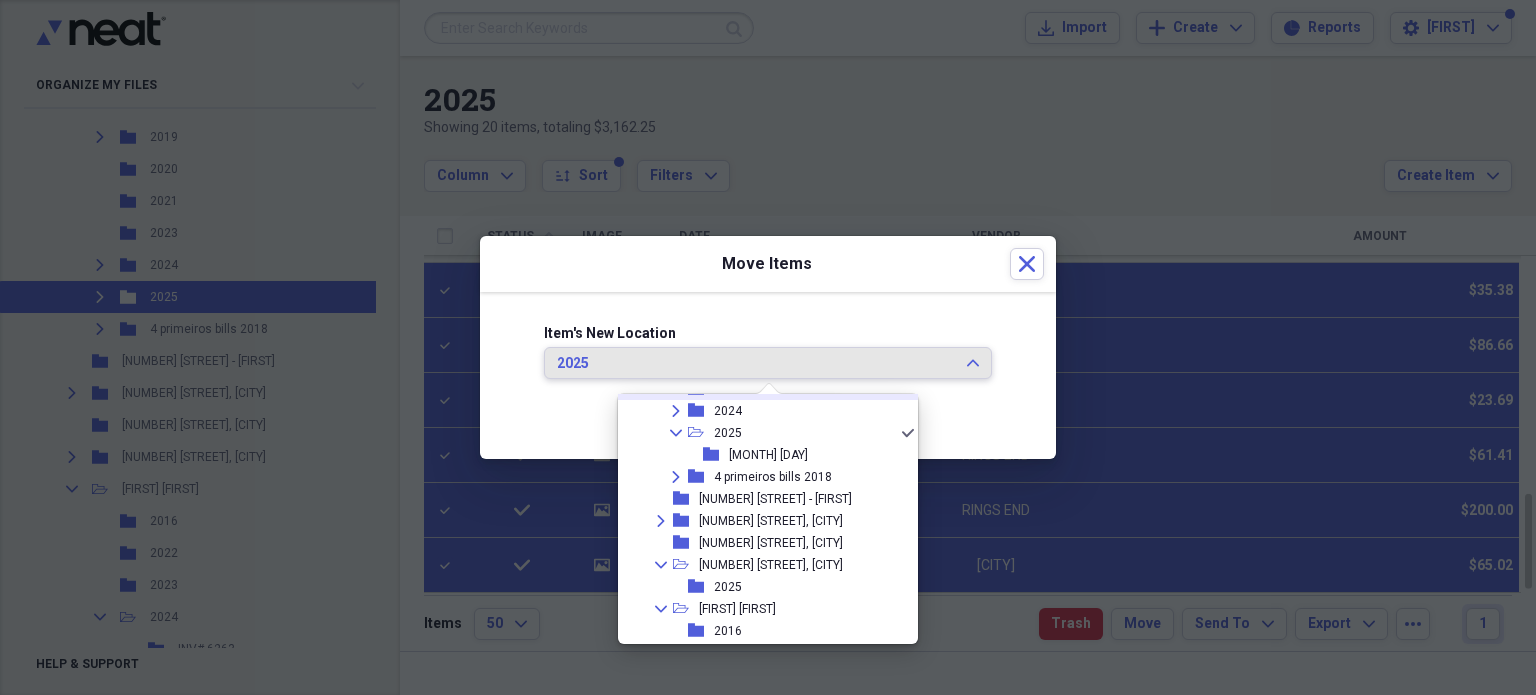 scroll, scrollTop: 5398, scrollLeft: 0, axis: vertical 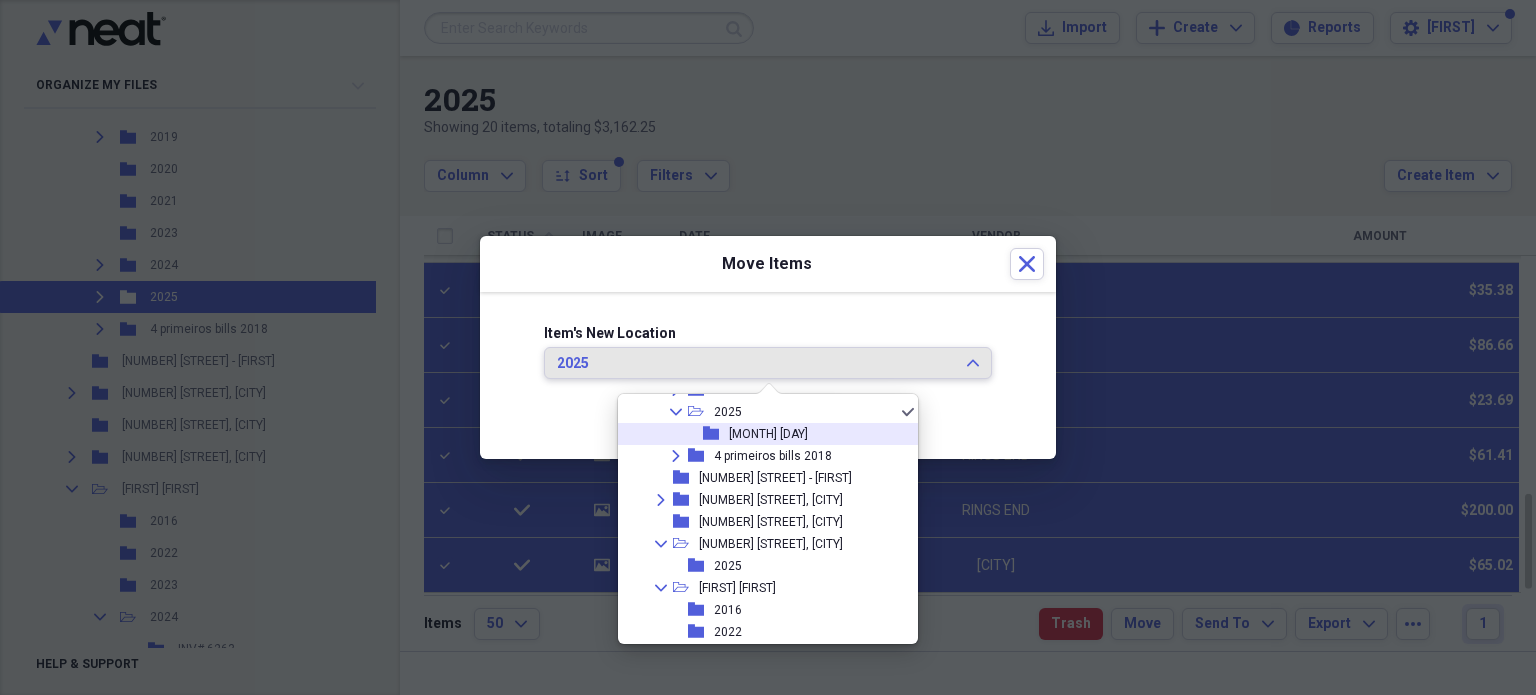 click on "[MONTH] [DAY]" at bounding box center [768, 434] 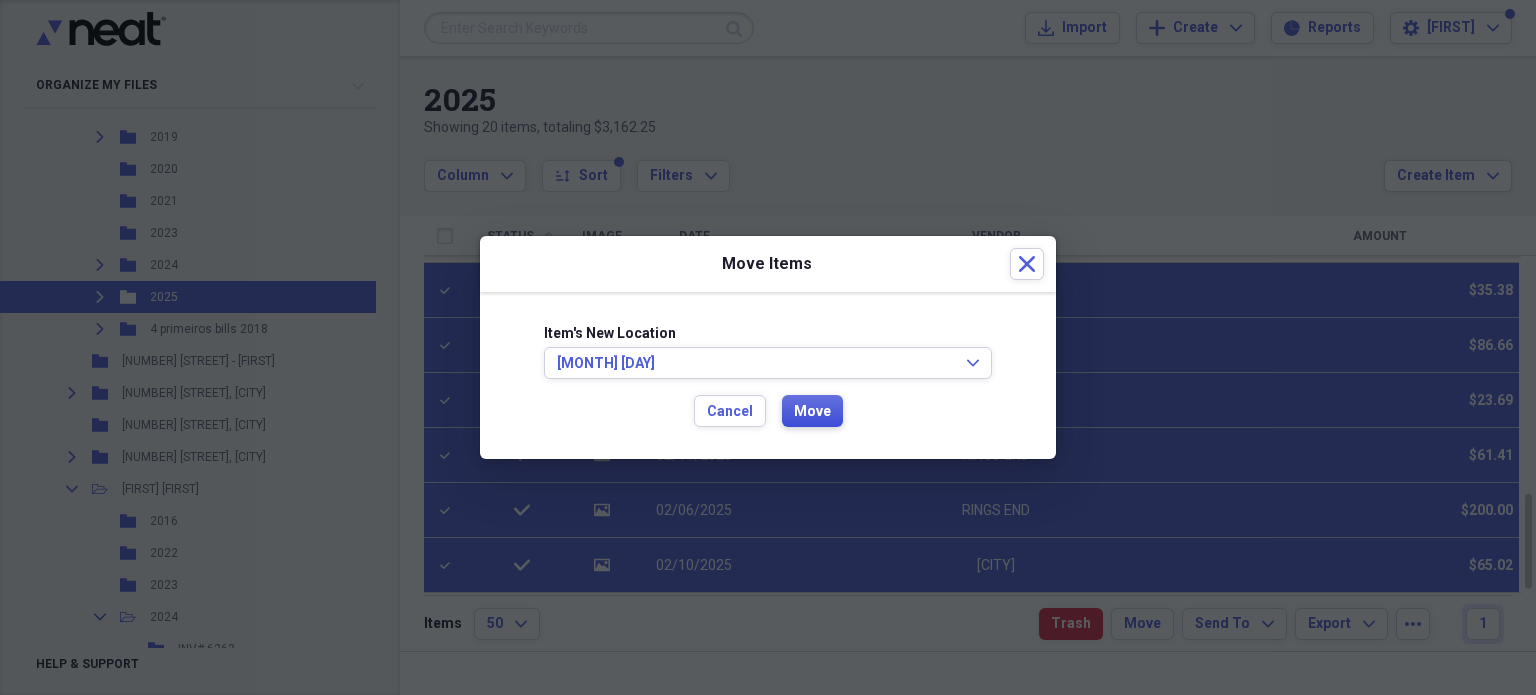 click on "Move" at bounding box center (812, 412) 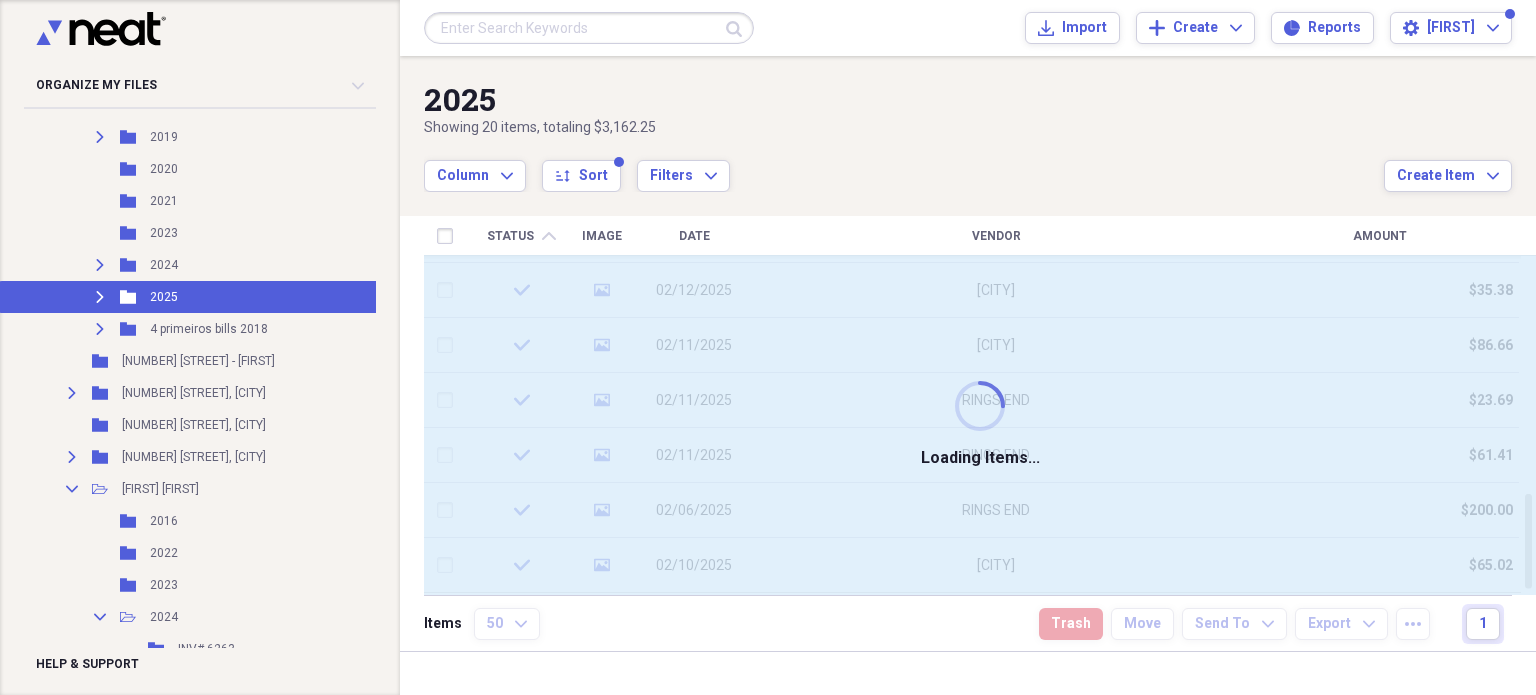 checkbox on "false" 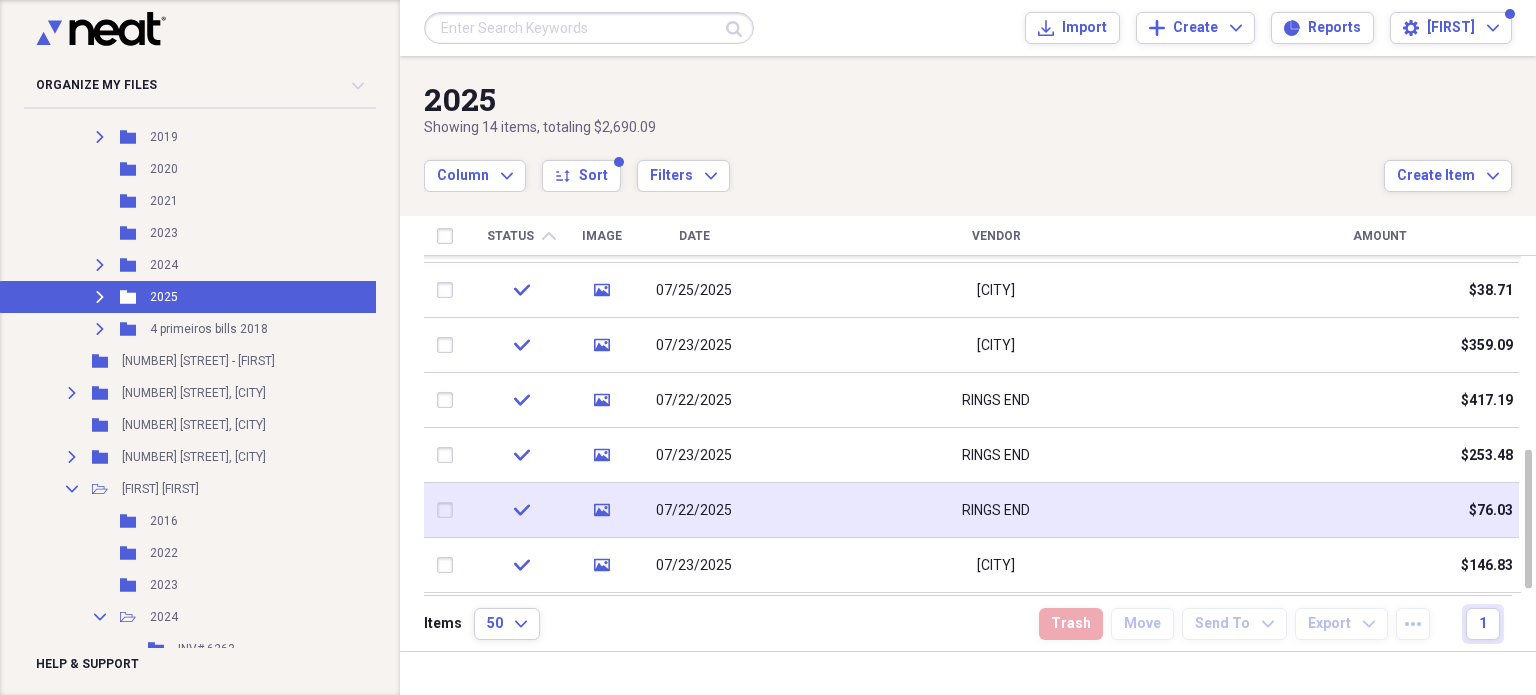 click on "RINGS END" at bounding box center [996, 510] 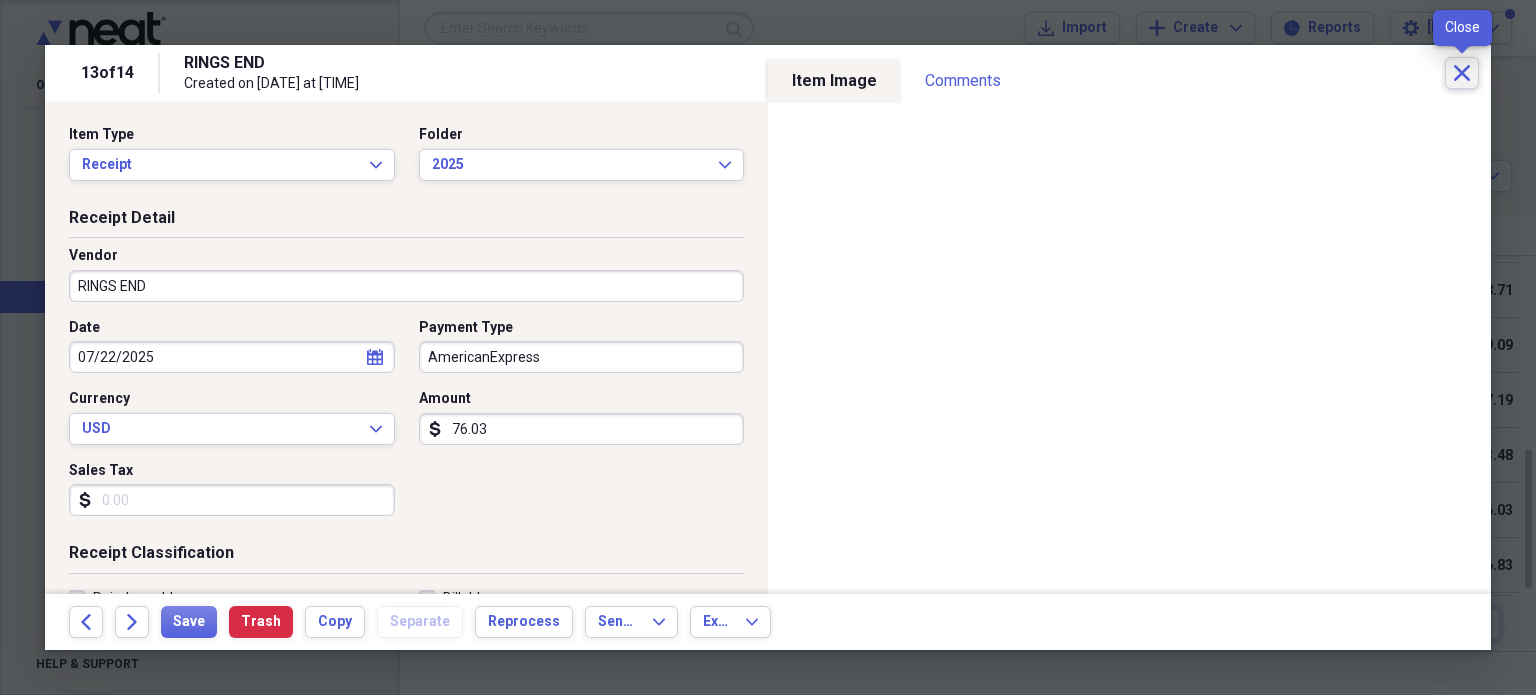 click 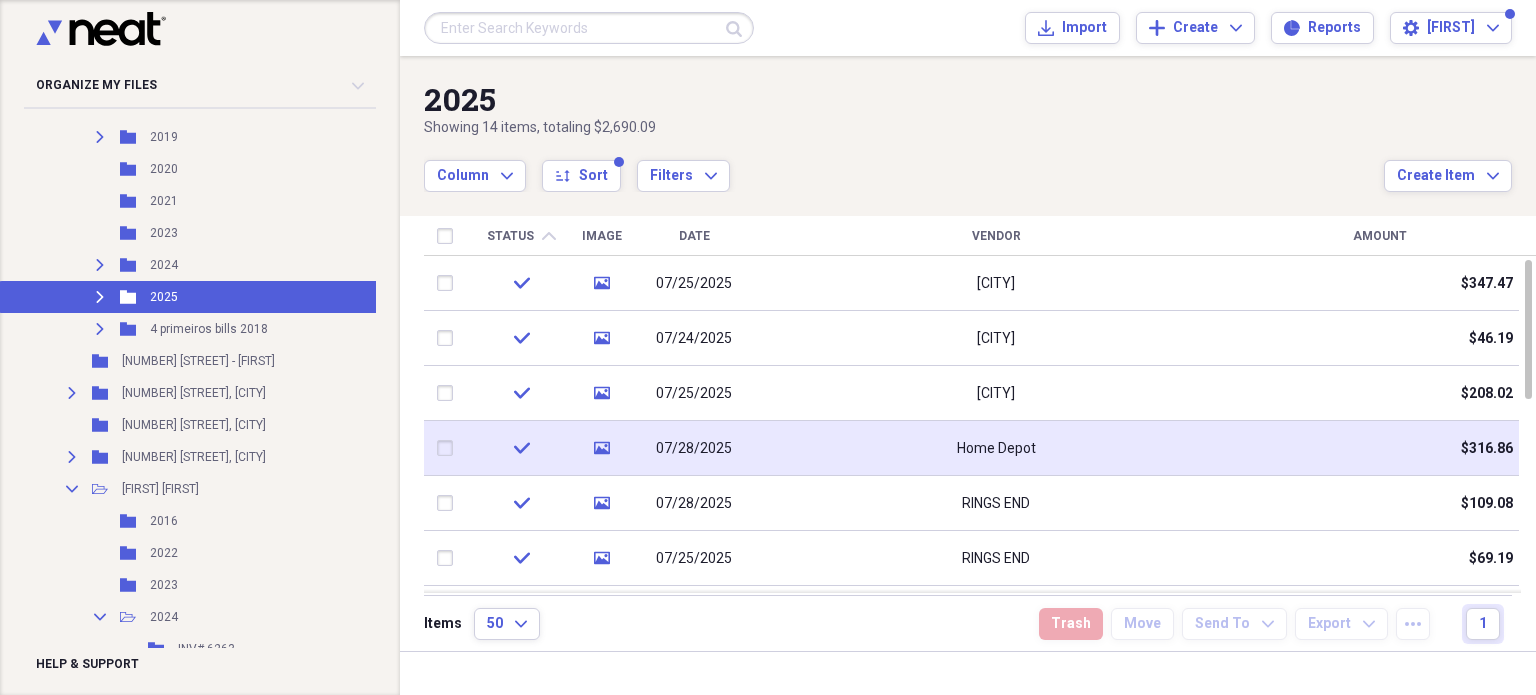 click on "Home Depot" at bounding box center (996, 448) 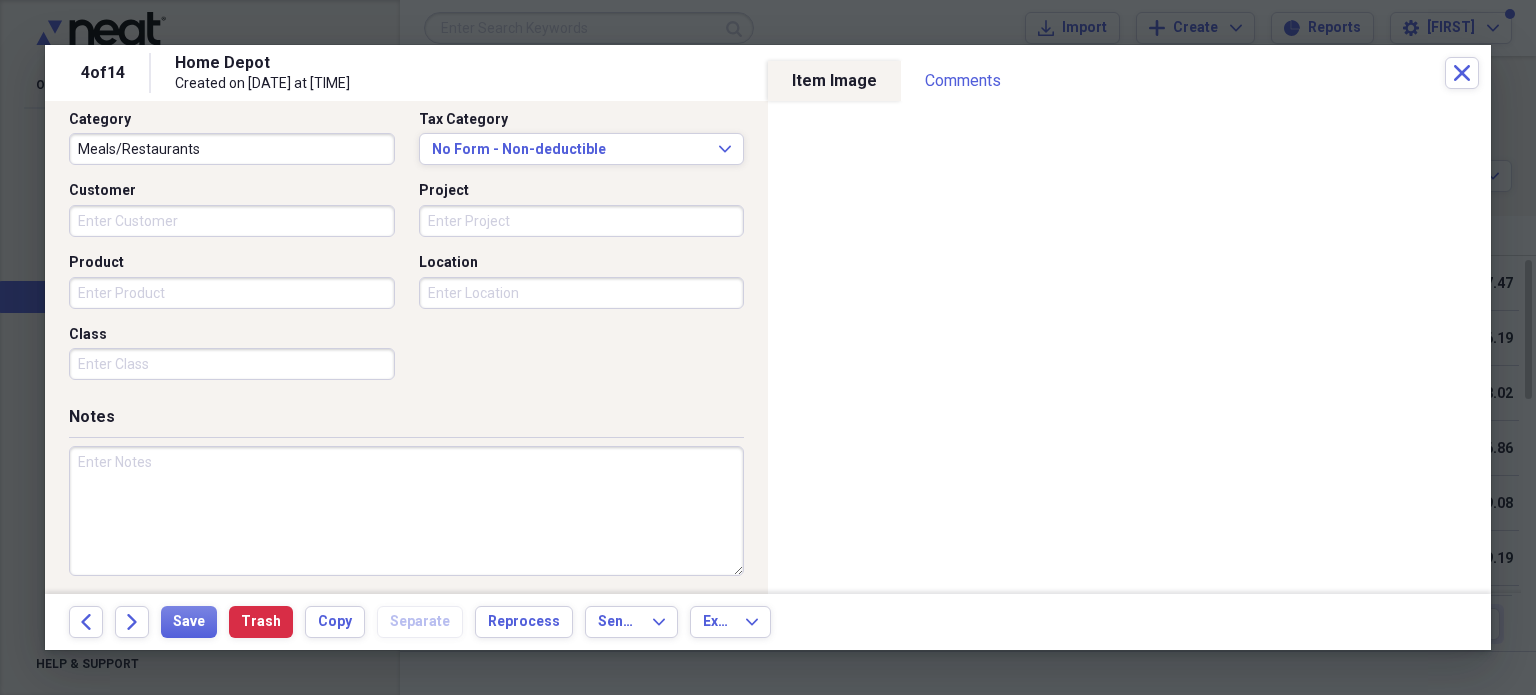 scroll, scrollTop: 526, scrollLeft: 0, axis: vertical 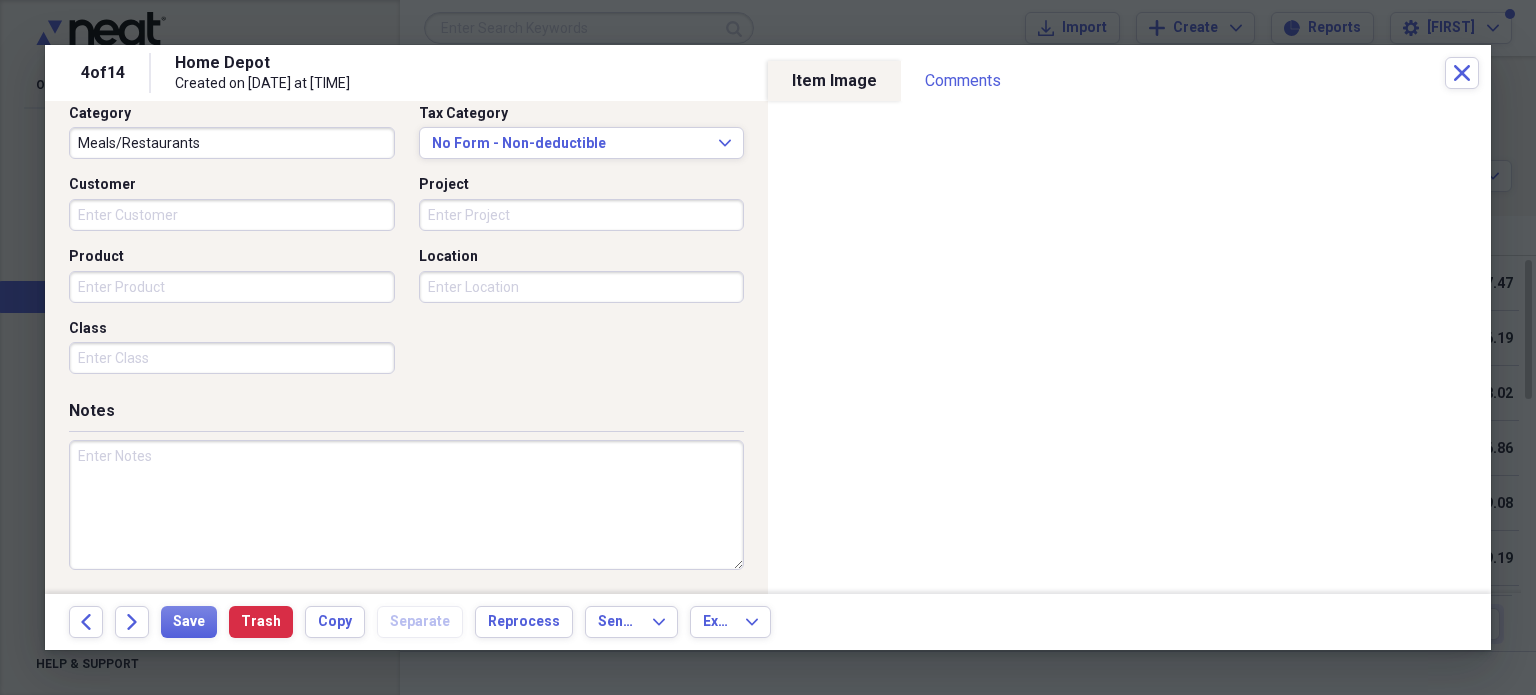 type on "411.86" 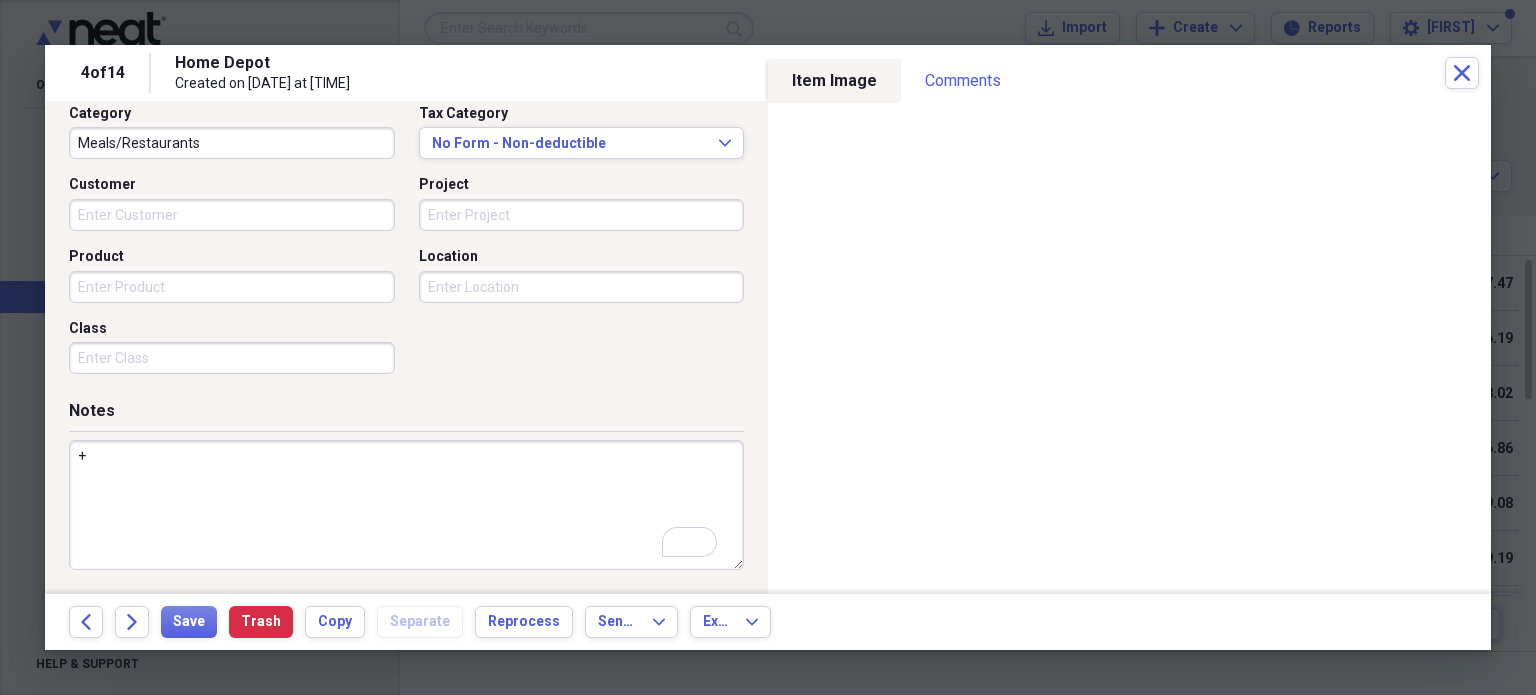 scroll, scrollTop: 526, scrollLeft: 0, axis: vertical 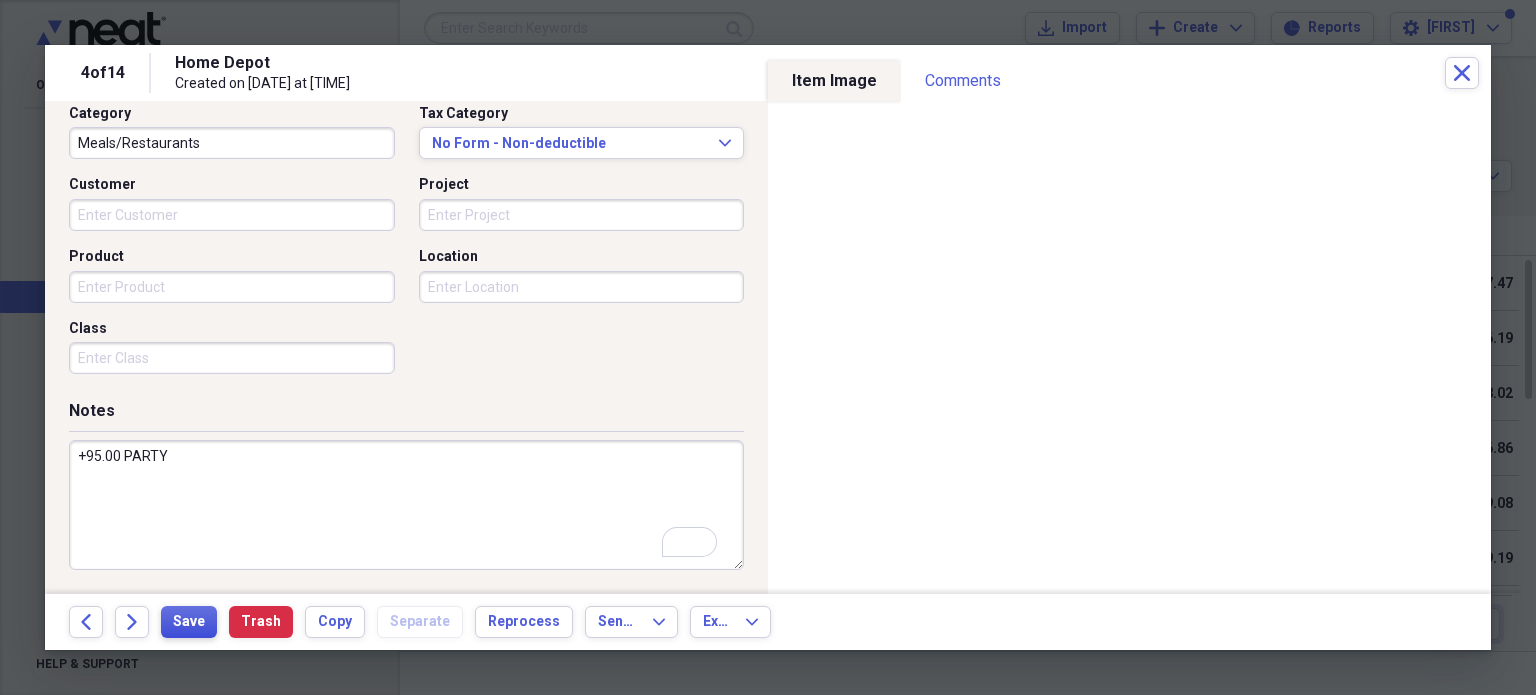 type on "+95.00 PARTY" 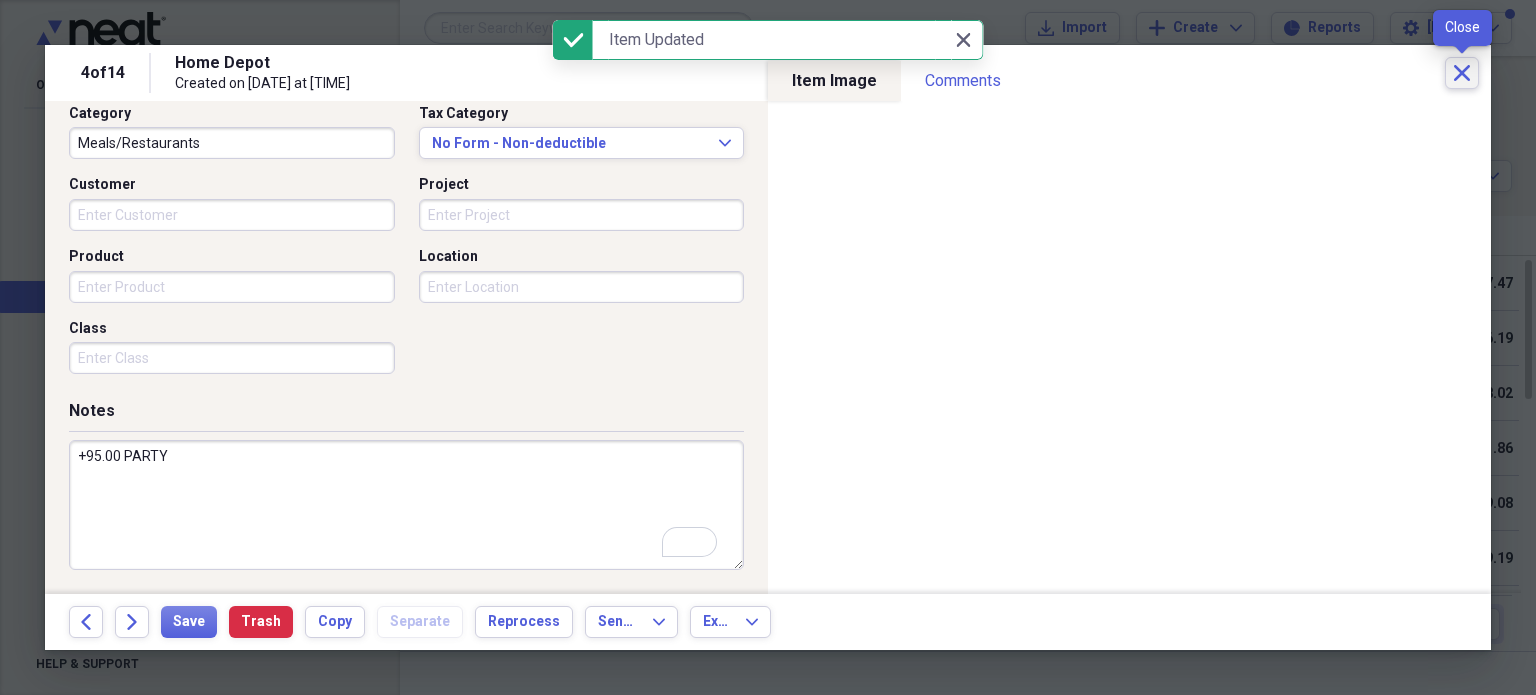 click 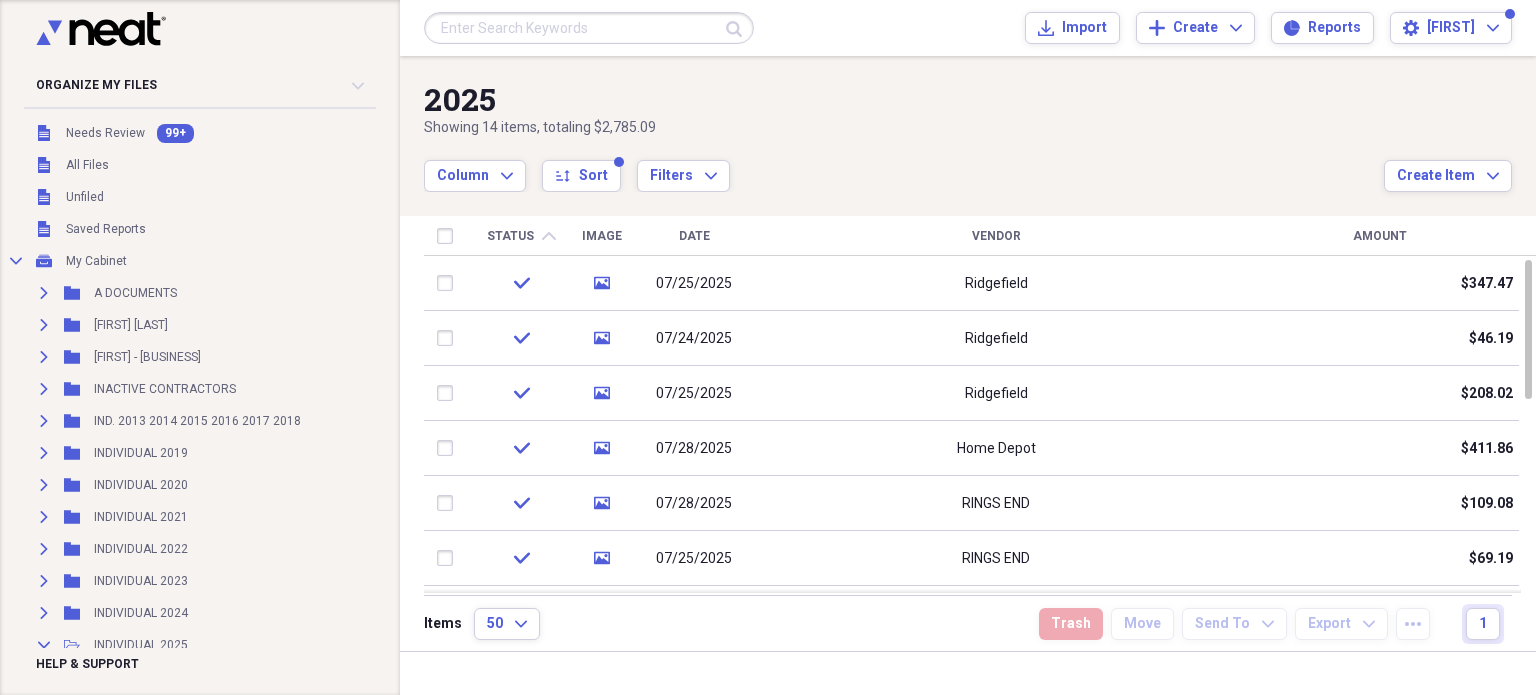 scroll, scrollTop: 0, scrollLeft: 0, axis: both 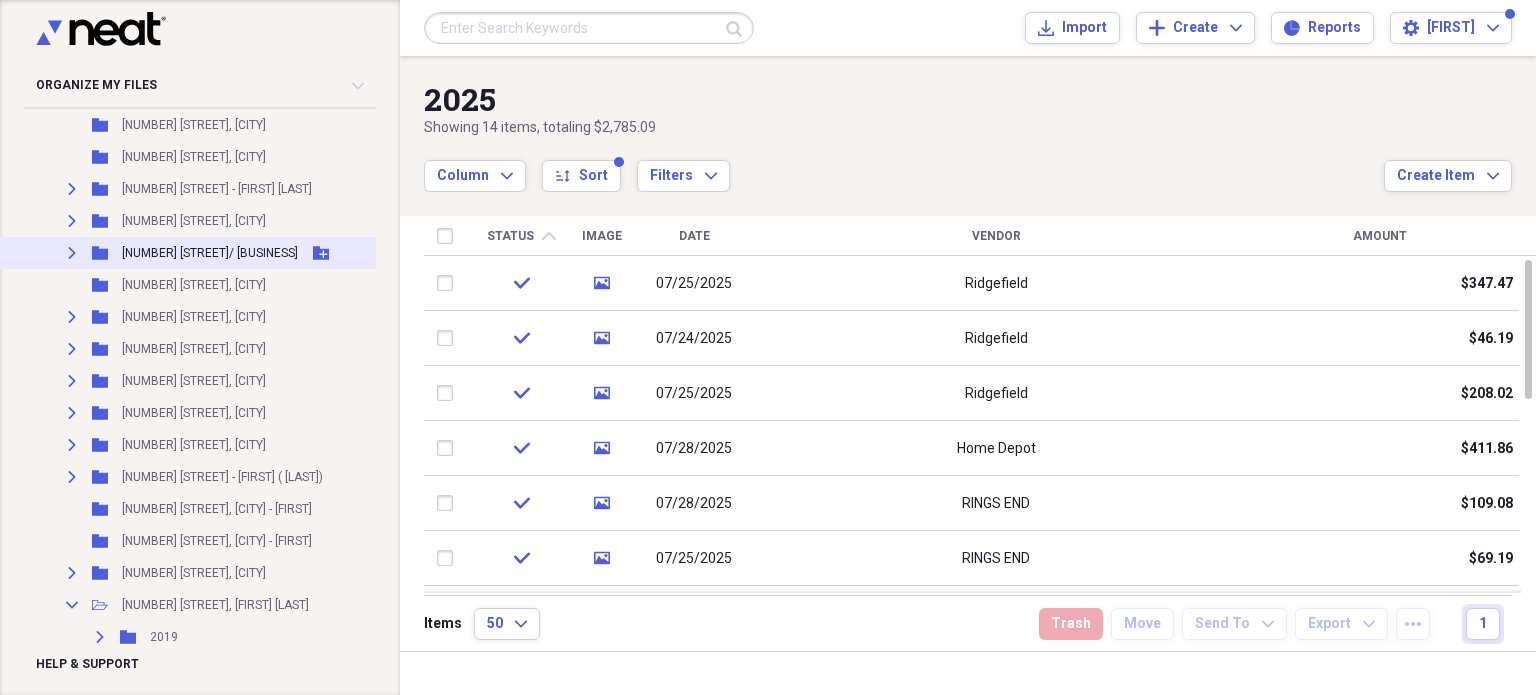 click on "Expand" 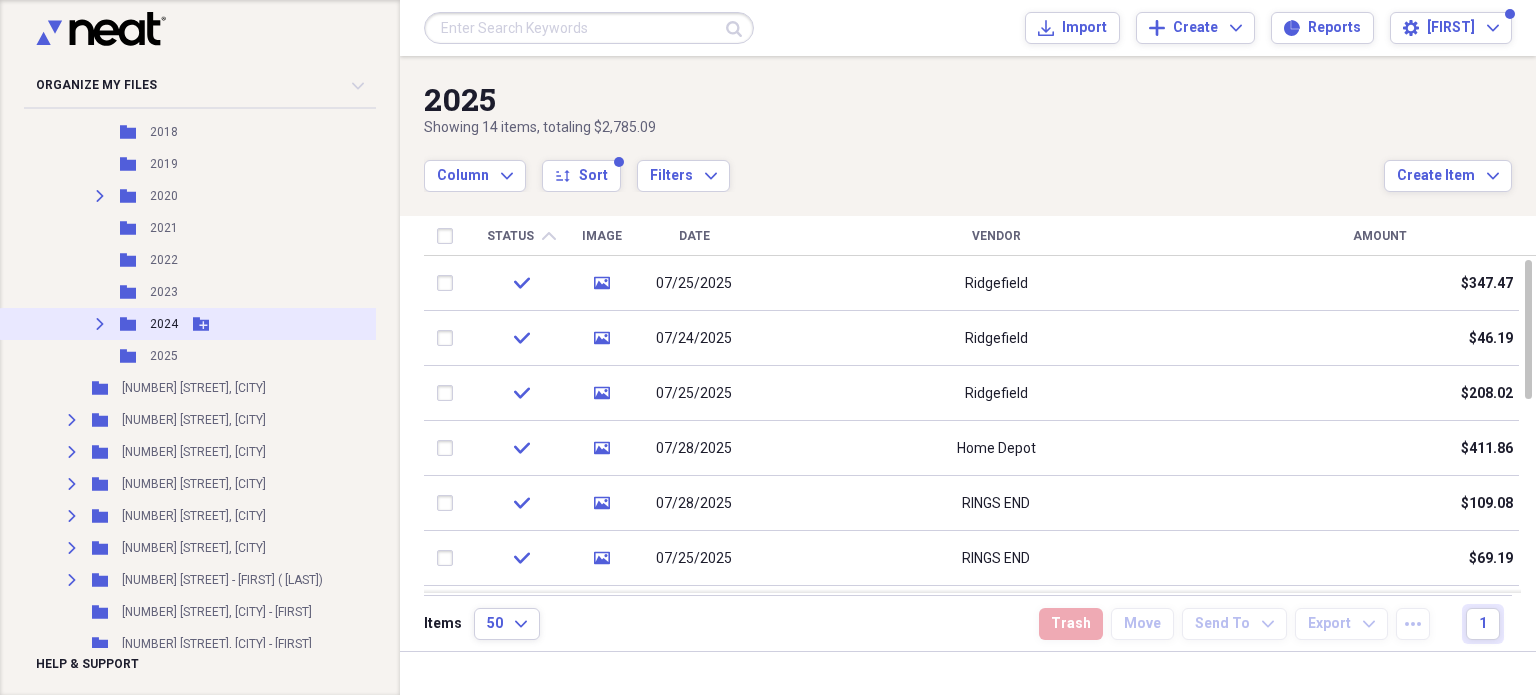scroll, scrollTop: 1300, scrollLeft: 0, axis: vertical 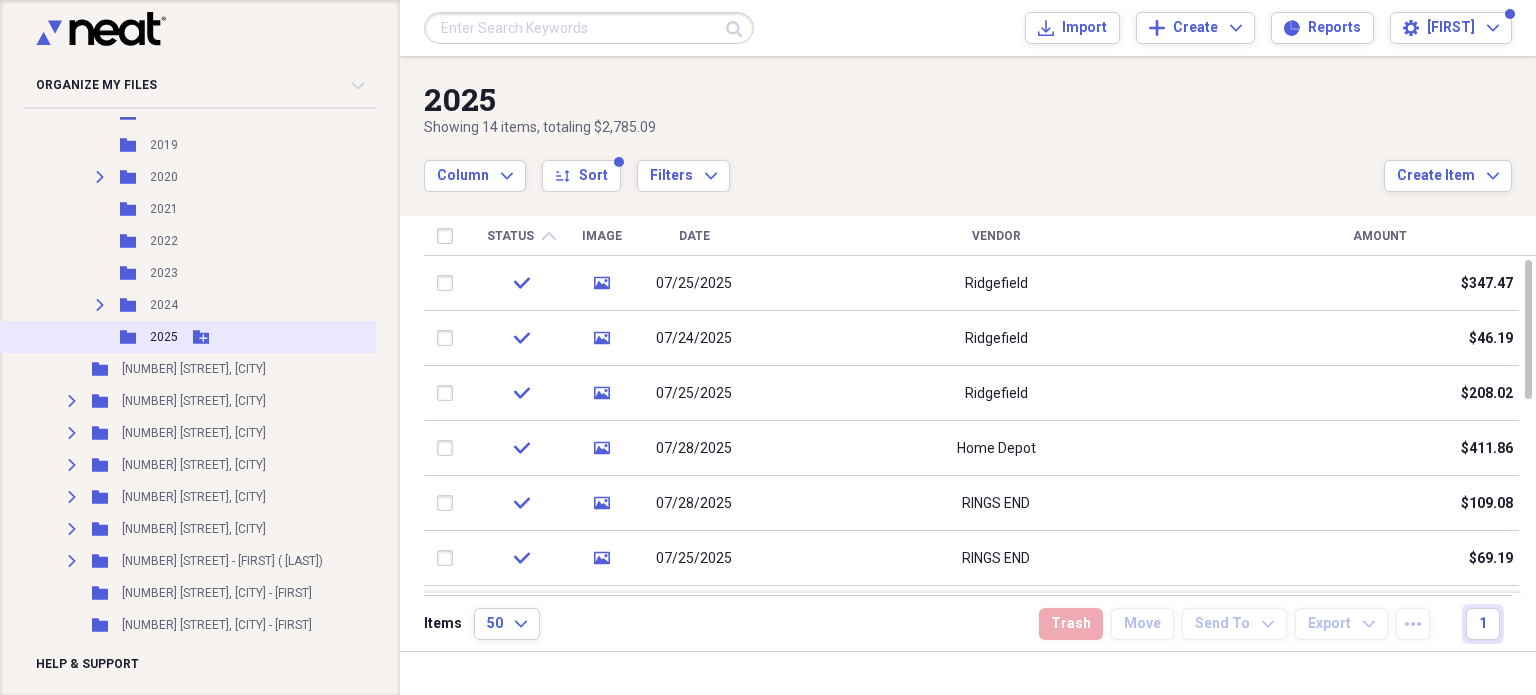 click on "2025" at bounding box center (164, 337) 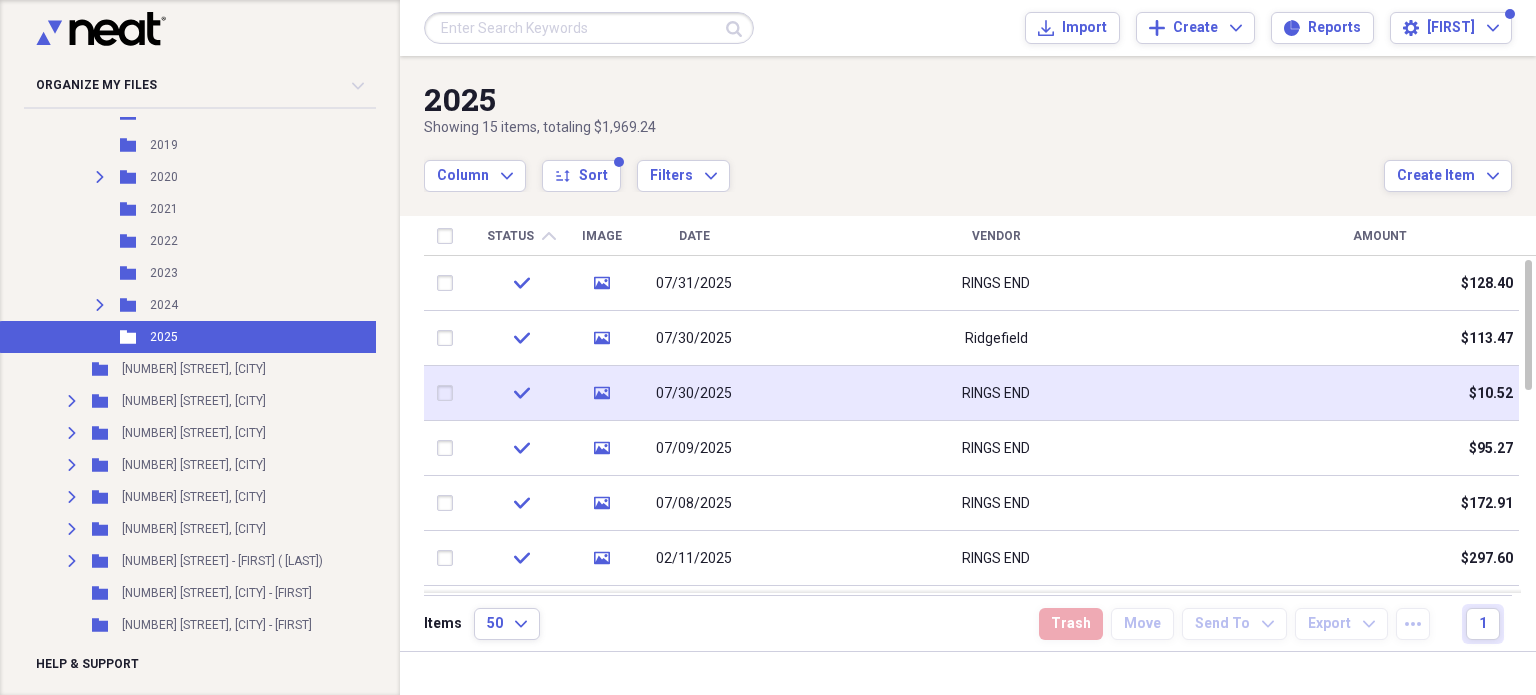 click on "$10.52" at bounding box center [1379, 393] 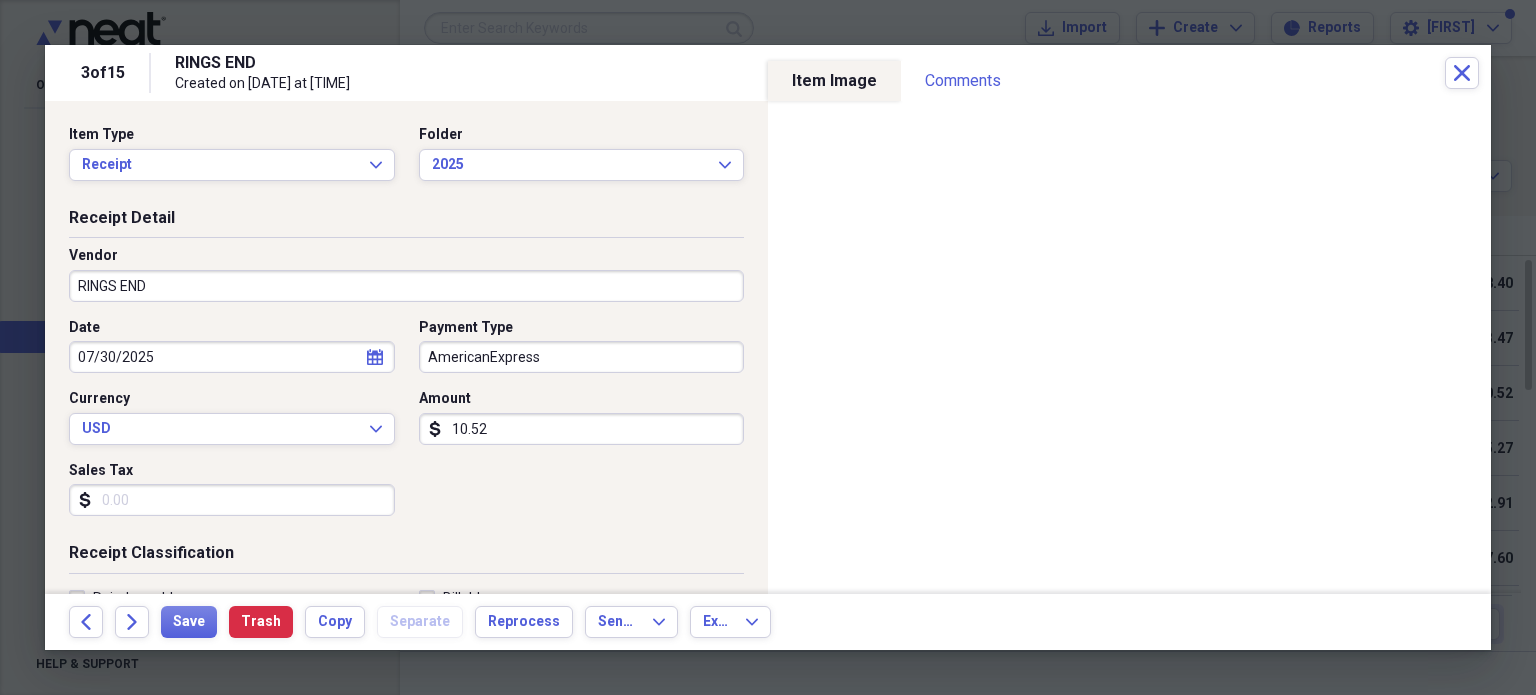 click on "10.52" at bounding box center (582, 429) 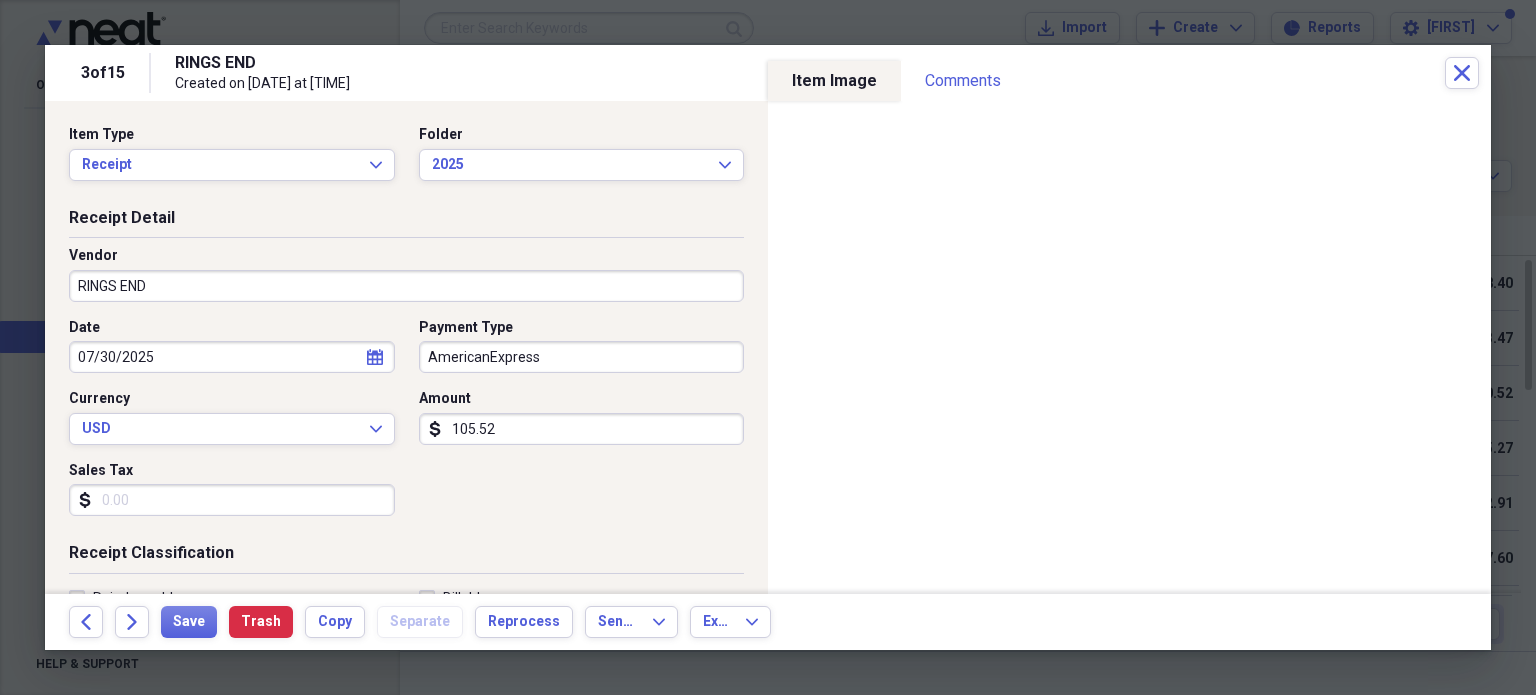type on "105.52" 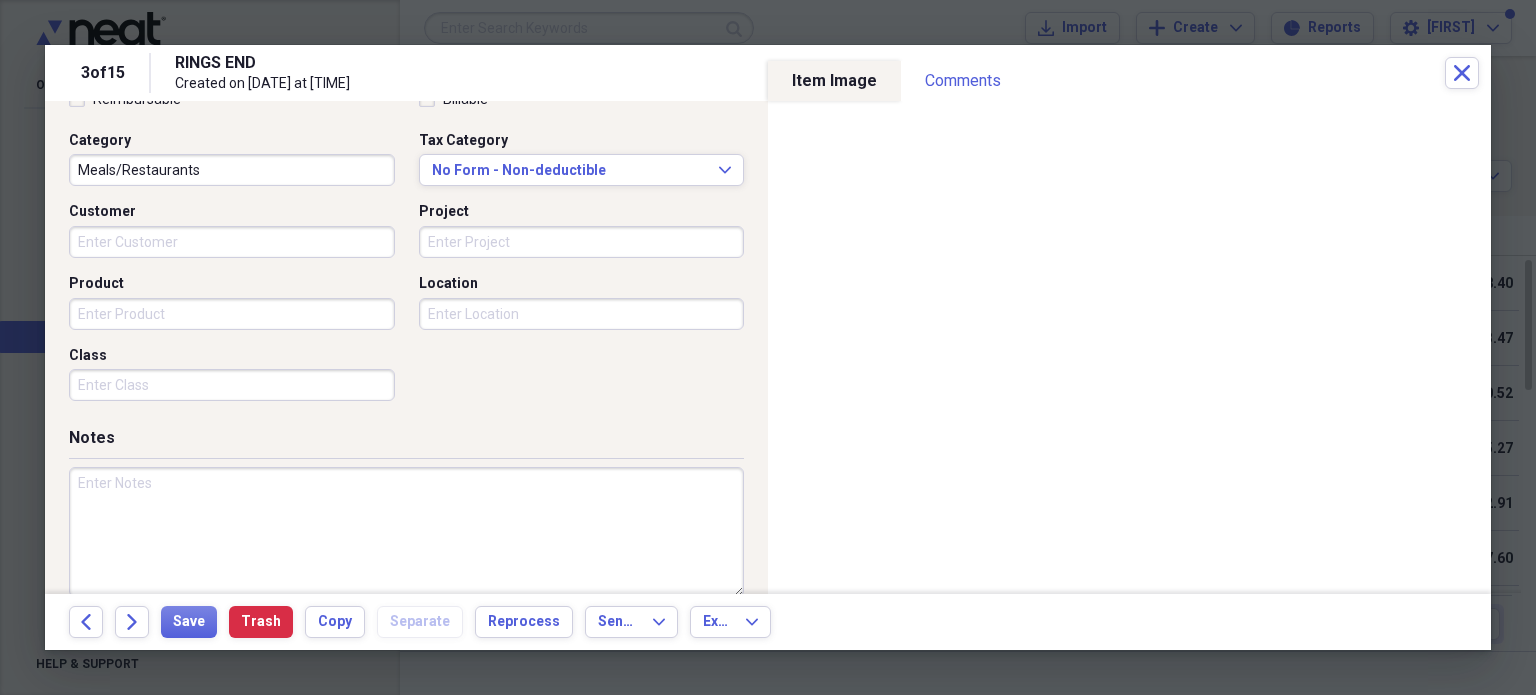 scroll, scrollTop: 526, scrollLeft: 0, axis: vertical 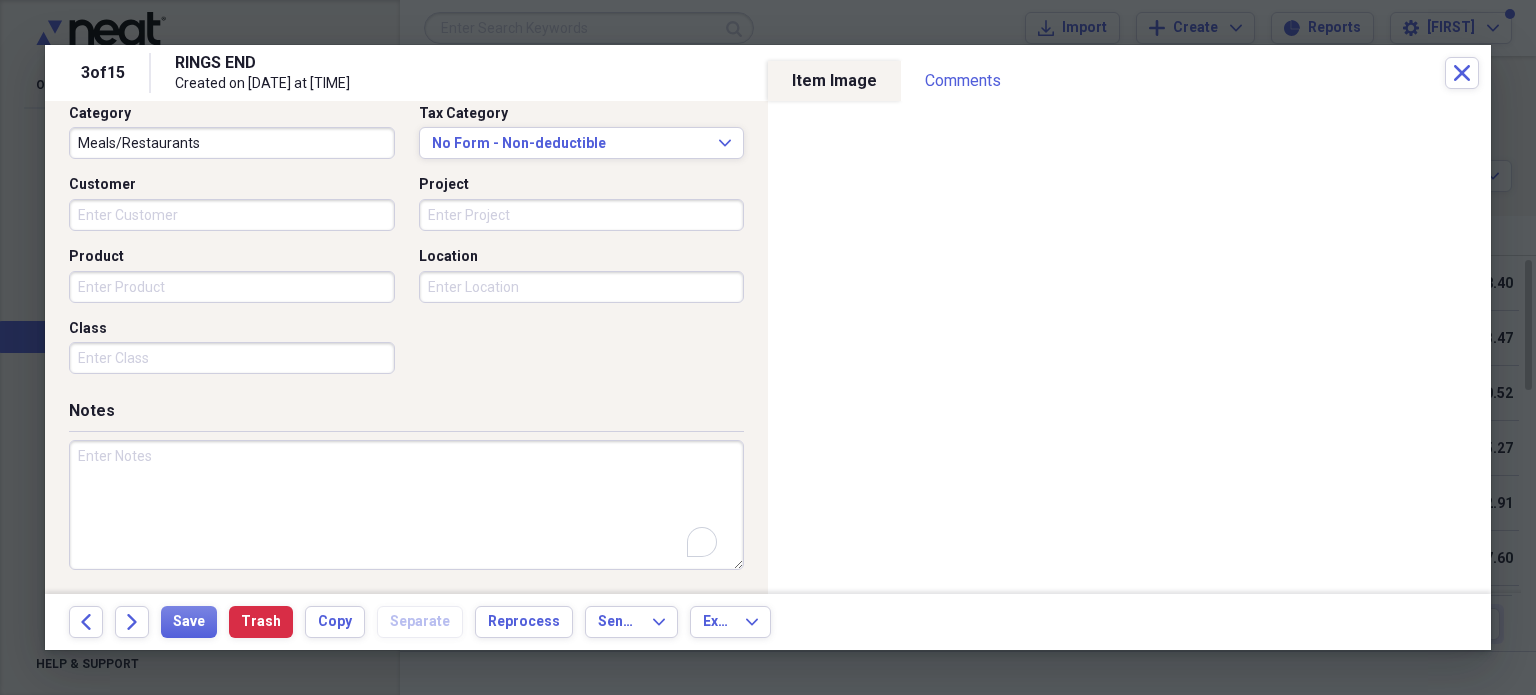 click at bounding box center [406, 505] 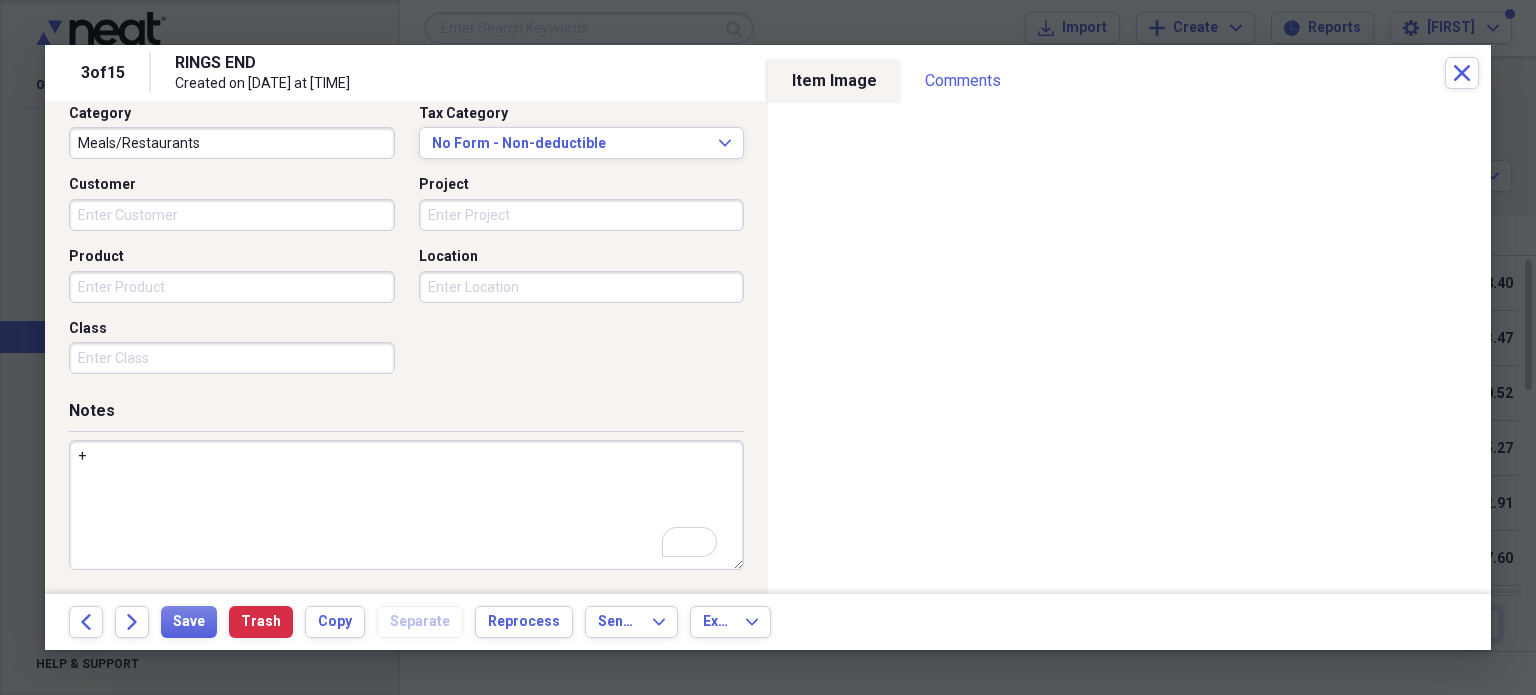 scroll, scrollTop: 526, scrollLeft: 0, axis: vertical 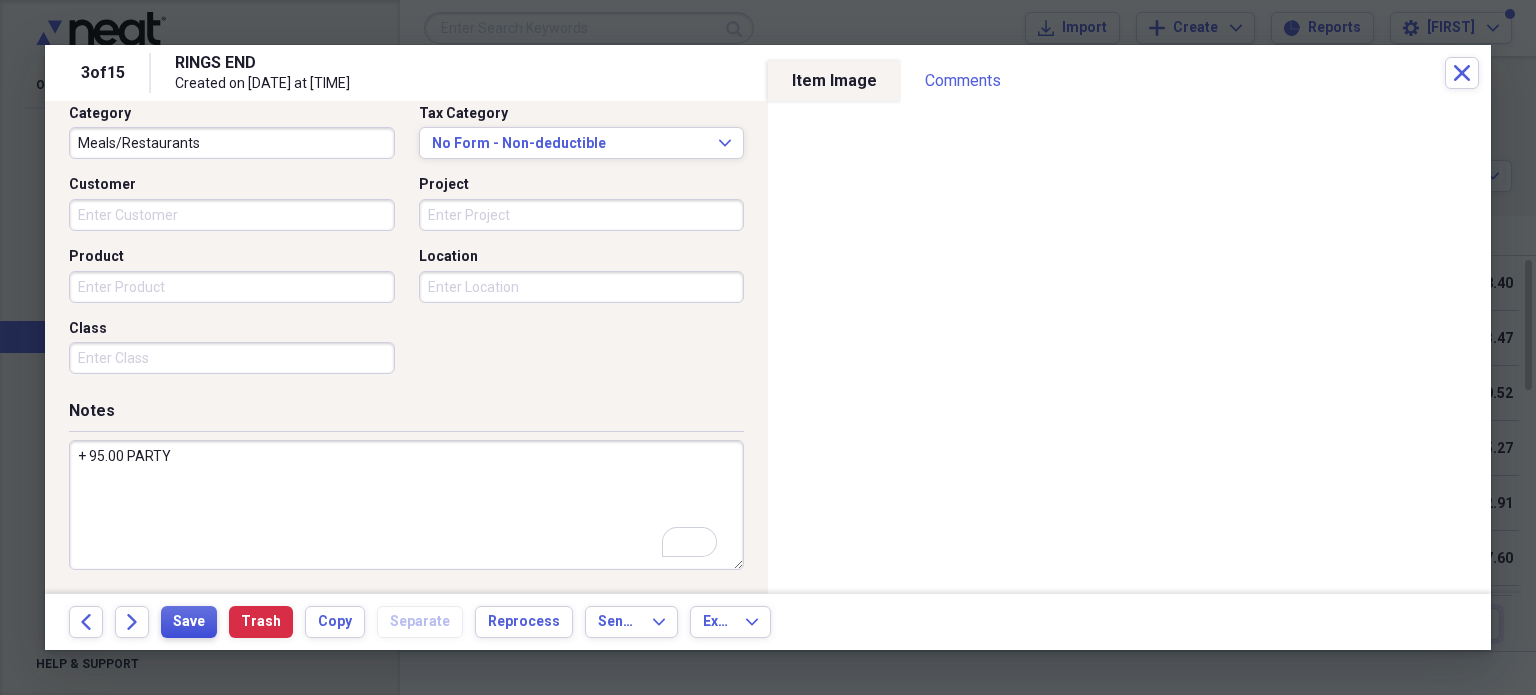 type on "+ 95.00 PARTY" 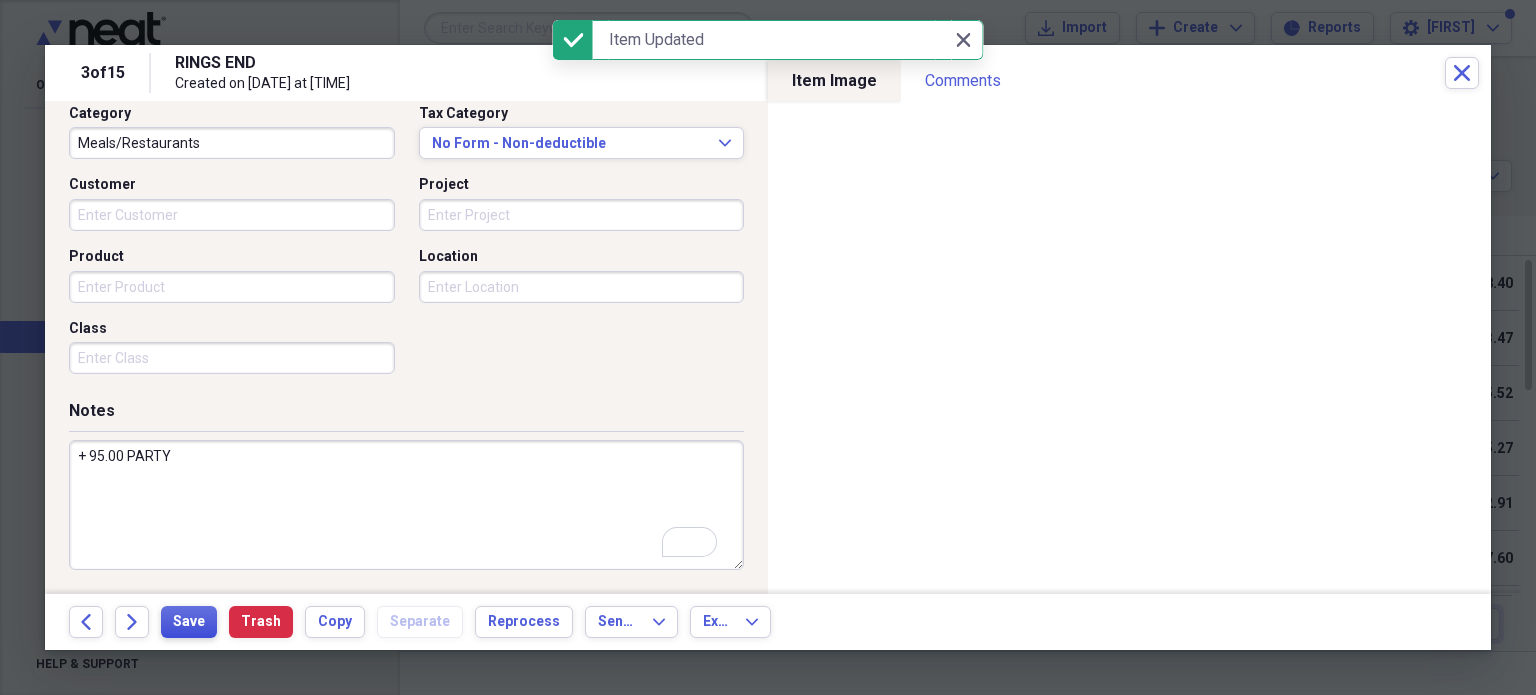 scroll, scrollTop: 226, scrollLeft: 0, axis: vertical 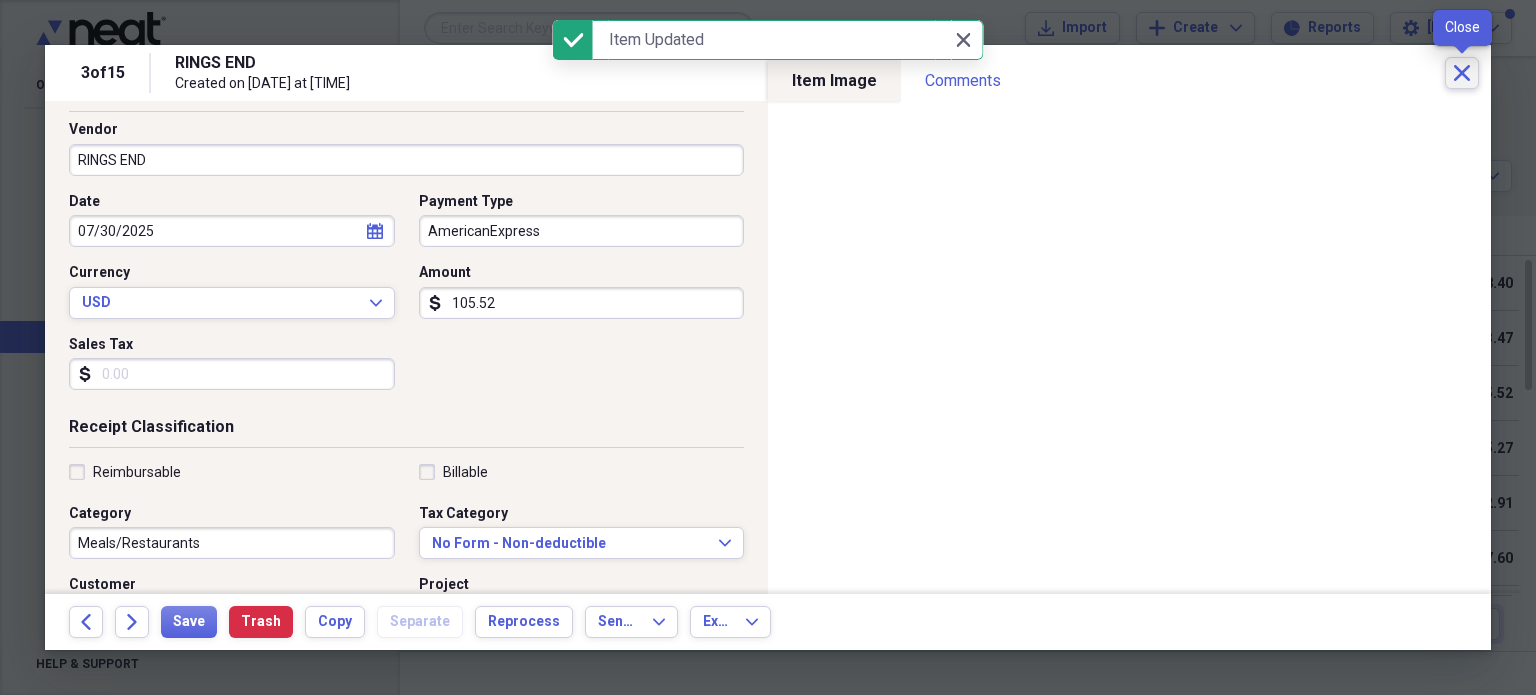 click on "Close" 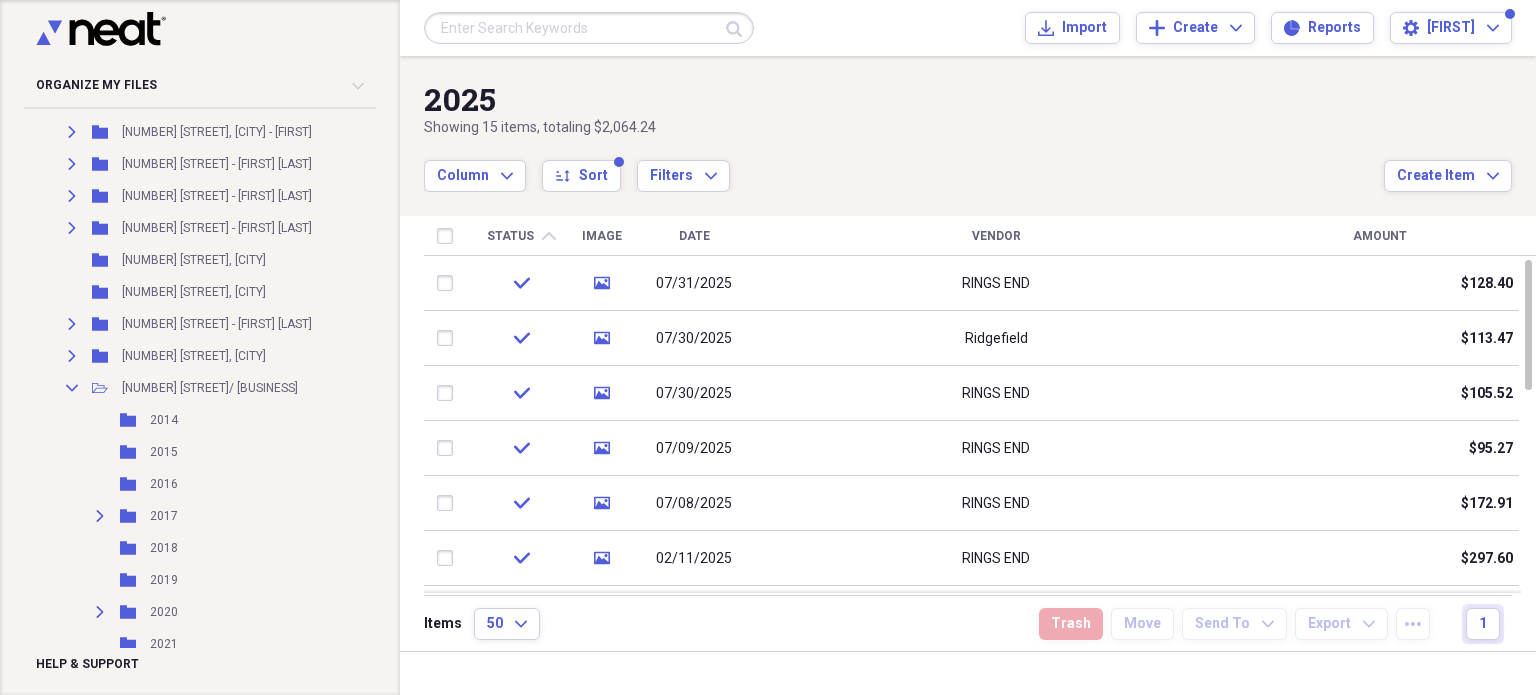 scroll, scrollTop: 800, scrollLeft: 0, axis: vertical 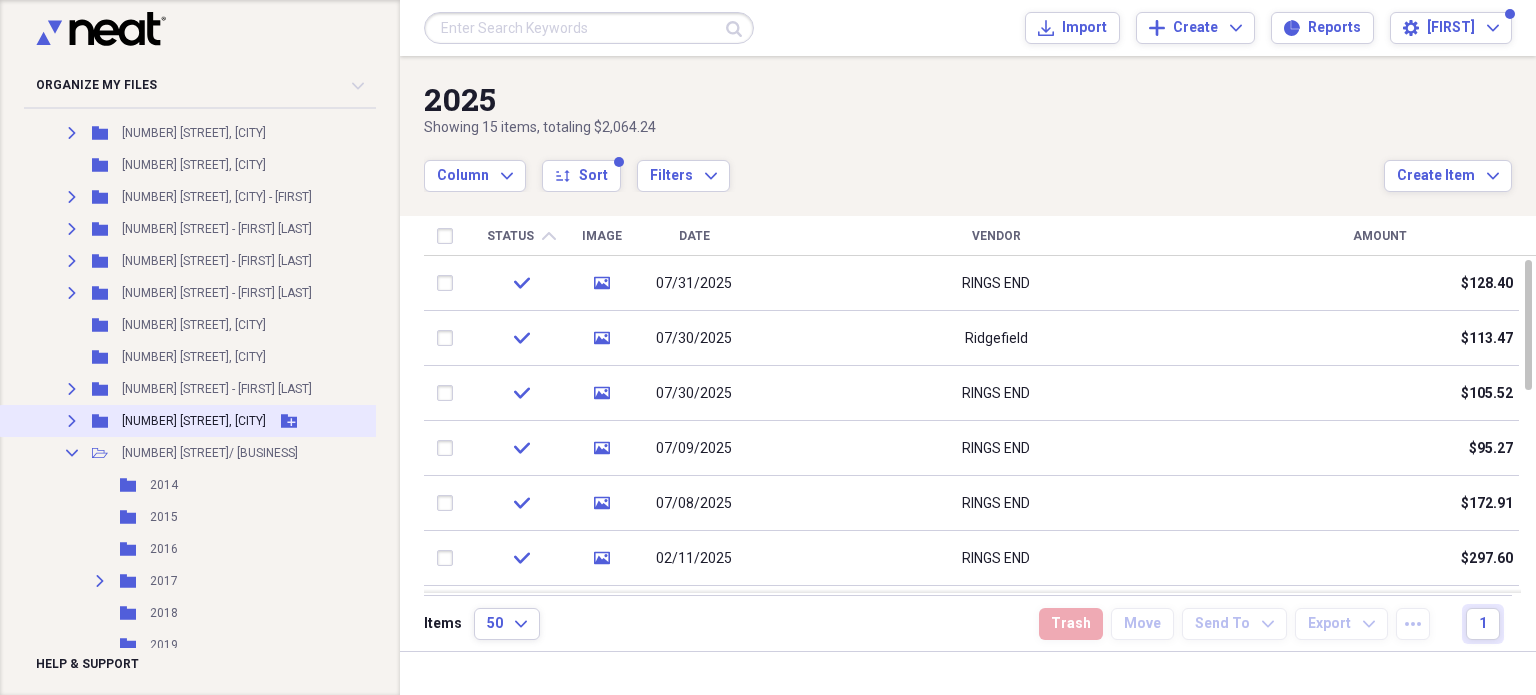 click on "Expand" 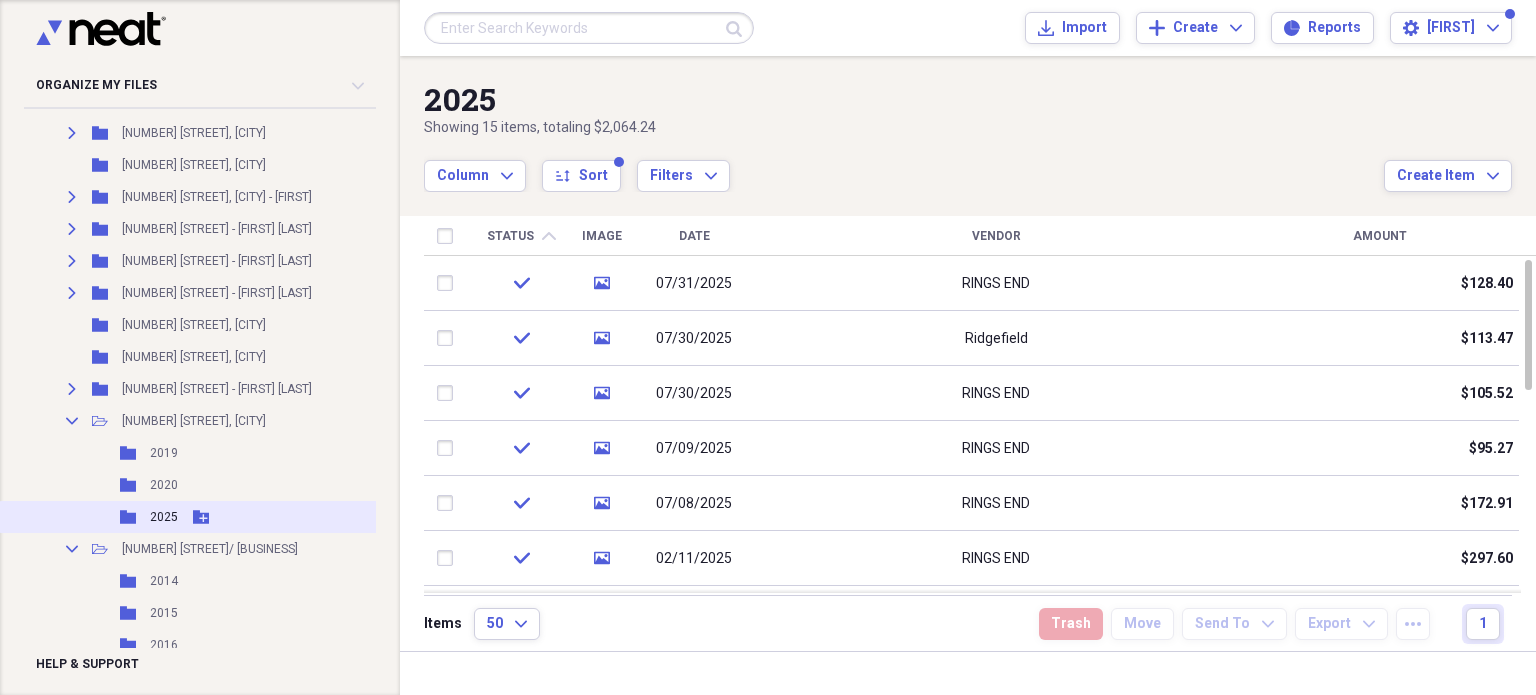 click on "2025" at bounding box center (164, 517) 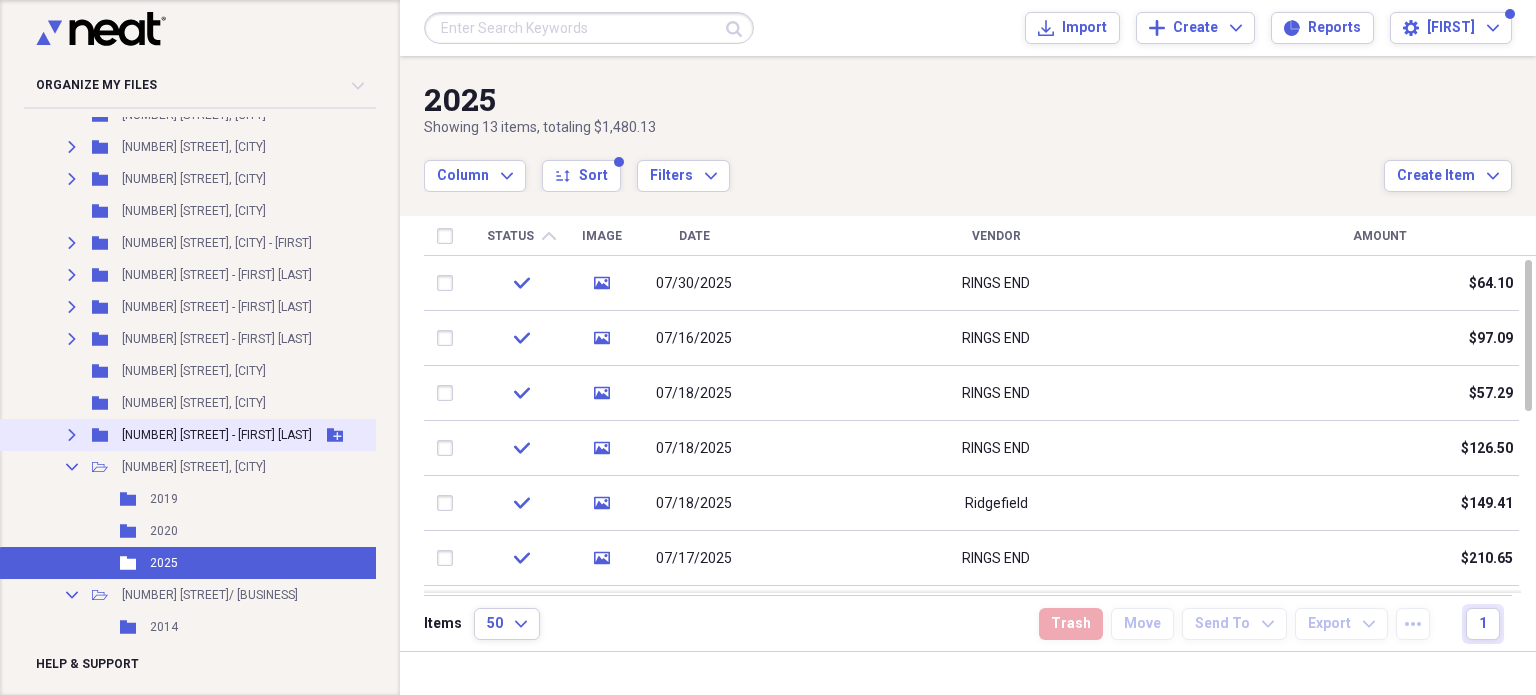 scroll, scrollTop: 900, scrollLeft: 0, axis: vertical 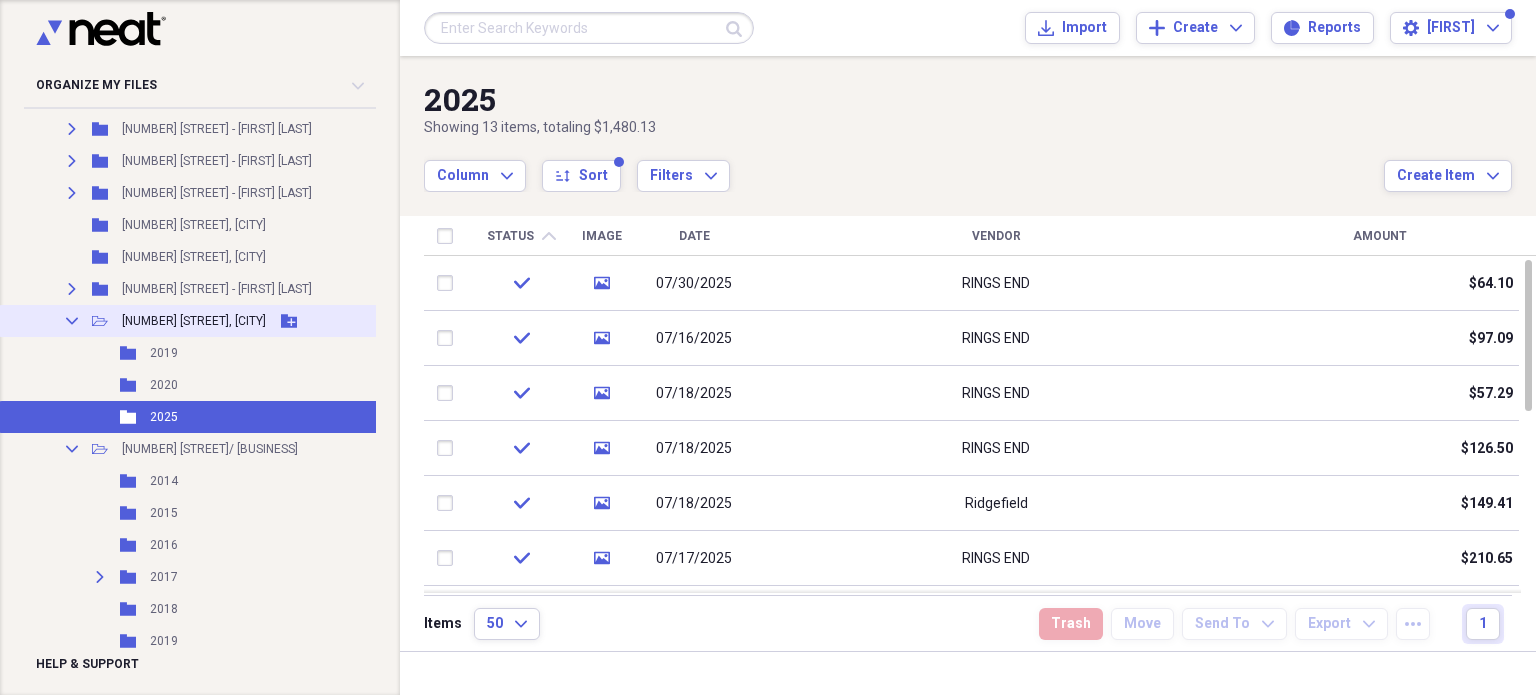 drag, startPoint x: 77, startPoint y: 320, endPoint x: 87, endPoint y: 323, distance: 10.440307 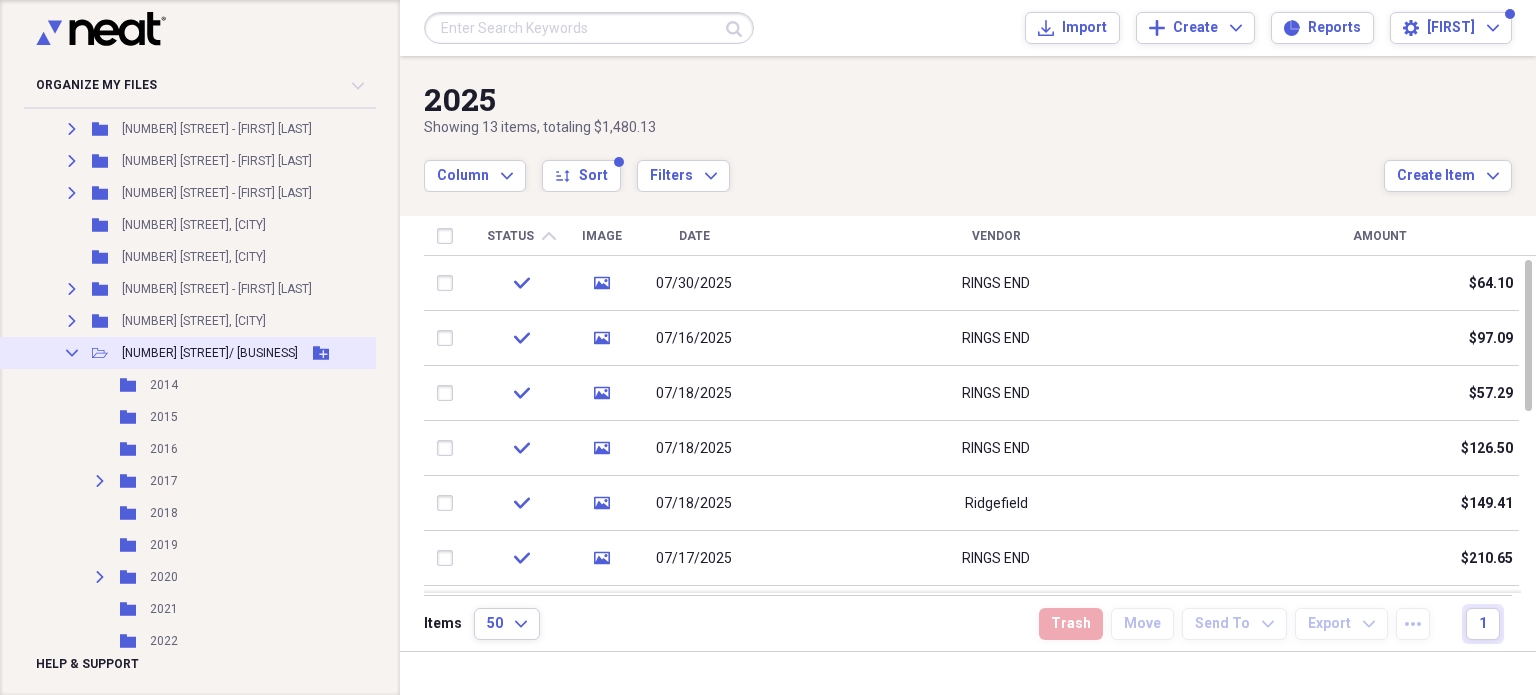 click on "Collapse" 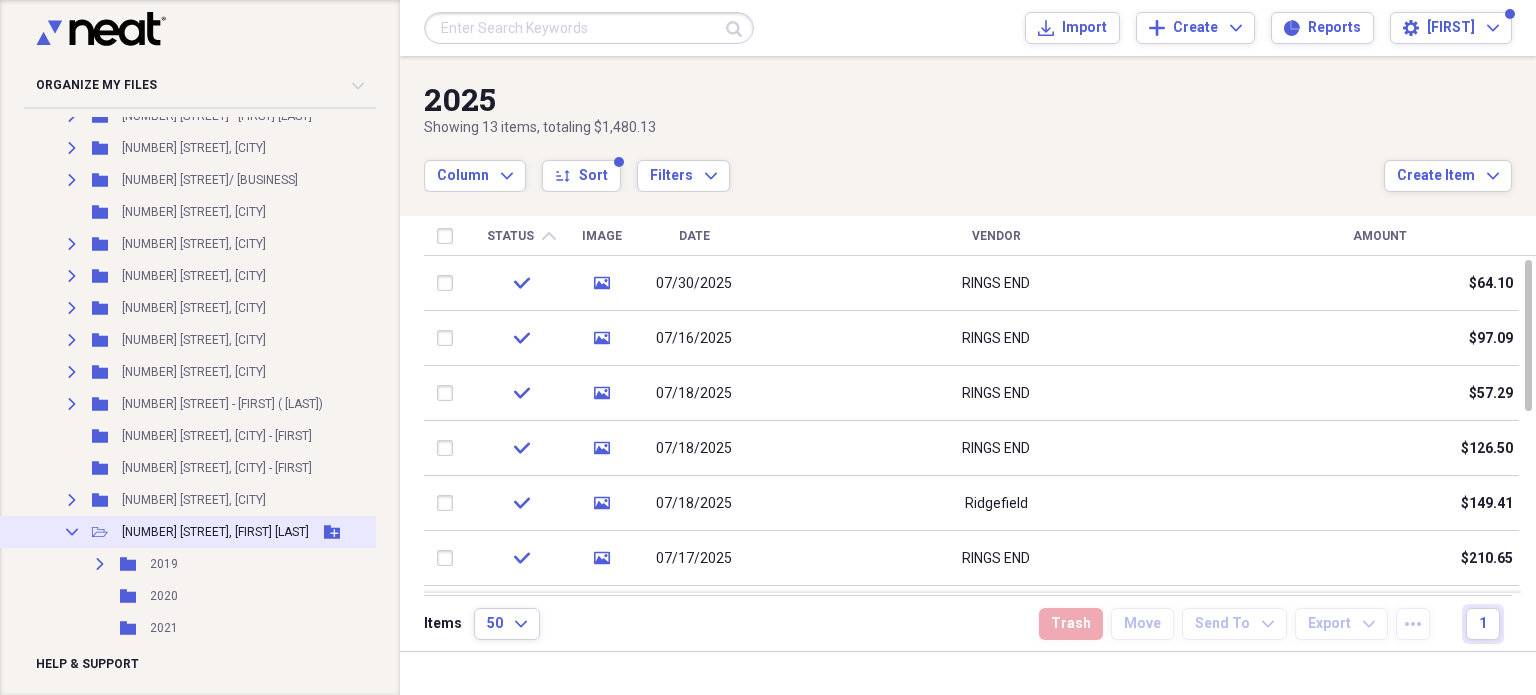 scroll, scrollTop: 1100, scrollLeft: 0, axis: vertical 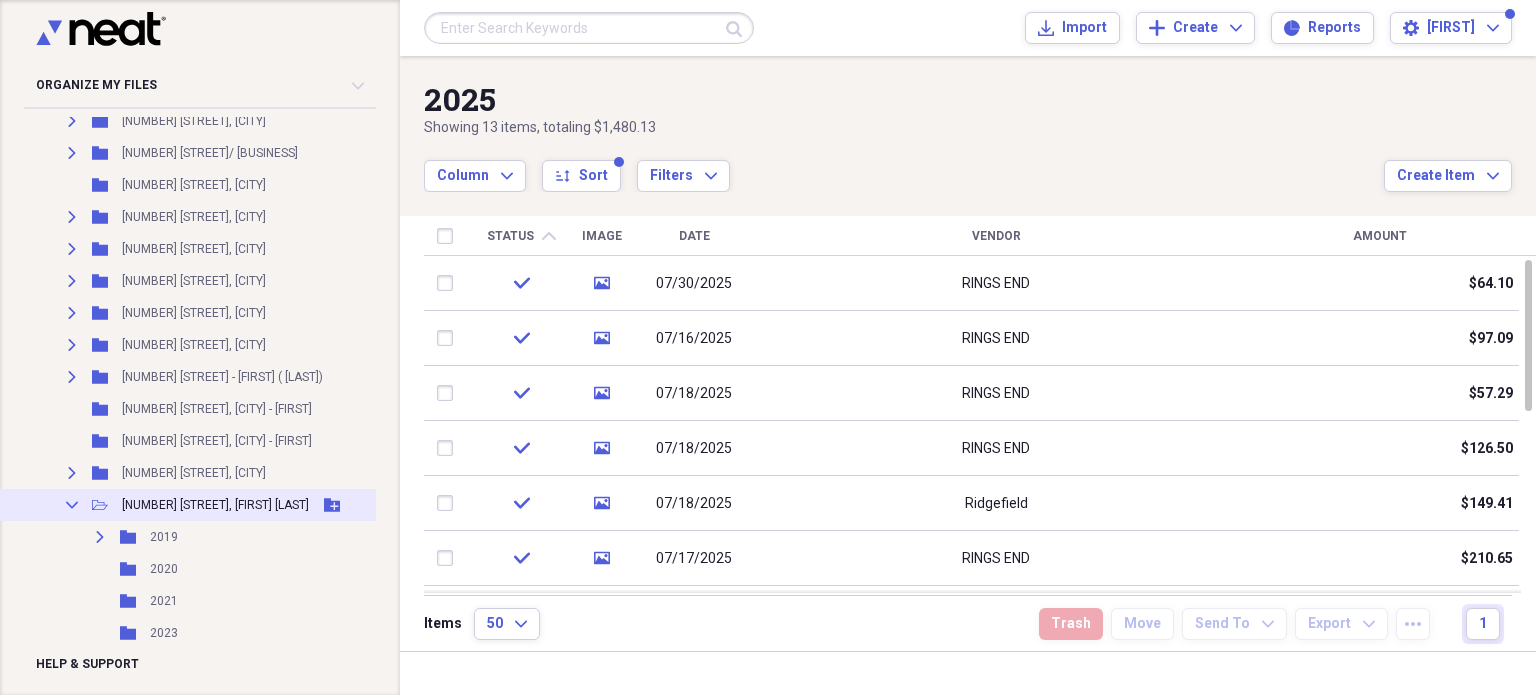 drag, startPoint x: 69, startPoint y: 501, endPoint x: 152, endPoint y: 499, distance: 83.02409 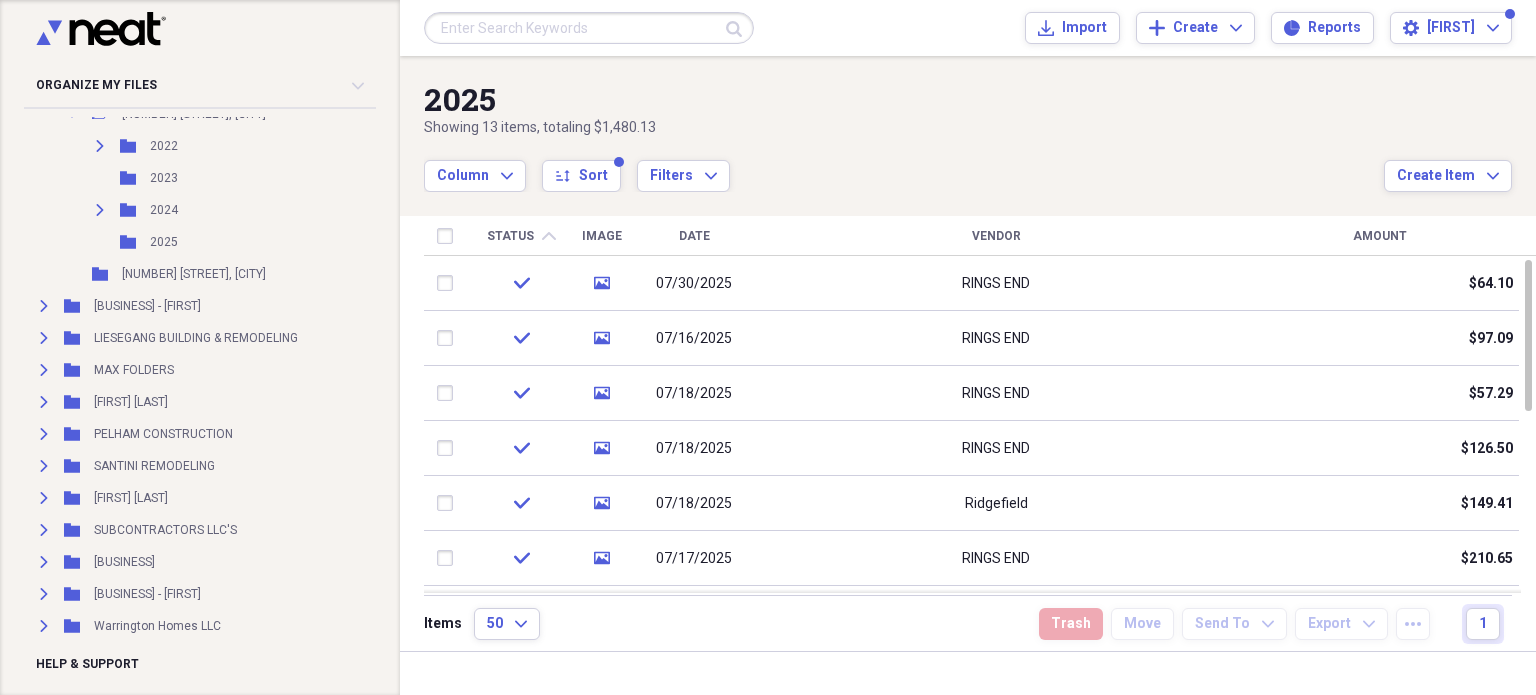 scroll, scrollTop: 2100, scrollLeft: 0, axis: vertical 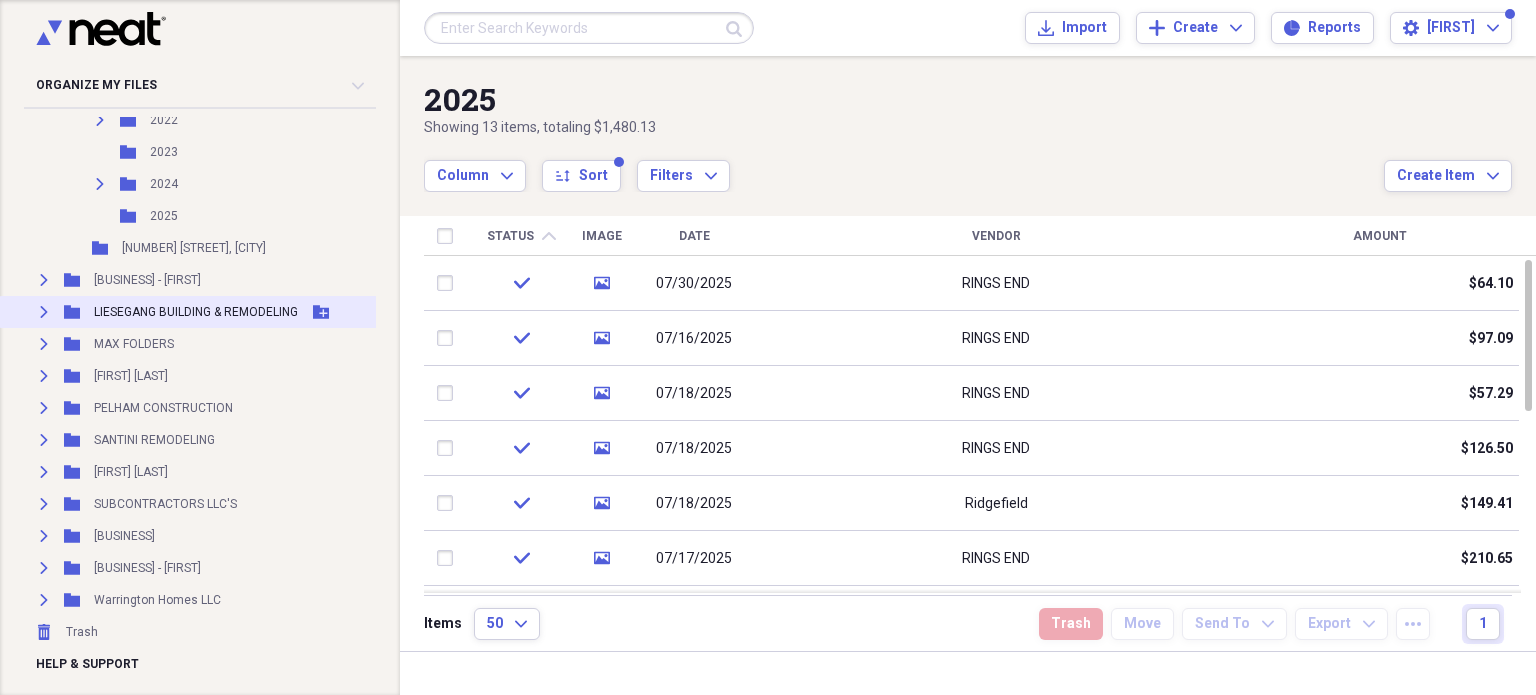 click on "Expand" 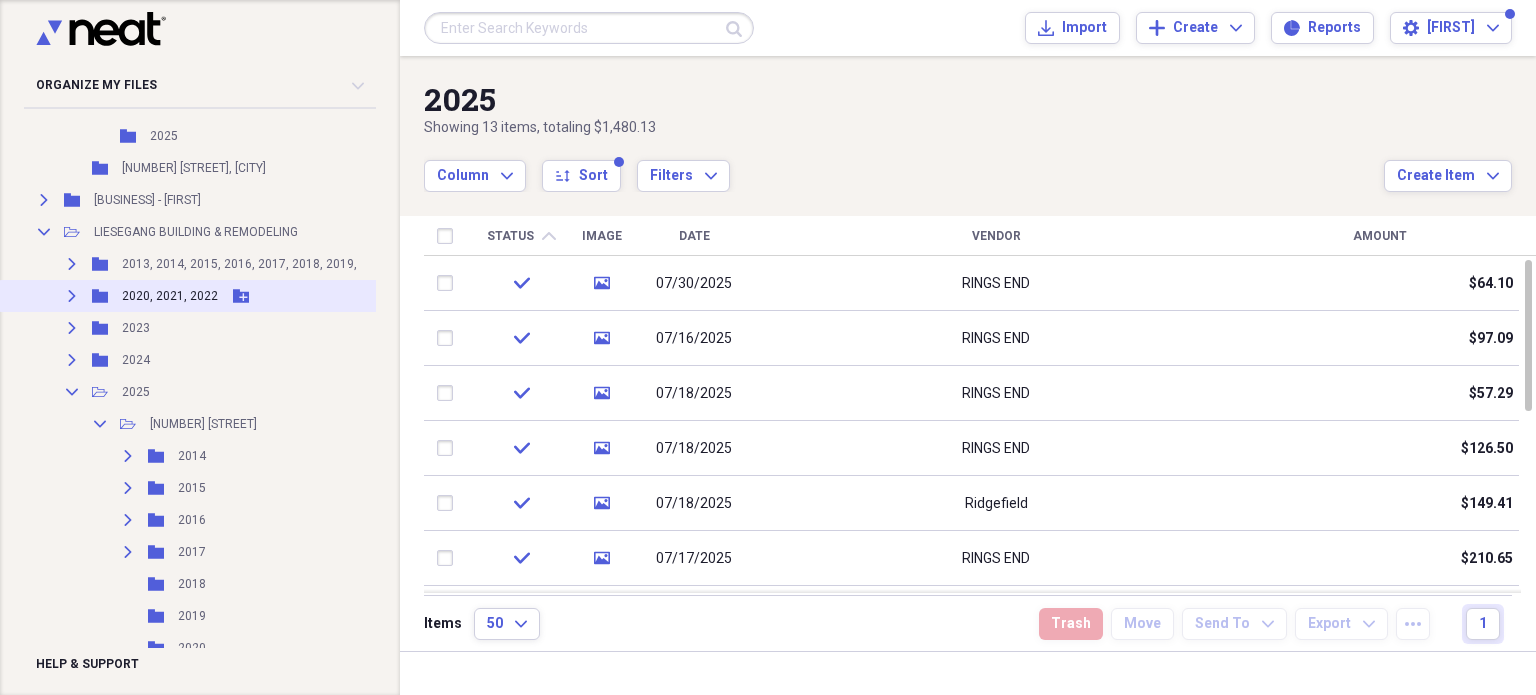 scroll, scrollTop: 2300, scrollLeft: 0, axis: vertical 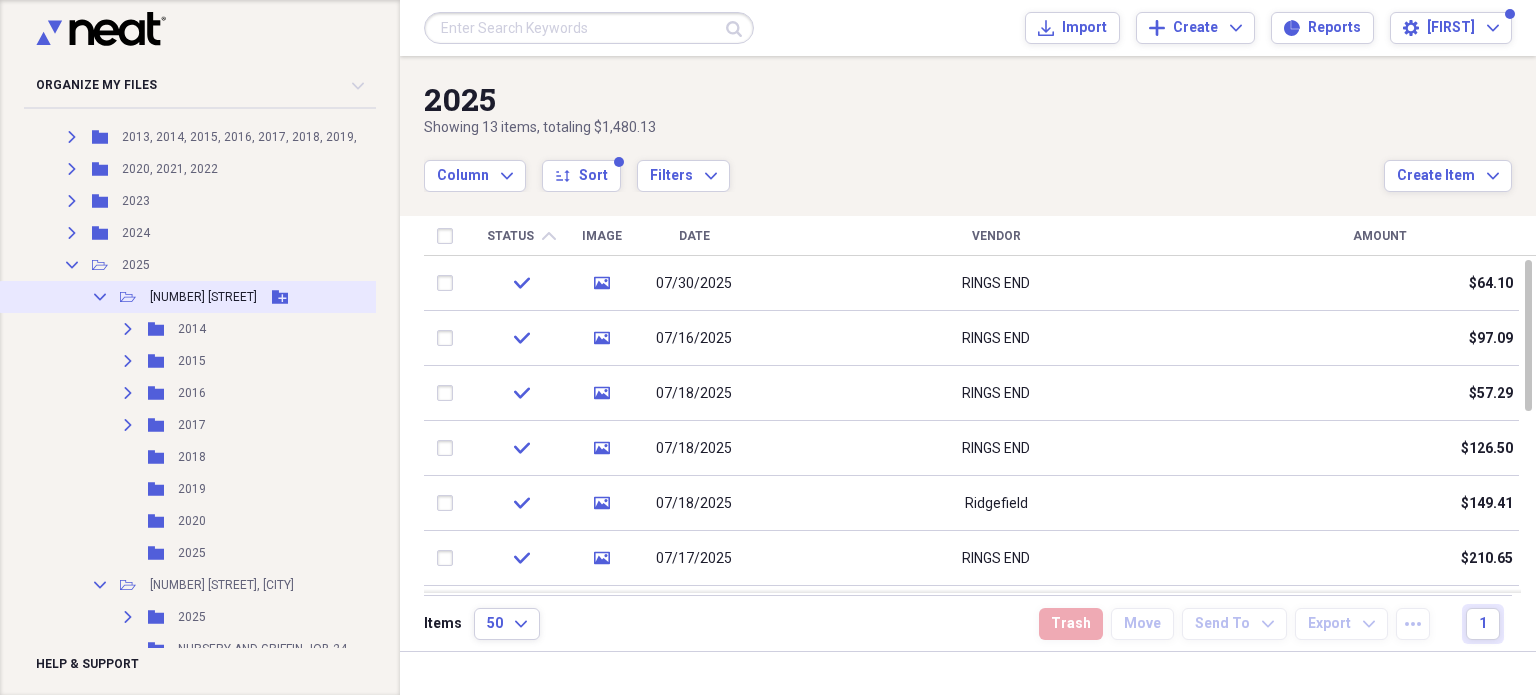 click on "Collapse" 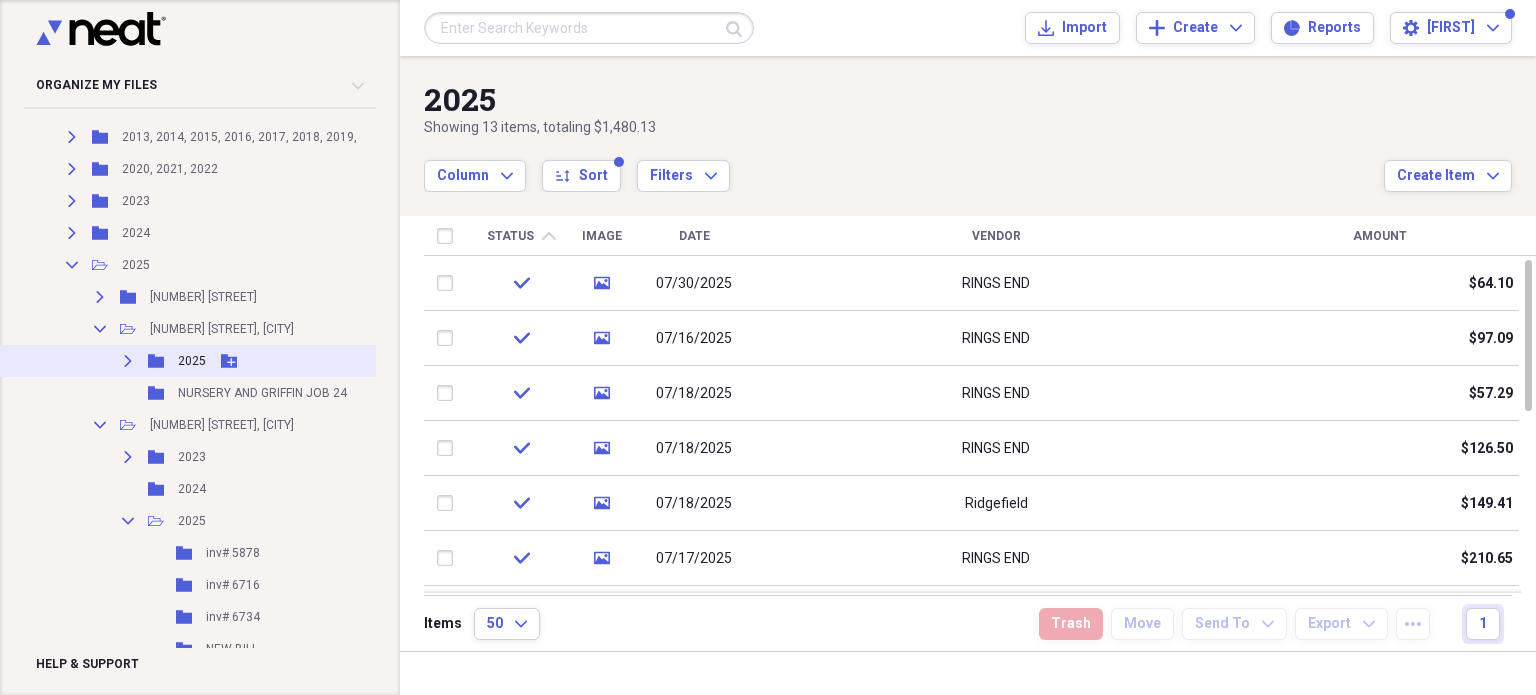click on "2025" at bounding box center [192, 361] 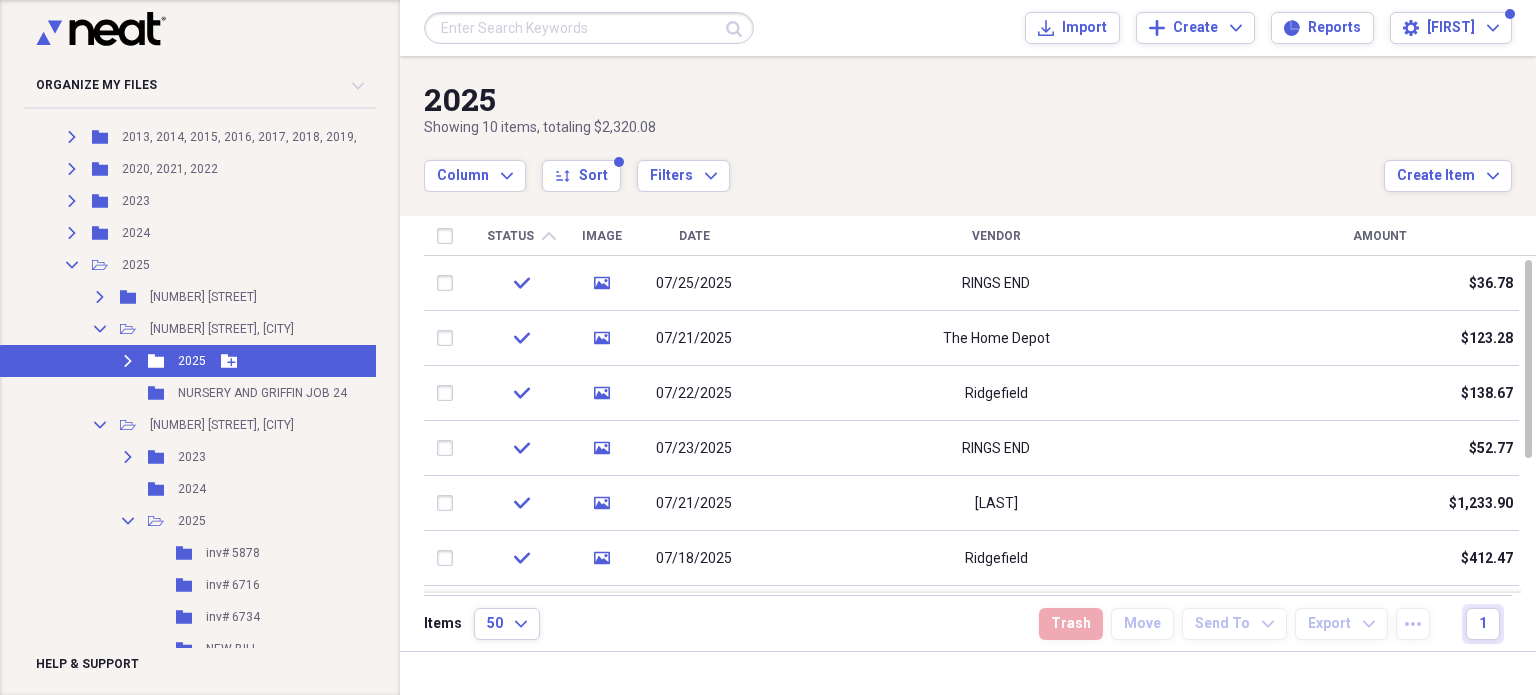 click on "Expand" 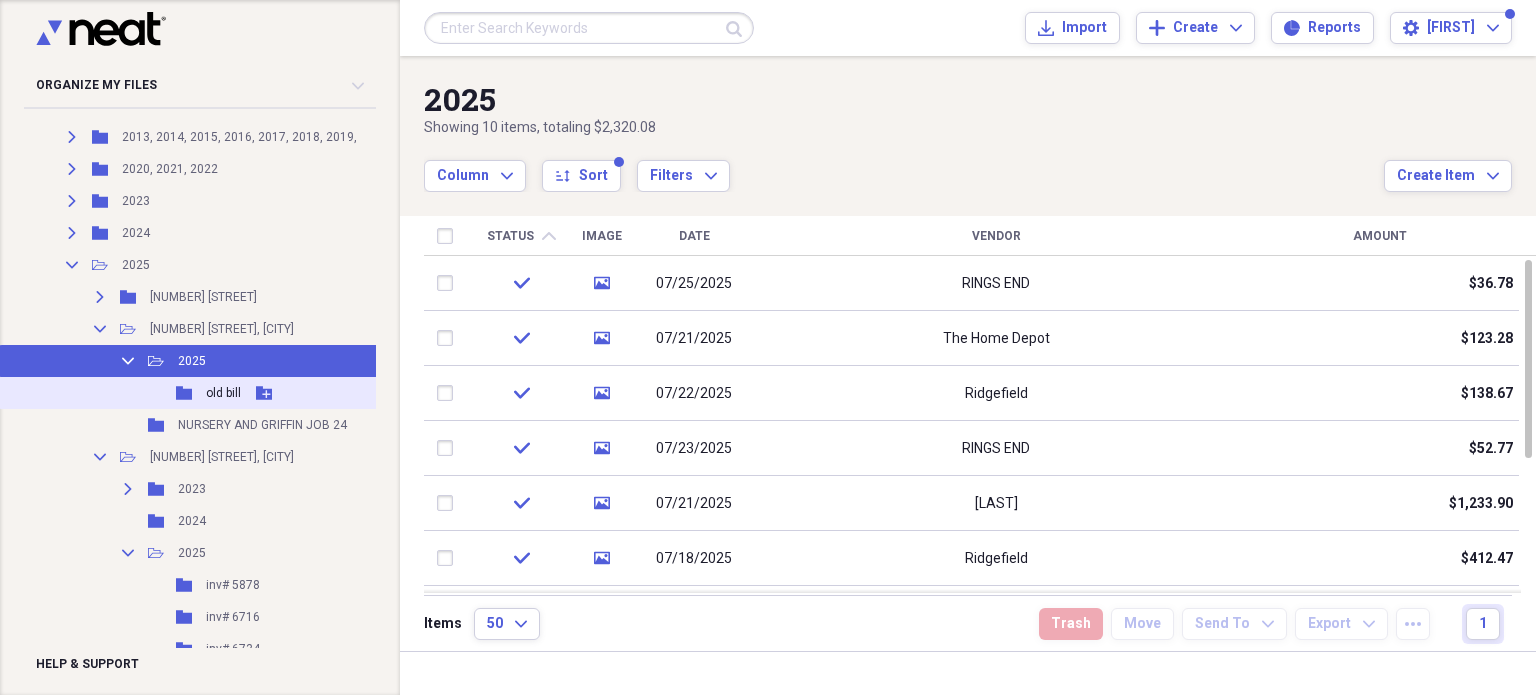 click on "old bill" at bounding box center [223, 393] 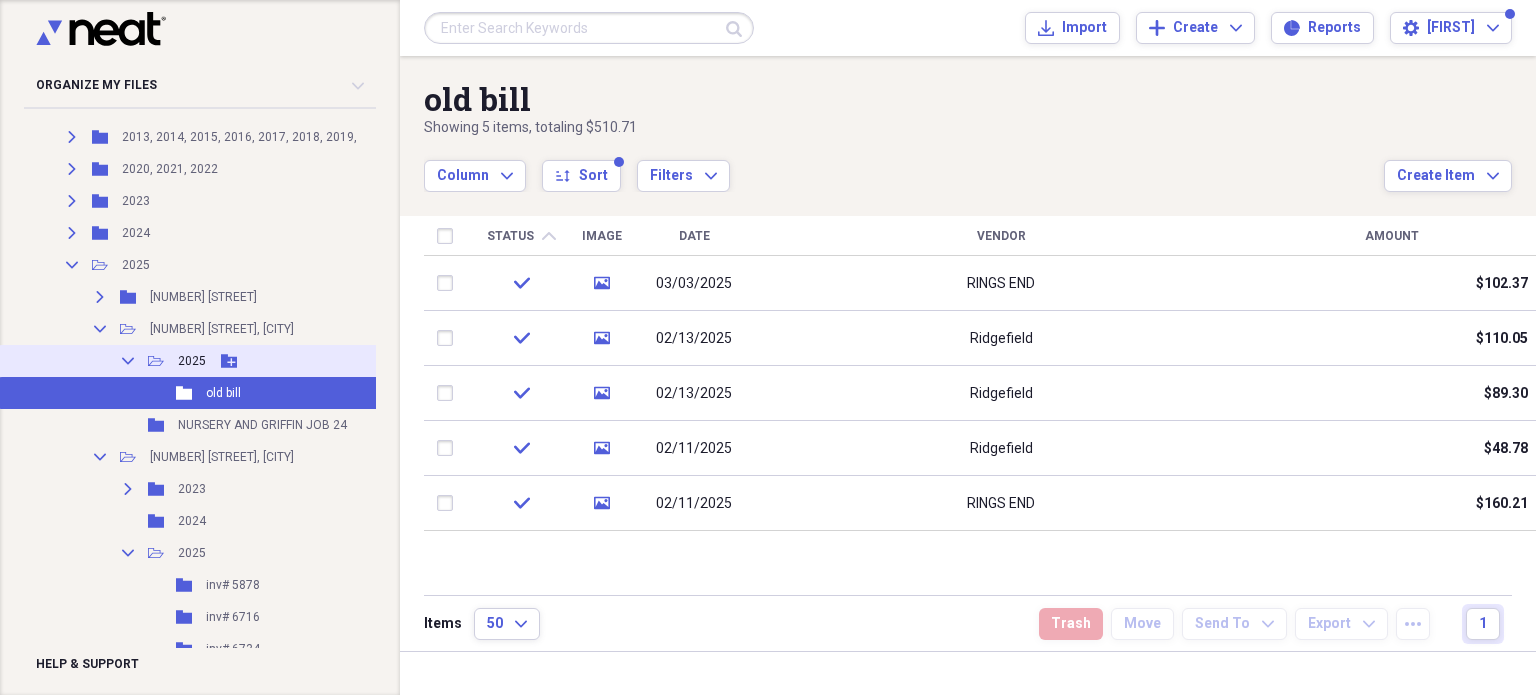 click on "Collapse Open Folder 2025 Add Folder" at bounding box center (226, 361) 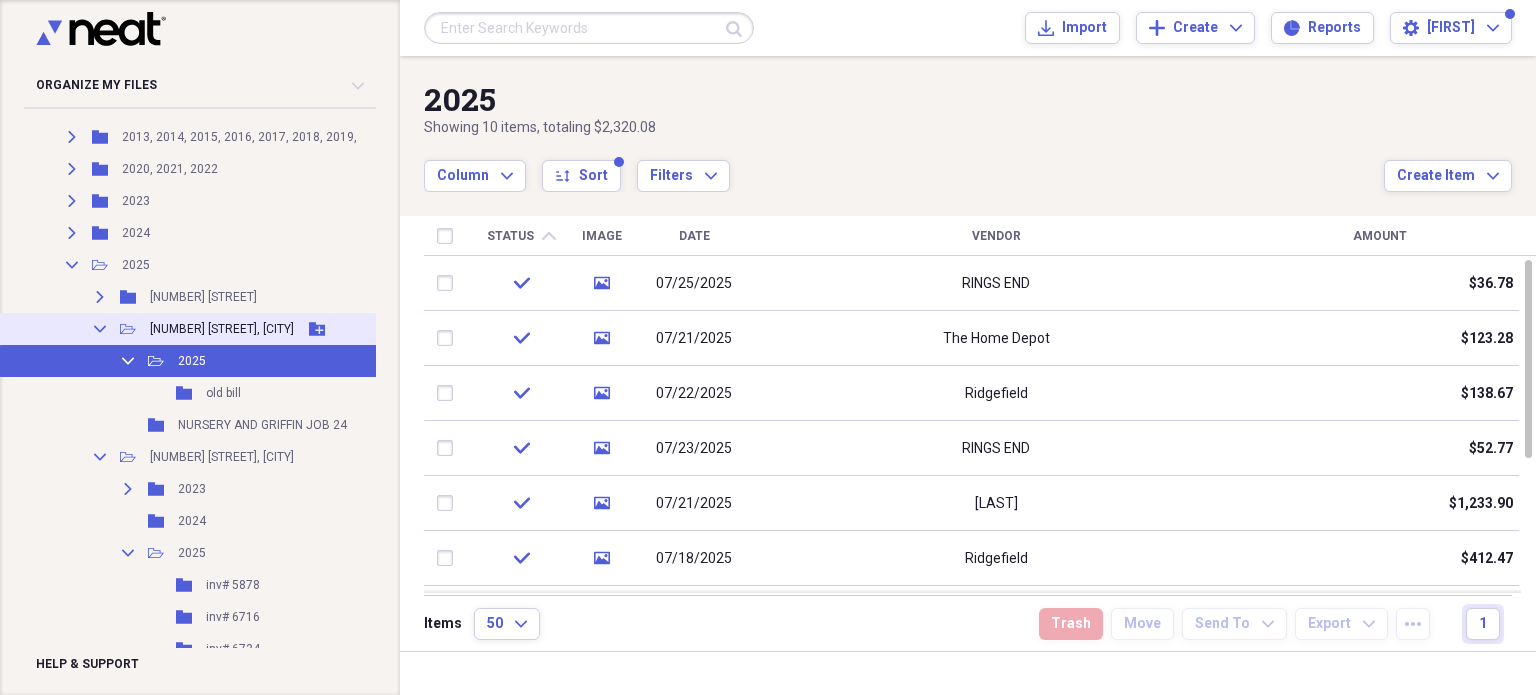 click on "Collapse" 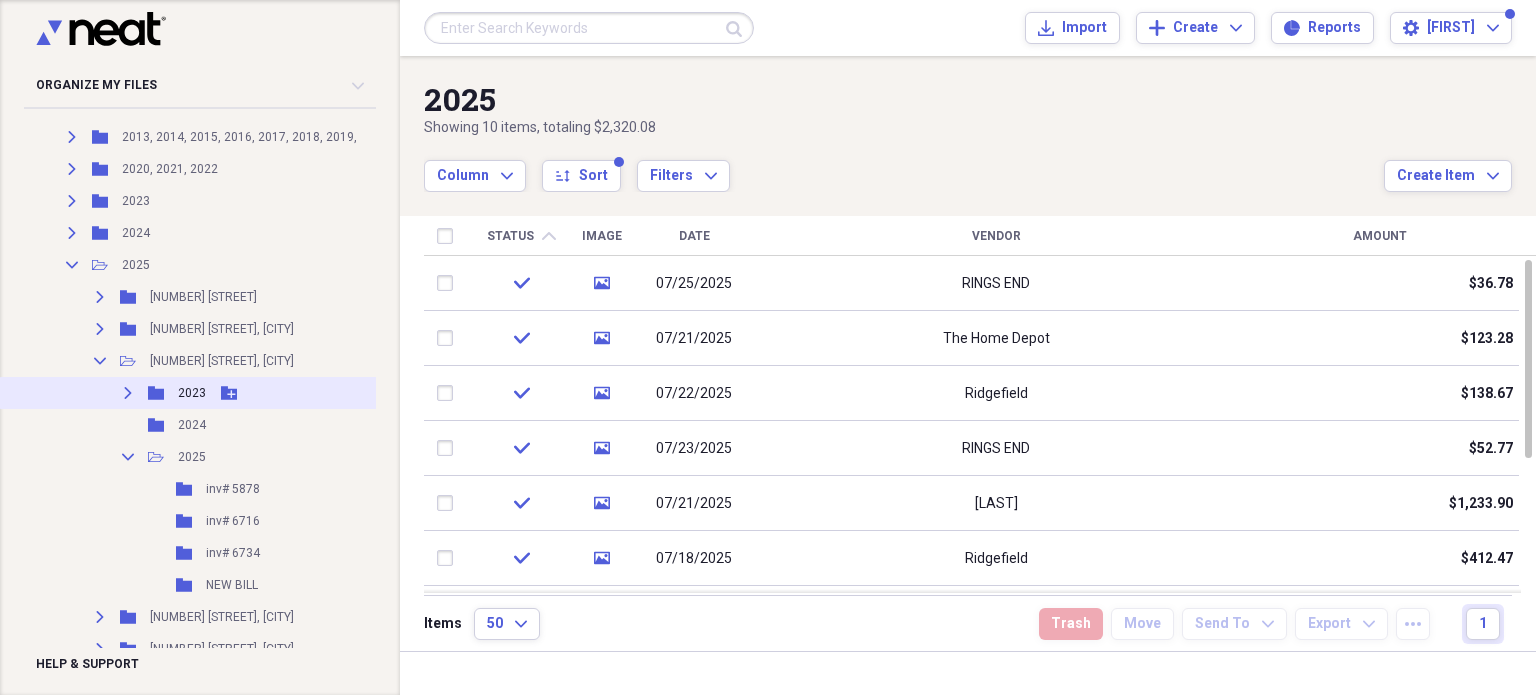 scroll, scrollTop: 2400, scrollLeft: 0, axis: vertical 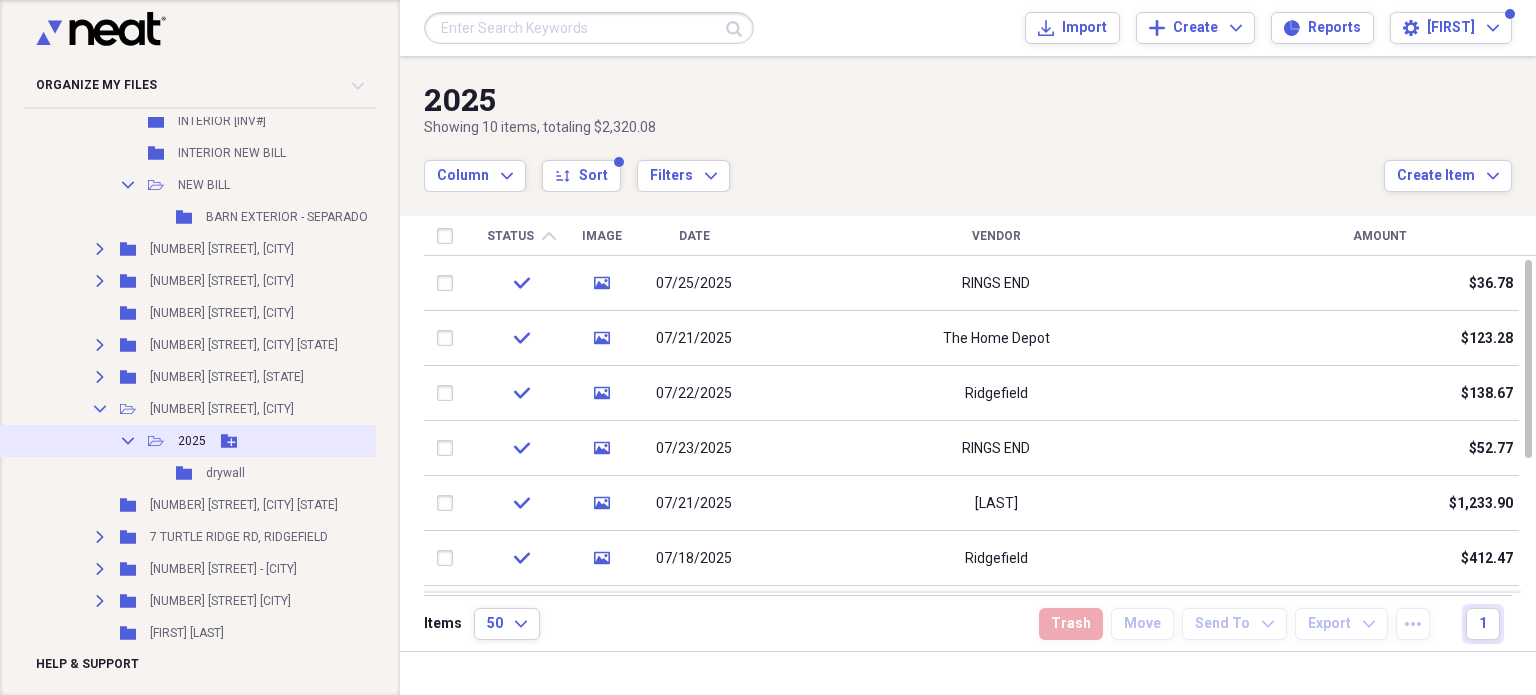 click on "2025" at bounding box center [192, 441] 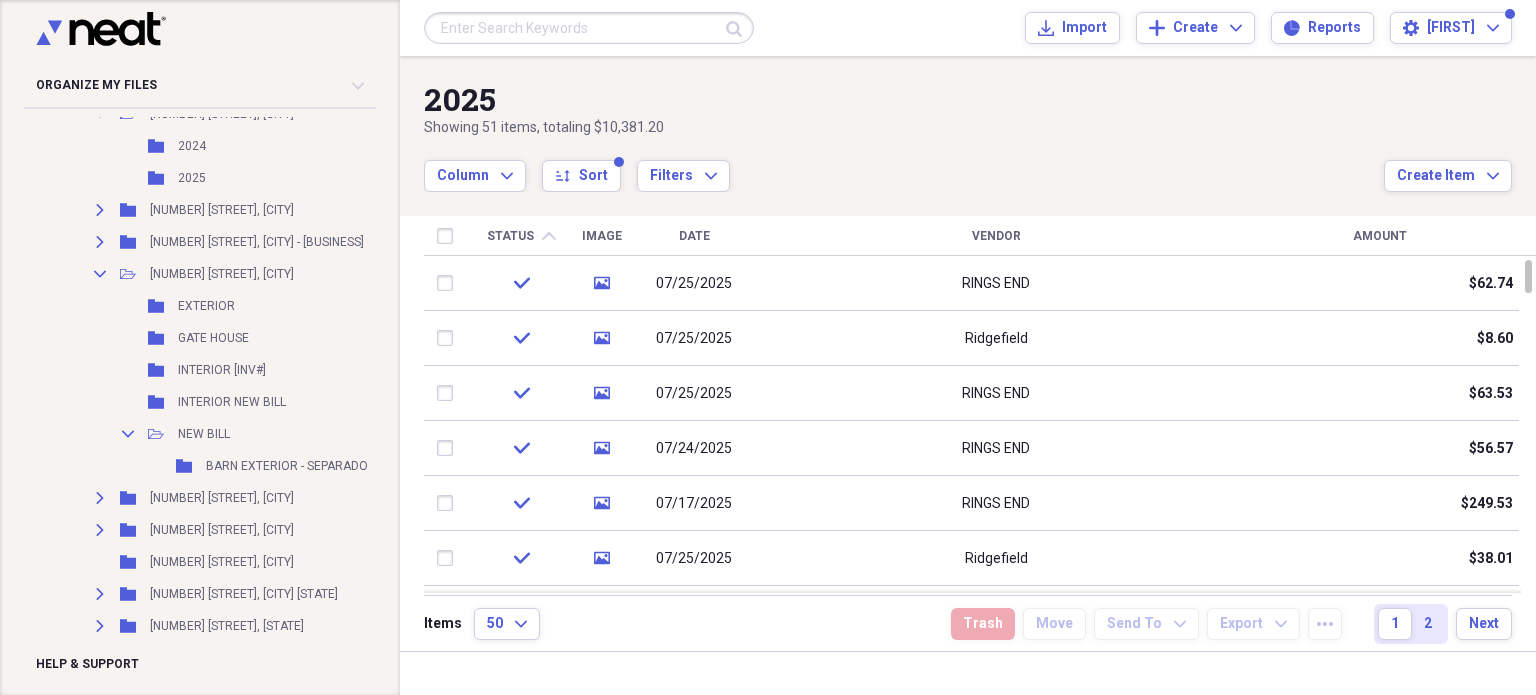 scroll, scrollTop: 3200, scrollLeft: 0, axis: vertical 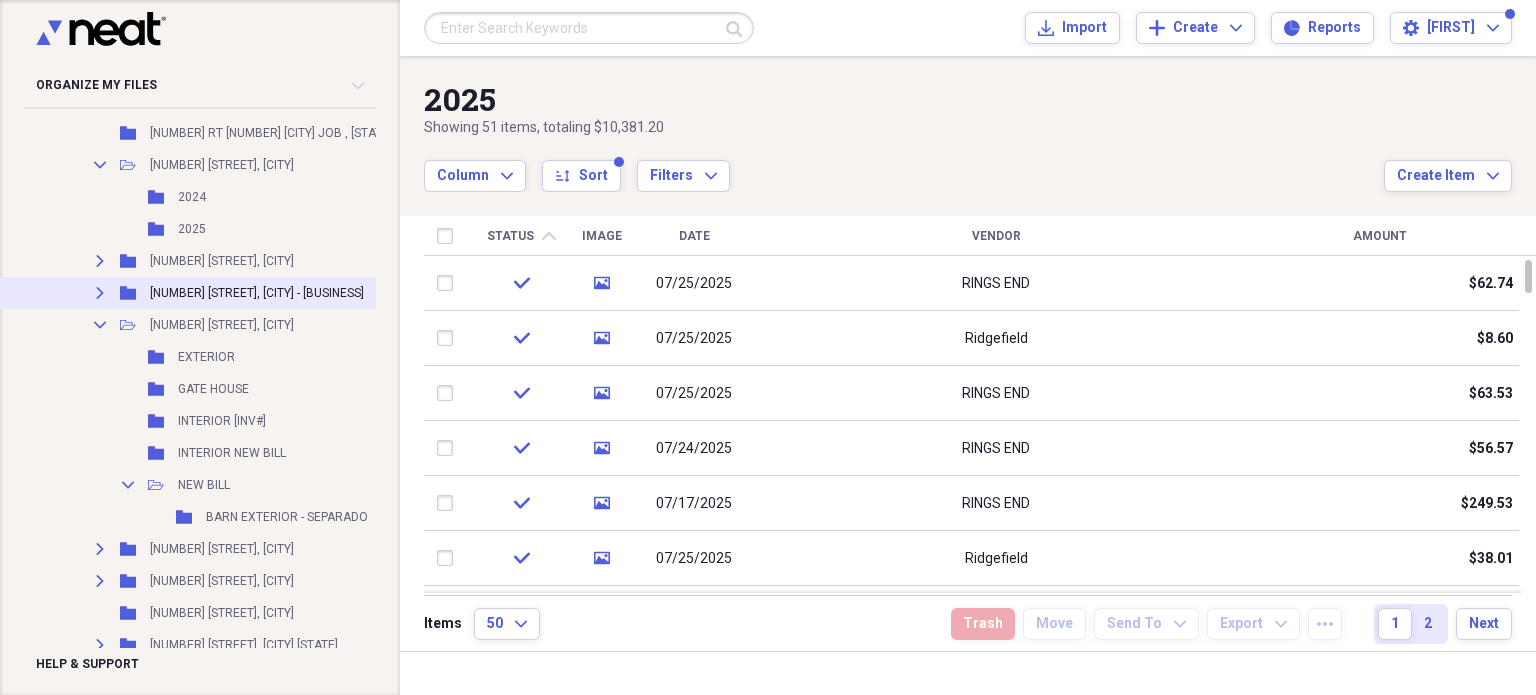 click 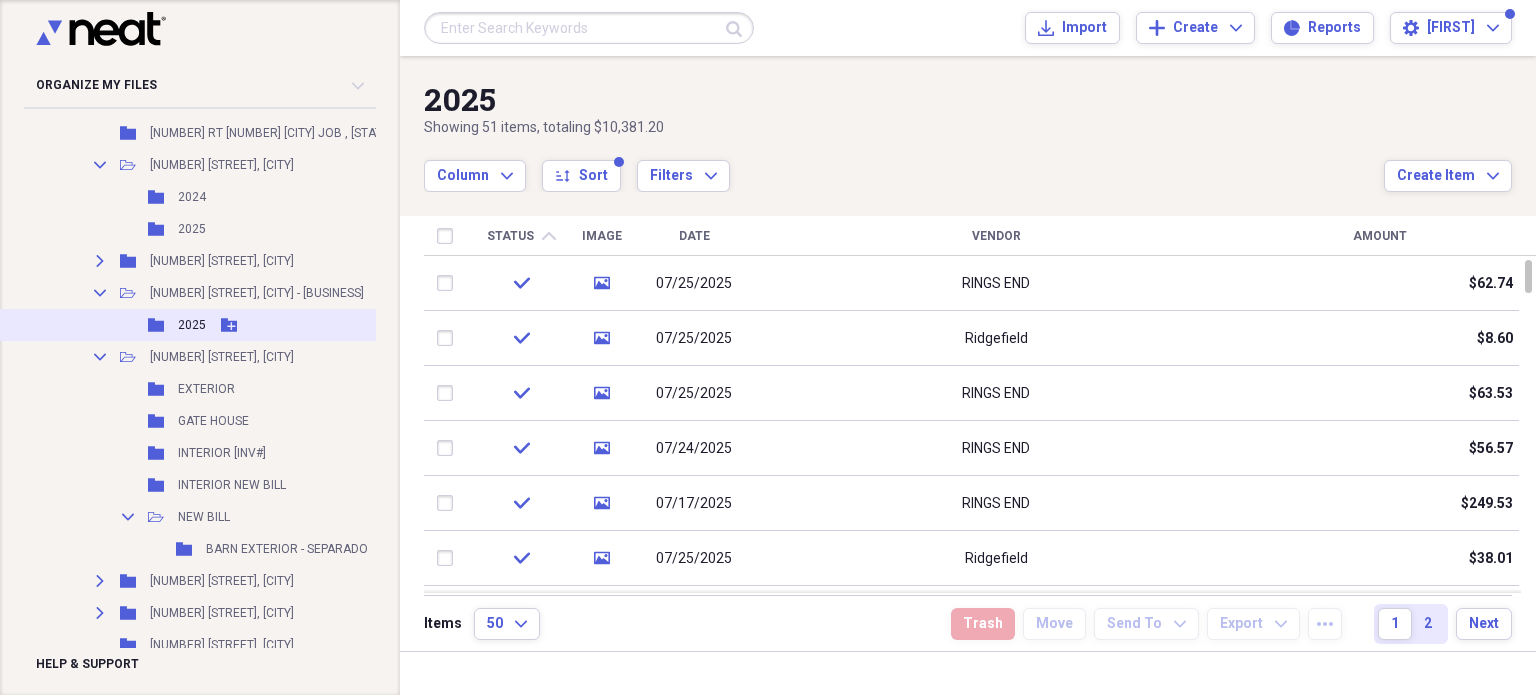 drag, startPoint x: 185, startPoint y: 323, endPoint x: 196, endPoint y: 331, distance: 13.601471 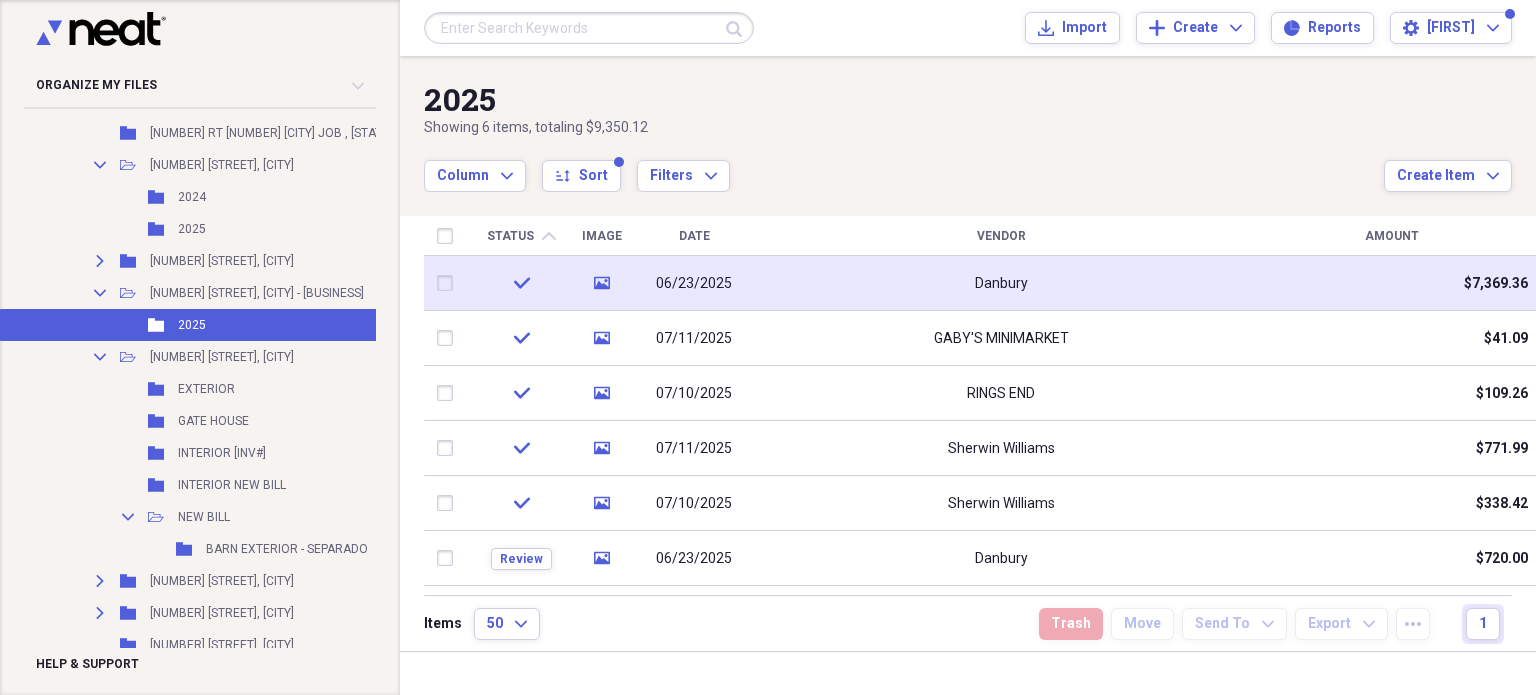 click on "Danbury" at bounding box center (1001, 283) 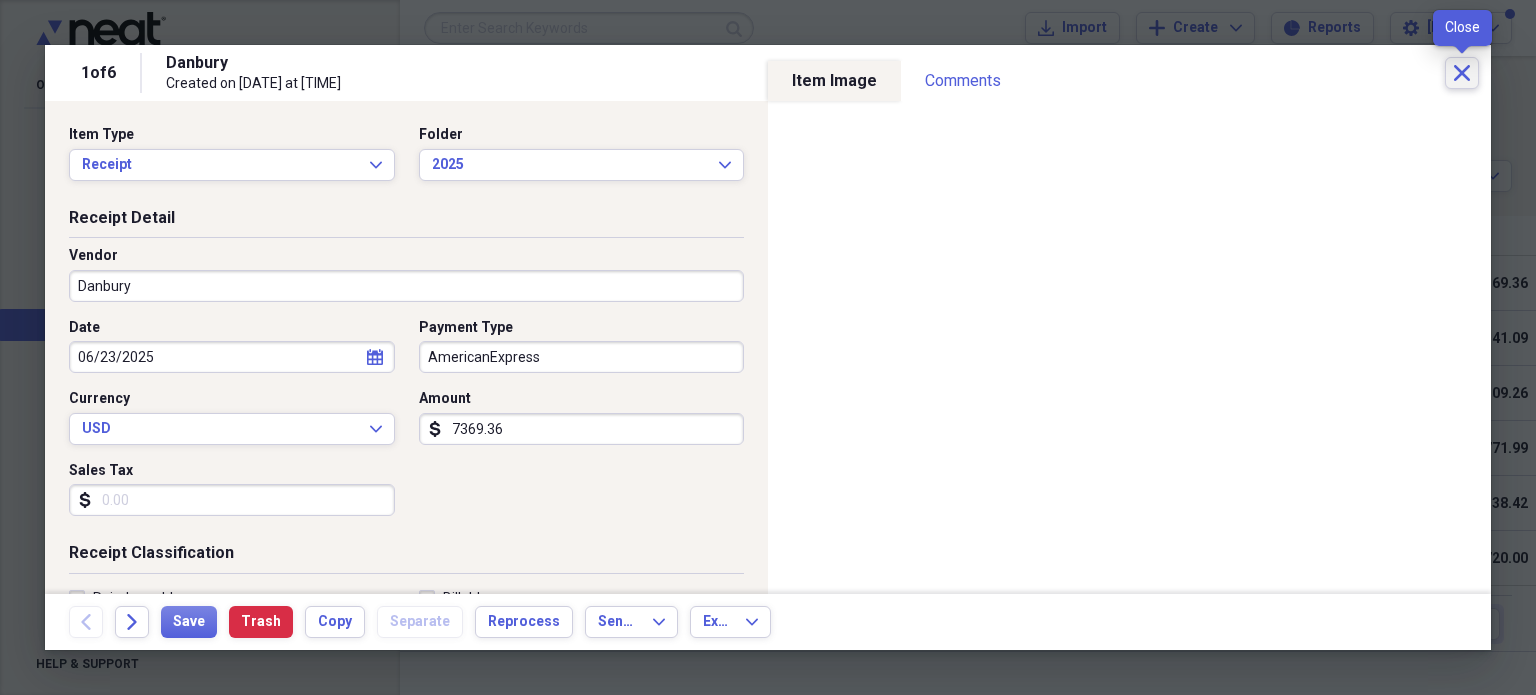 click 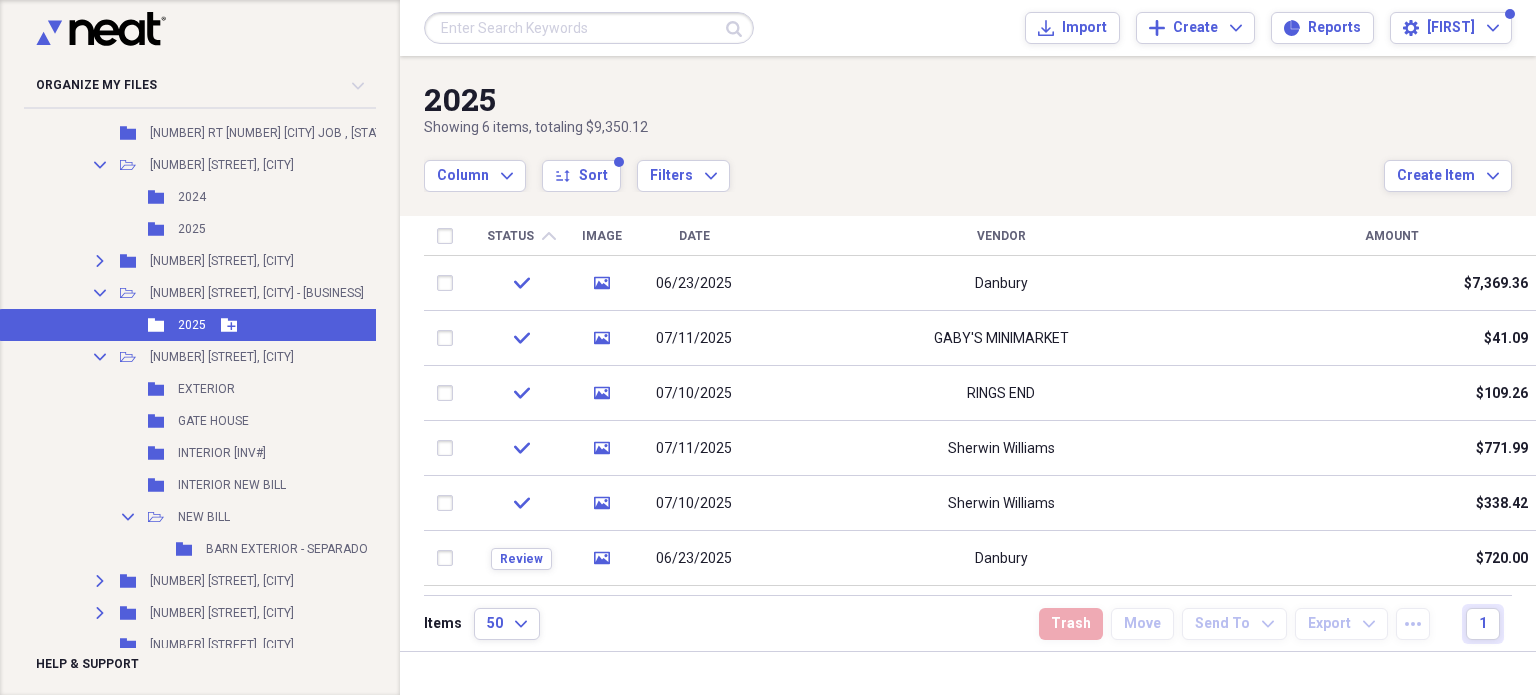click 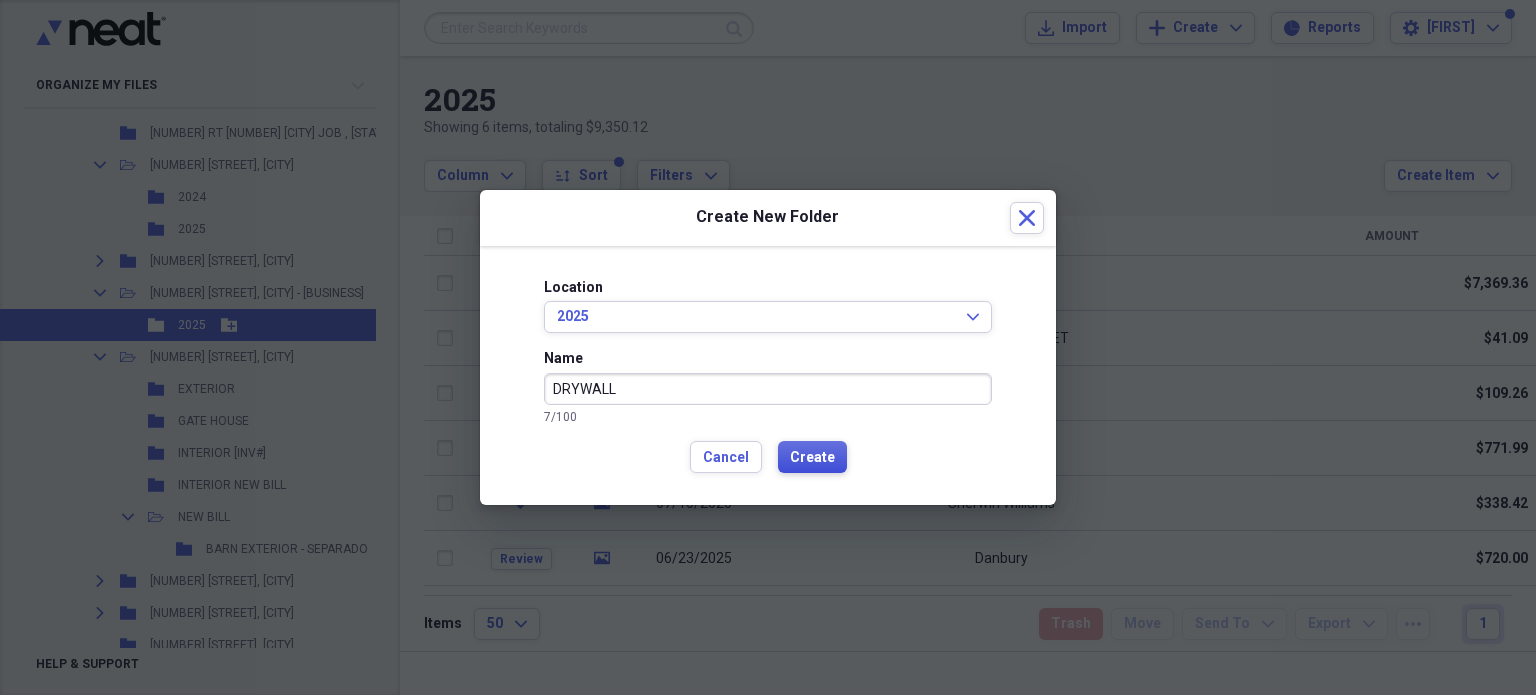 type on "DRYWALL" 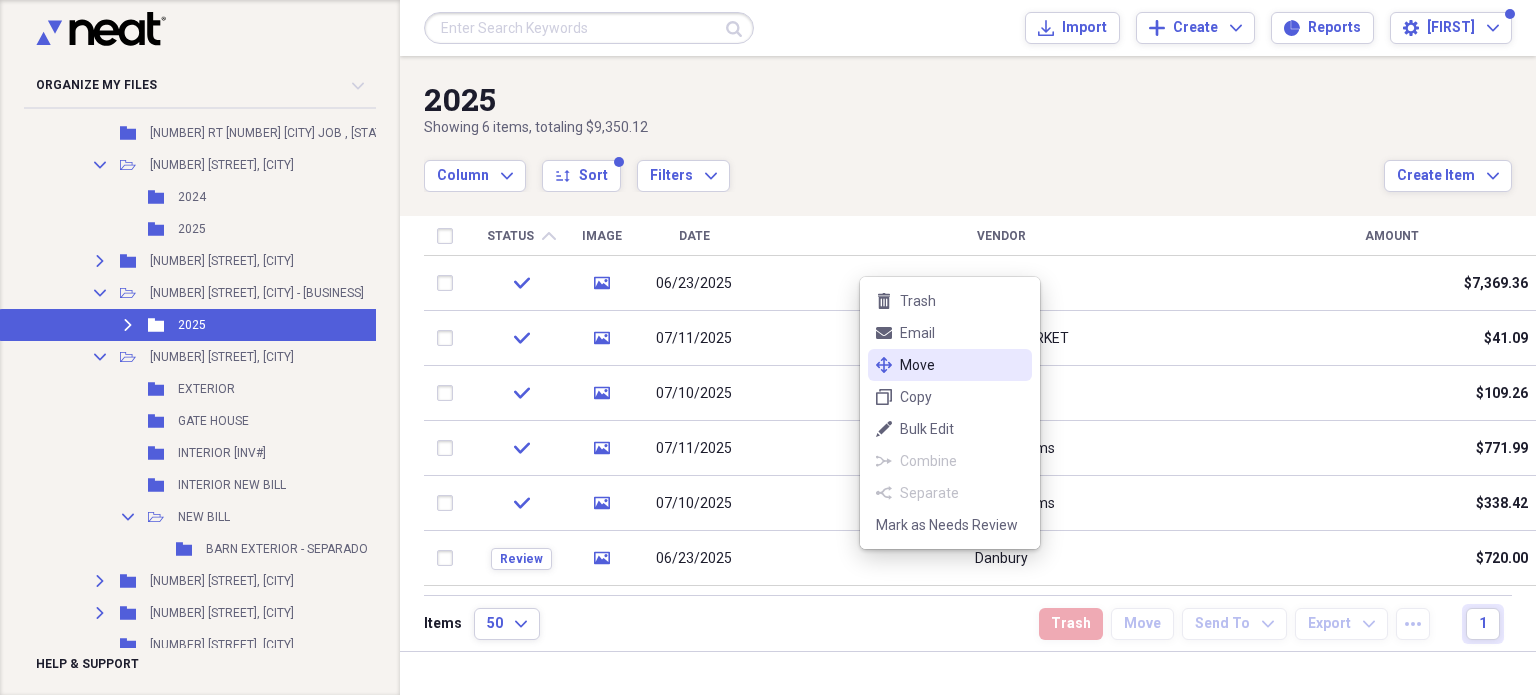 click on "Move" at bounding box center (962, 365) 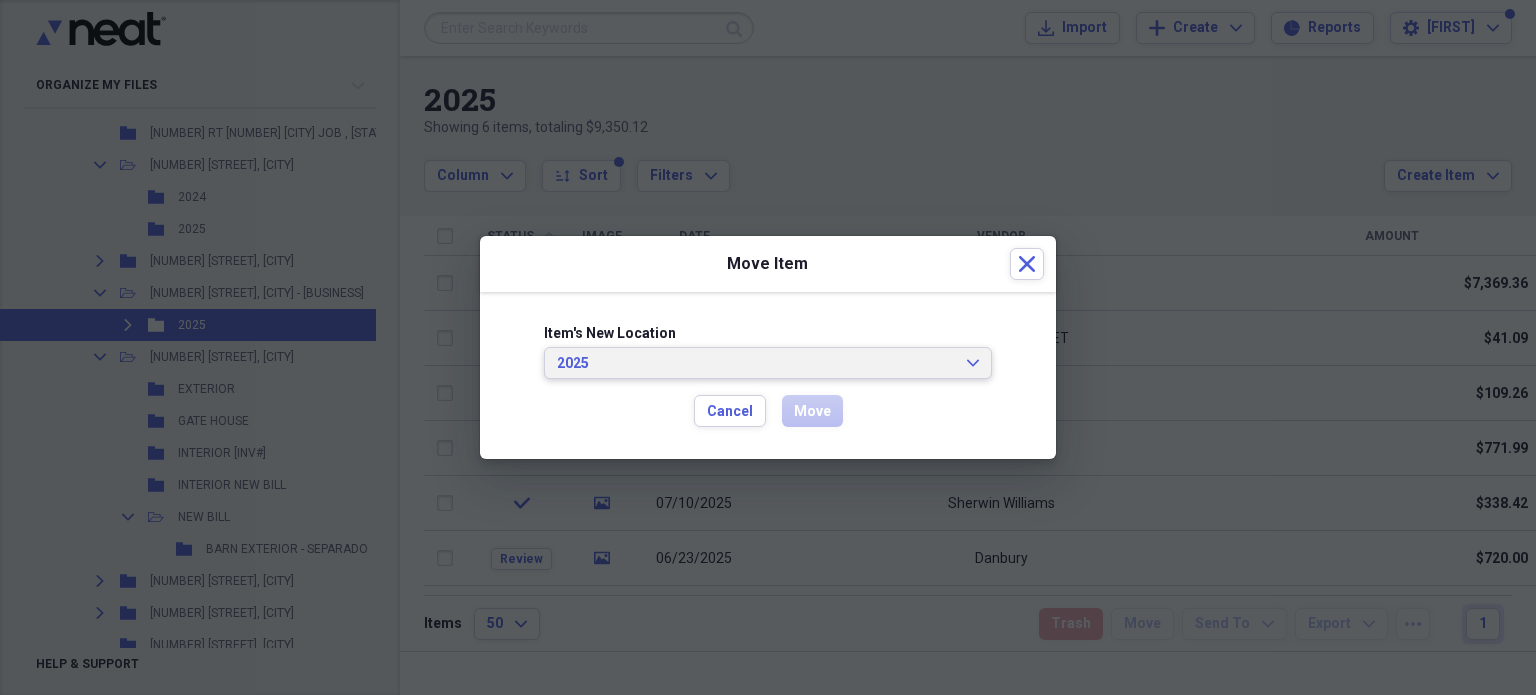 click on "Expand" 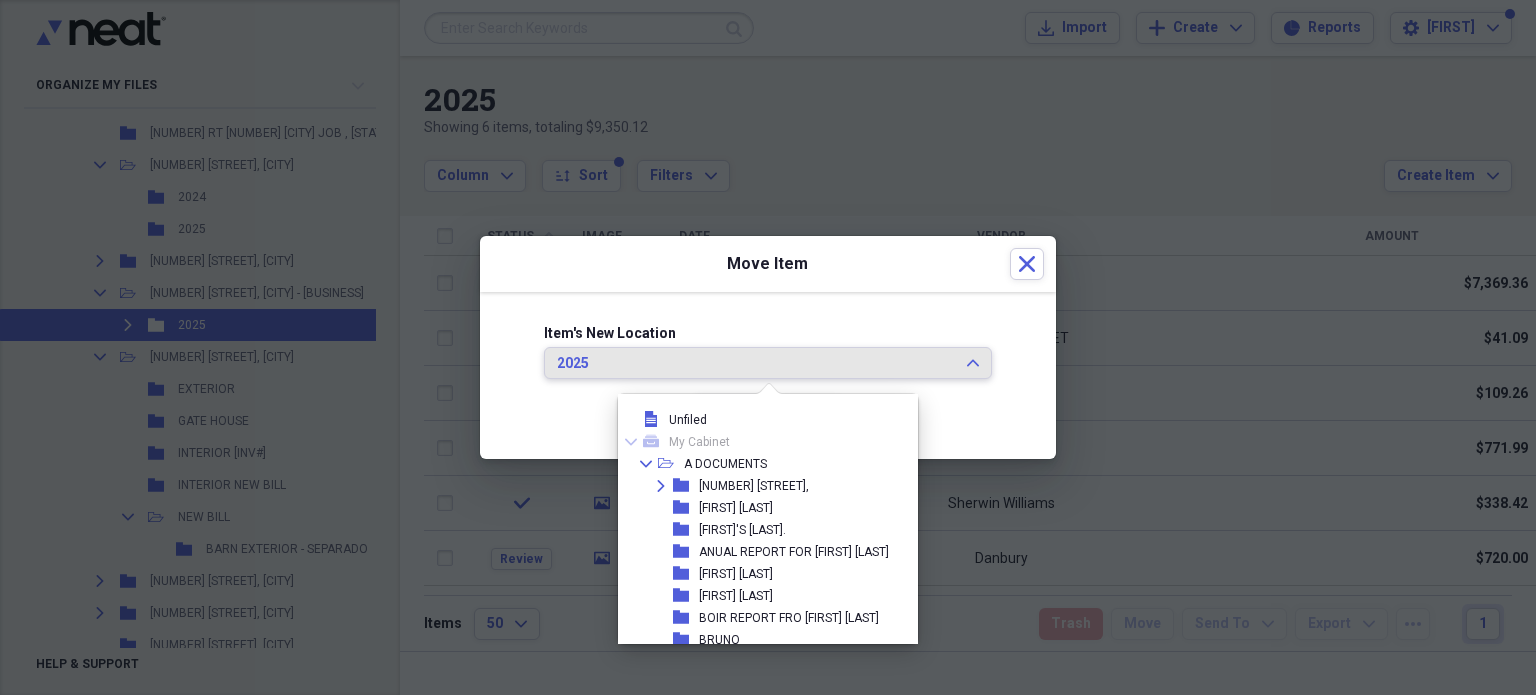 scroll, scrollTop: 7454, scrollLeft: 0, axis: vertical 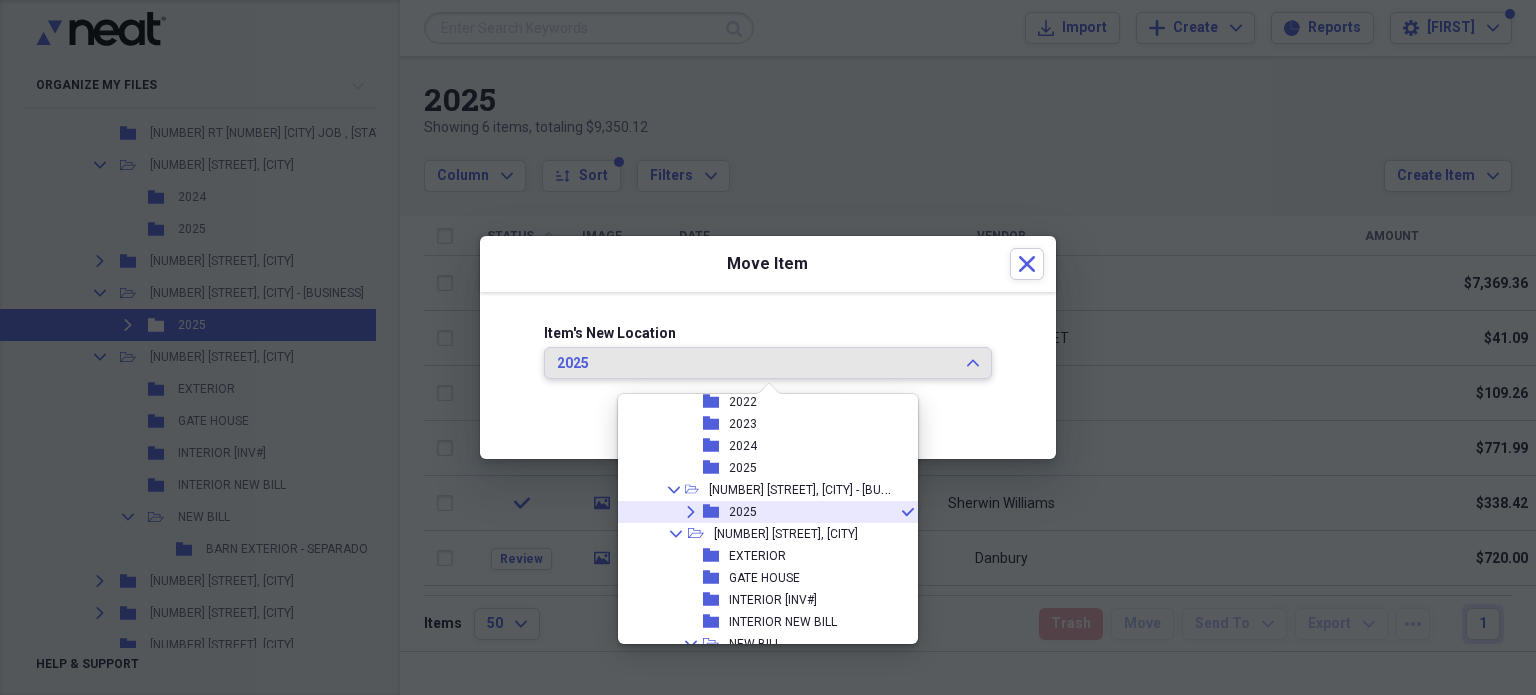 drag, startPoint x: 688, startPoint y: 509, endPoint x: 700, endPoint y: 514, distance: 13 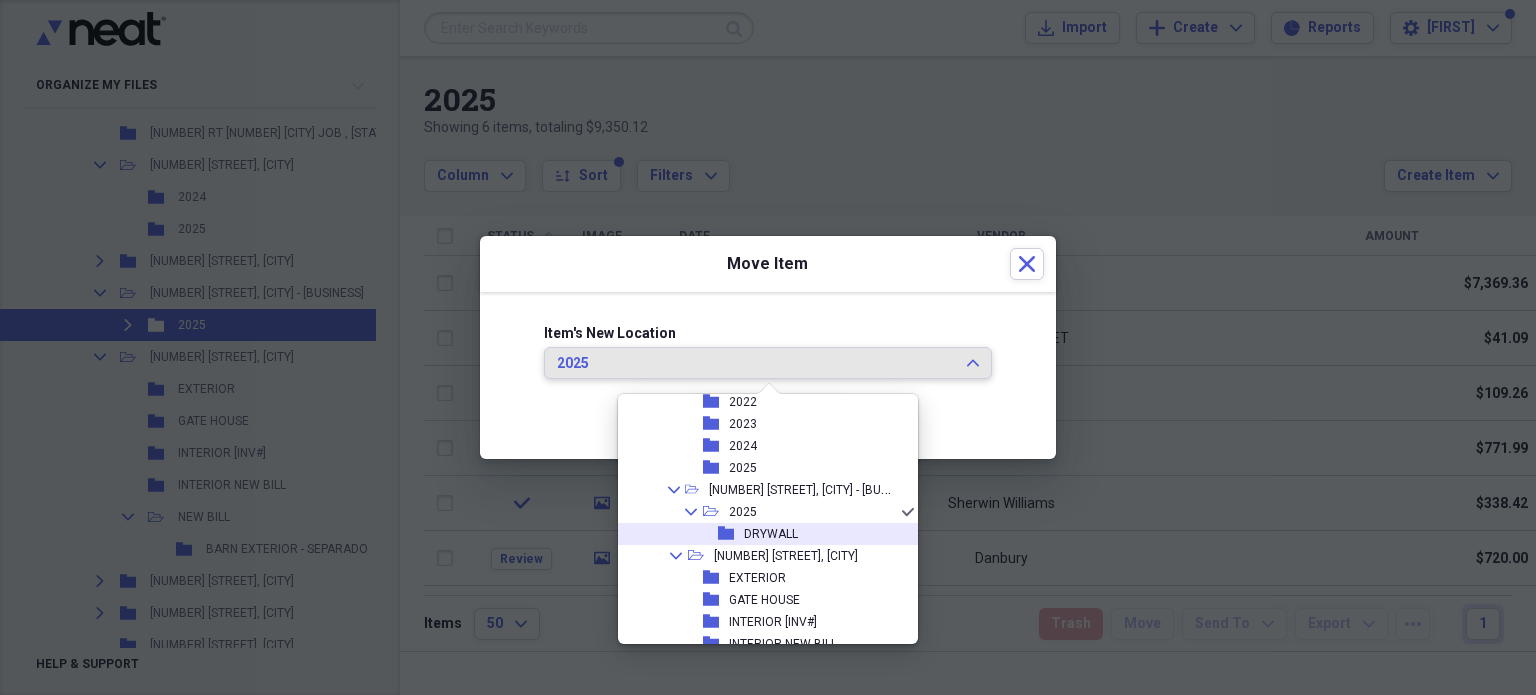 click on "DRYWALL" at bounding box center [771, 534] 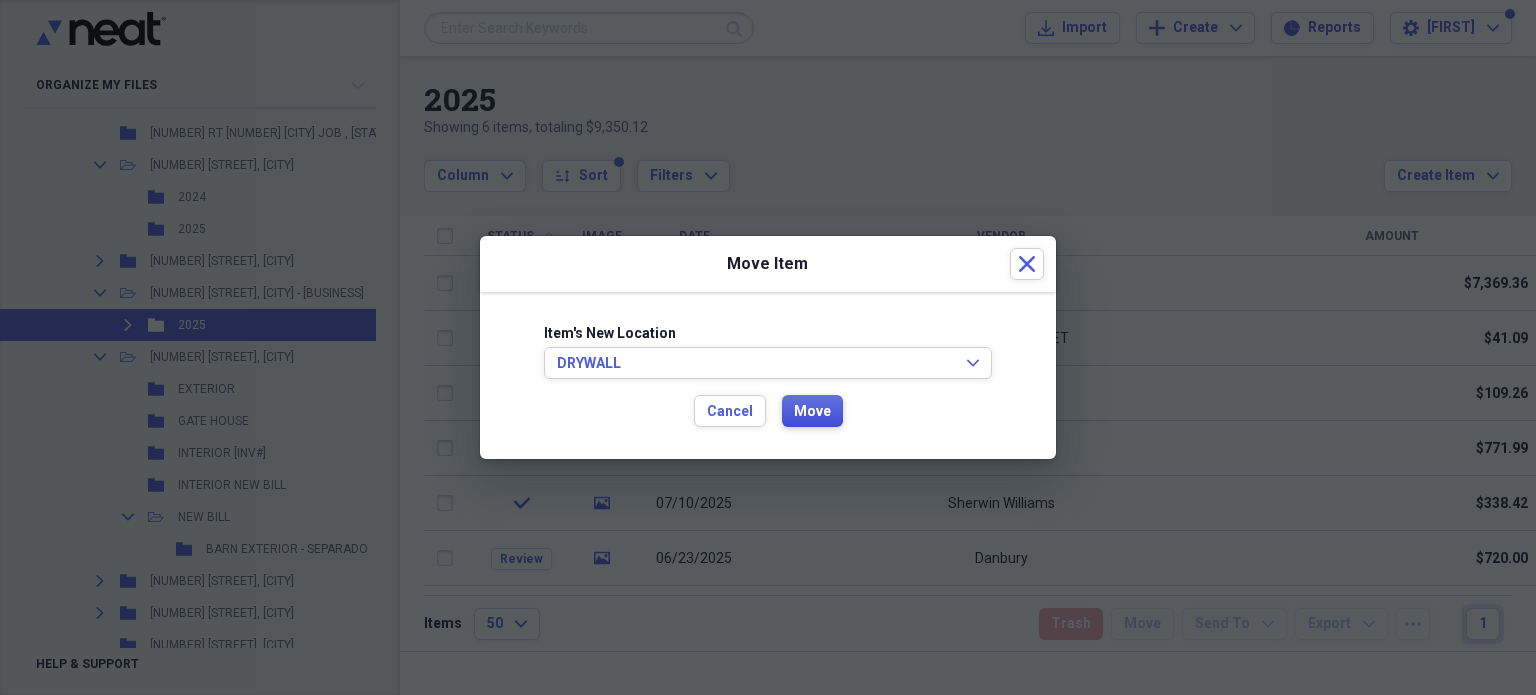 click on "Move" at bounding box center (812, 412) 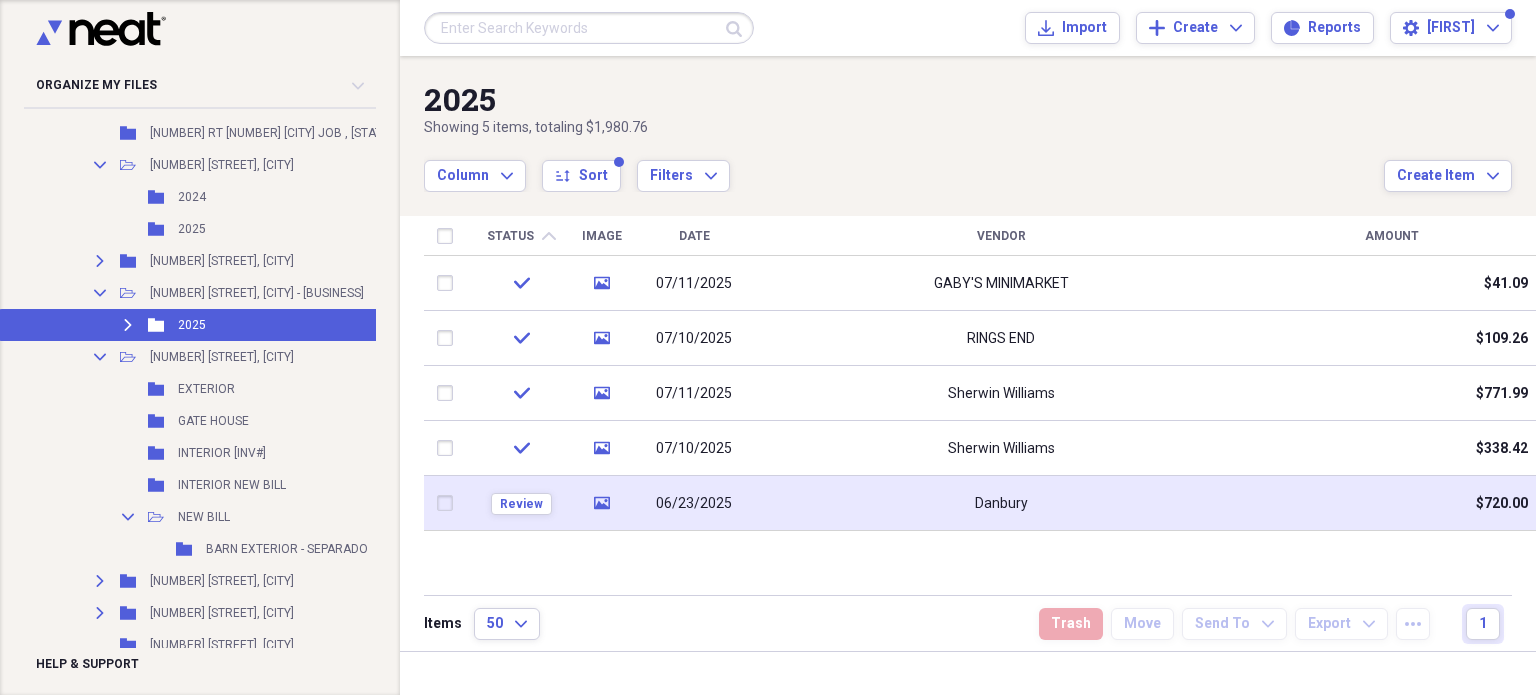 click on "Danbury" at bounding box center [1001, 503] 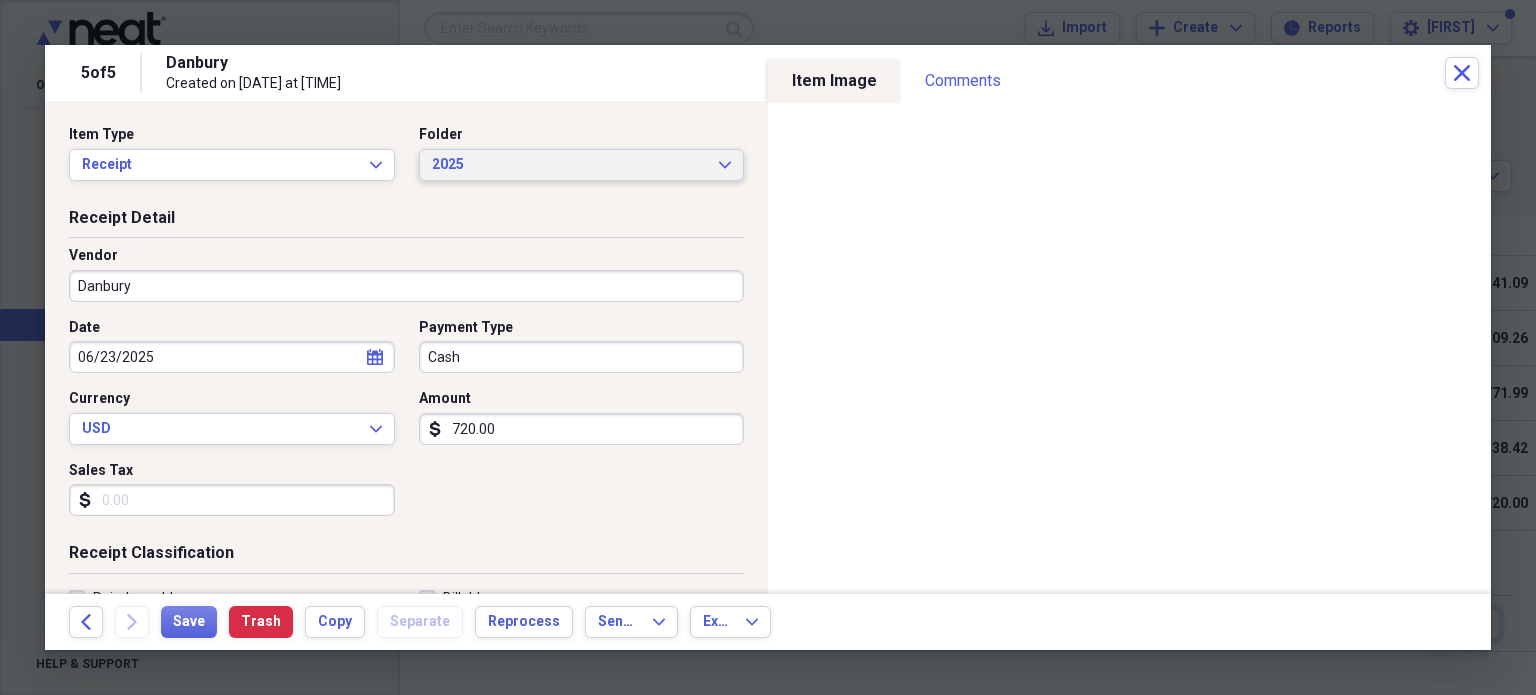 click on "Expand" 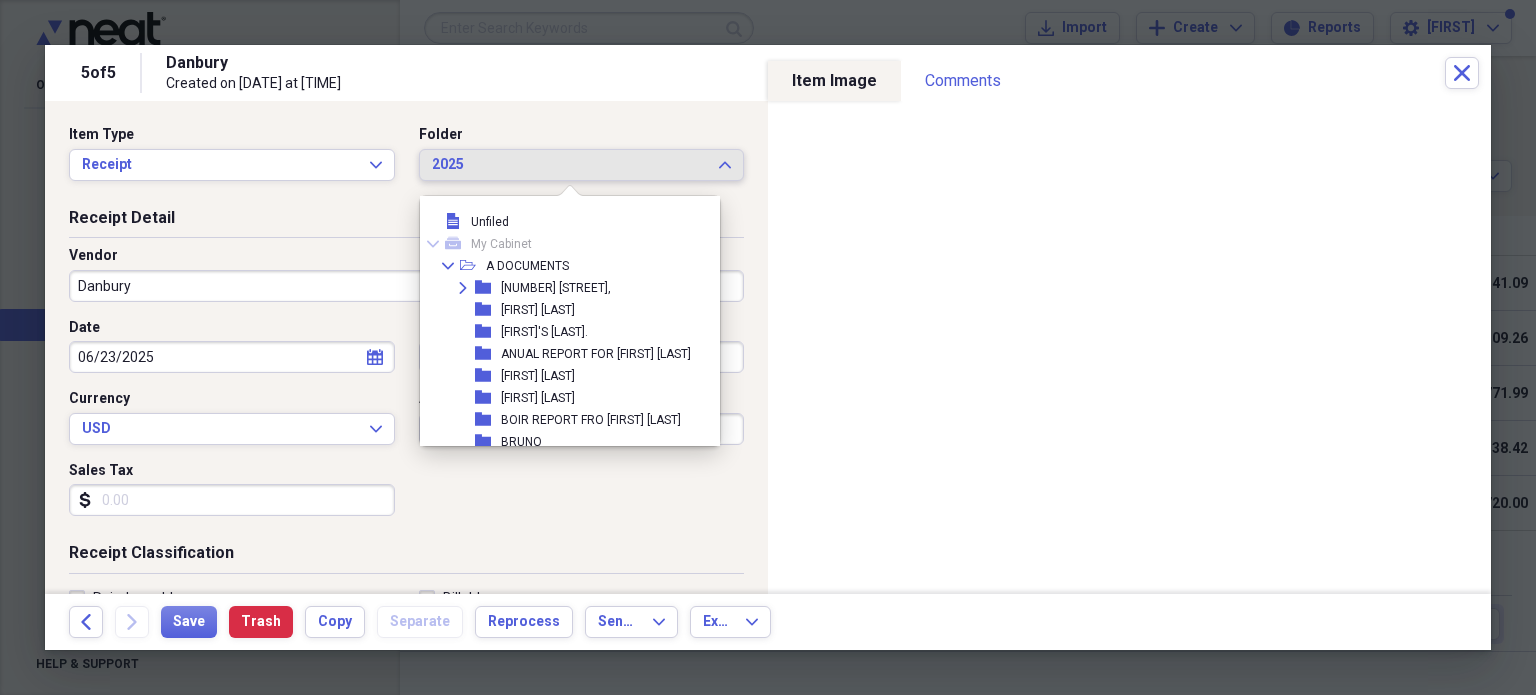 scroll, scrollTop: 7454, scrollLeft: 0, axis: vertical 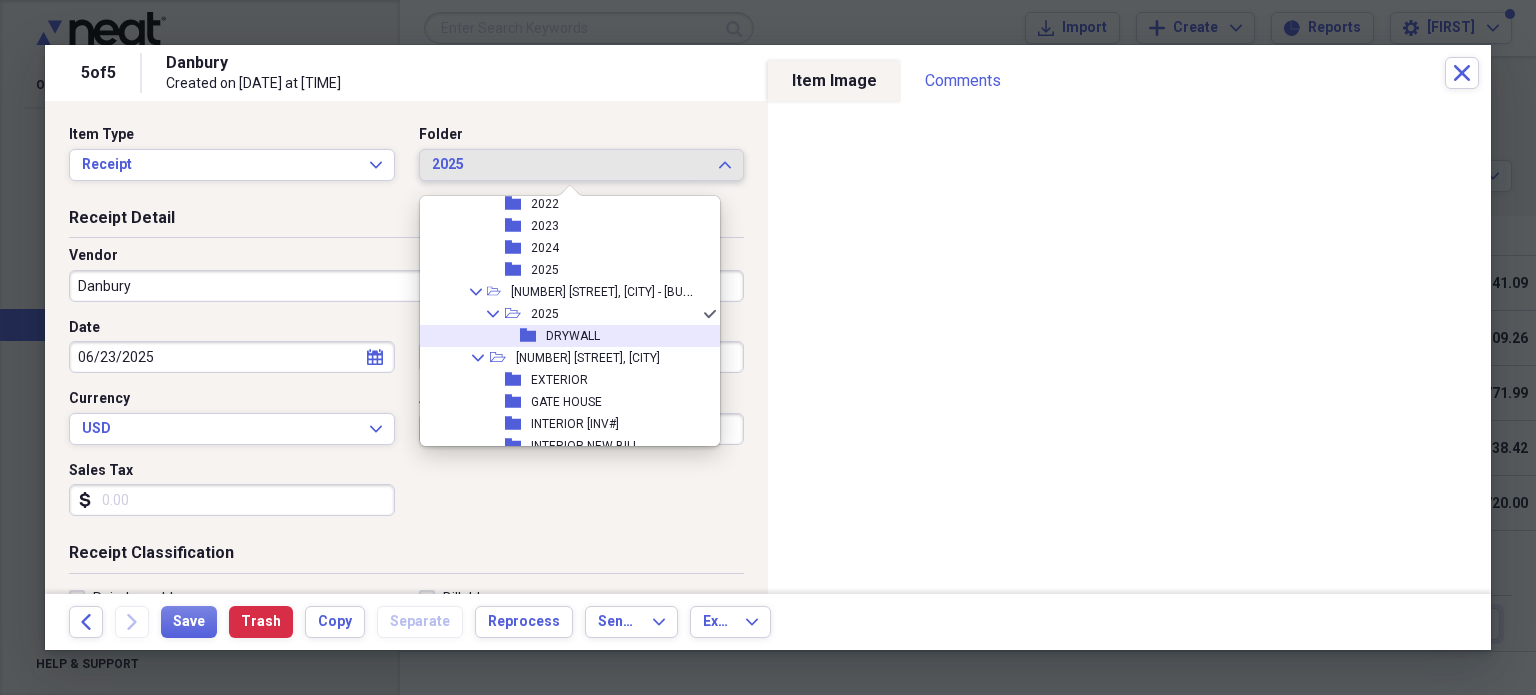click on "DRYWALL" at bounding box center (573, 336) 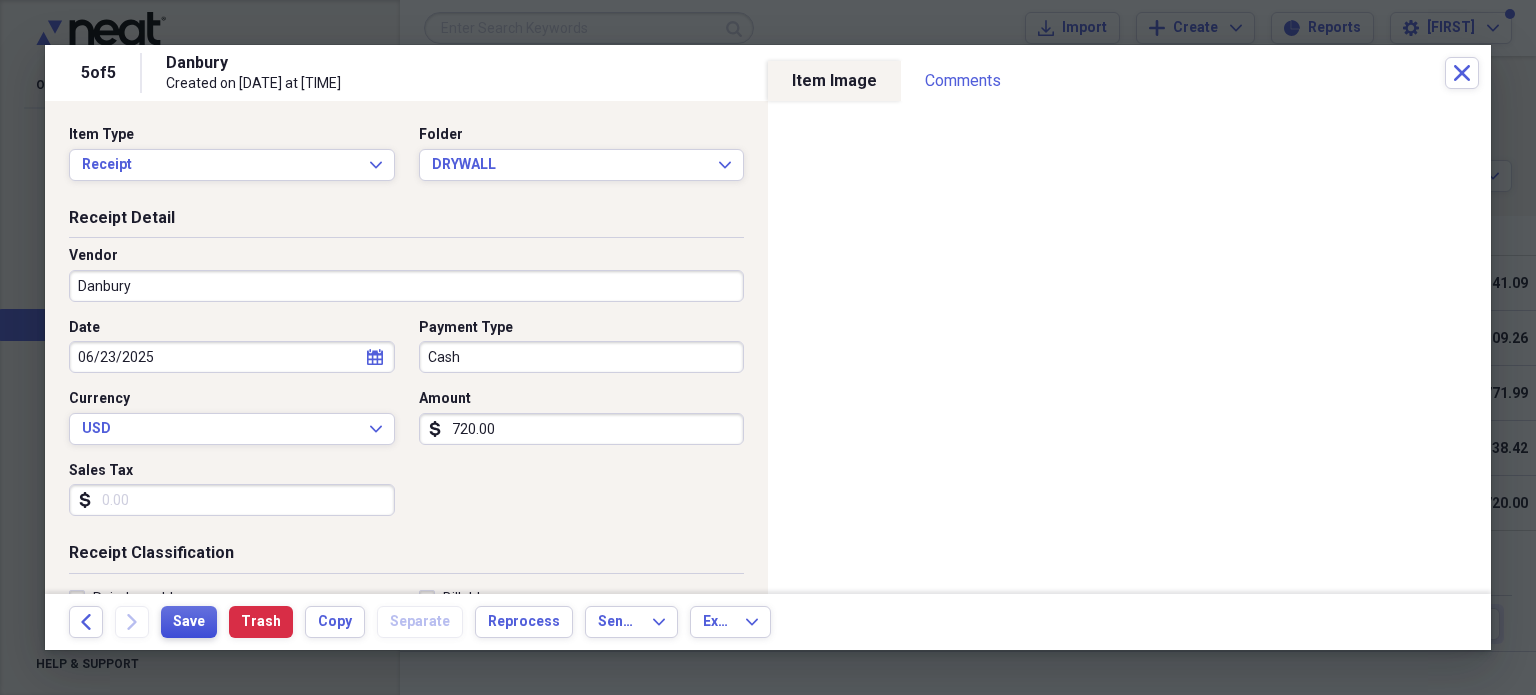 drag, startPoint x: 192, startPoint y: 621, endPoint x: 288, endPoint y: 599, distance: 98.48858 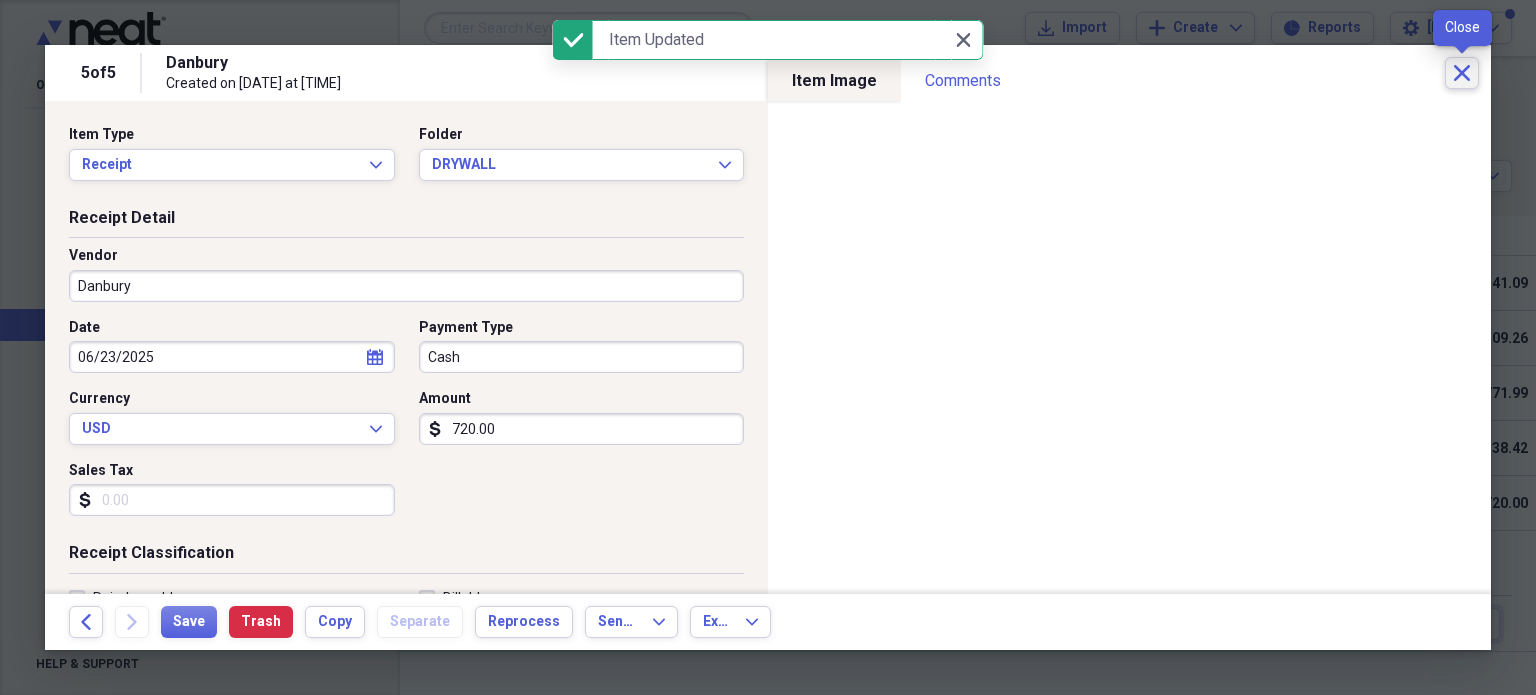 click on "Close" at bounding box center [1462, 73] 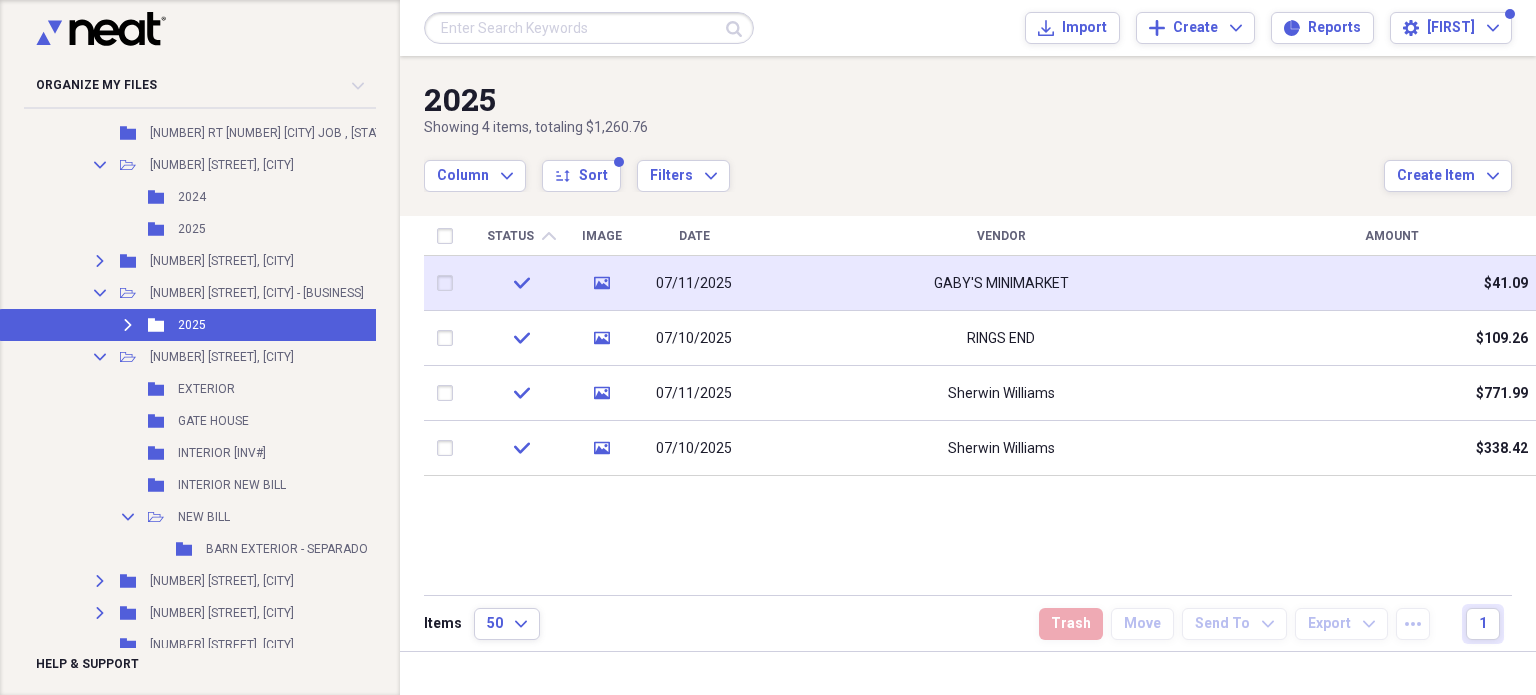 click on "GABY'S MINIMARKET" at bounding box center [1001, 283] 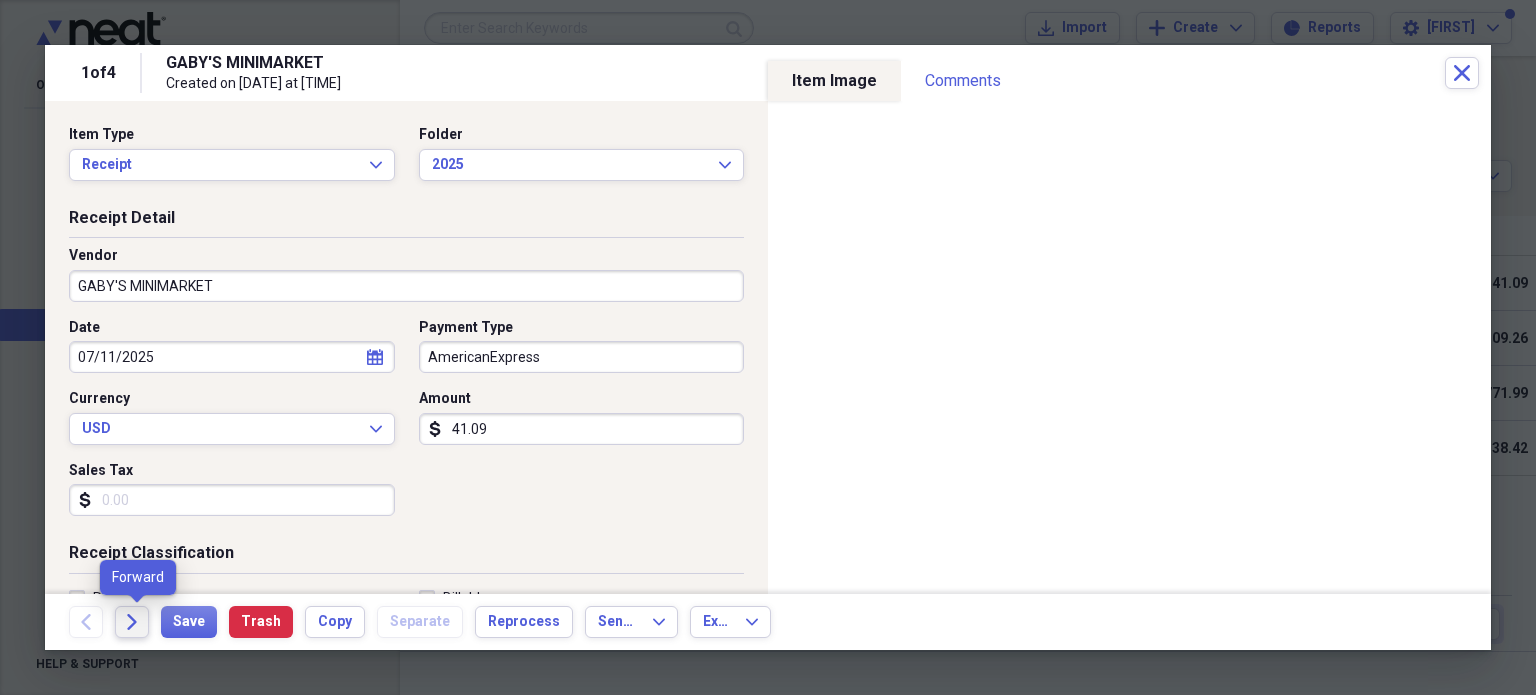click on "Forward" 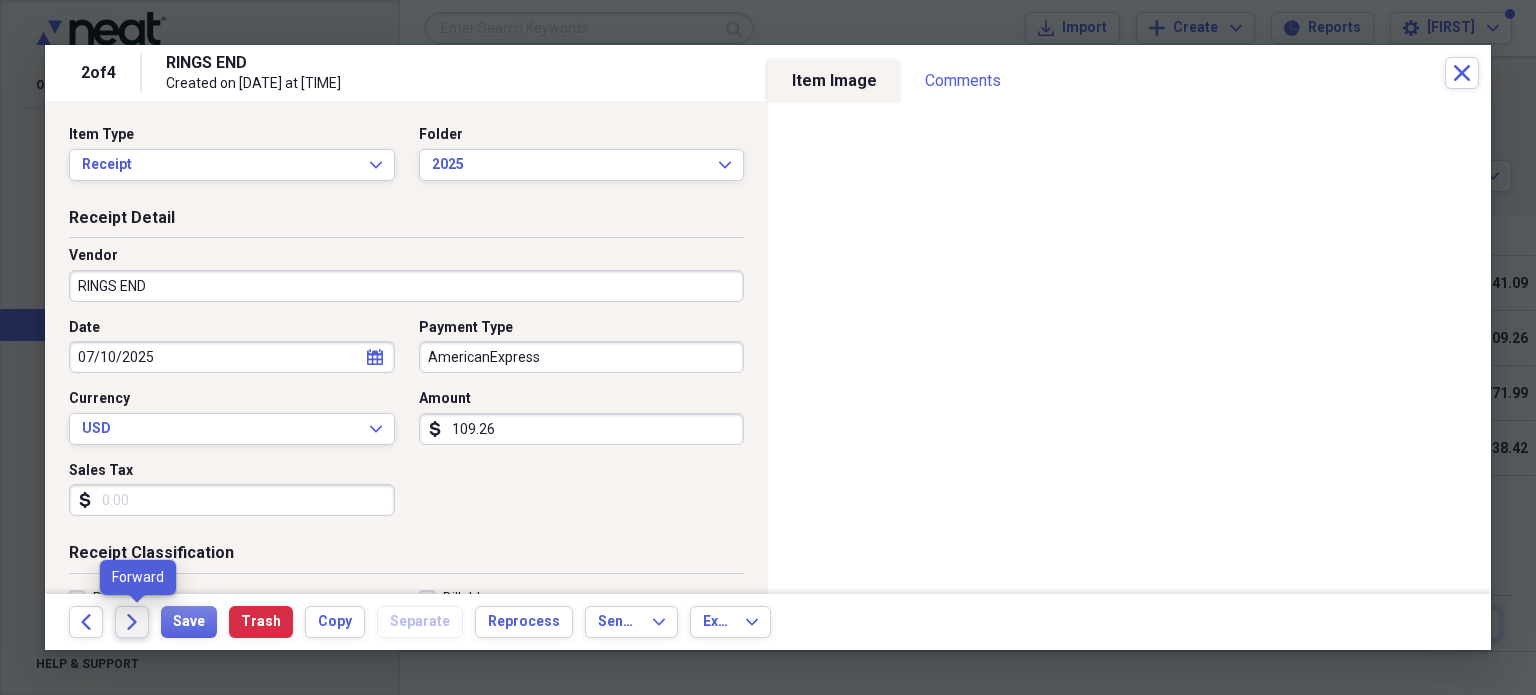 click on "Forward" 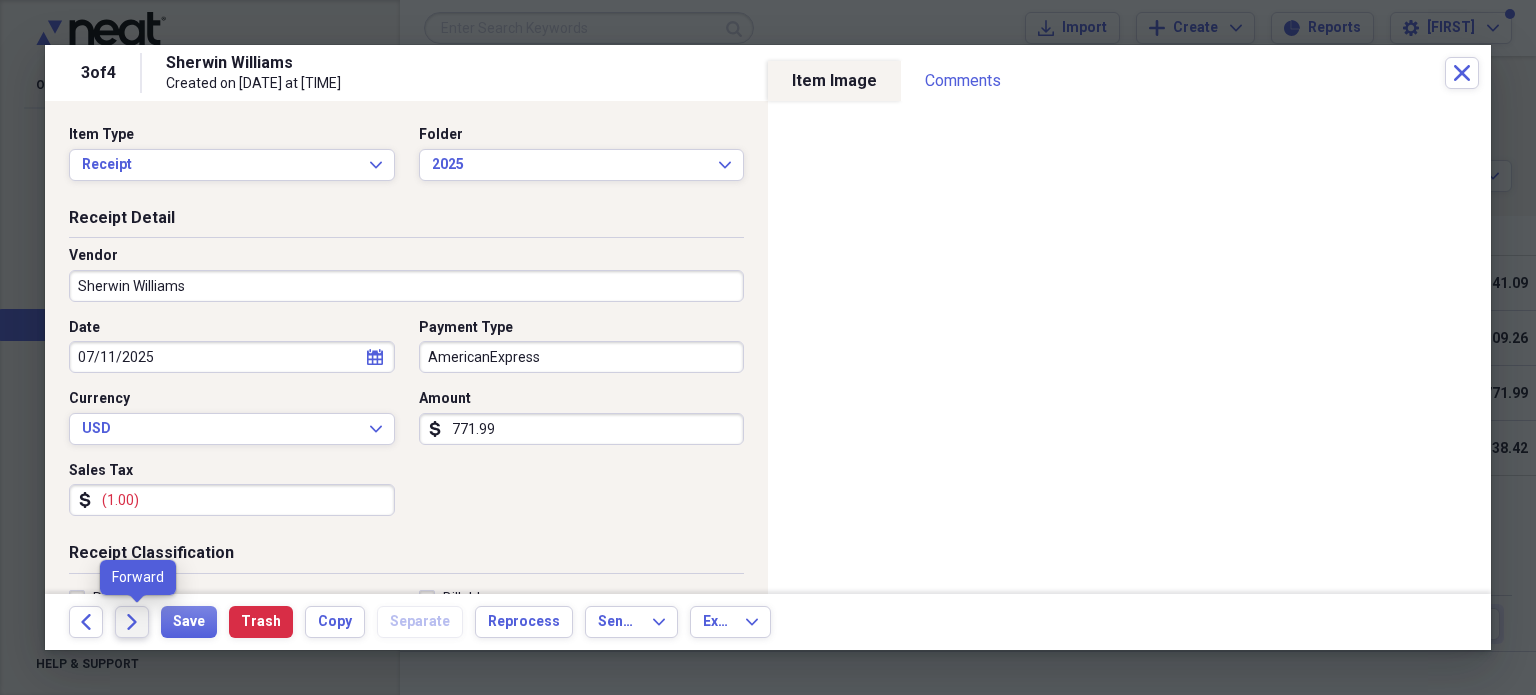 click on "Forward" 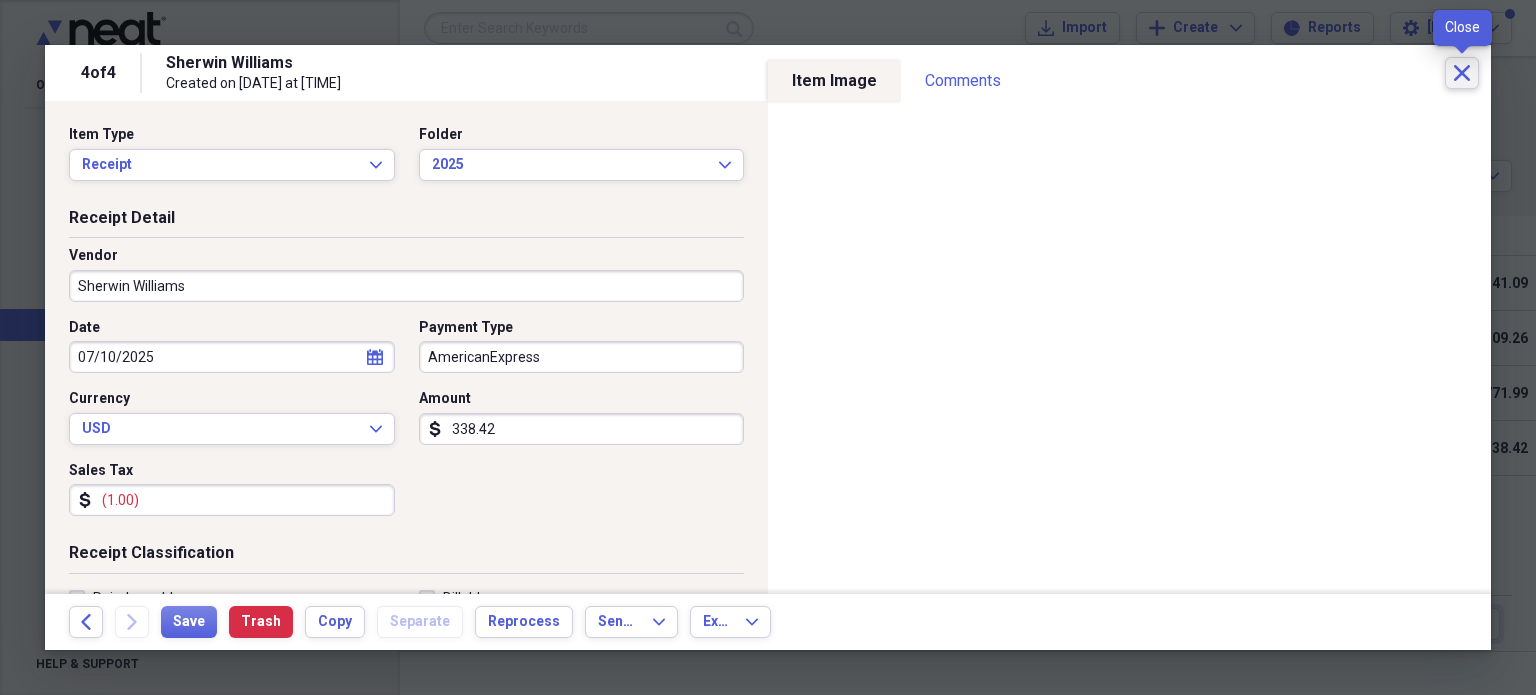 click on "Close" at bounding box center (1462, 73) 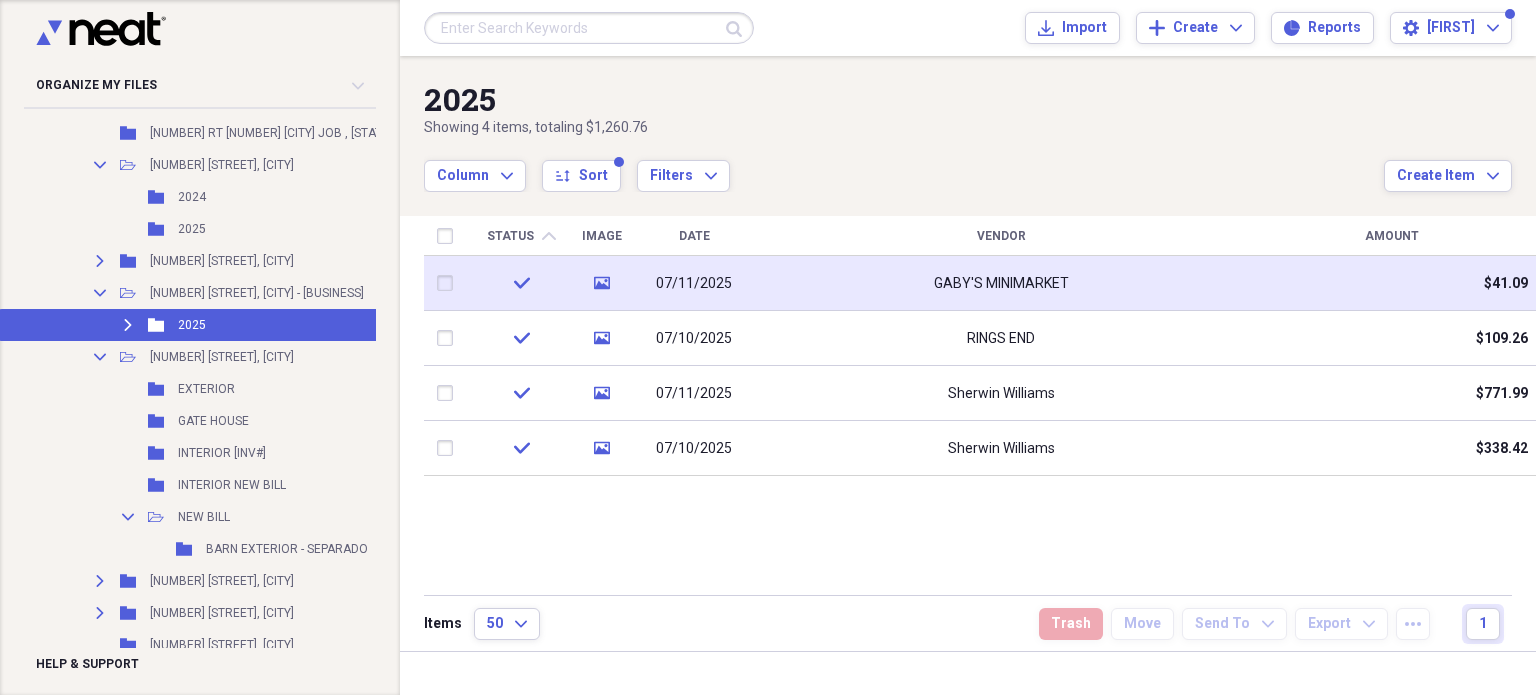 click on "GABY'S MINIMARKET" at bounding box center [1001, 283] 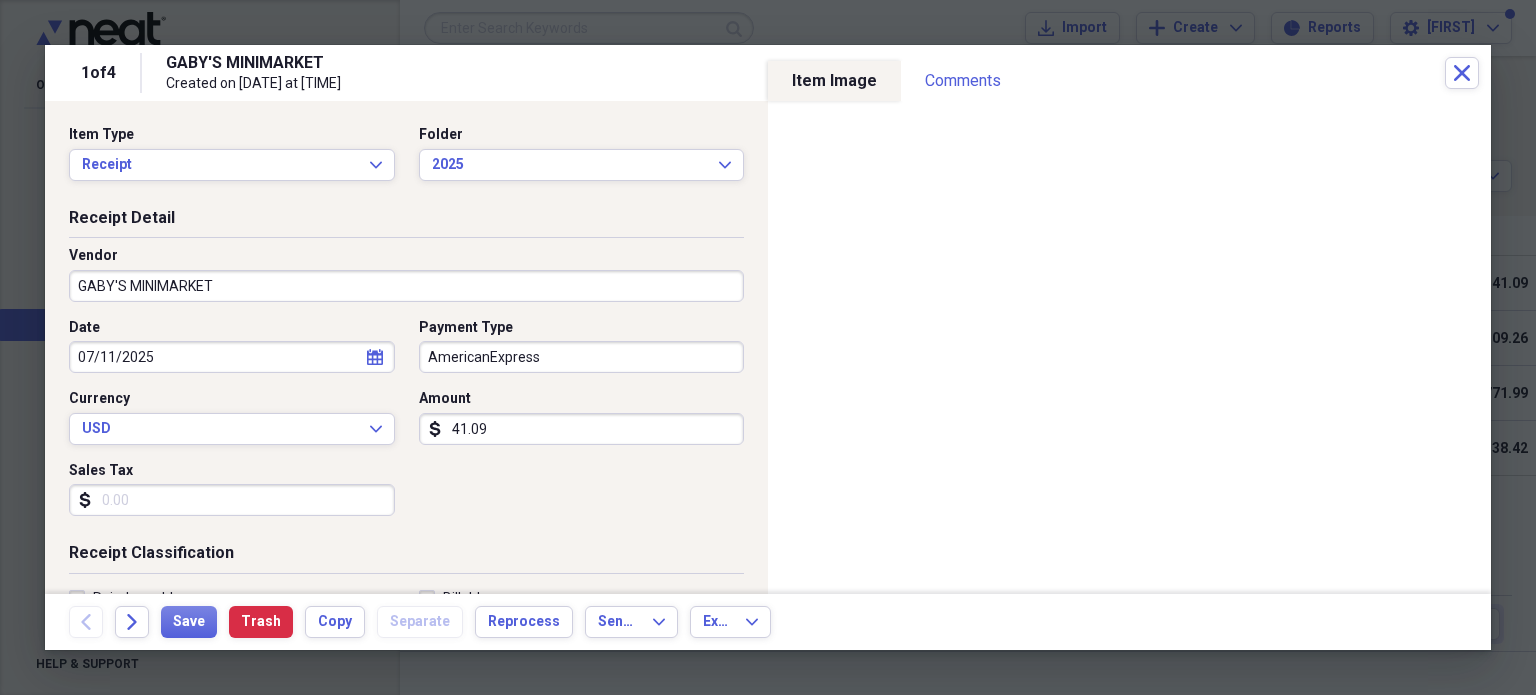 click on "41.09" at bounding box center (582, 429) 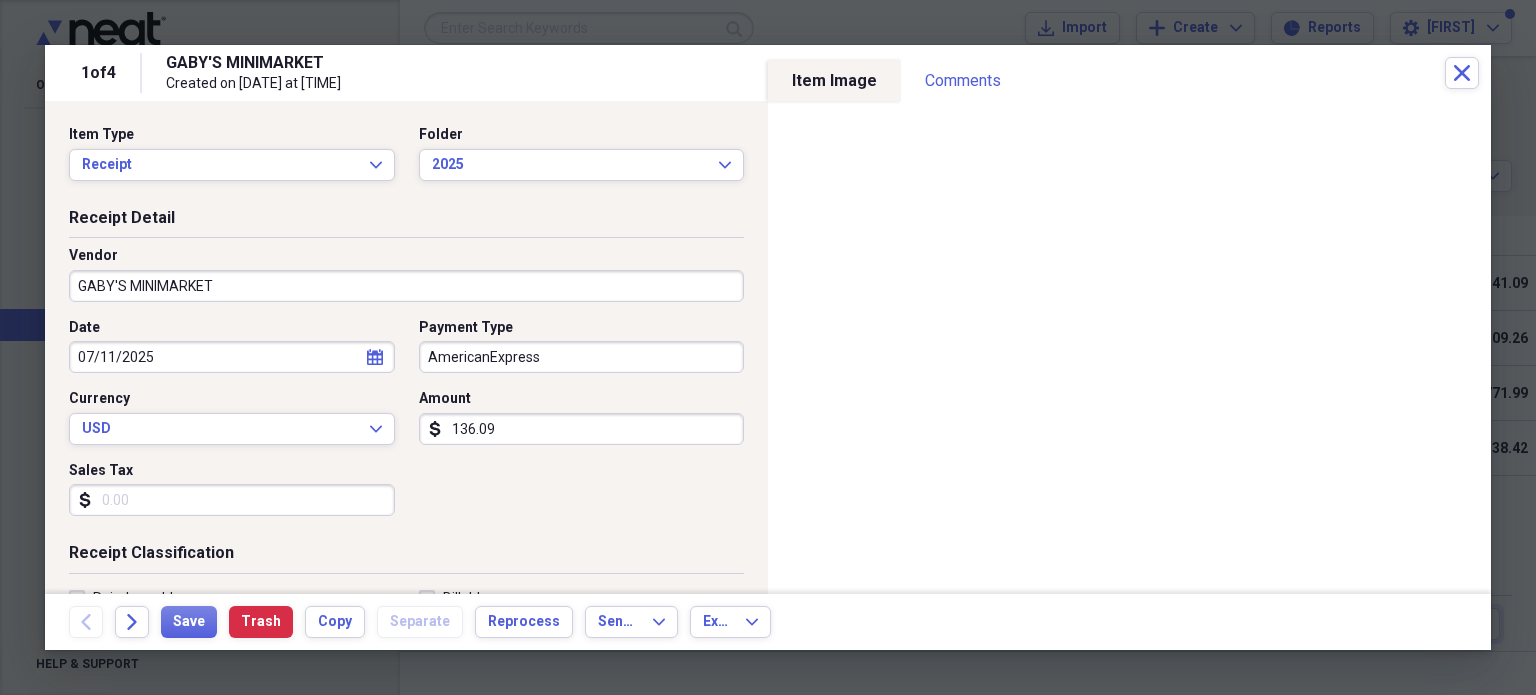 type on "136.09" 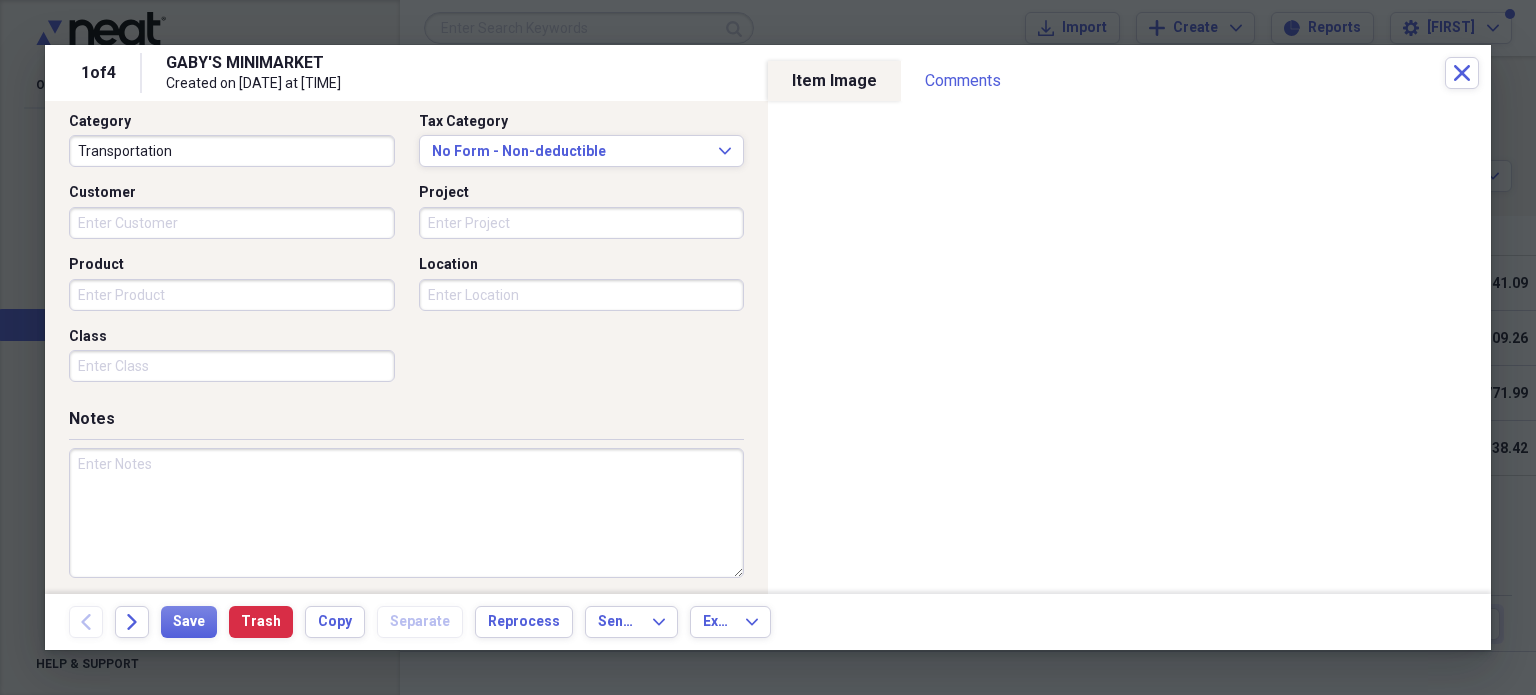 scroll, scrollTop: 526, scrollLeft: 0, axis: vertical 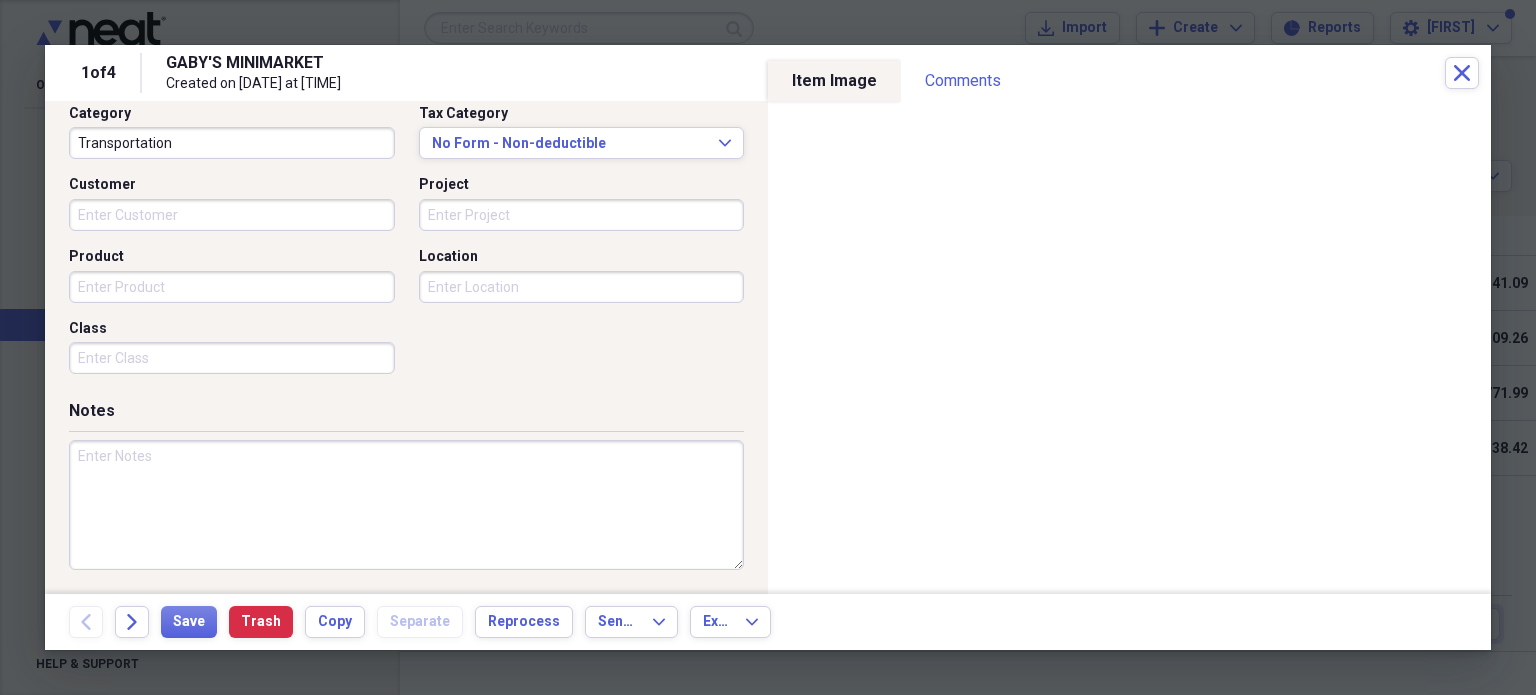 click at bounding box center (406, 505) 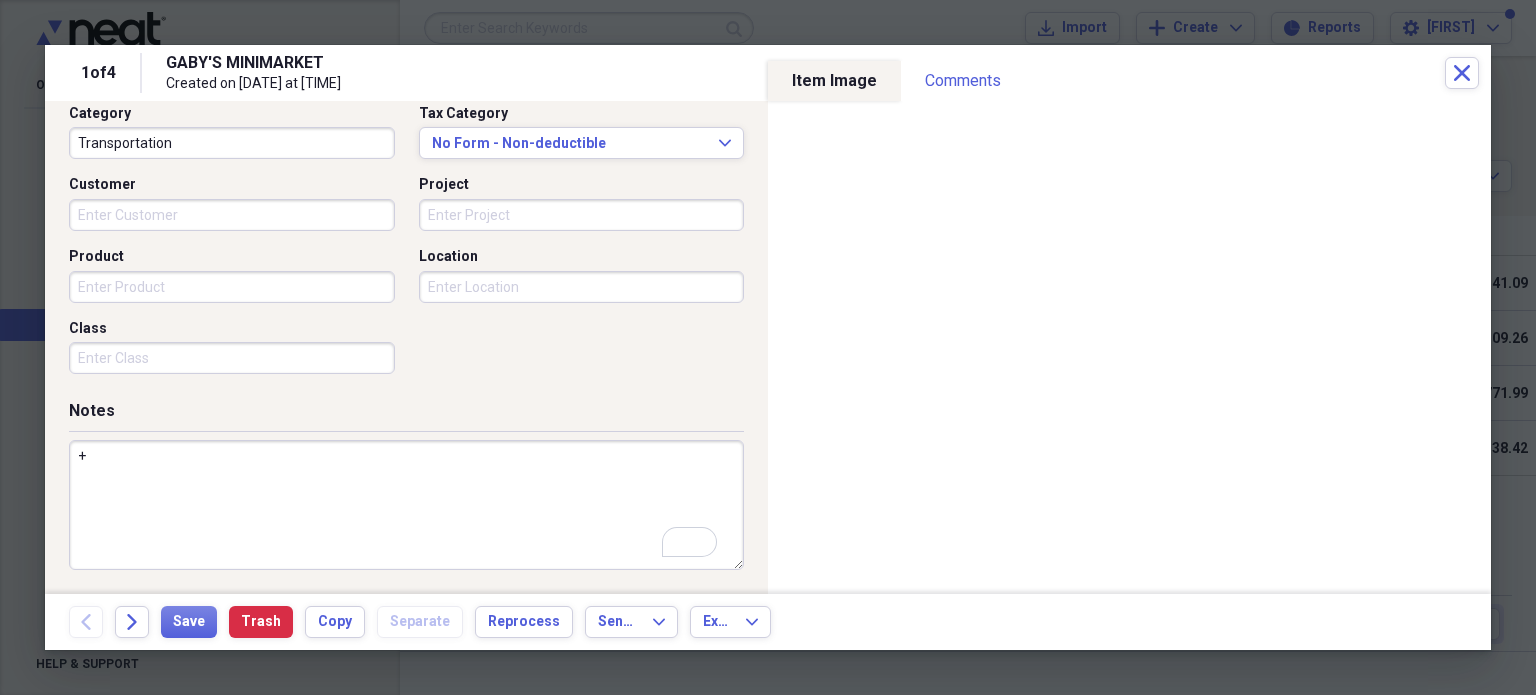 scroll, scrollTop: 526, scrollLeft: 0, axis: vertical 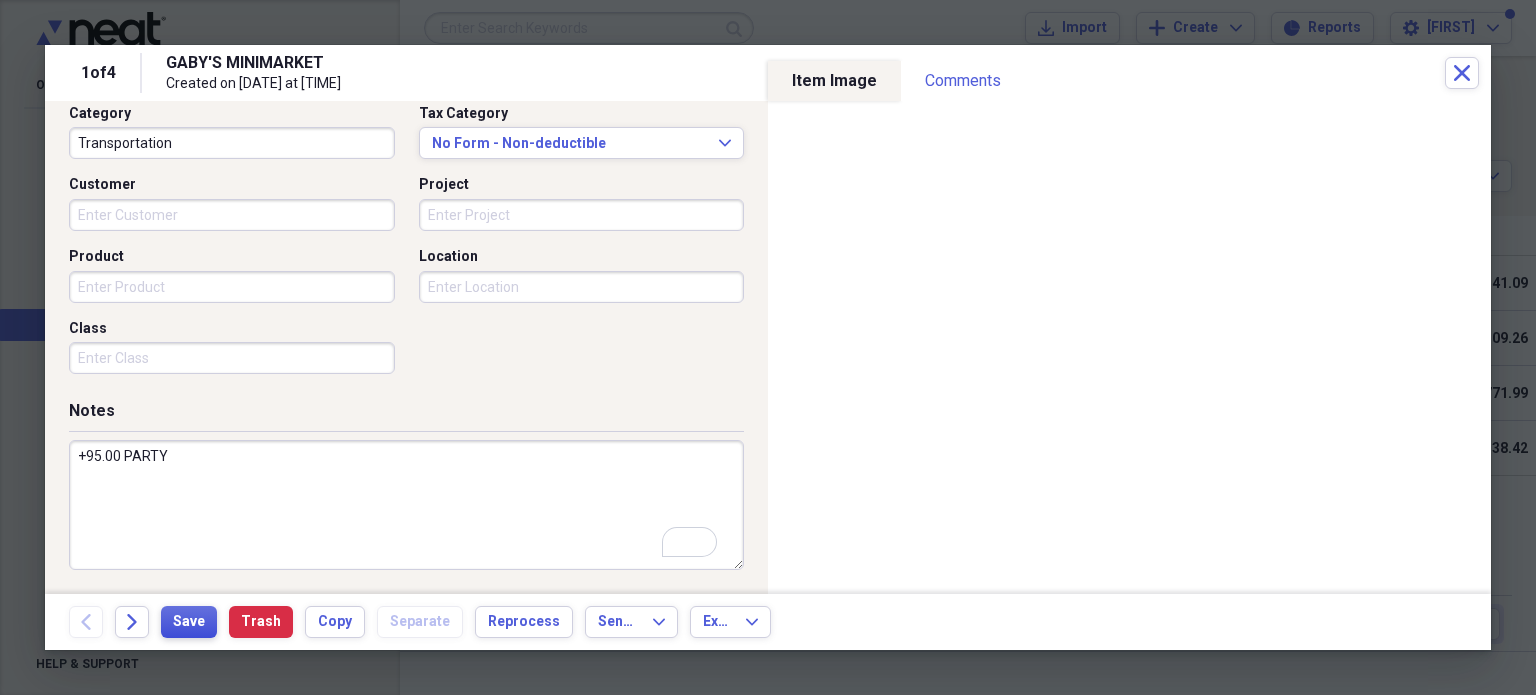 type on "+95.00 PARTY" 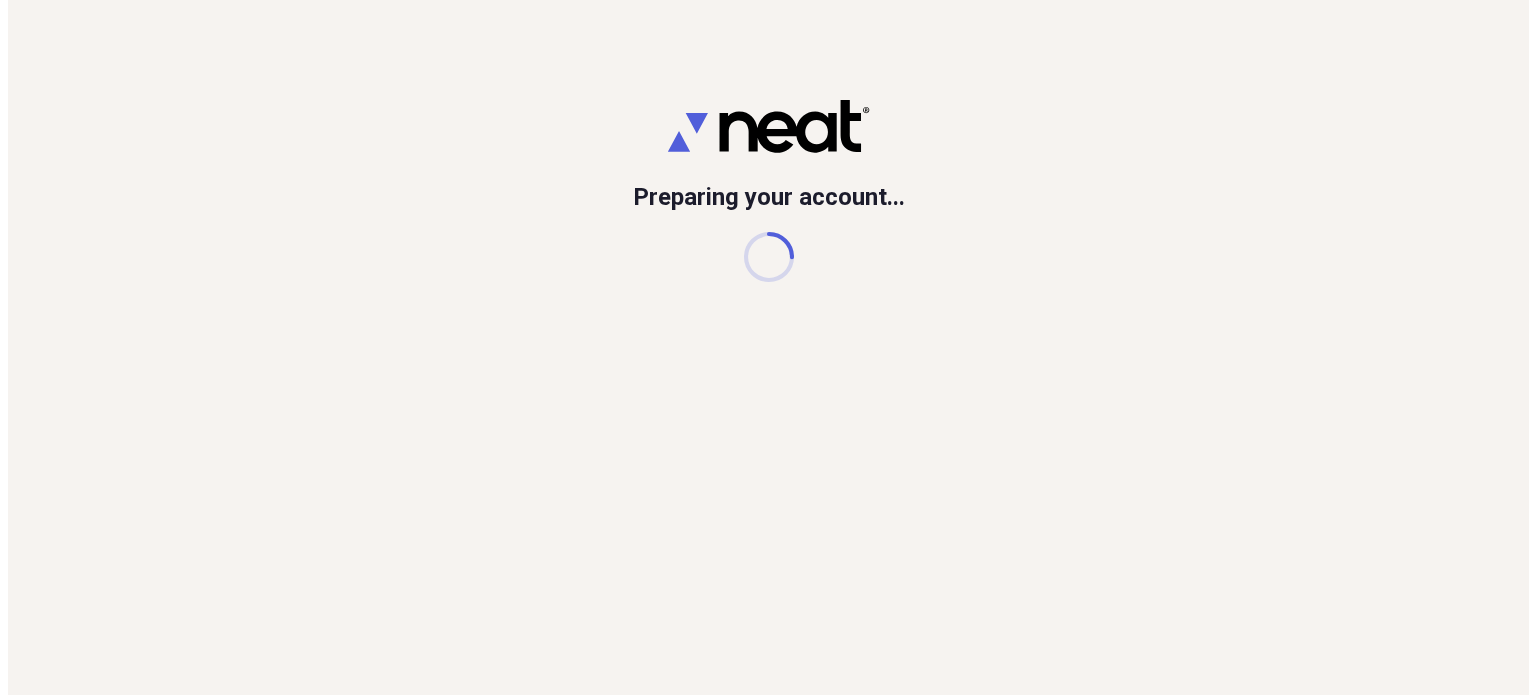 scroll, scrollTop: 0, scrollLeft: 0, axis: both 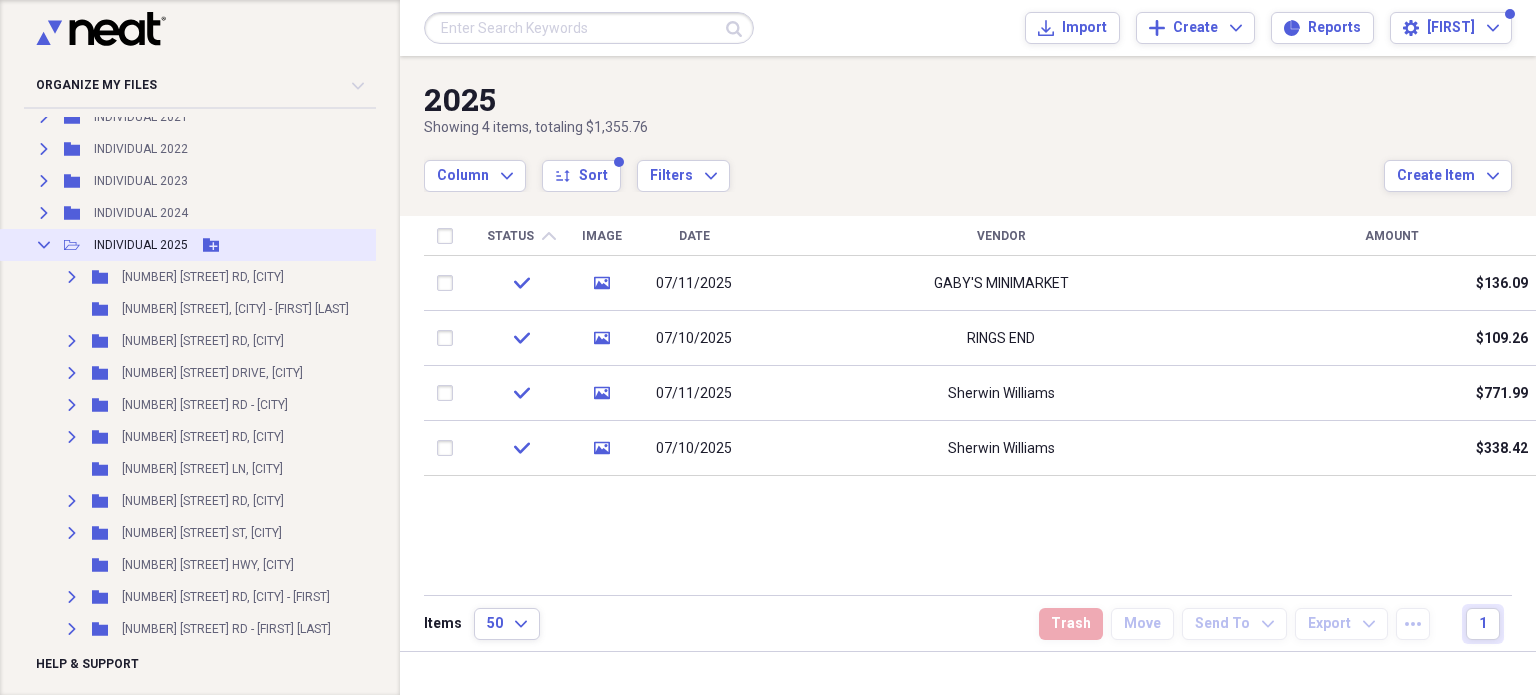 click on "Collapse" 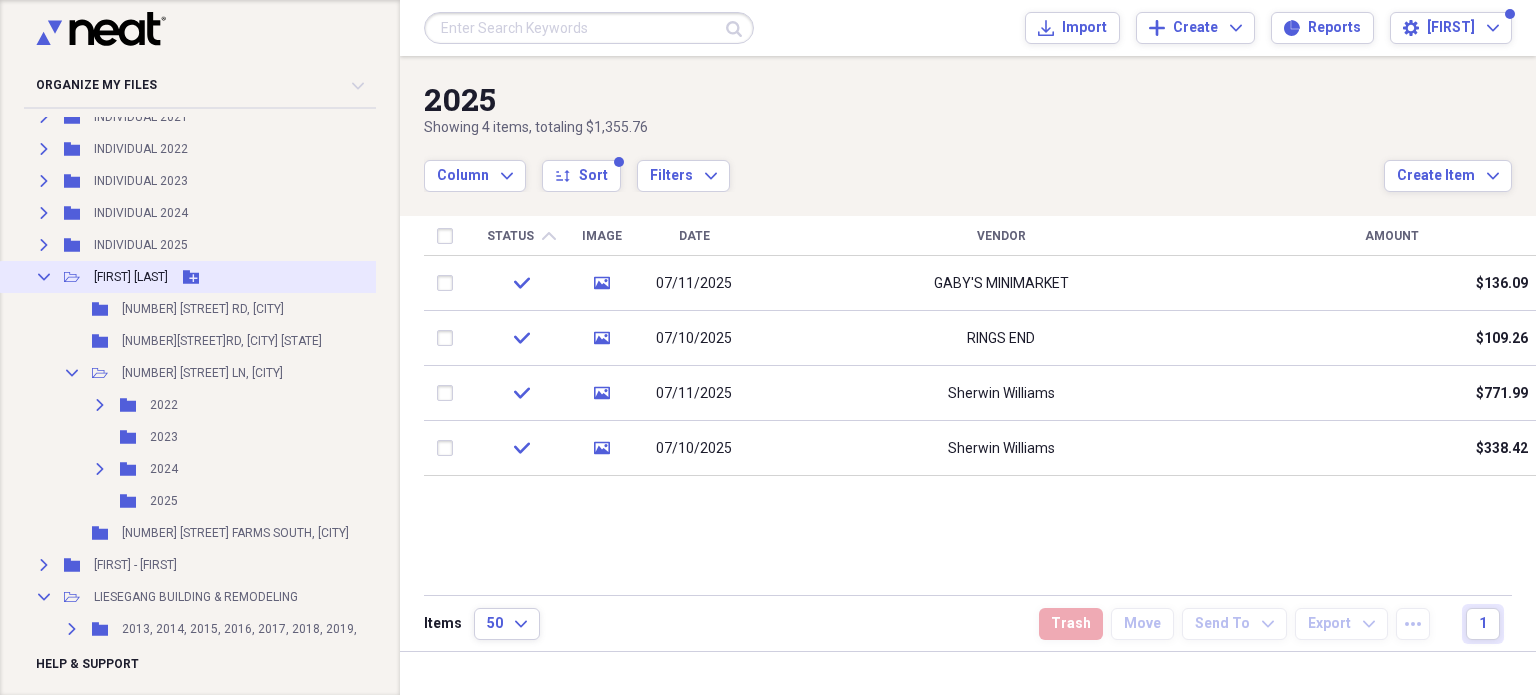 click on "Collapse" 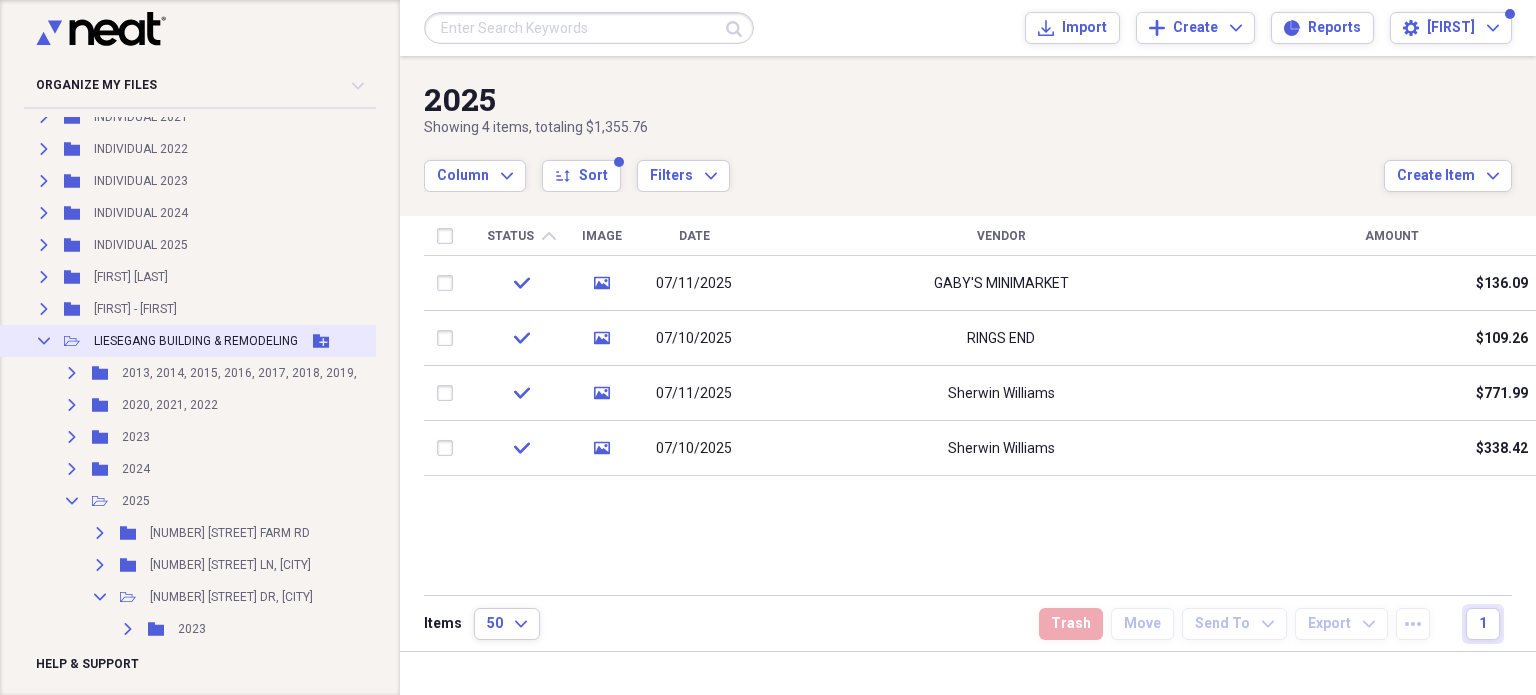 click on "Collapse" 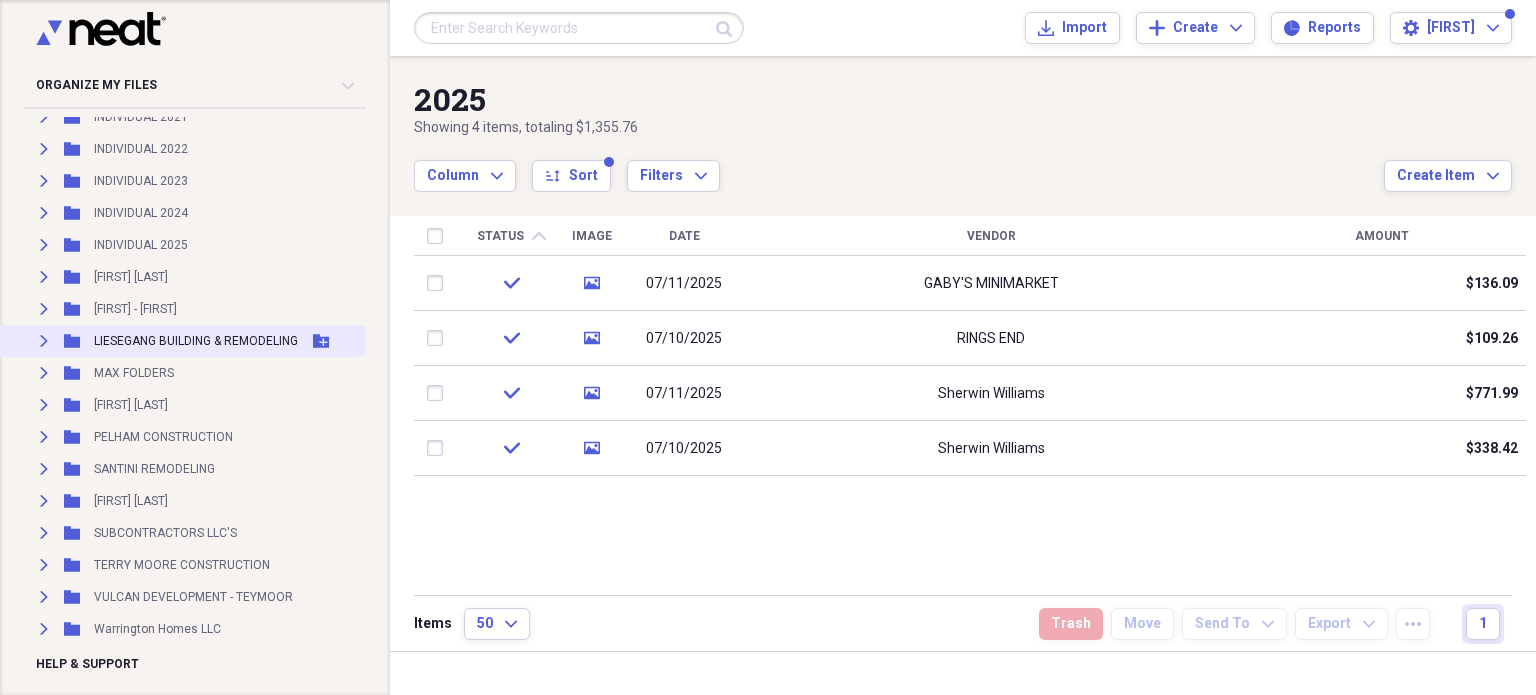 scroll, scrollTop: 442, scrollLeft: 0, axis: vertical 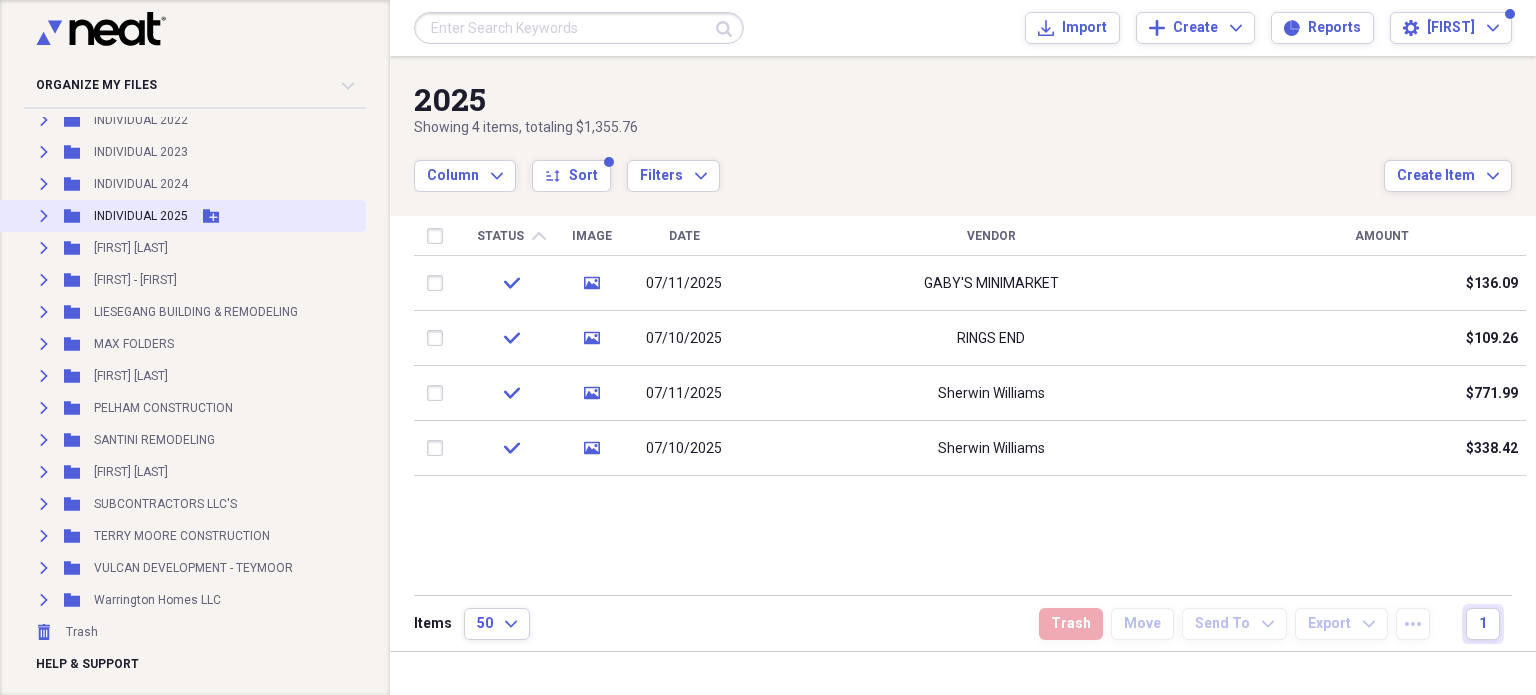 click on "Expand" 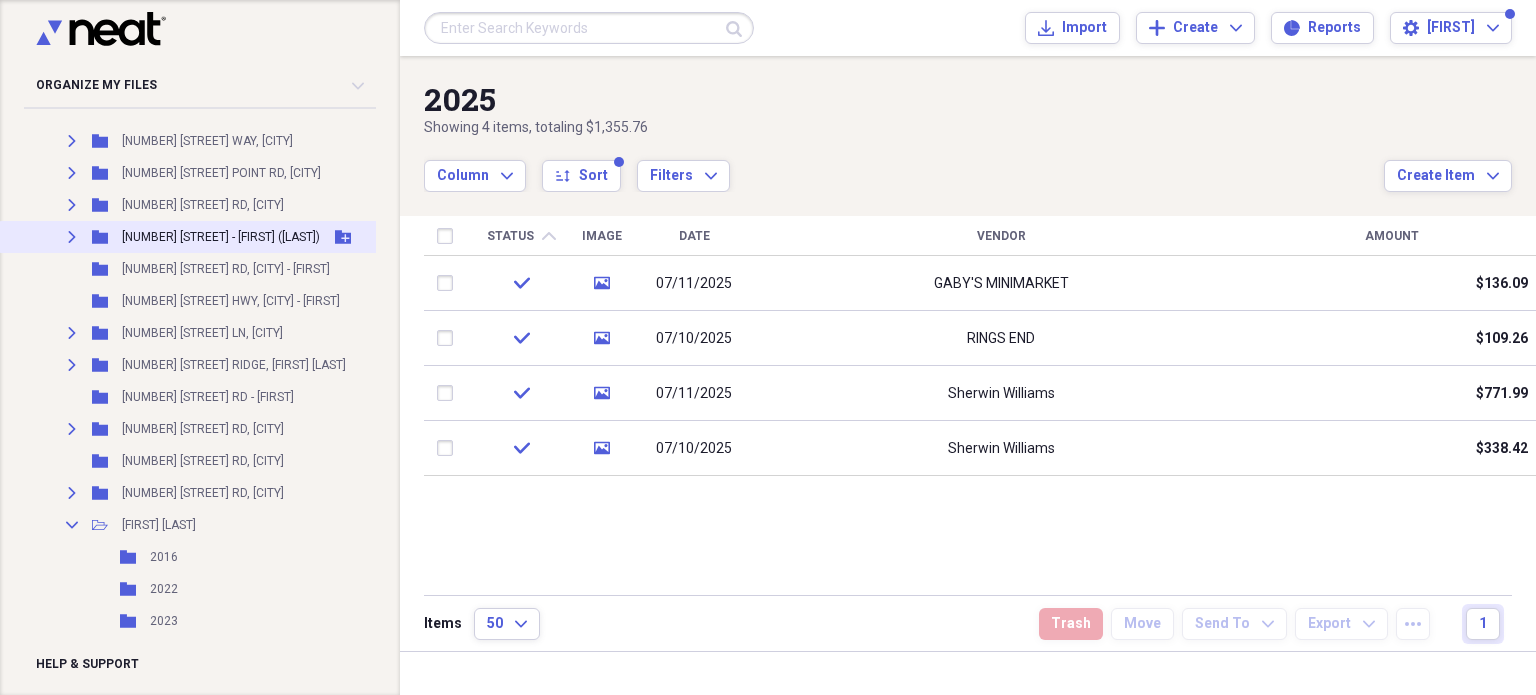 scroll, scrollTop: 1242, scrollLeft: 0, axis: vertical 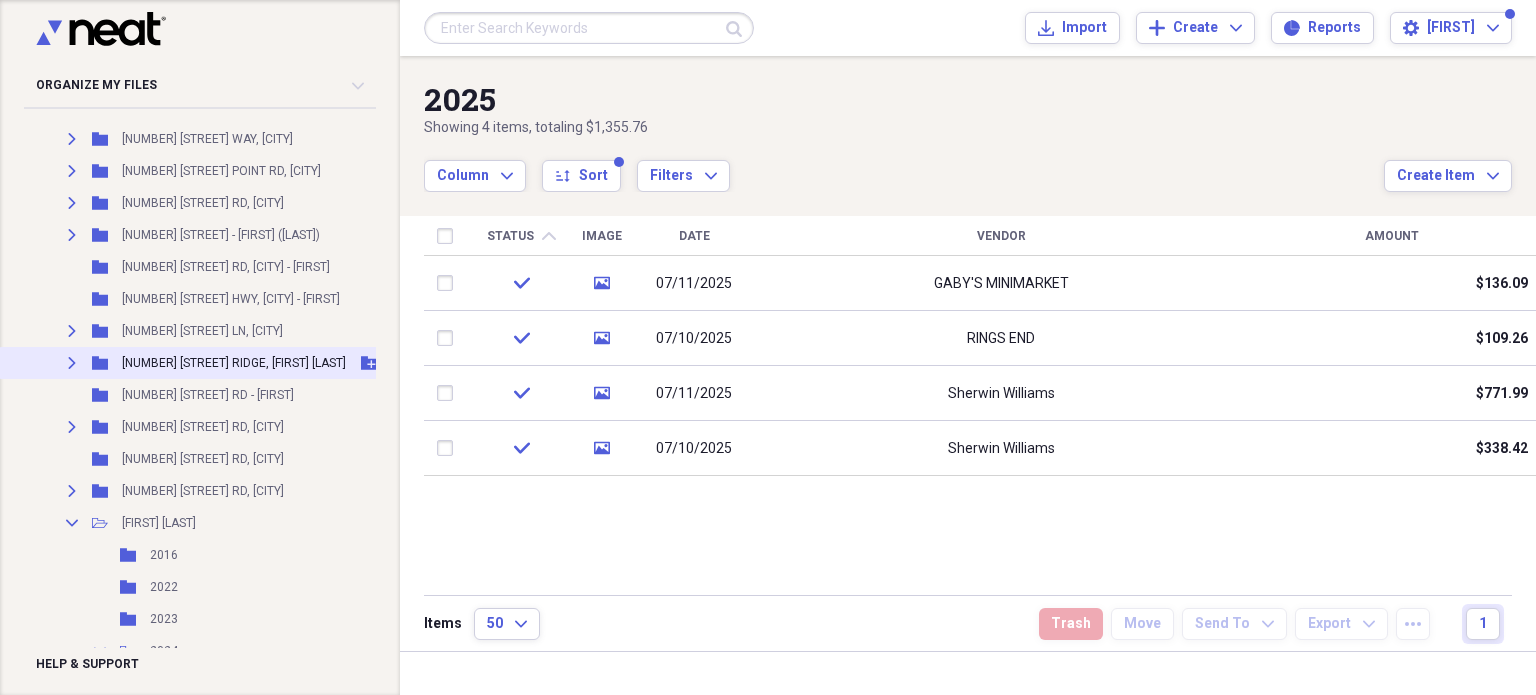 click on "Expand" 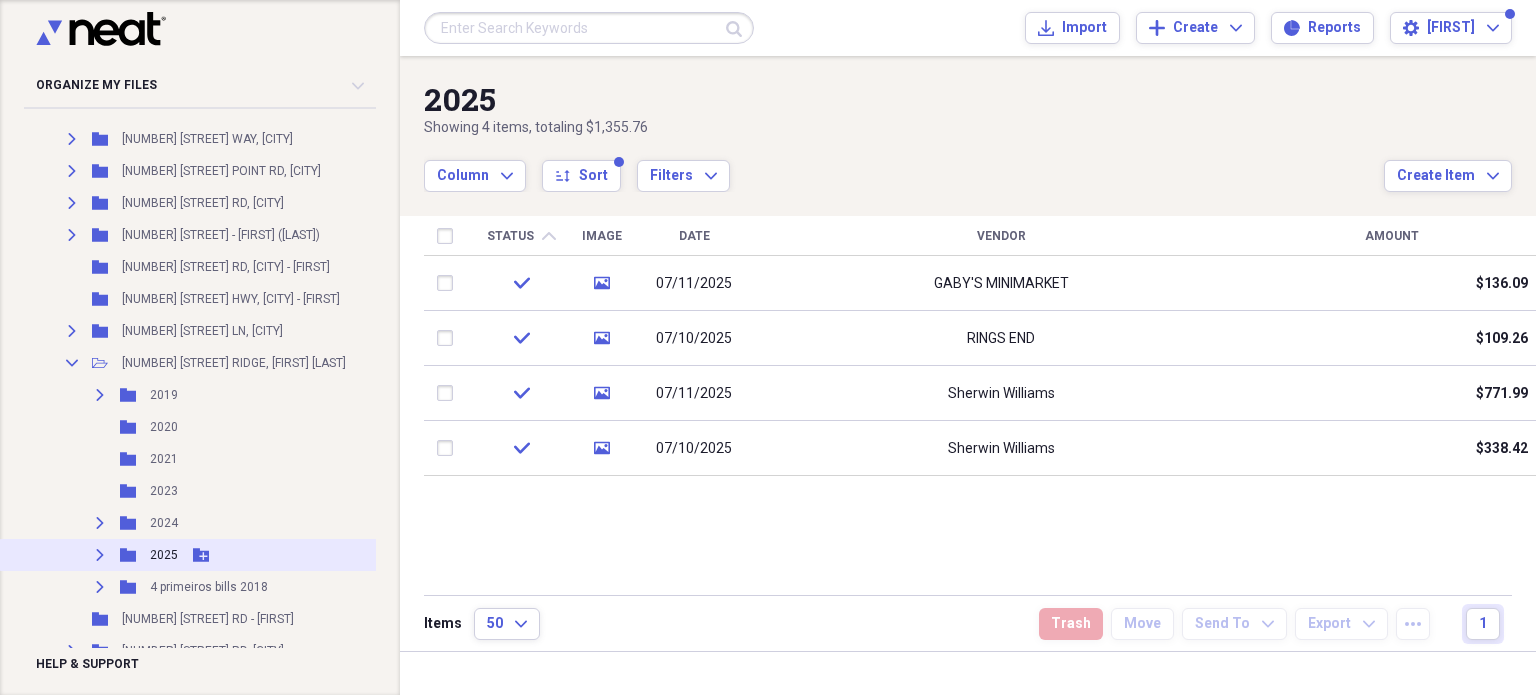 click on "2025" at bounding box center [164, 555] 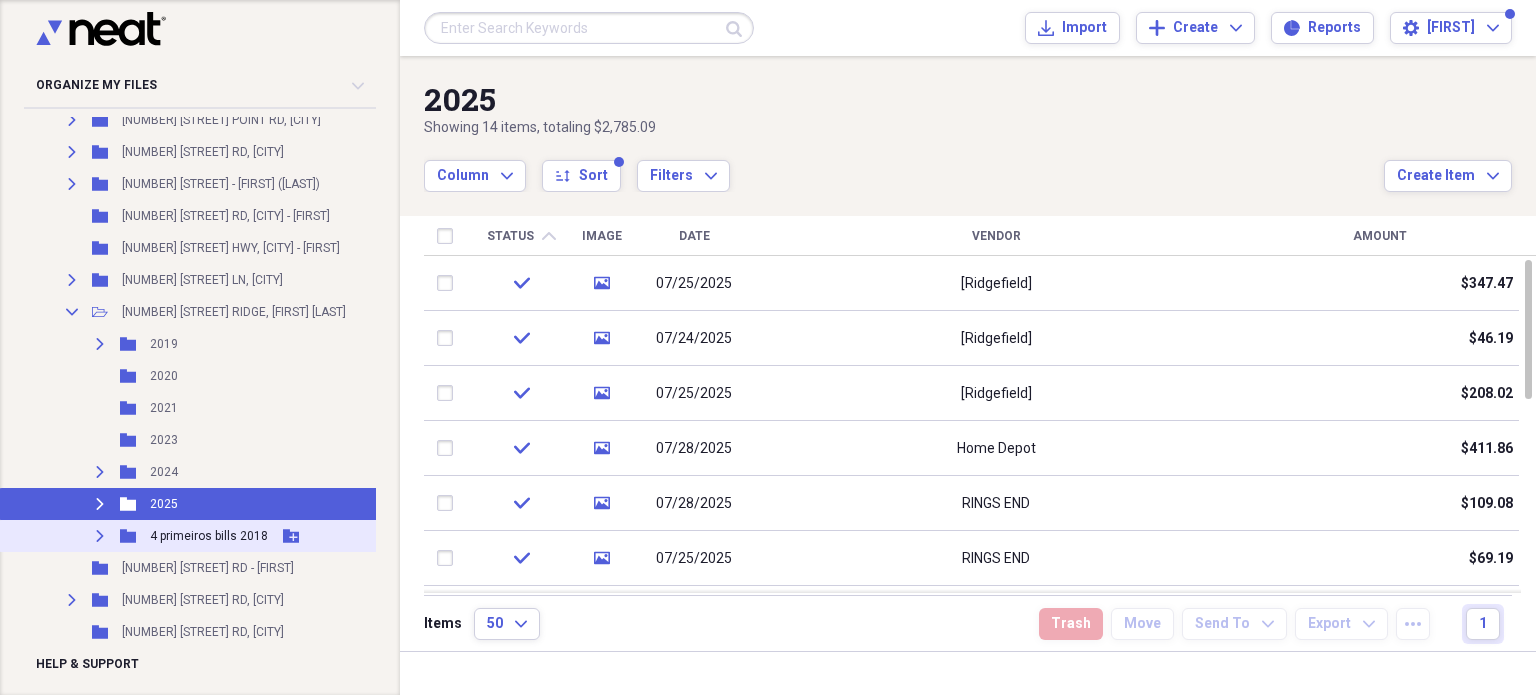 scroll, scrollTop: 1342, scrollLeft: 0, axis: vertical 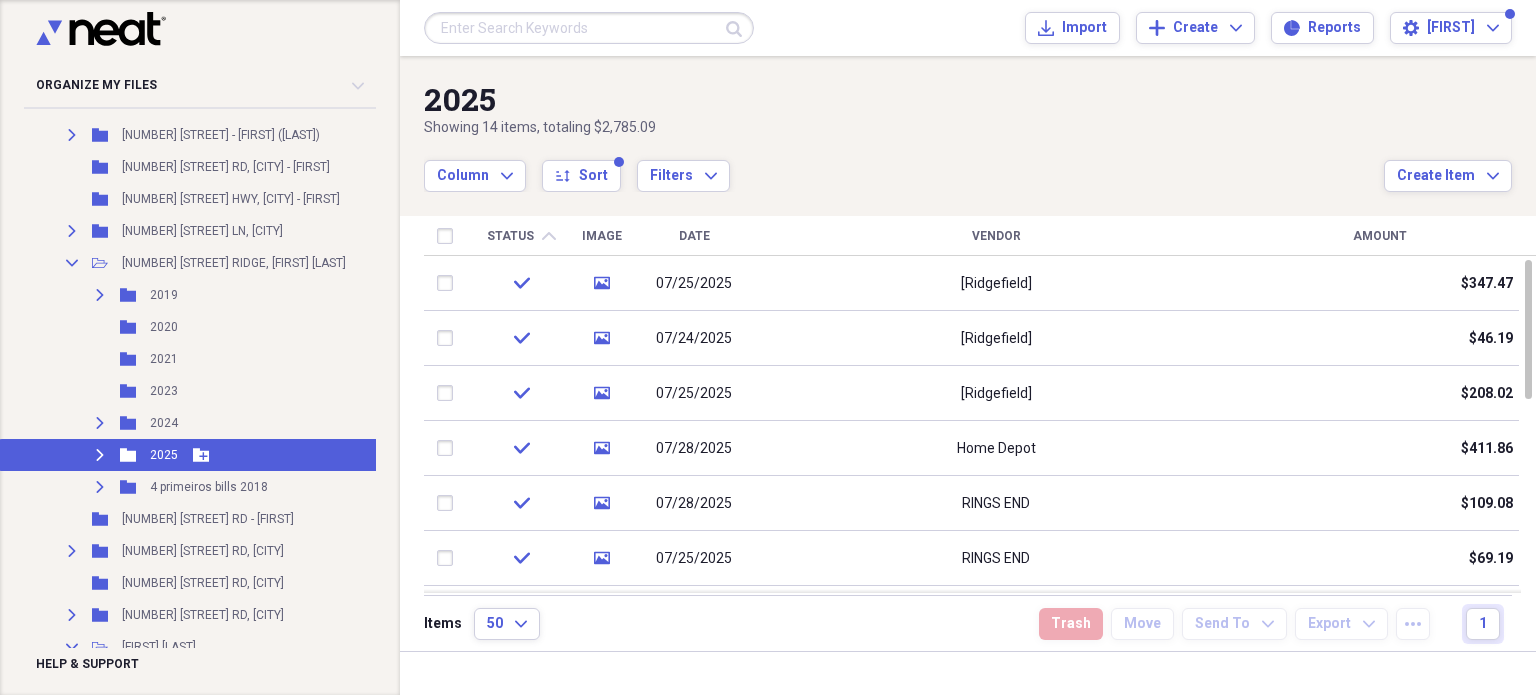 click 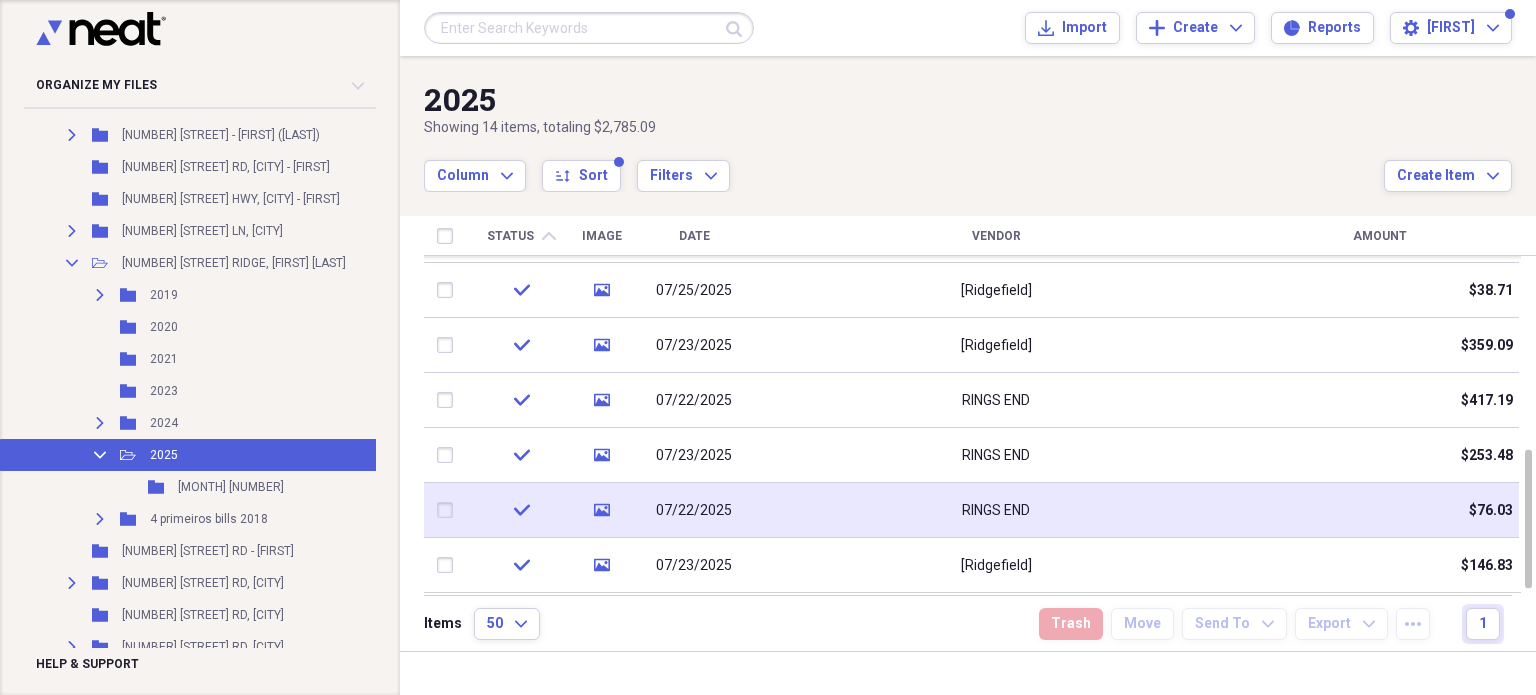 click on "RINGS END" at bounding box center (996, 510) 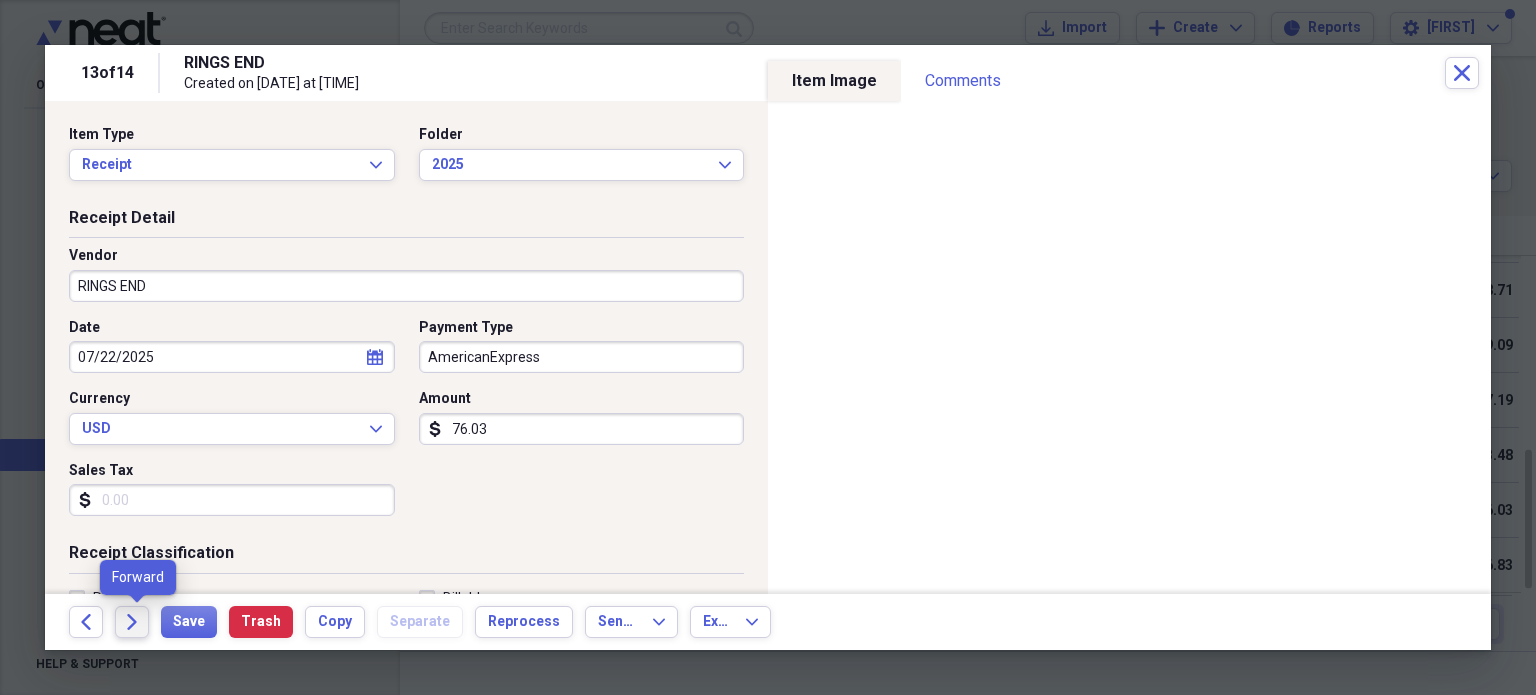 click on "Forward" 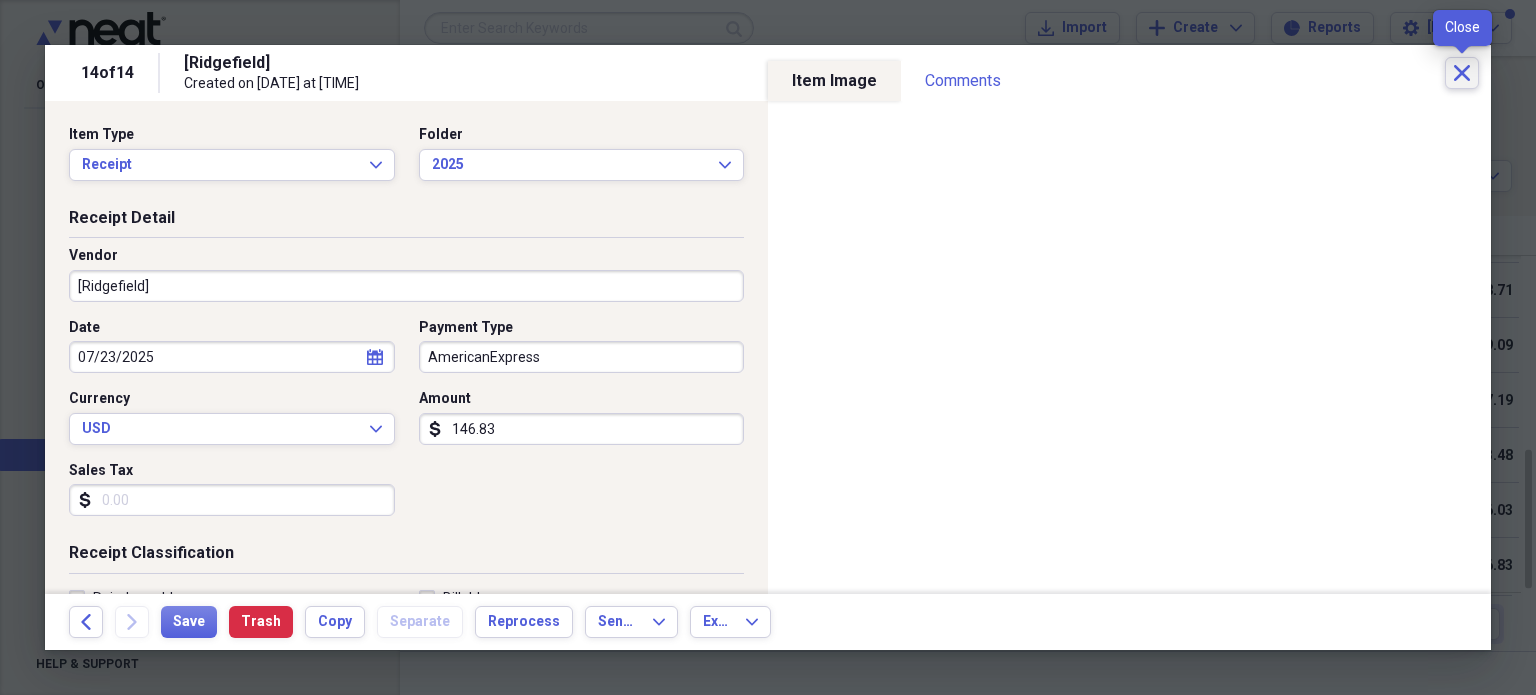 click 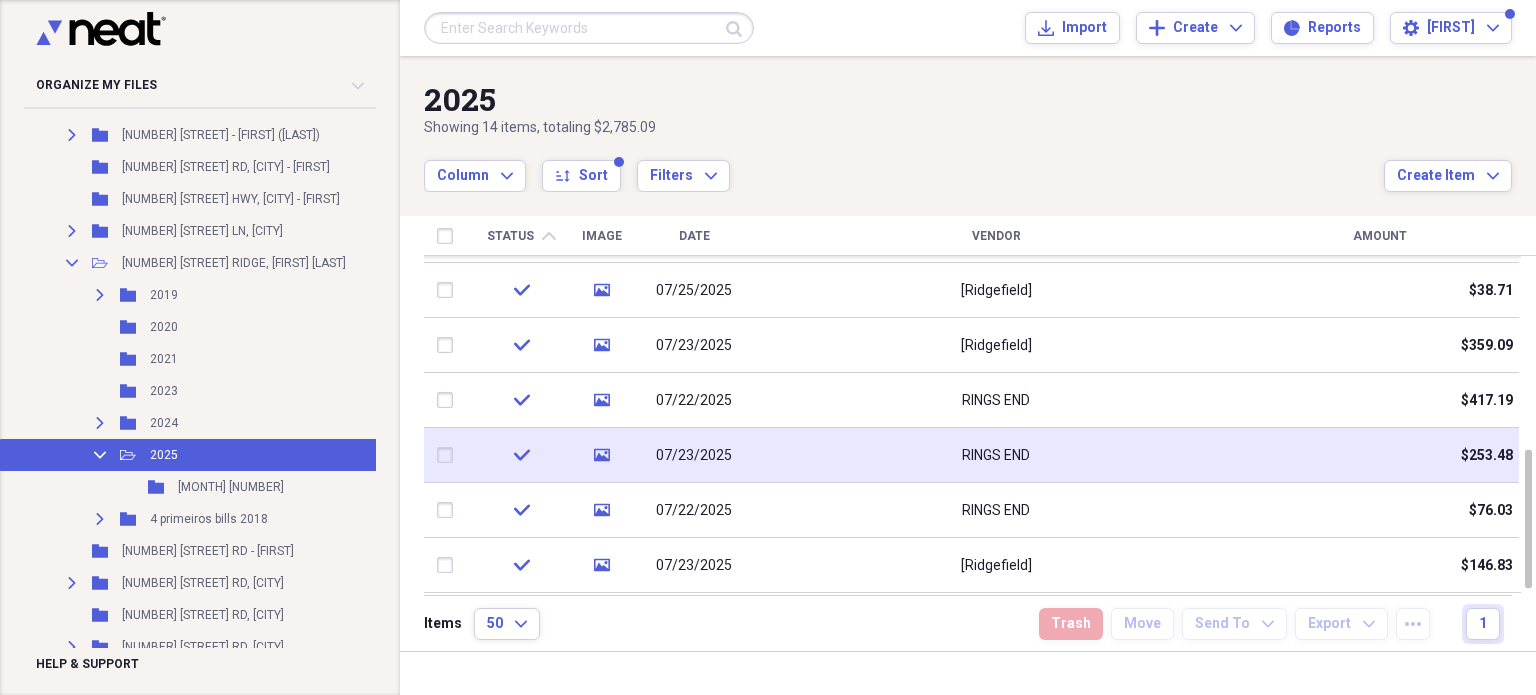 click on "RINGS END" at bounding box center [996, 455] 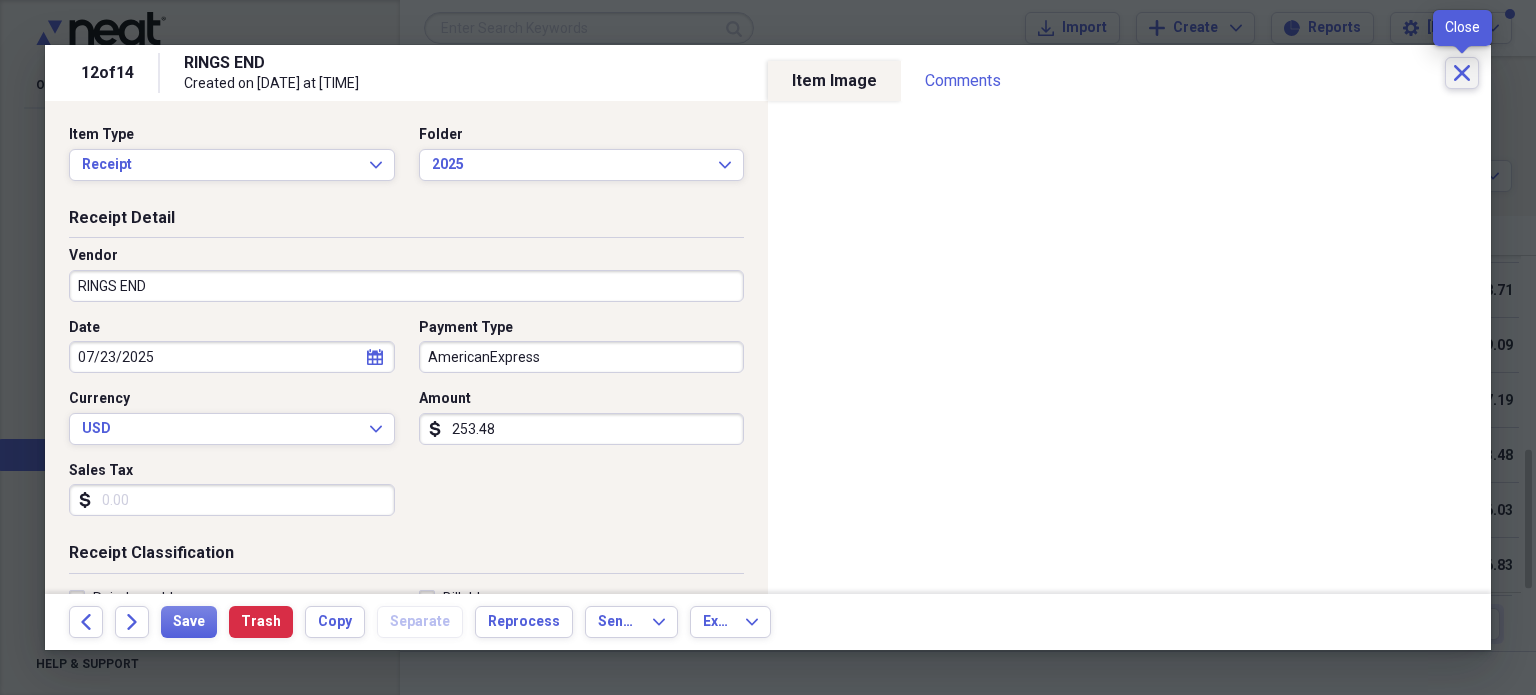 click on "Close" at bounding box center (1462, 73) 